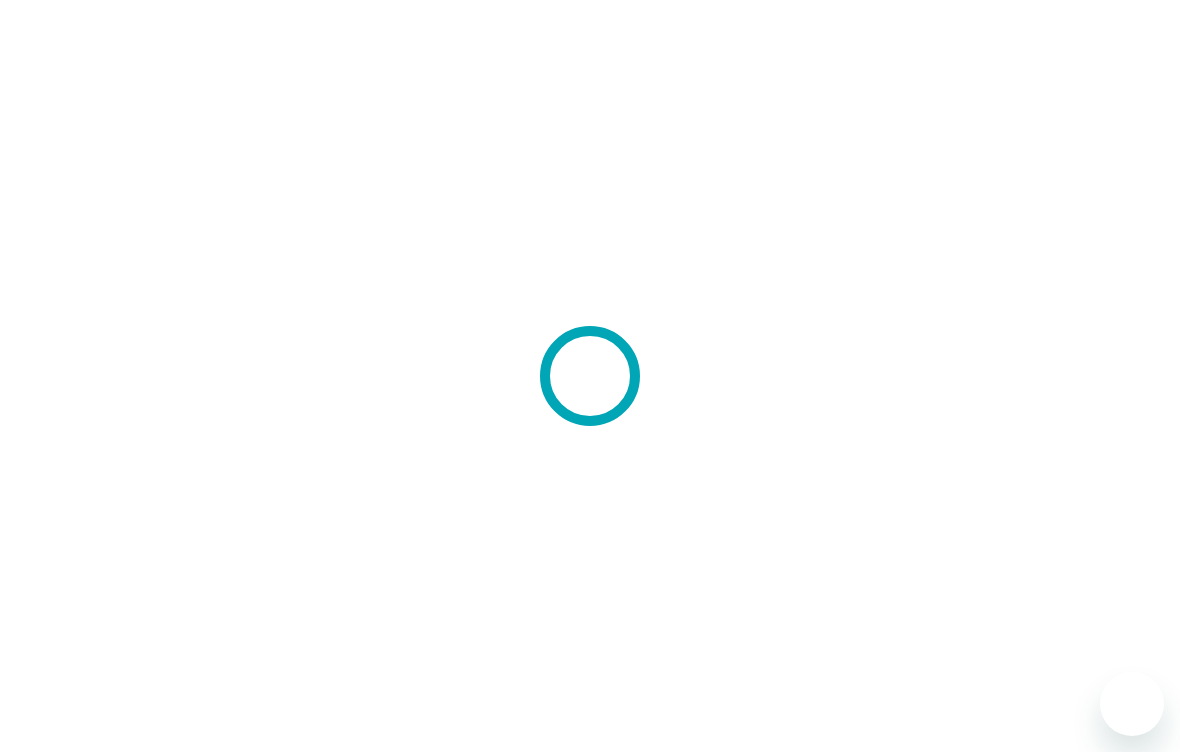 scroll, scrollTop: 0, scrollLeft: 0, axis: both 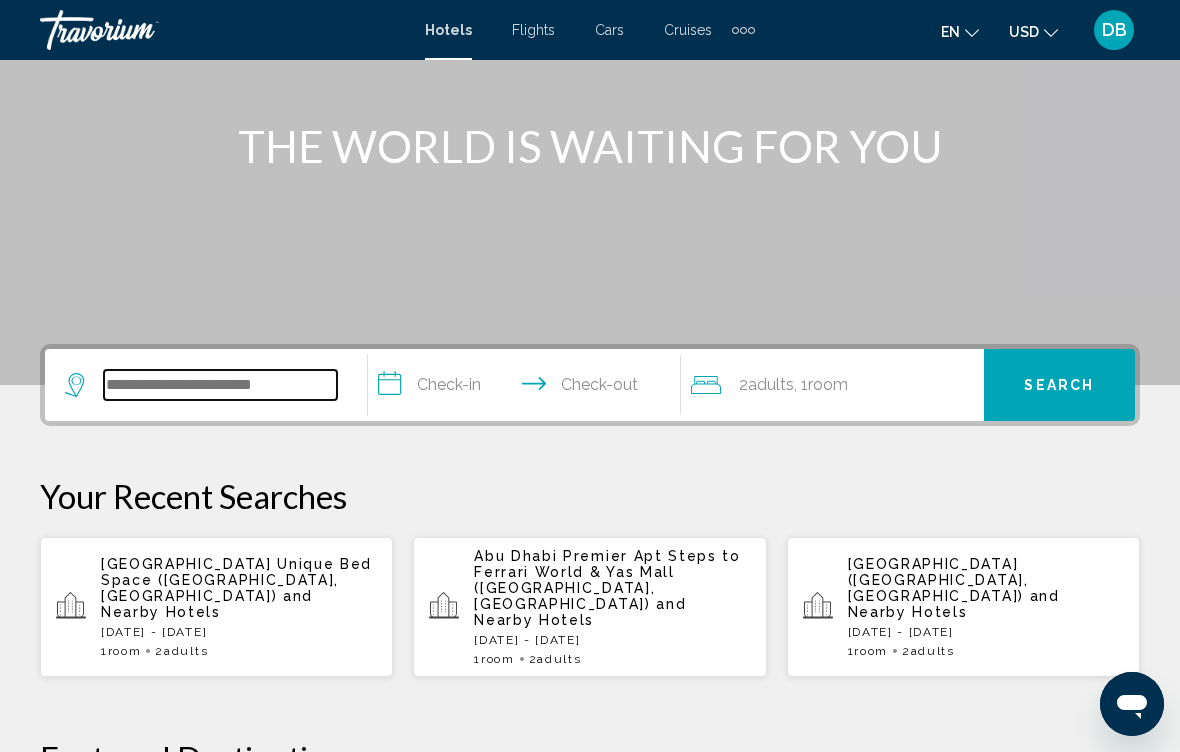 click at bounding box center [220, 385] 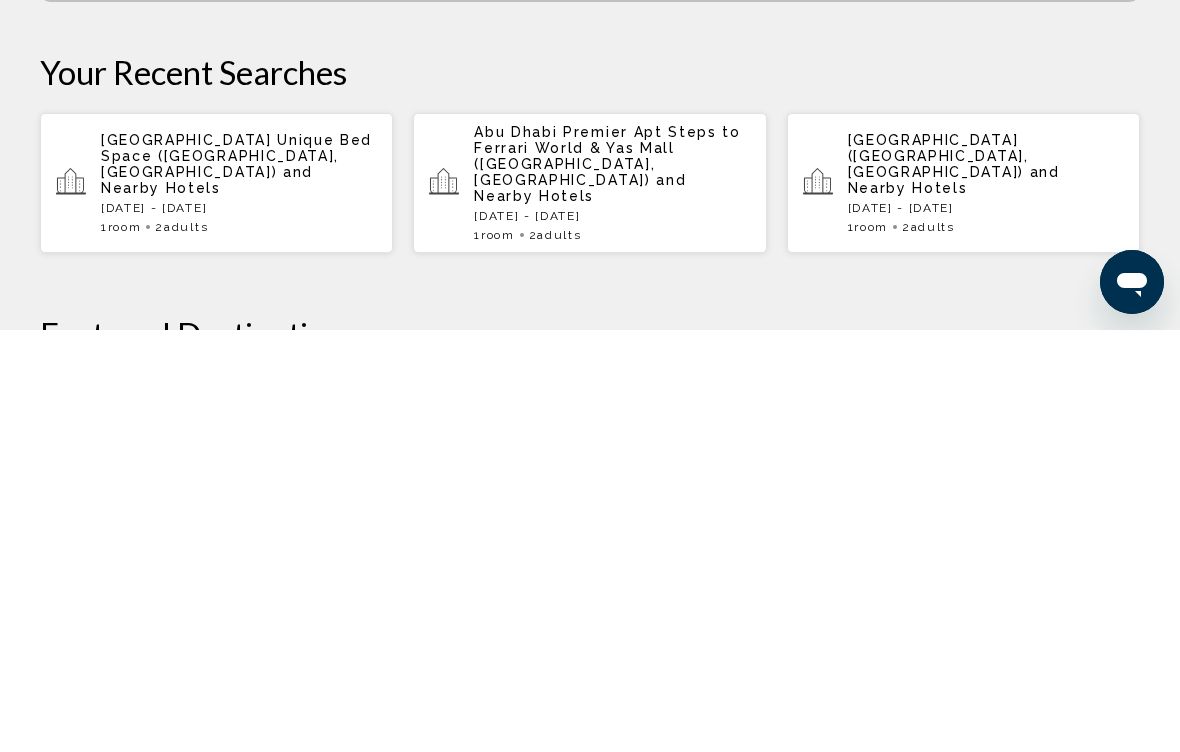 scroll, scrollTop: 220, scrollLeft: 0, axis: vertical 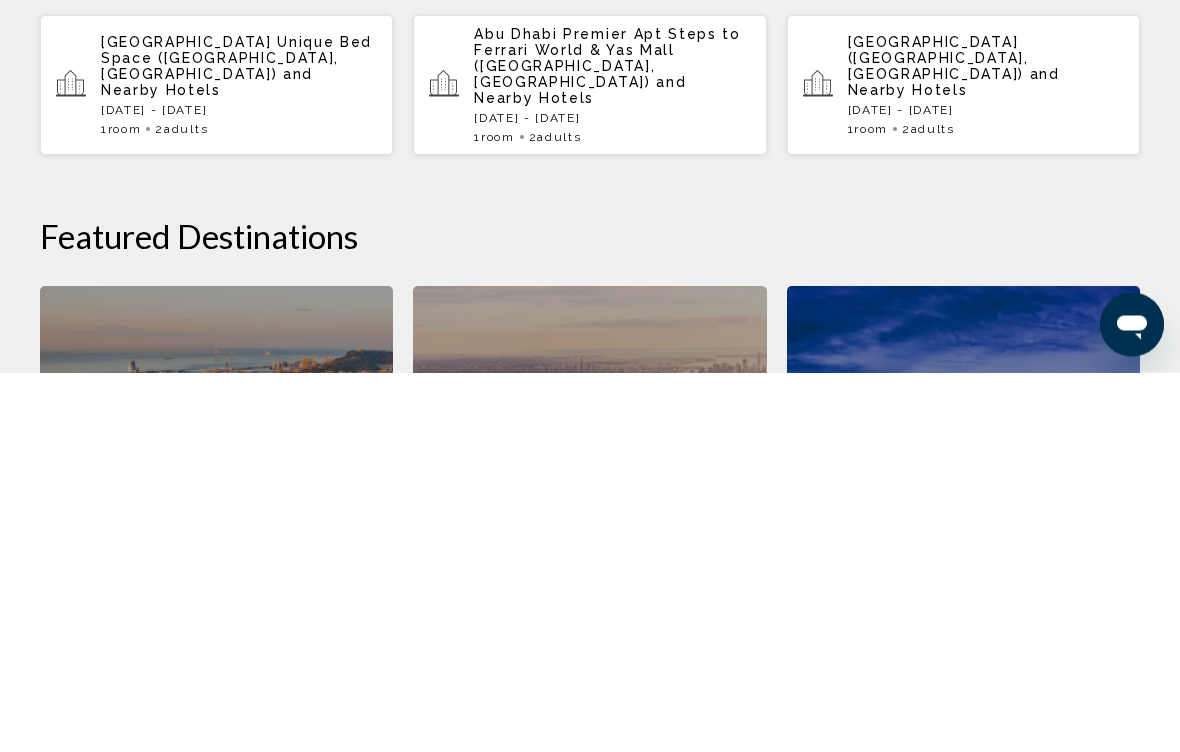 click on "[GEOGRAPHIC_DATA] ([GEOGRAPHIC_DATA], [GEOGRAPHIC_DATA])    and Nearby Hotels  [GEOGRAPHIC_DATA][DATE] - [DATE]  1  Room rooms 2  Adult Adults" at bounding box center [986, 465] 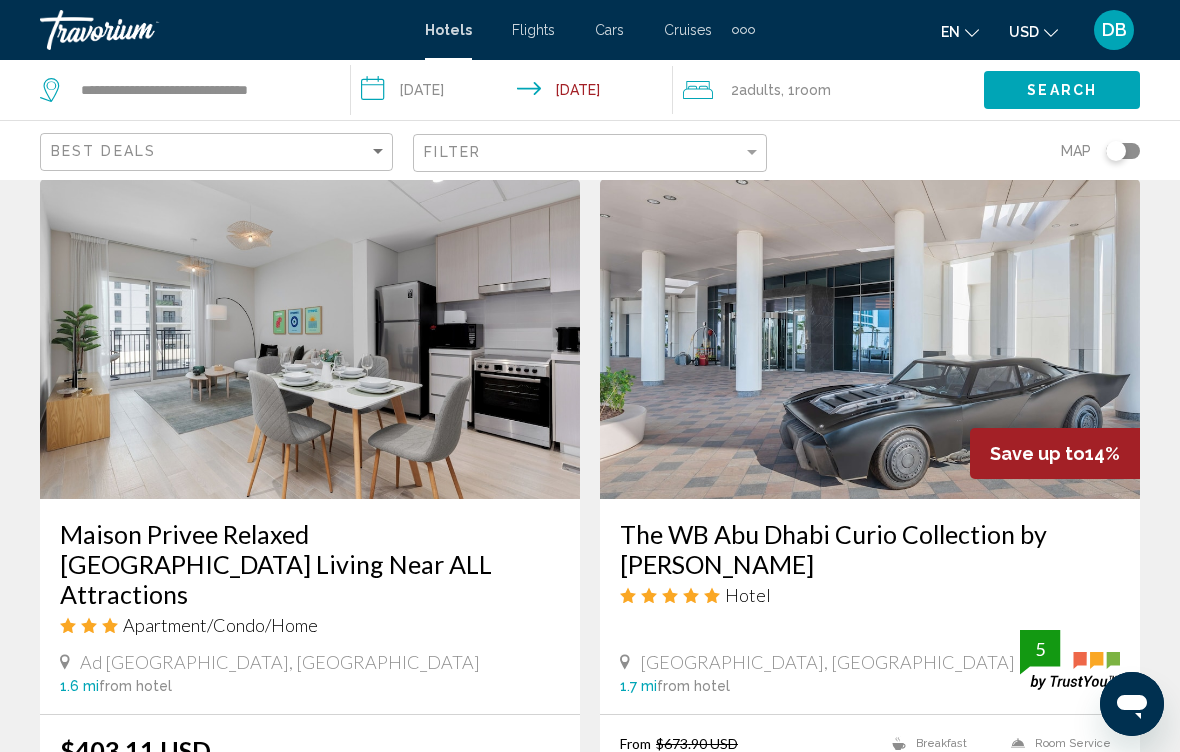scroll, scrollTop: 3106, scrollLeft: 0, axis: vertical 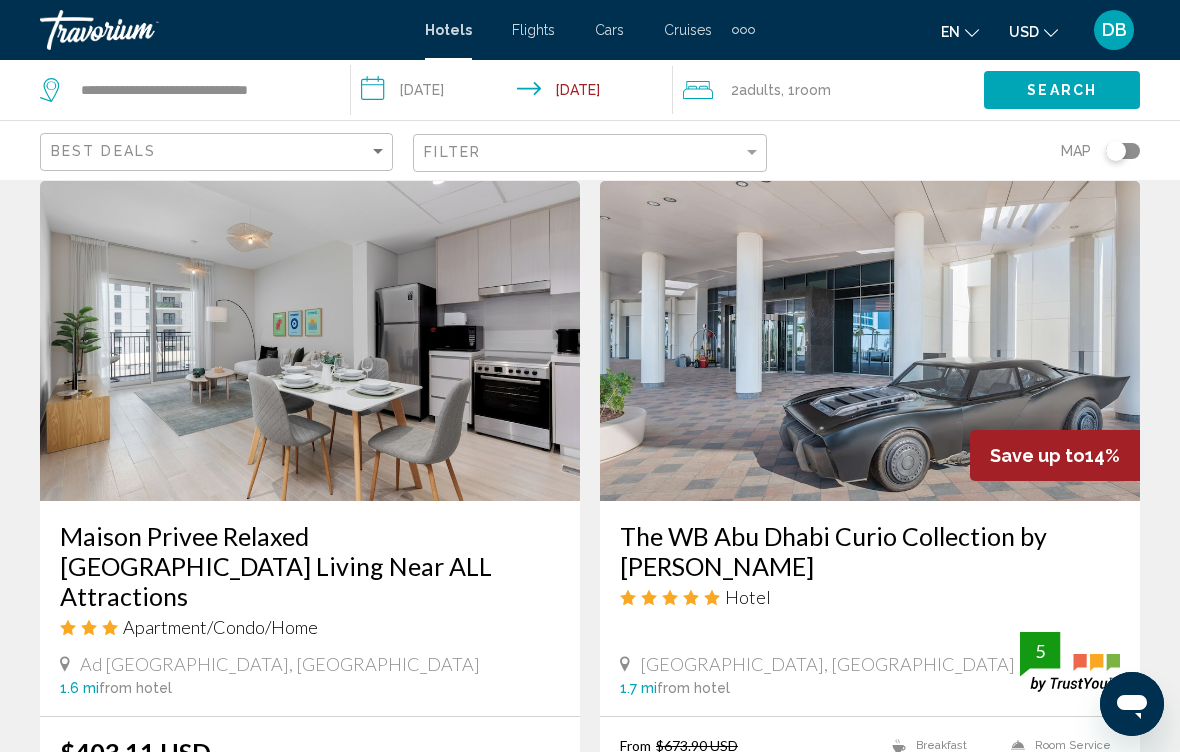 click on "Filter" 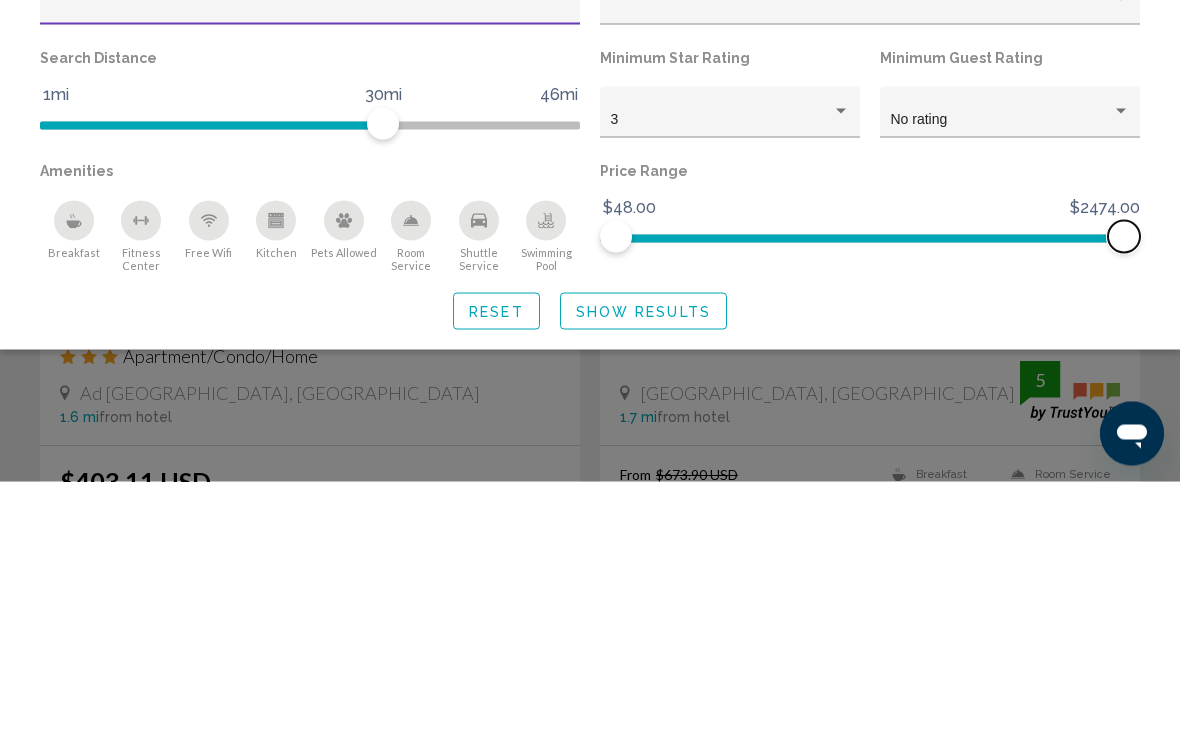 scroll, scrollTop: 3377, scrollLeft: 0, axis: vertical 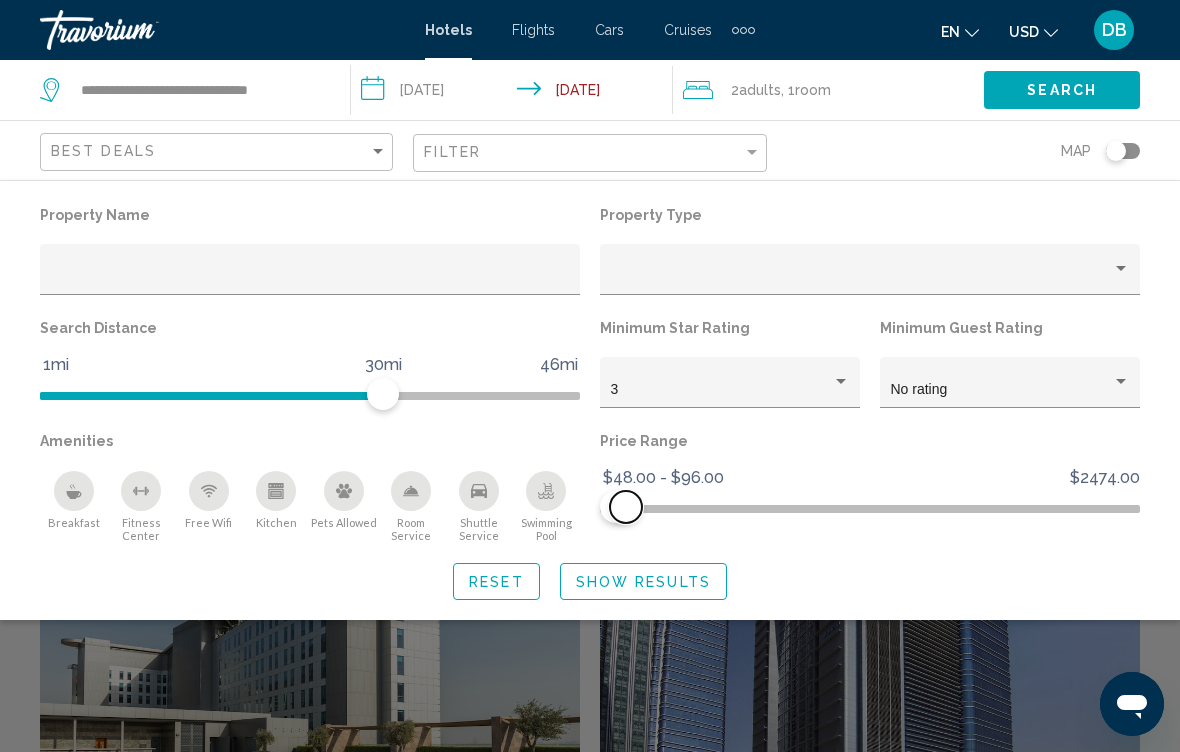click 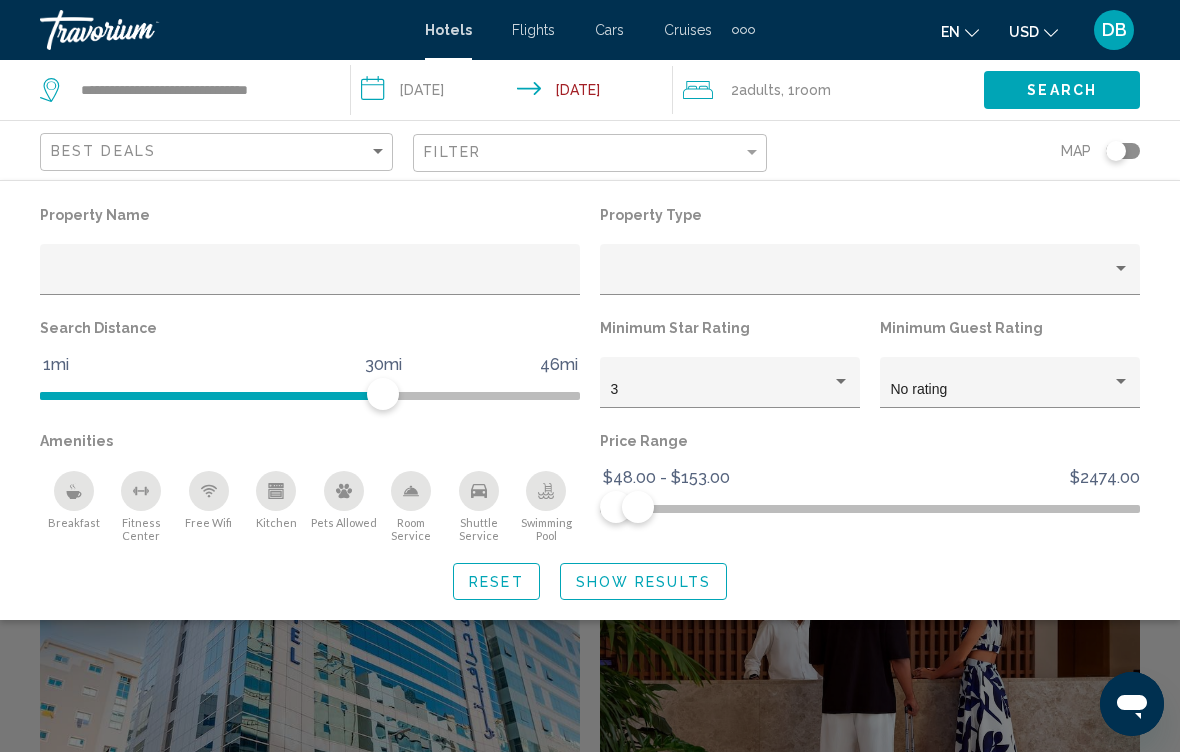 click on "No rating" at bounding box center (1001, 390) 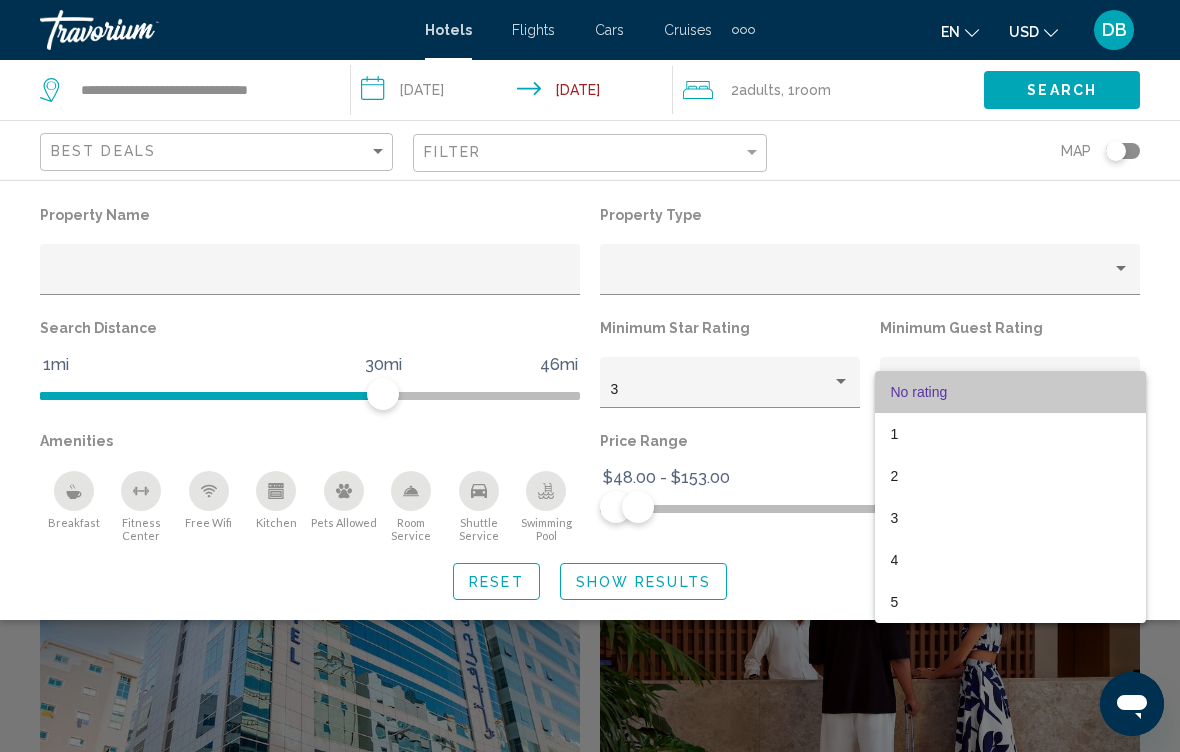 click on "No rating" at bounding box center (1010, 392) 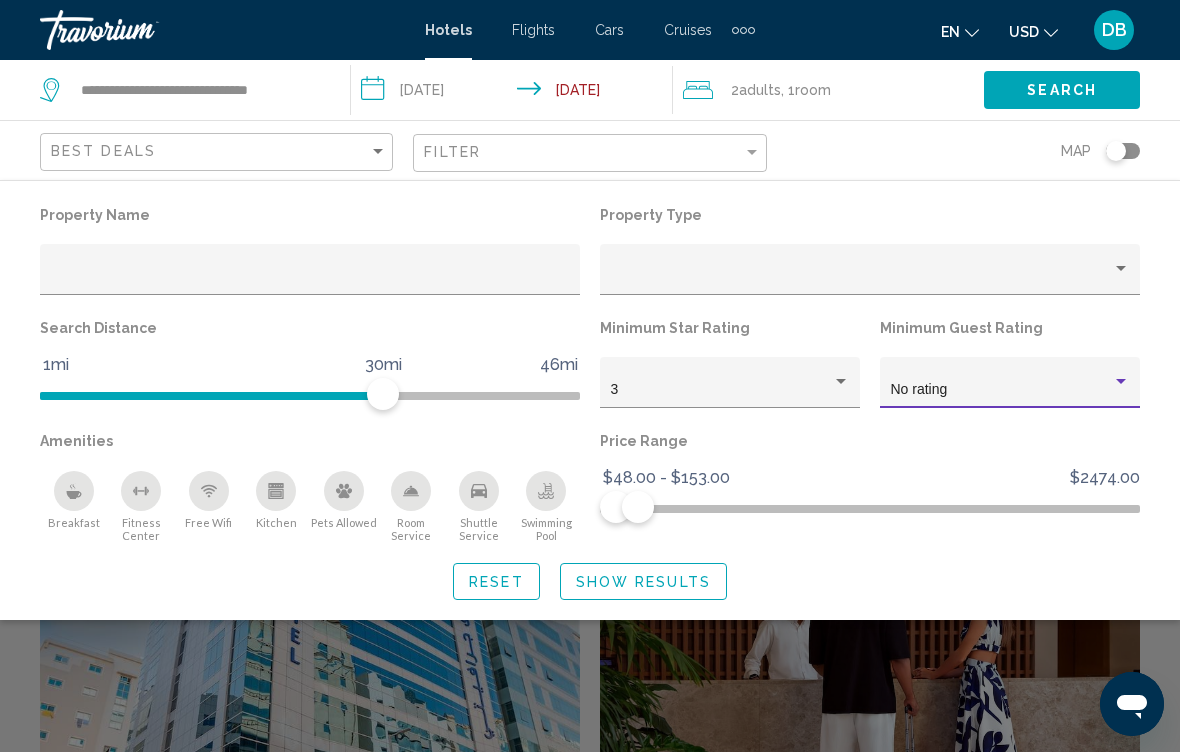 click at bounding box center (841, 382) 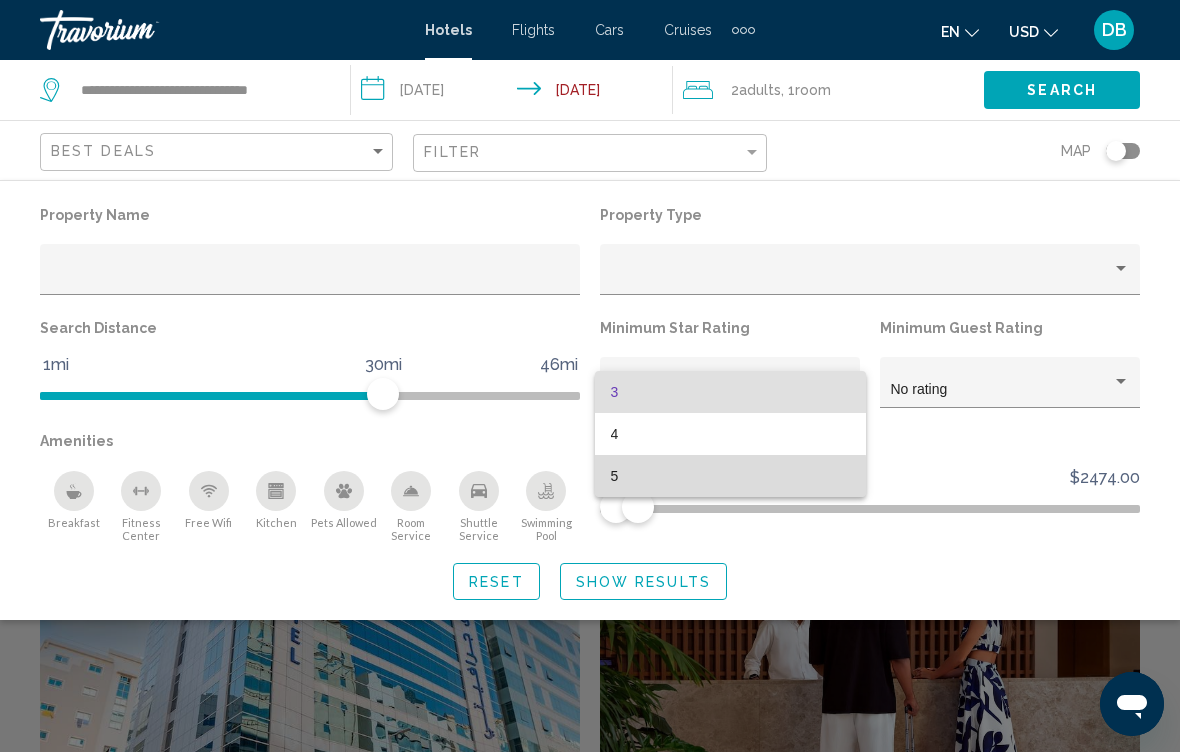 click on "5" at bounding box center [730, 476] 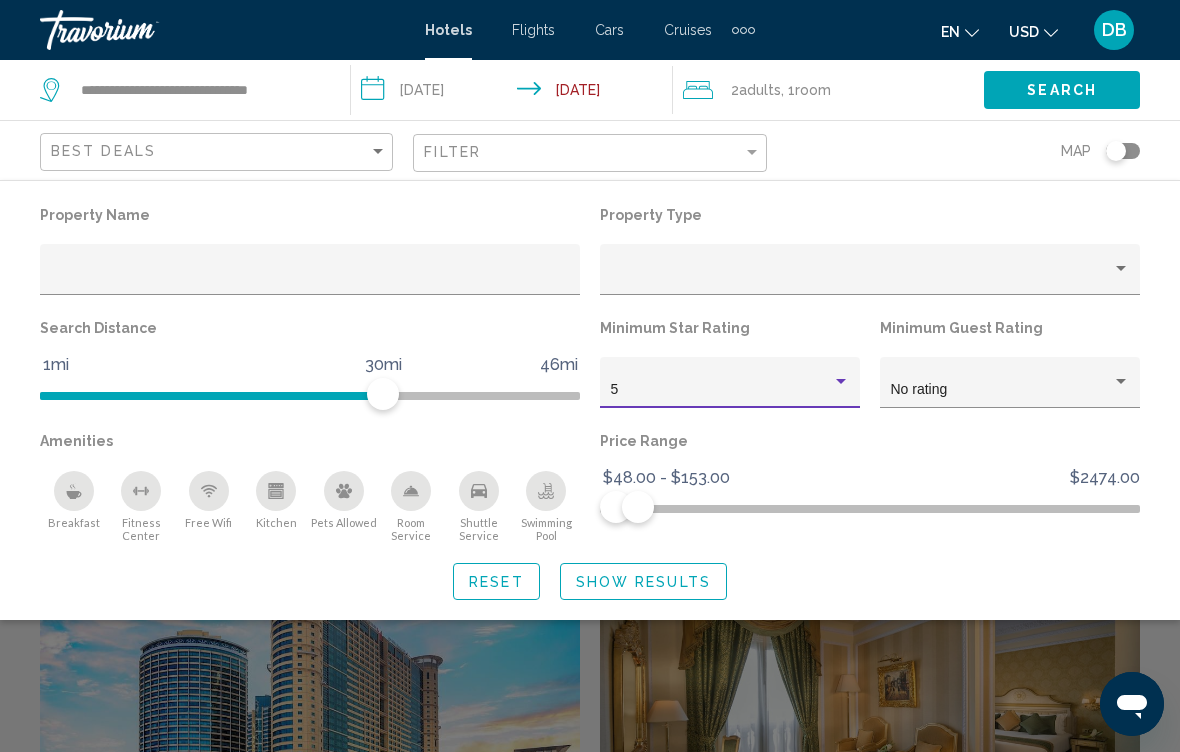 click on "5" at bounding box center [721, 390] 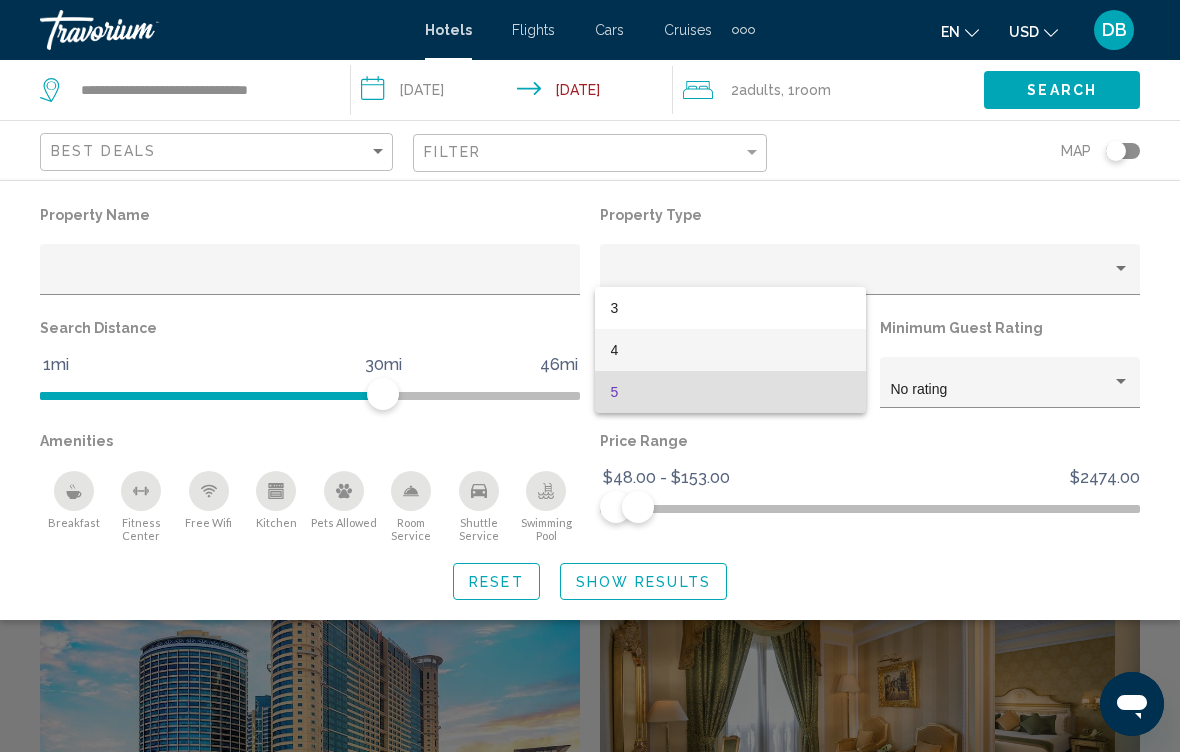 click on "4" at bounding box center [730, 350] 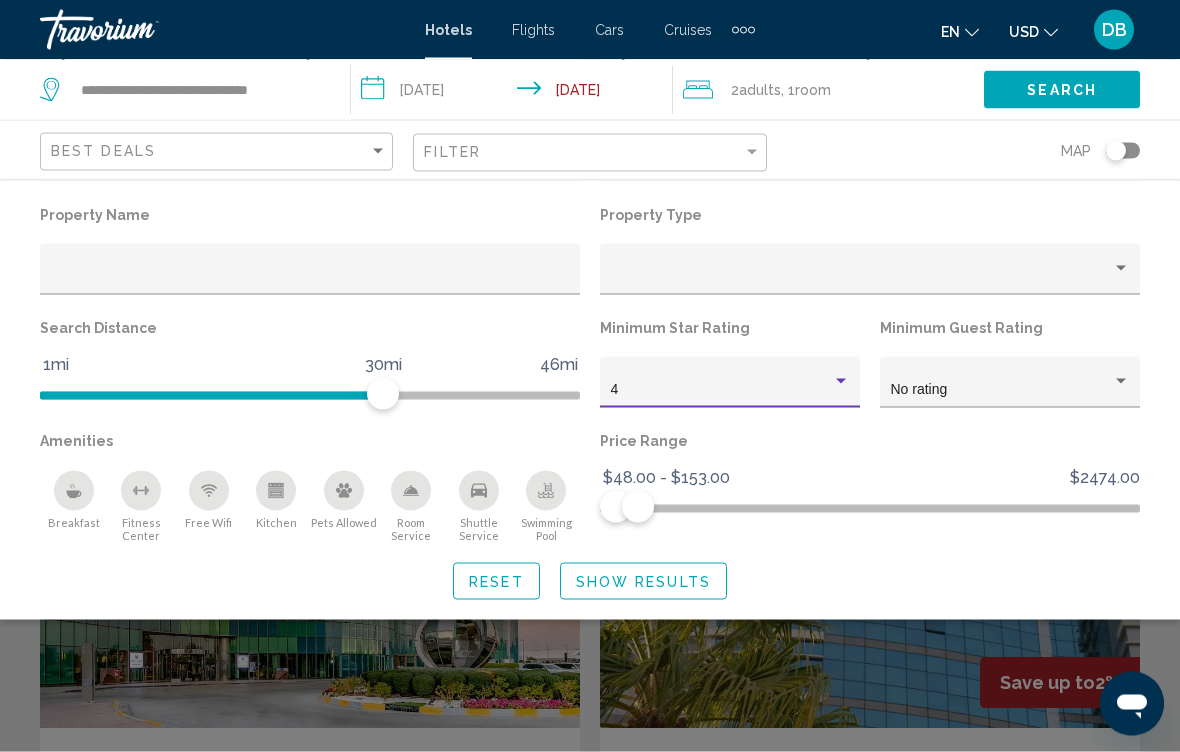 scroll, scrollTop: 3504, scrollLeft: 0, axis: vertical 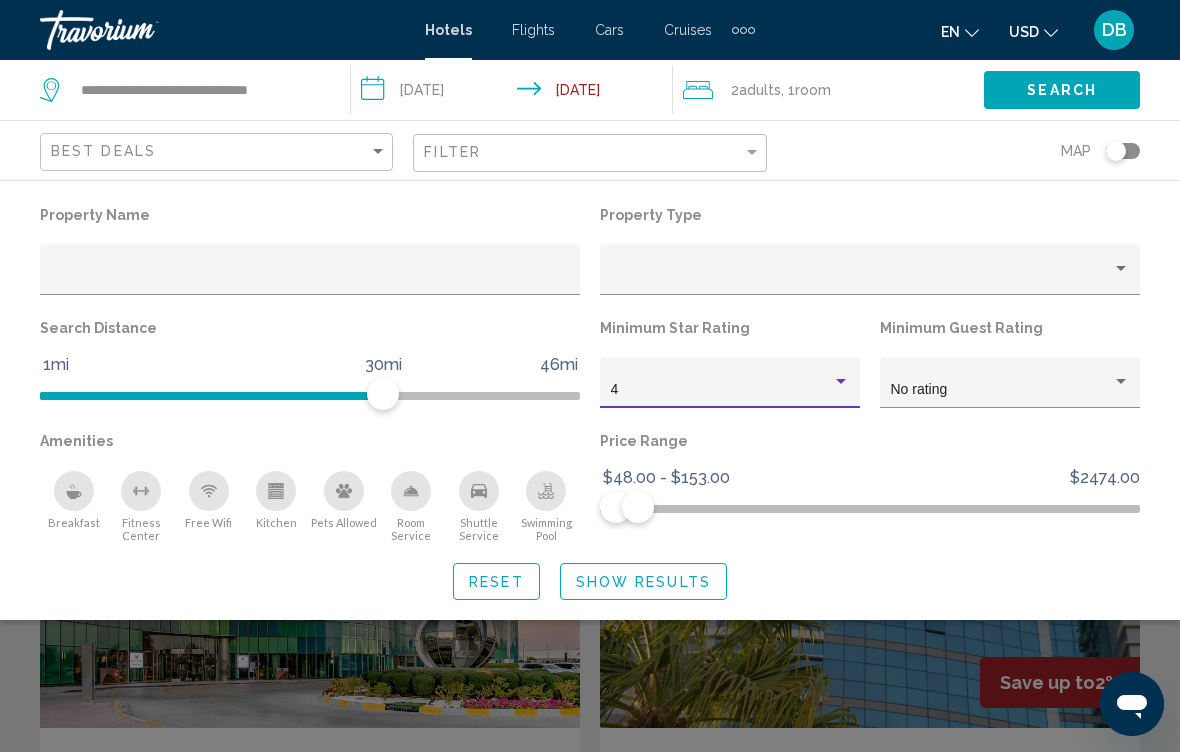 click 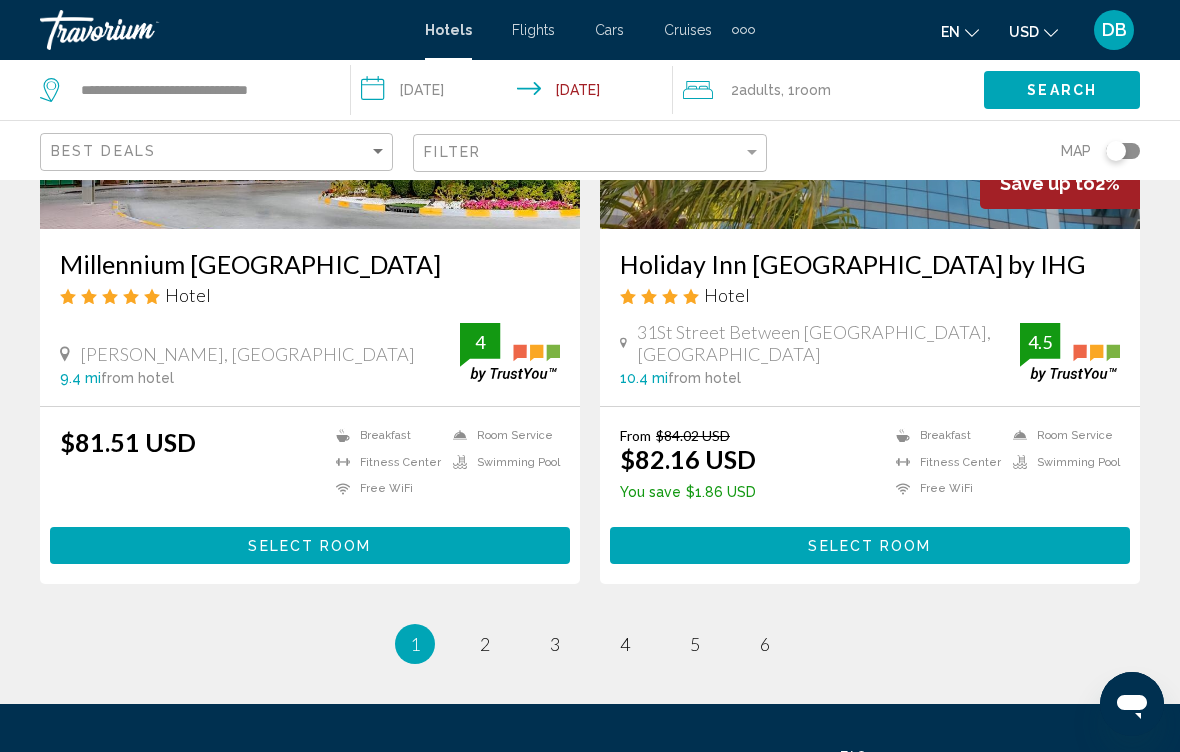 scroll, scrollTop: 4003, scrollLeft: 0, axis: vertical 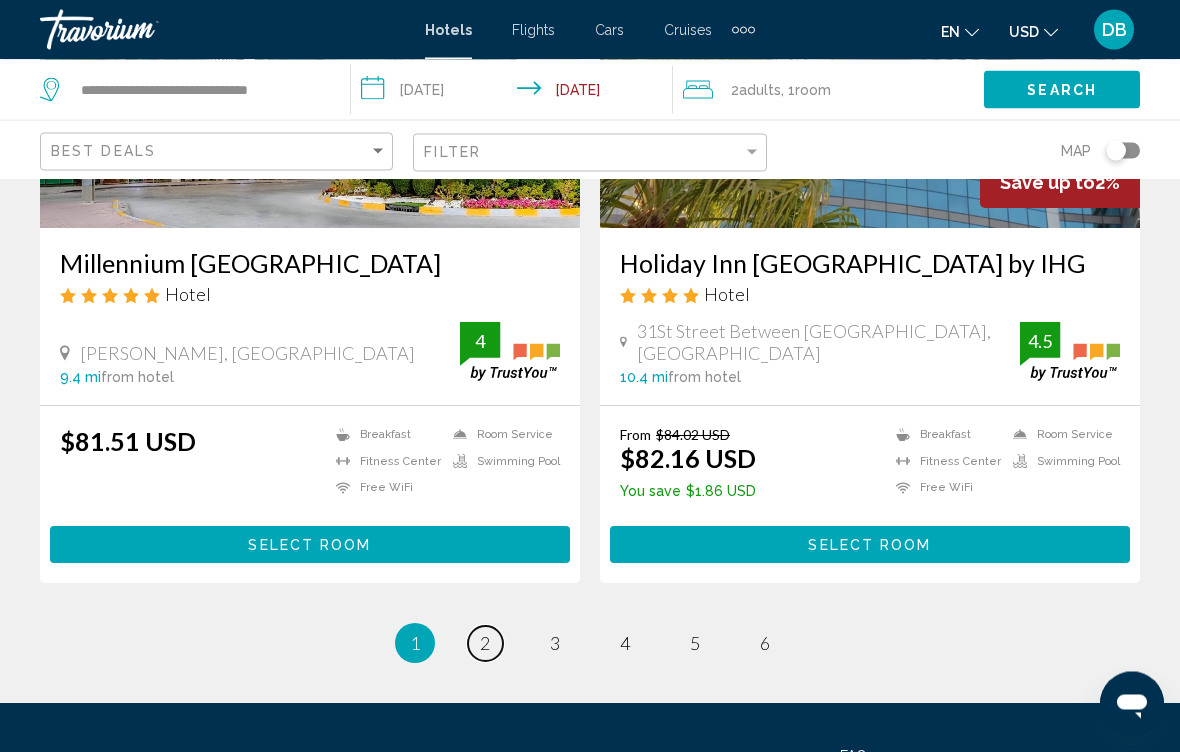 click on "page  2" at bounding box center (485, 644) 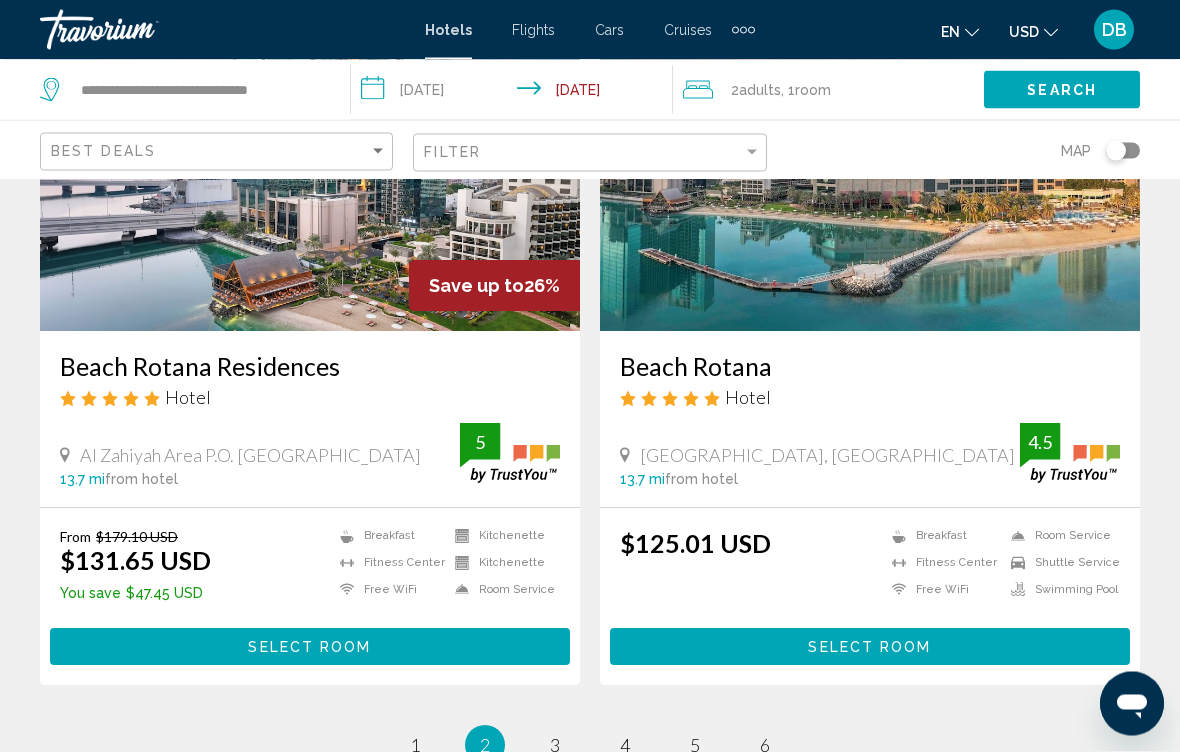 scroll, scrollTop: 3846, scrollLeft: 0, axis: vertical 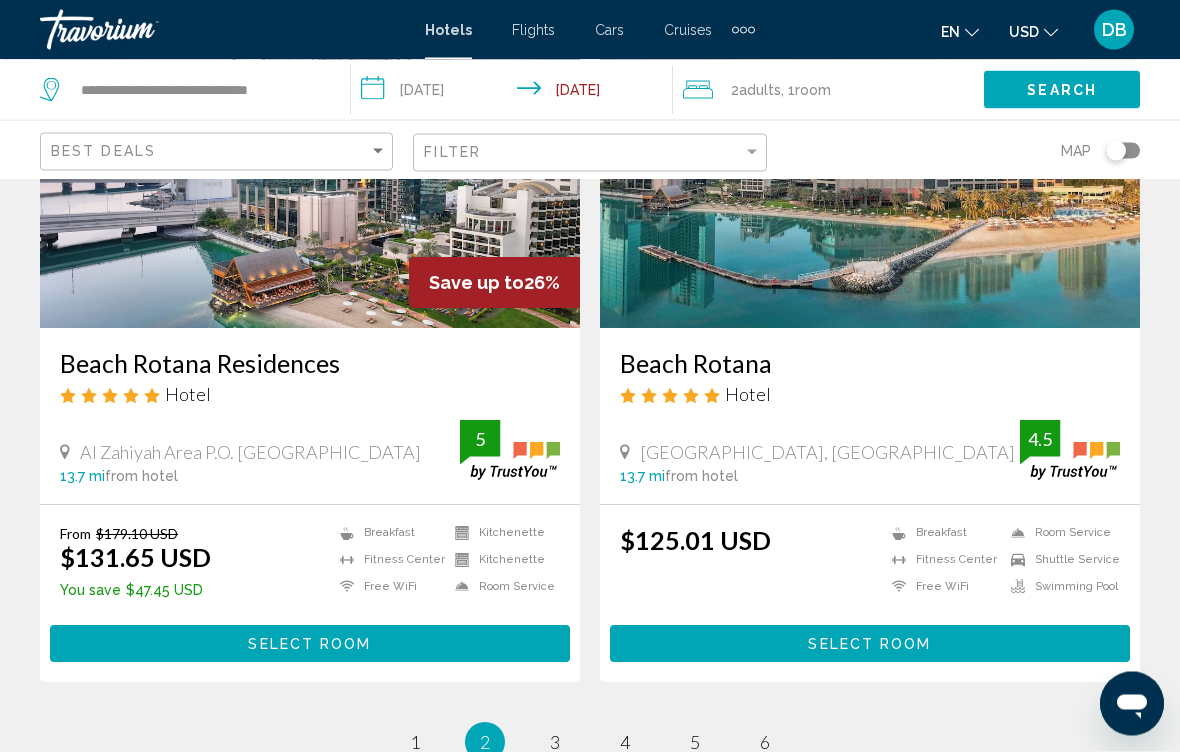click on "Save up to" at bounding box center [476, 283] 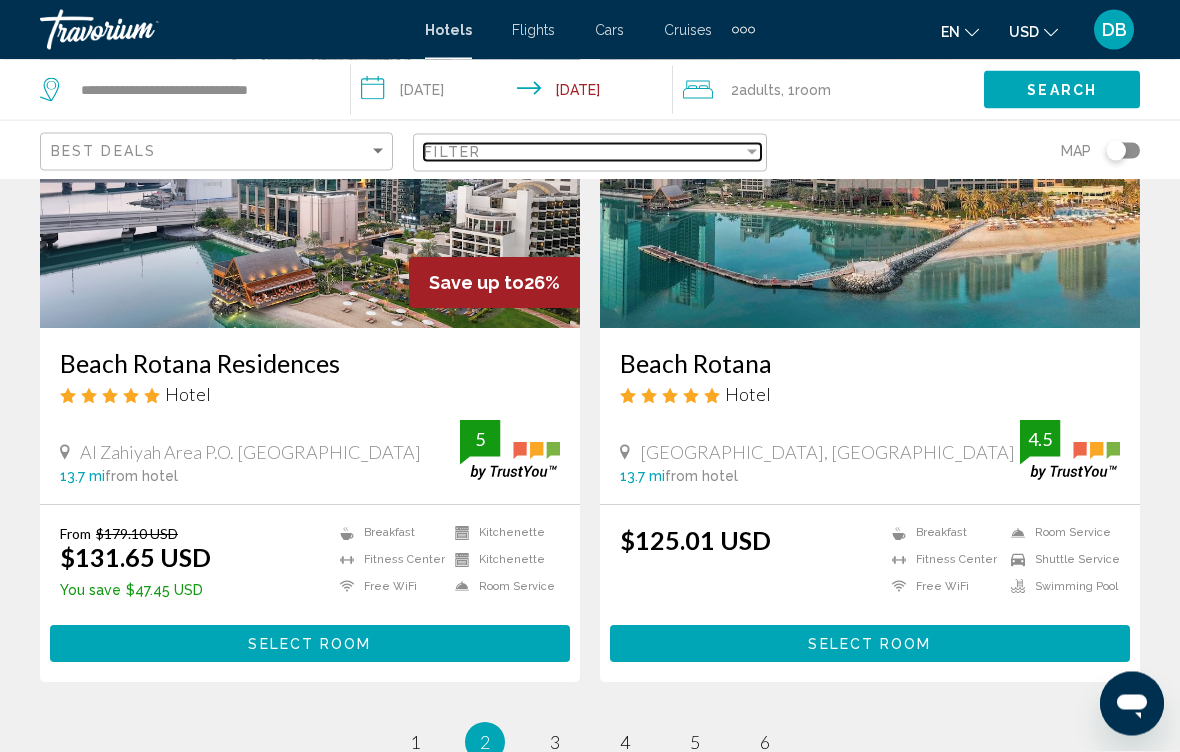 click on "Filter" at bounding box center (583, 152) 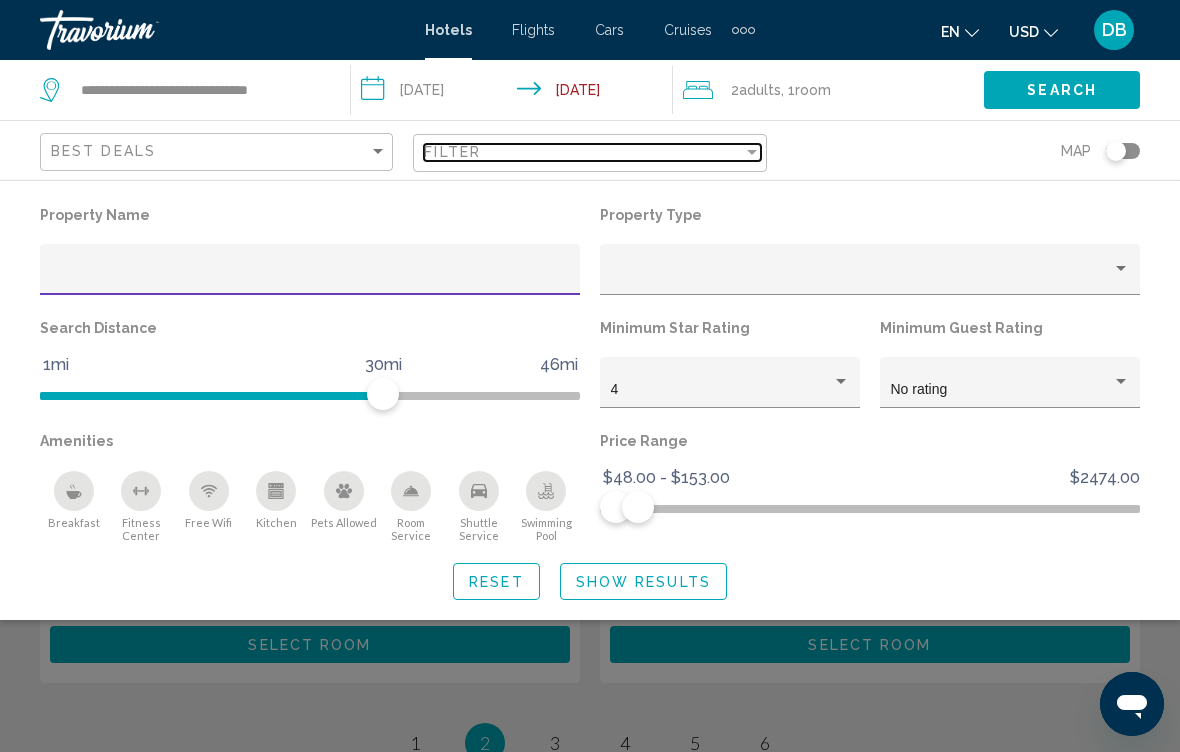 click on "Filter" at bounding box center [583, 152] 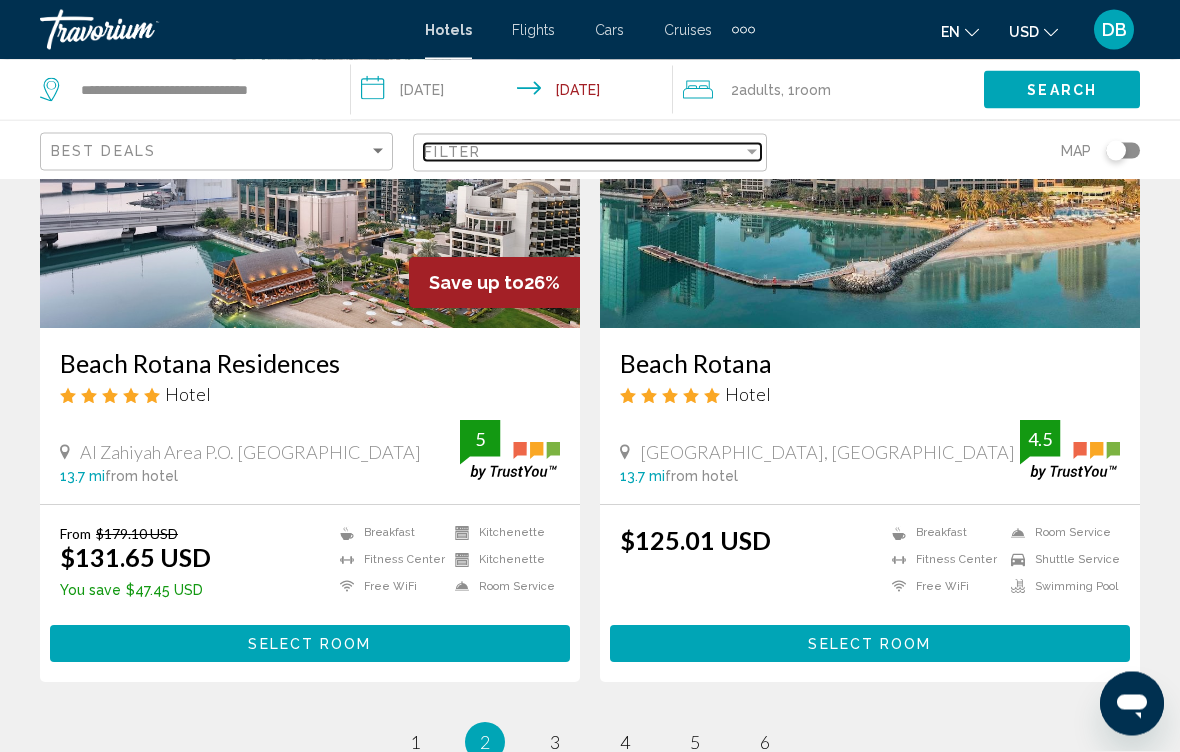 click at bounding box center [752, 152] 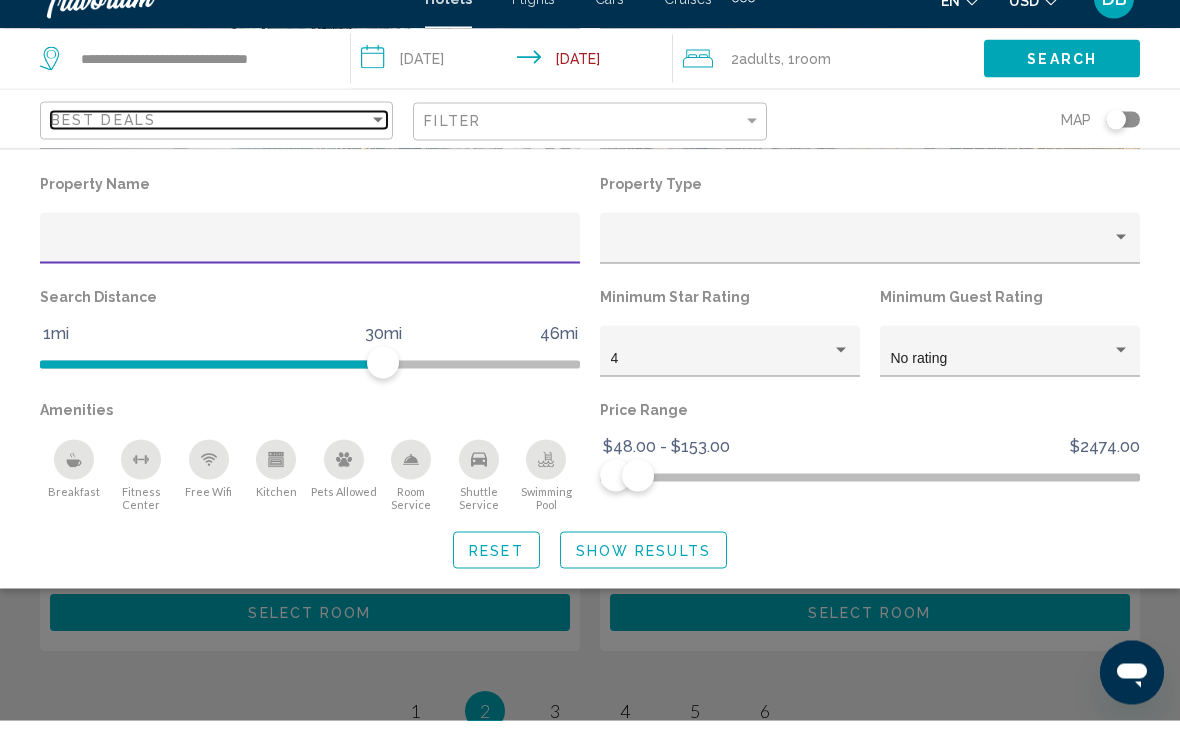 click on "Best Deals" at bounding box center (210, 151) 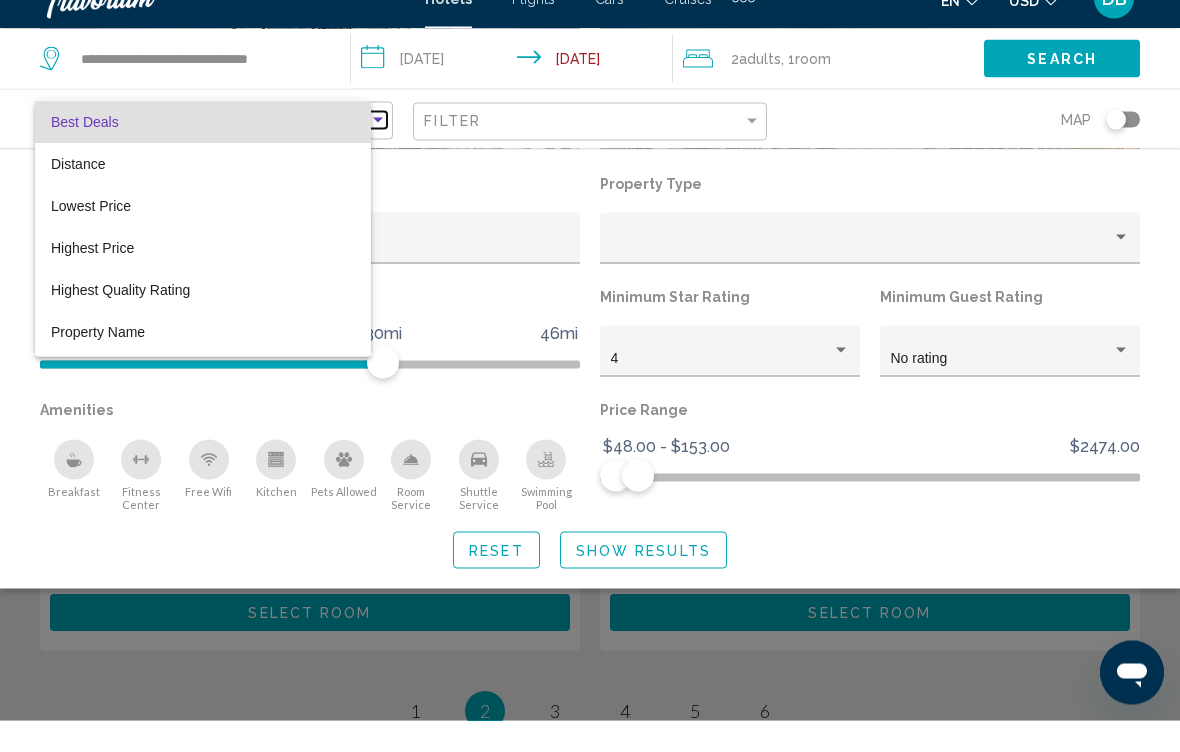 scroll, scrollTop: 3878, scrollLeft: 0, axis: vertical 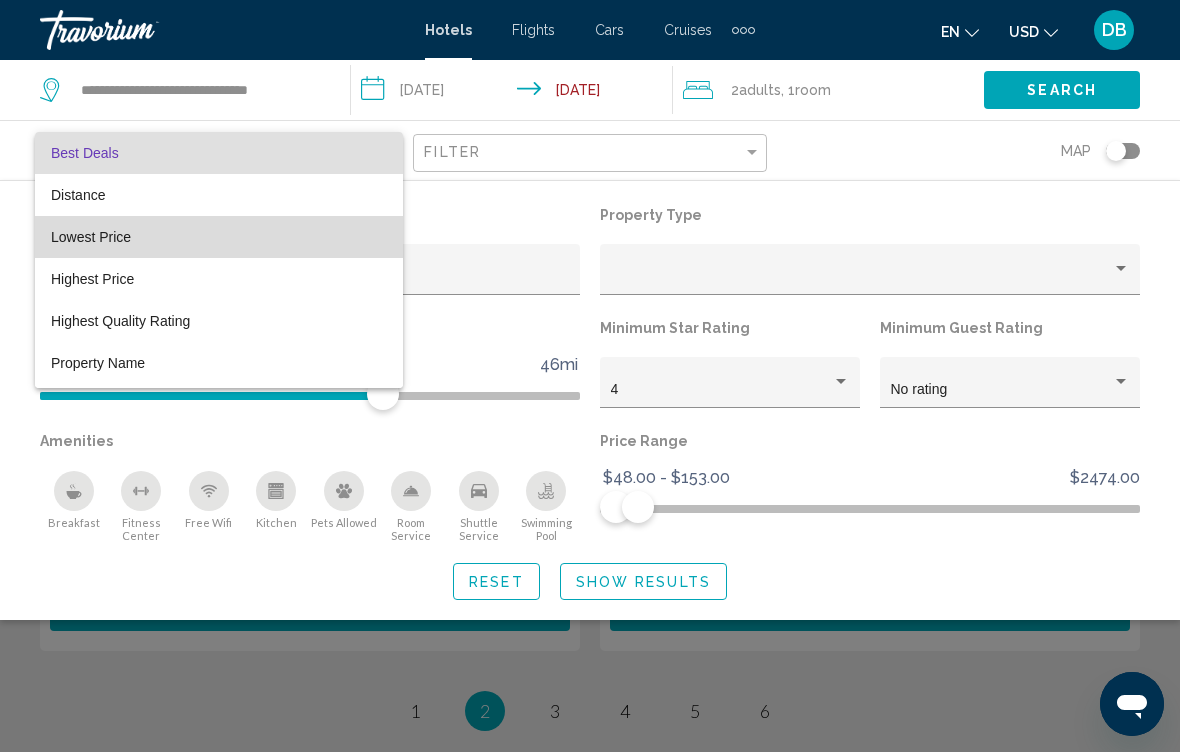 click on "Lowest Price" at bounding box center (219, 237) 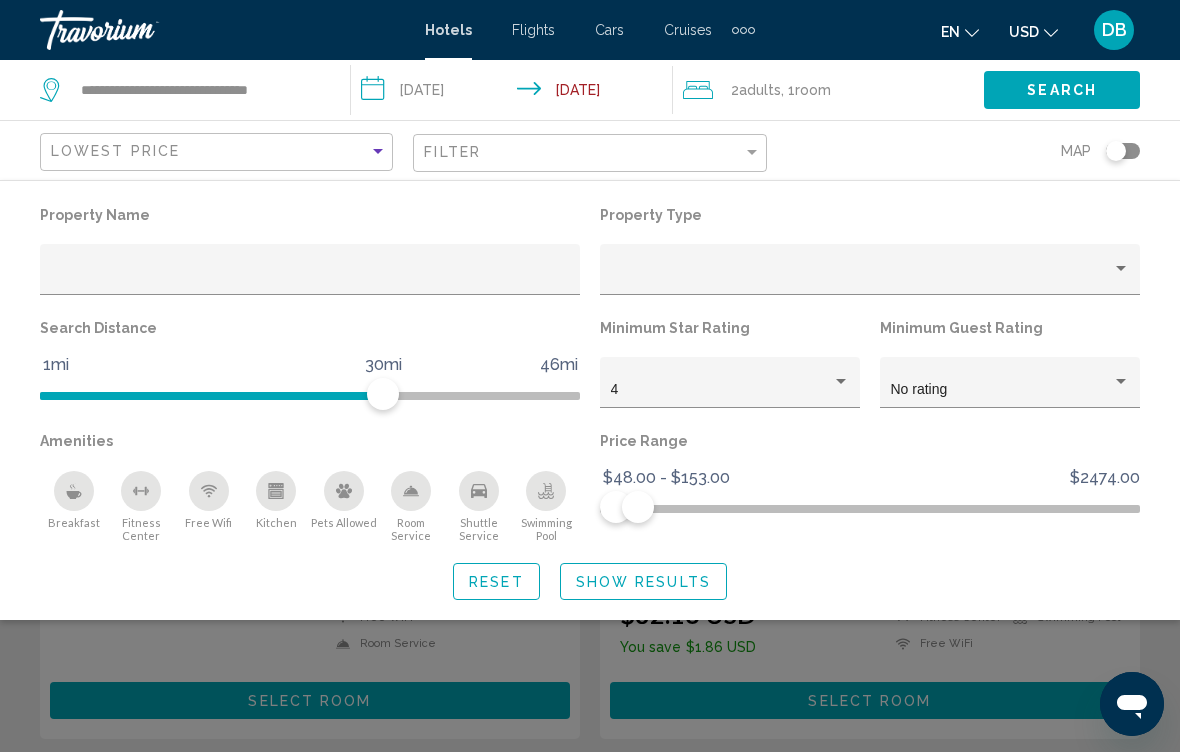 click on "Reset" 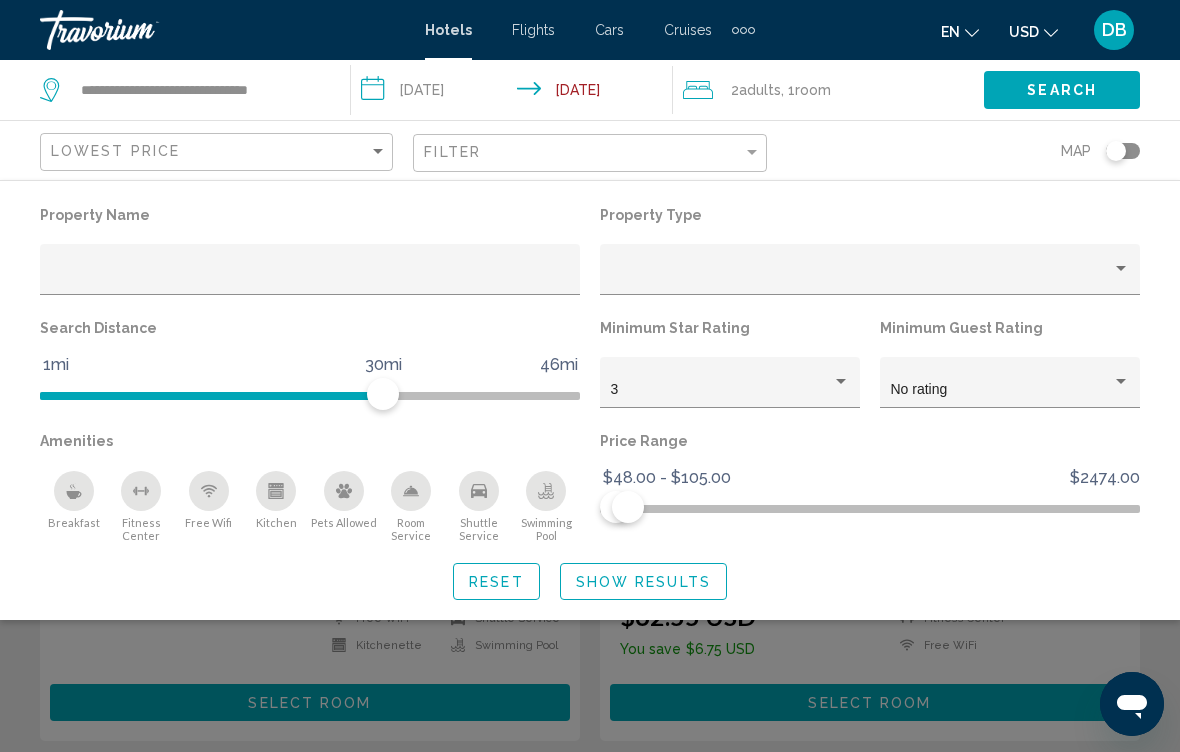 click on "Reset" 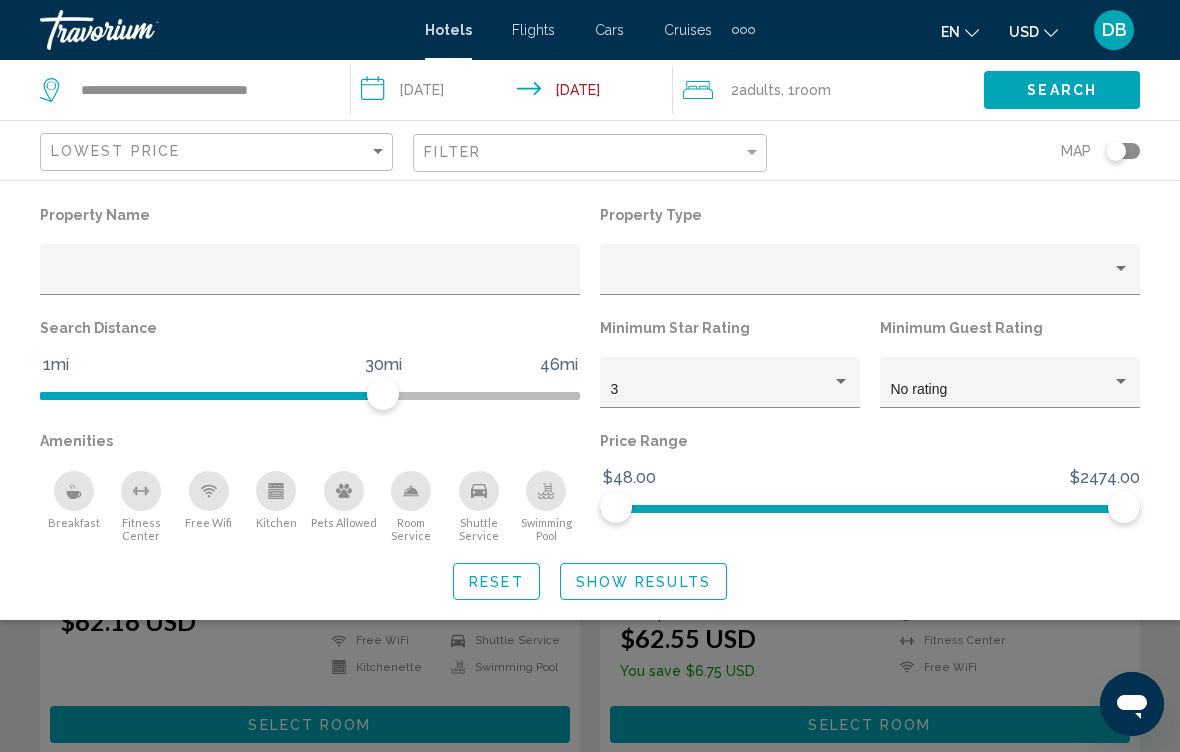 scroll, scrollTop: 3854, scrollLeft: 0, axis: vertical 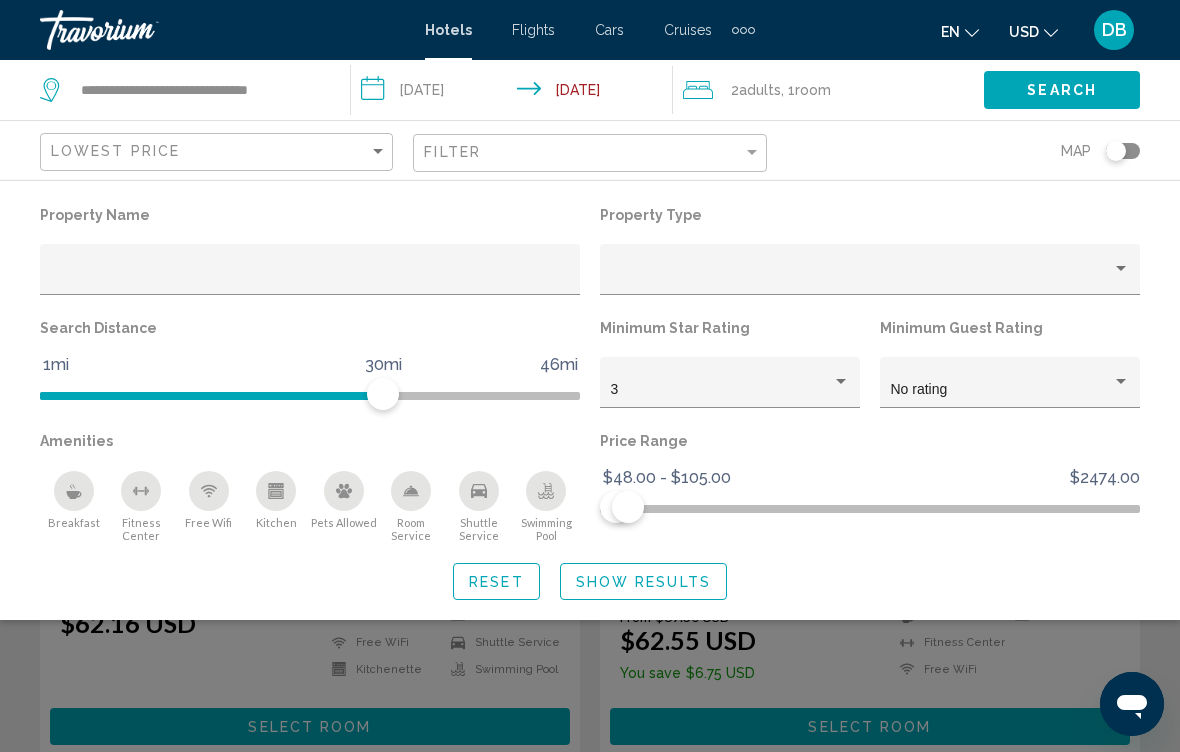 click on "Show Results" 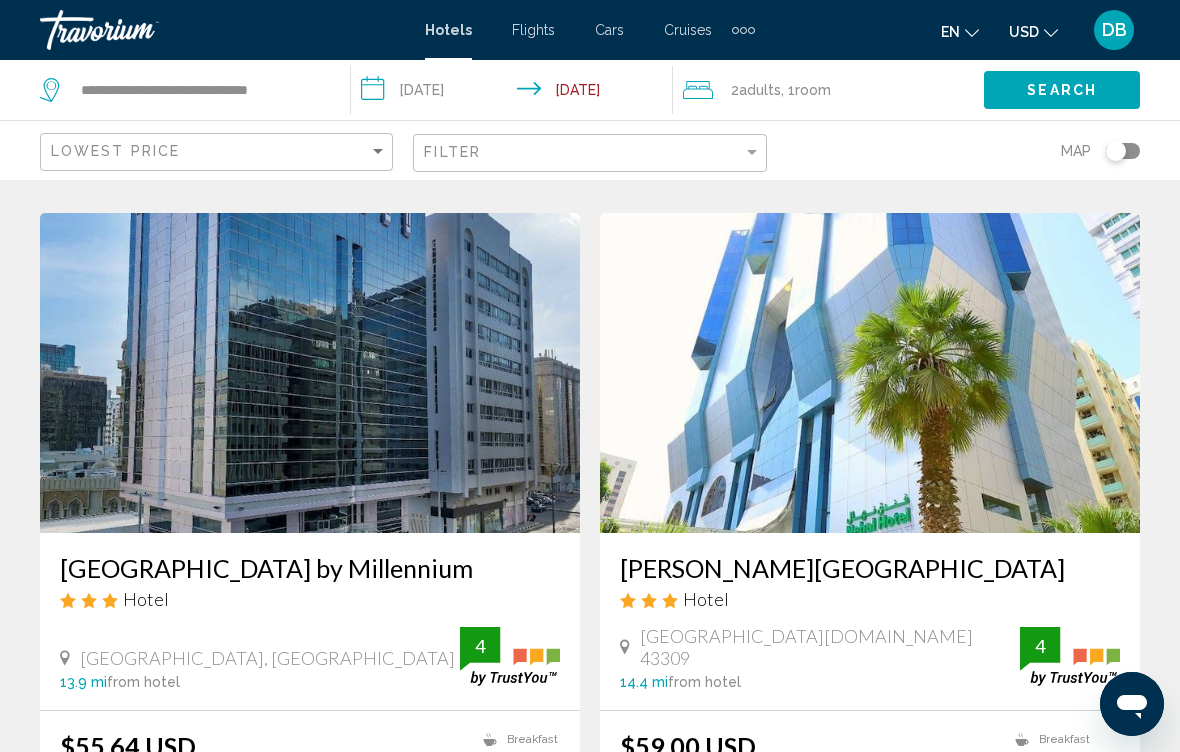 scroll, scrollTop: 1479, scrollLeft: 0, axis: vertical 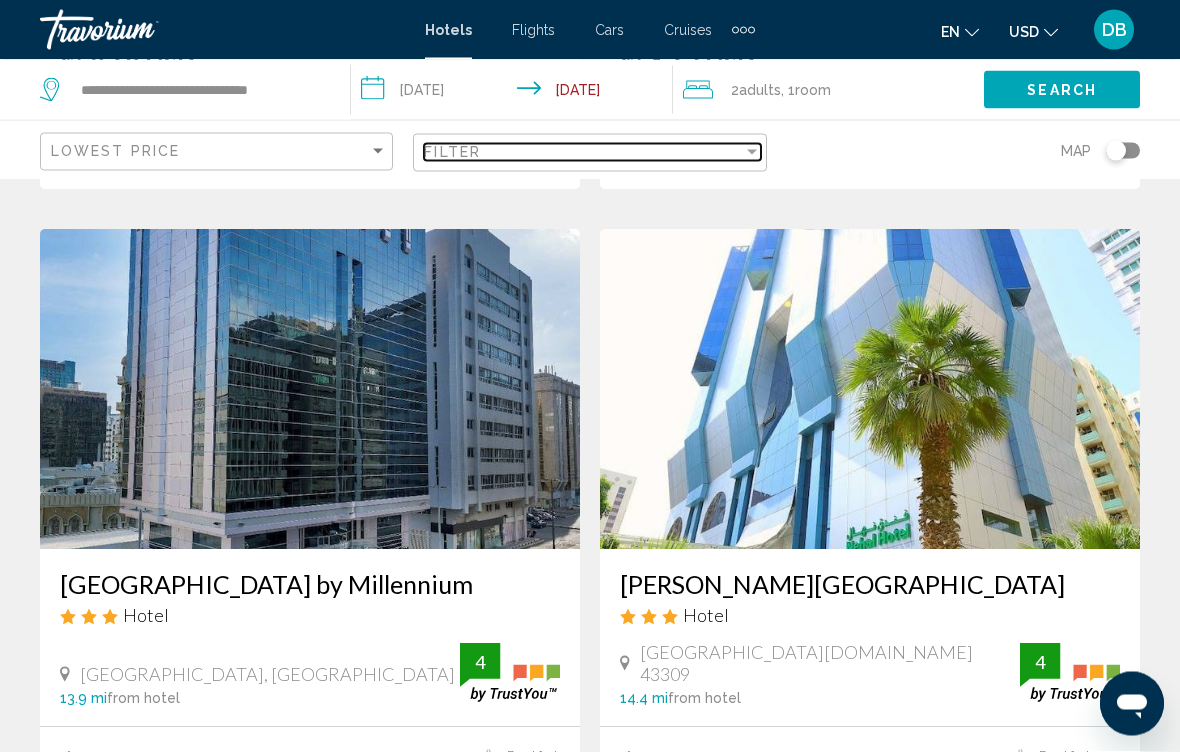 click at bounding box center [752, 152] 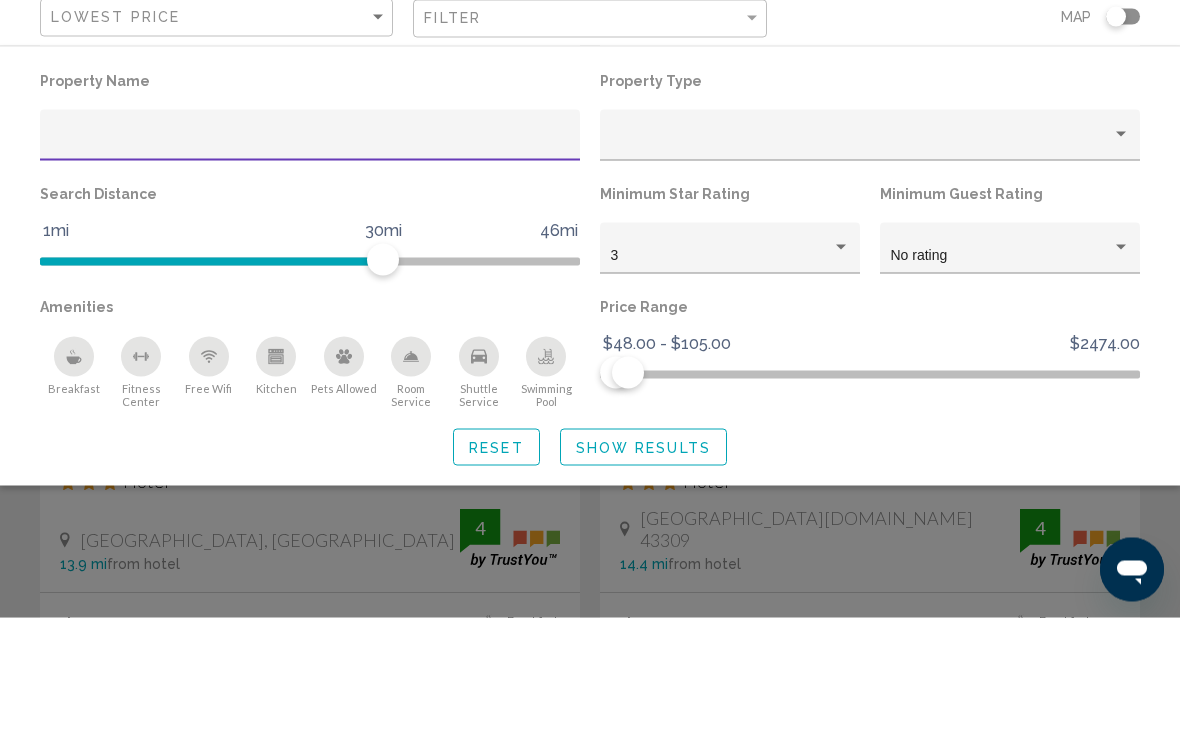 click on "3" at bounding box center [730, 390] 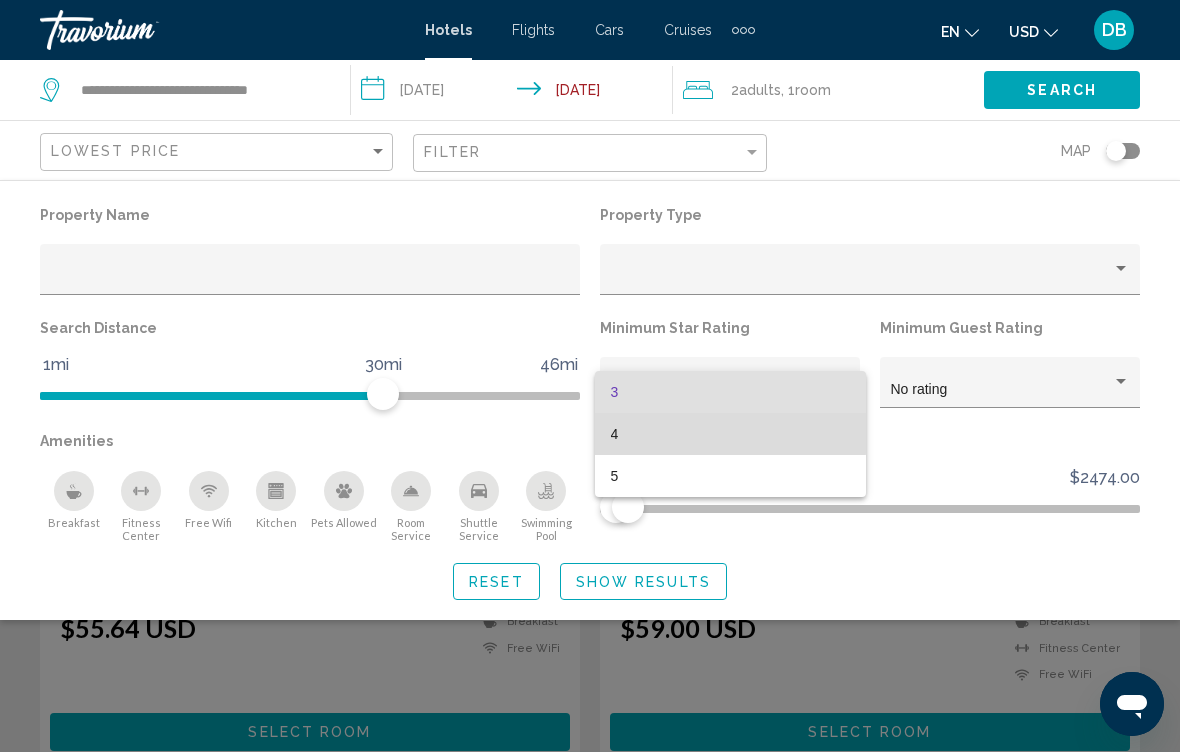 click on "4" at bounding box center (730, 434) 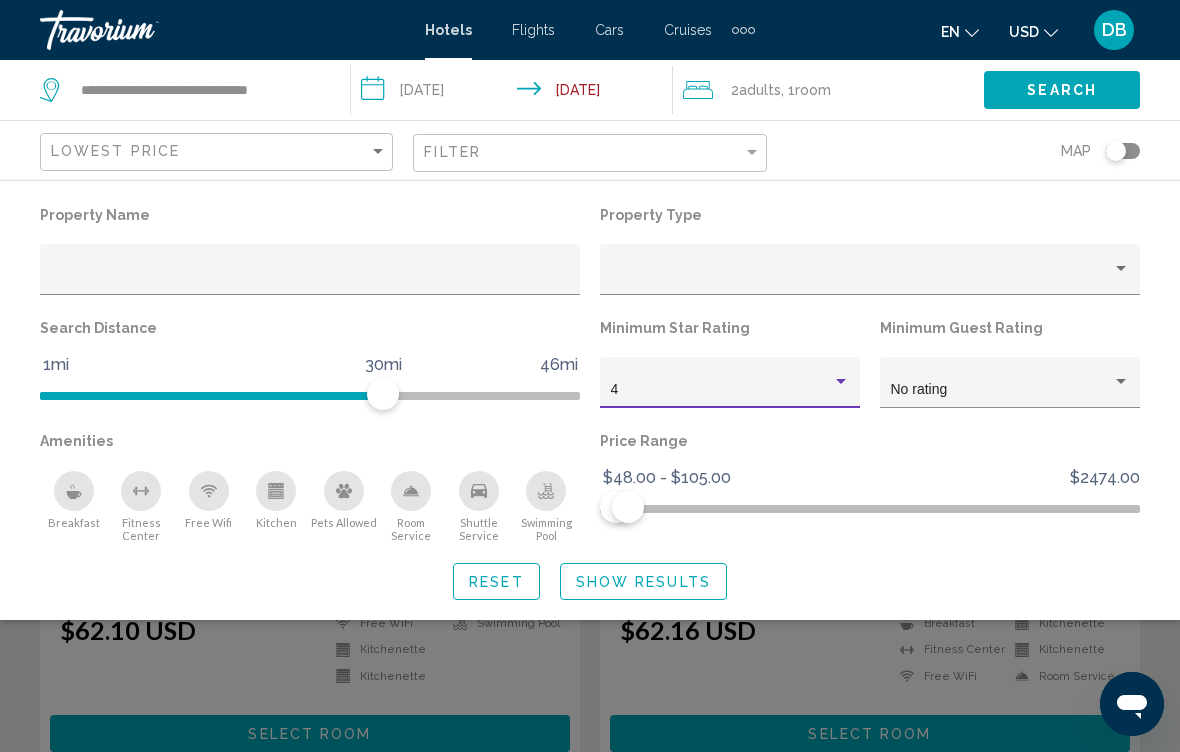 click on "Show Results" 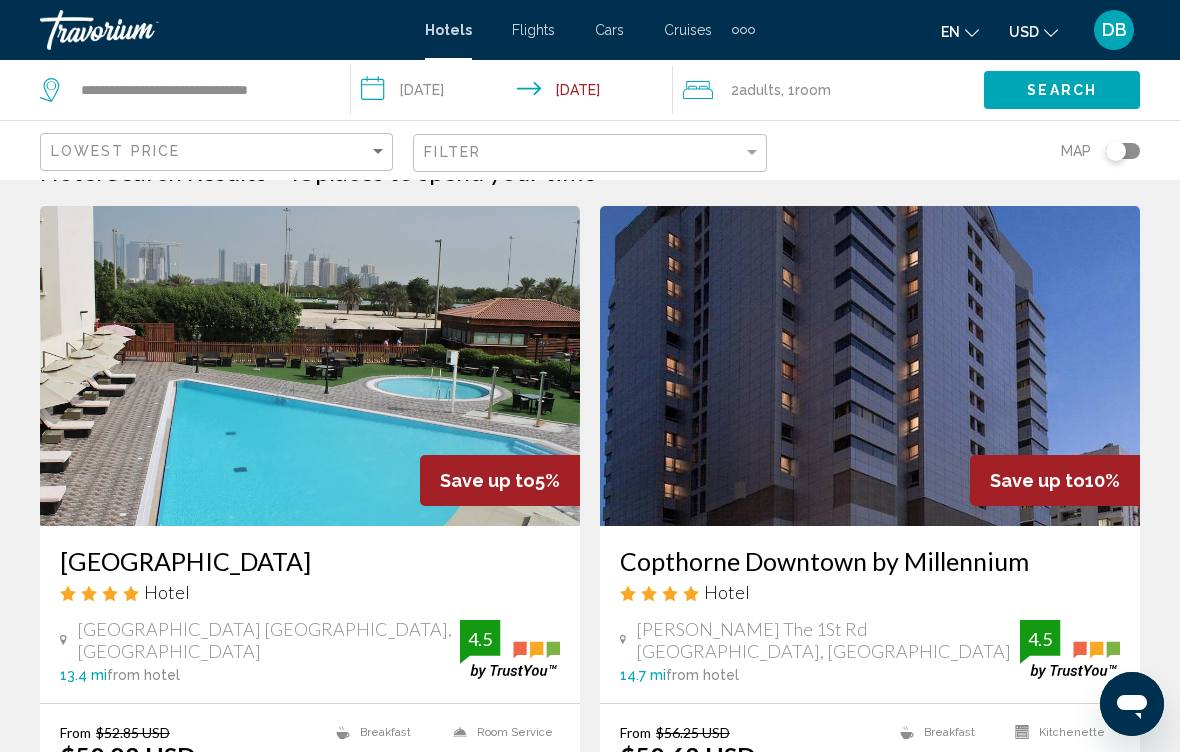 scroll, scrollTop: 0, scrollLeft: 0, axis: both 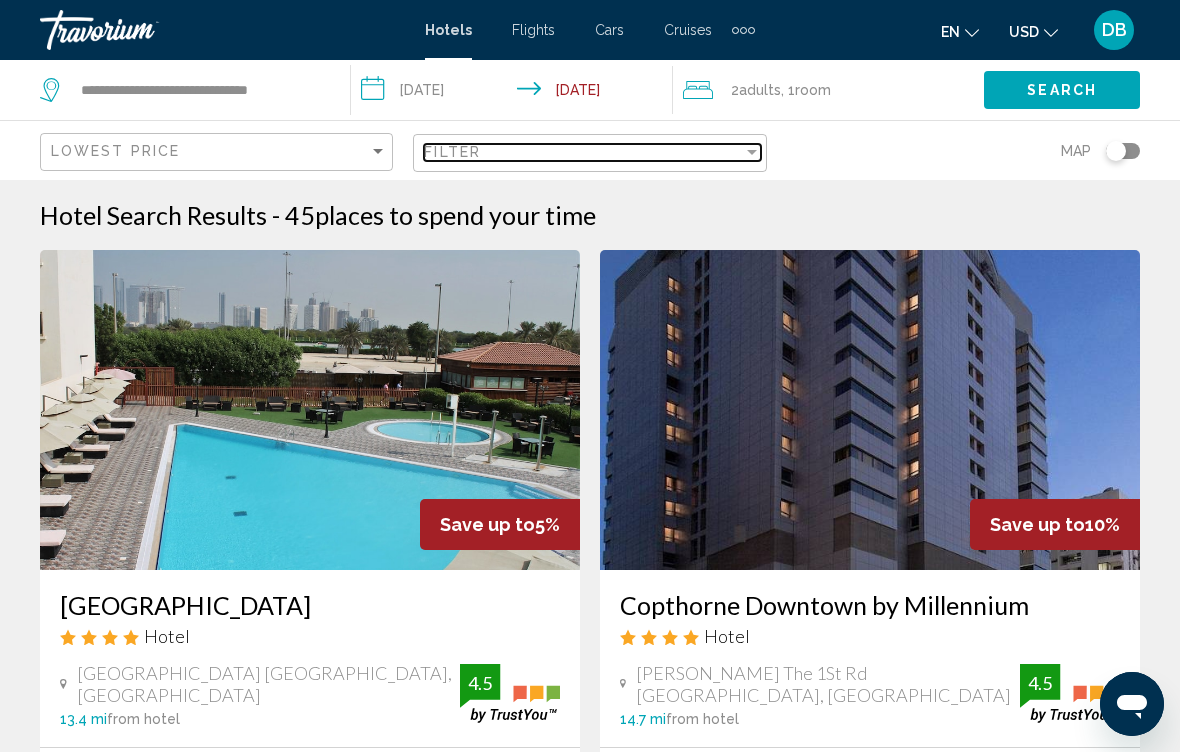 click on "Filter" at bounding box center (583, 152) 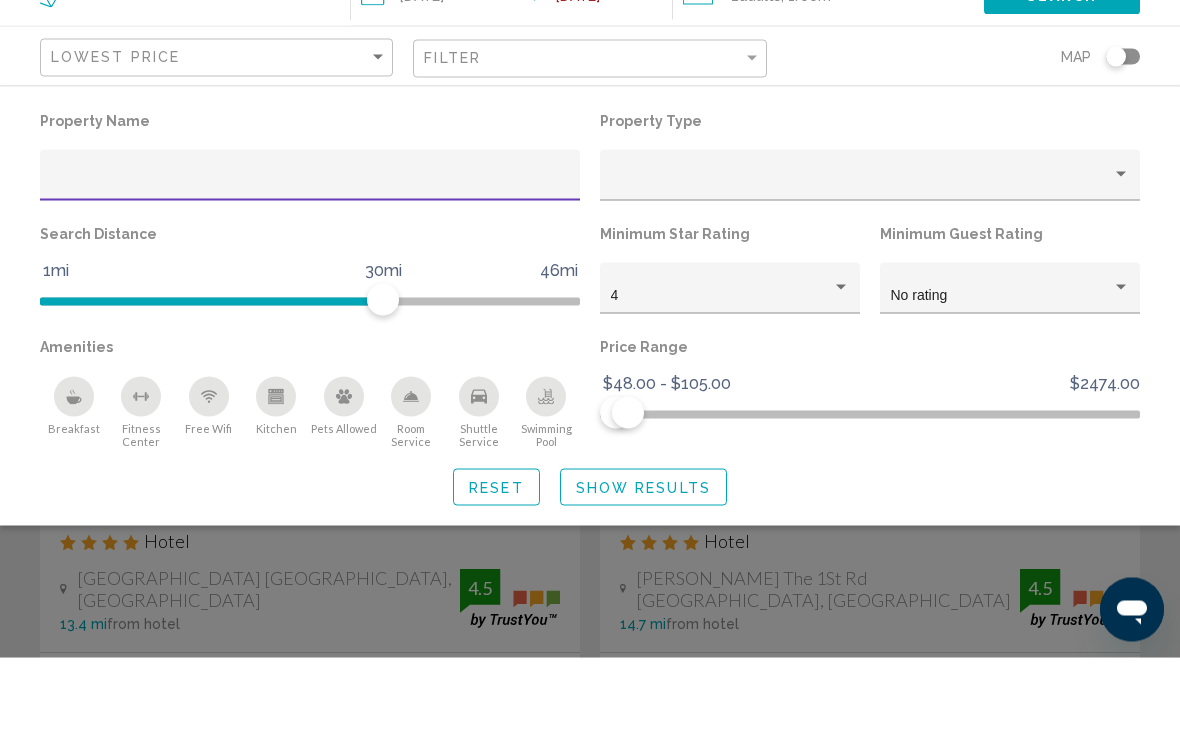 click on "4" at bounding box center [721, 390] 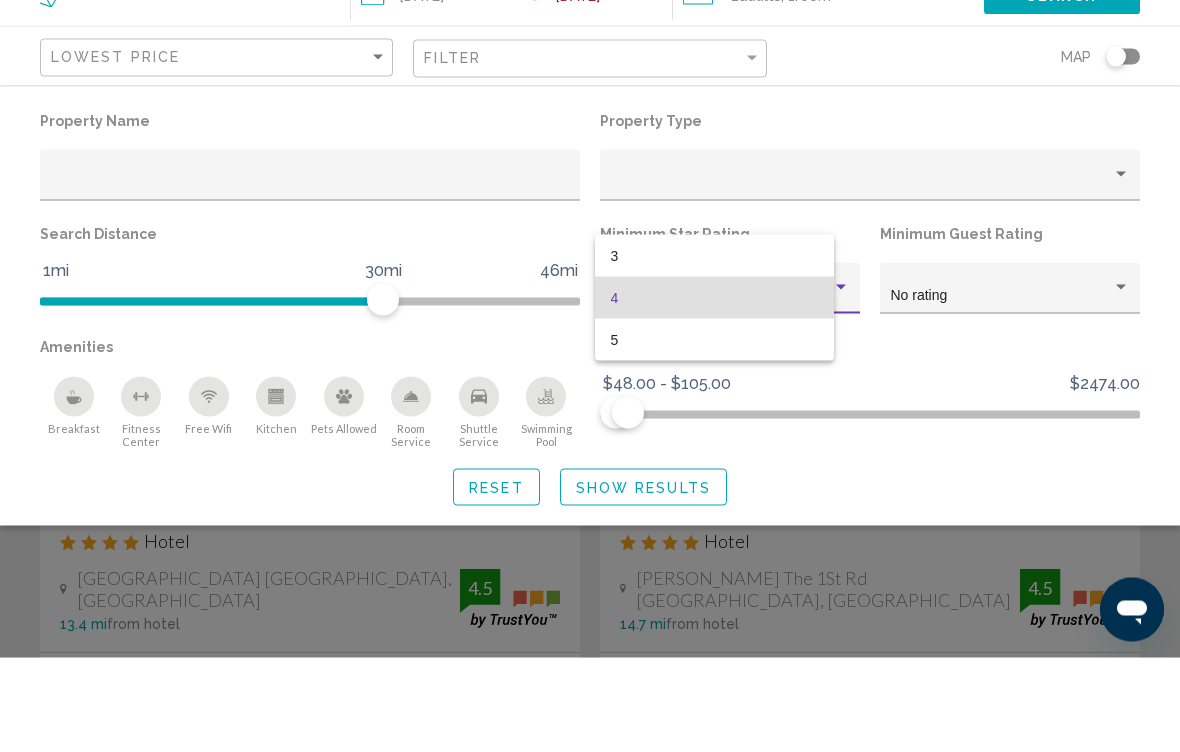 scroll, scrollTop: 95, scrollLeft: 0, axis: vertical 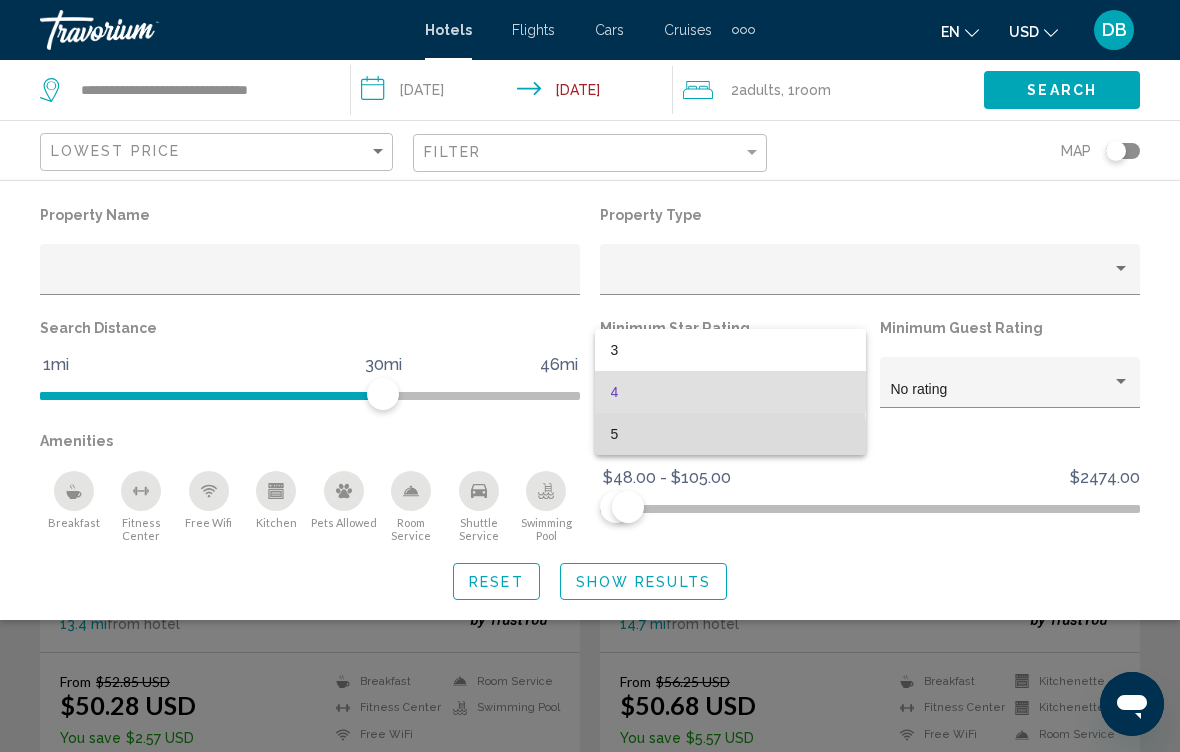 click on "5" at bounding box center [730, 434] 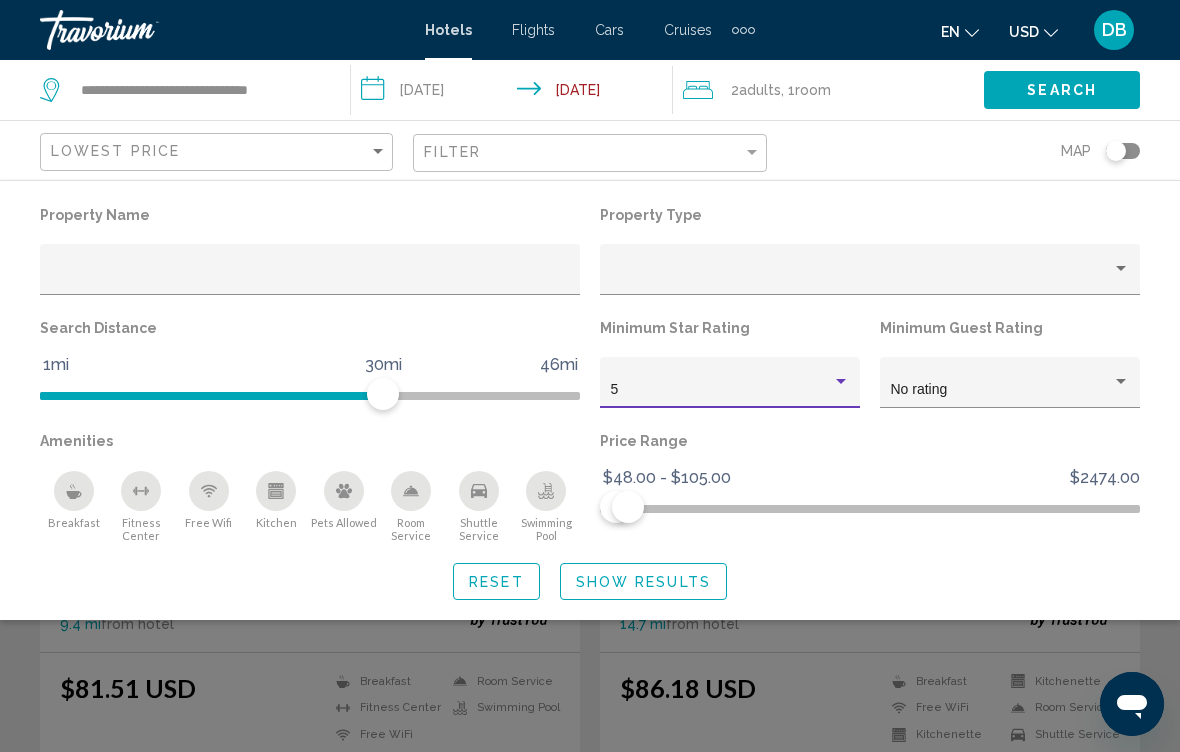 click on "Show Results" 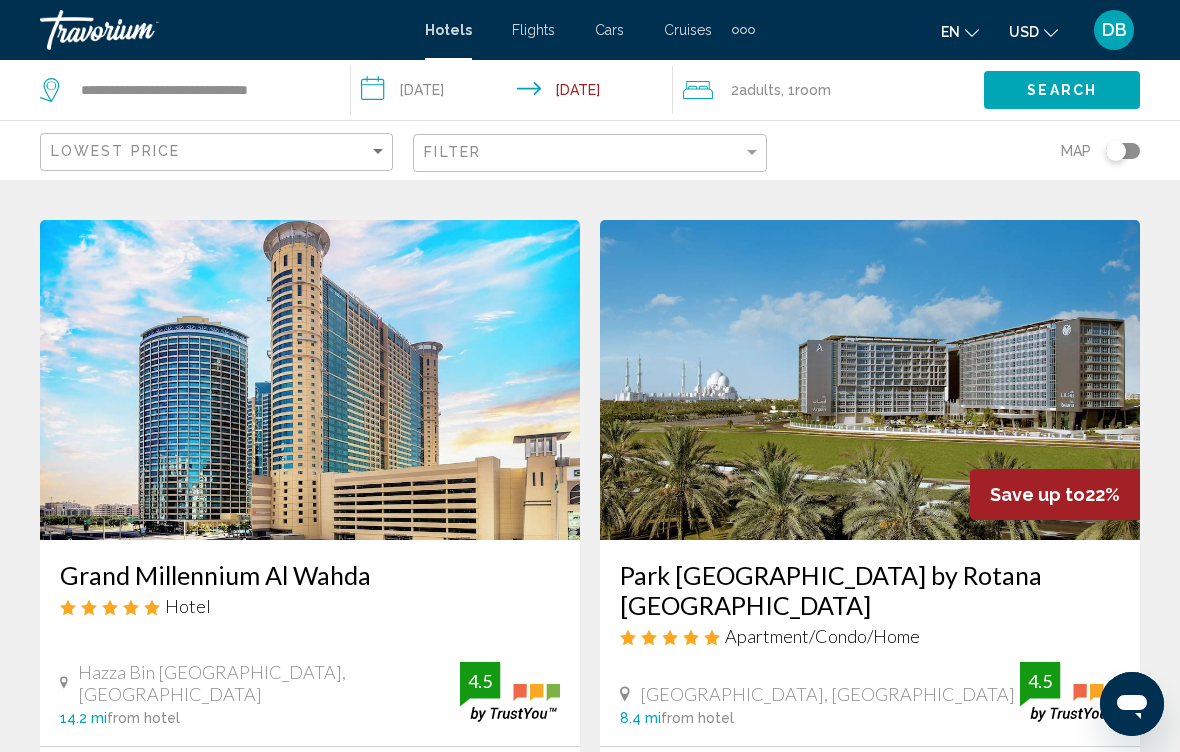 scroll, scrollTop: 2241, scrollLeft: 0, axis: vertical 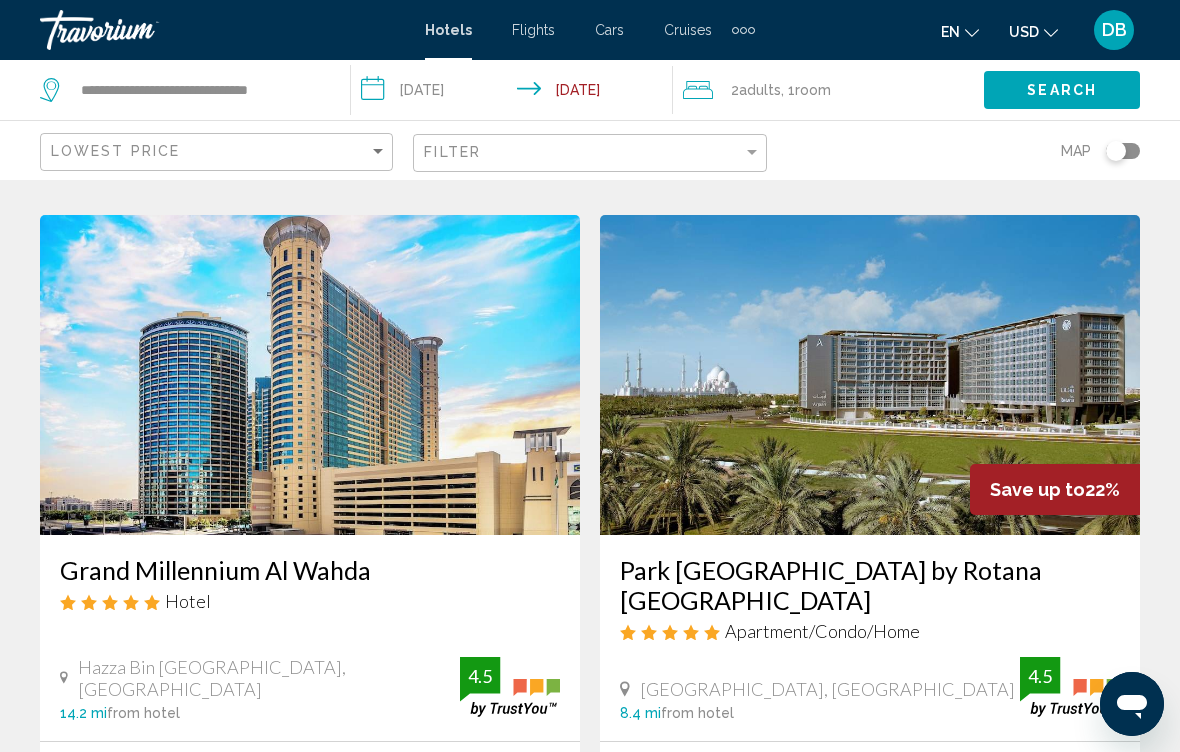 click at bounding box center (870, 375) 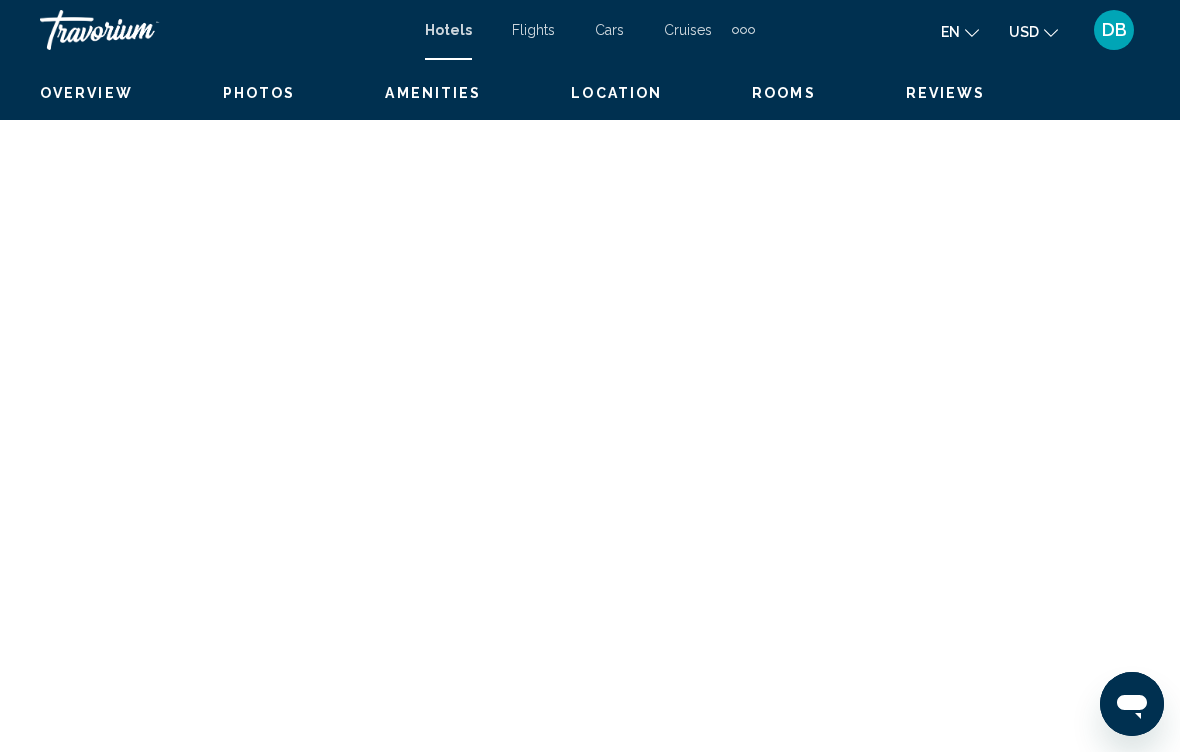 scroll, scrollTop: 0, scrollLeft: 0, axis: both 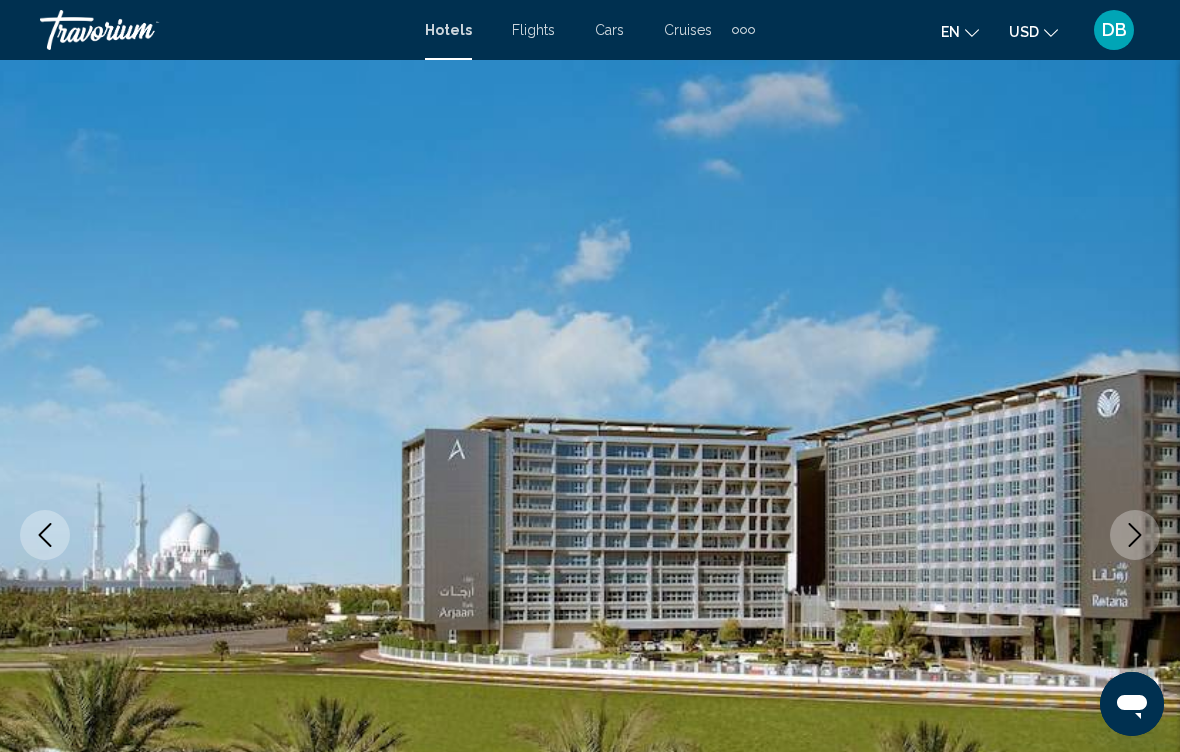 click 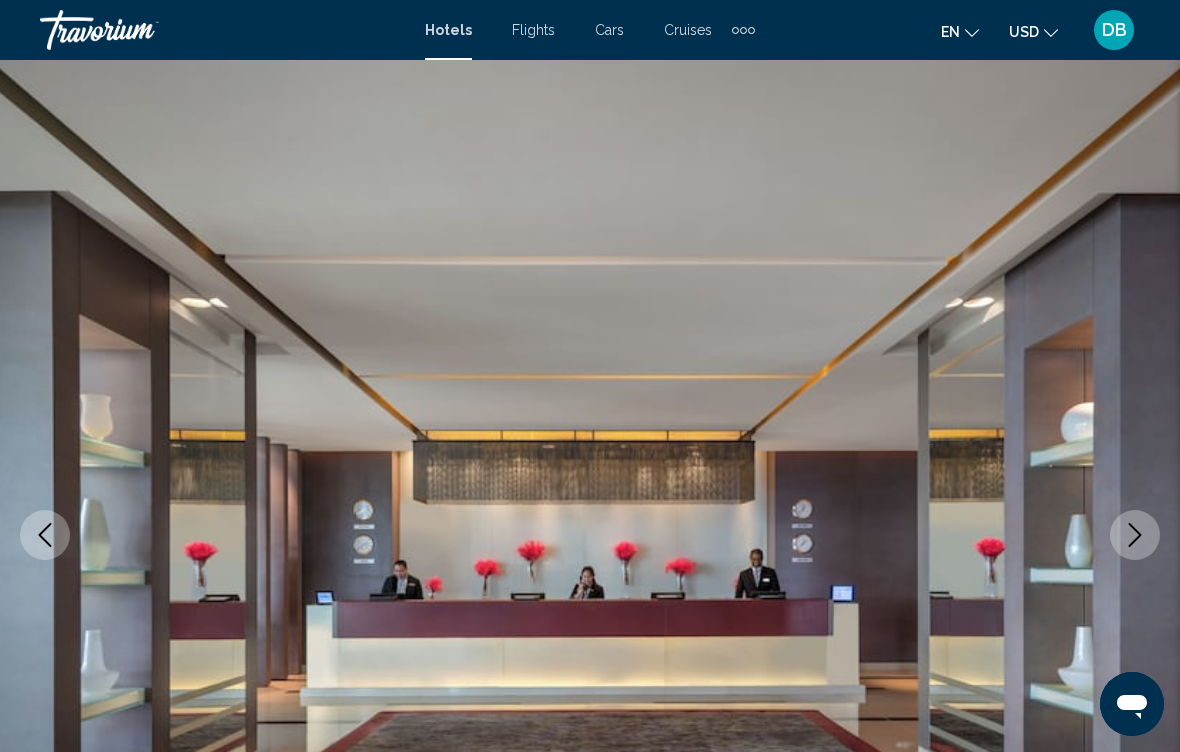 click 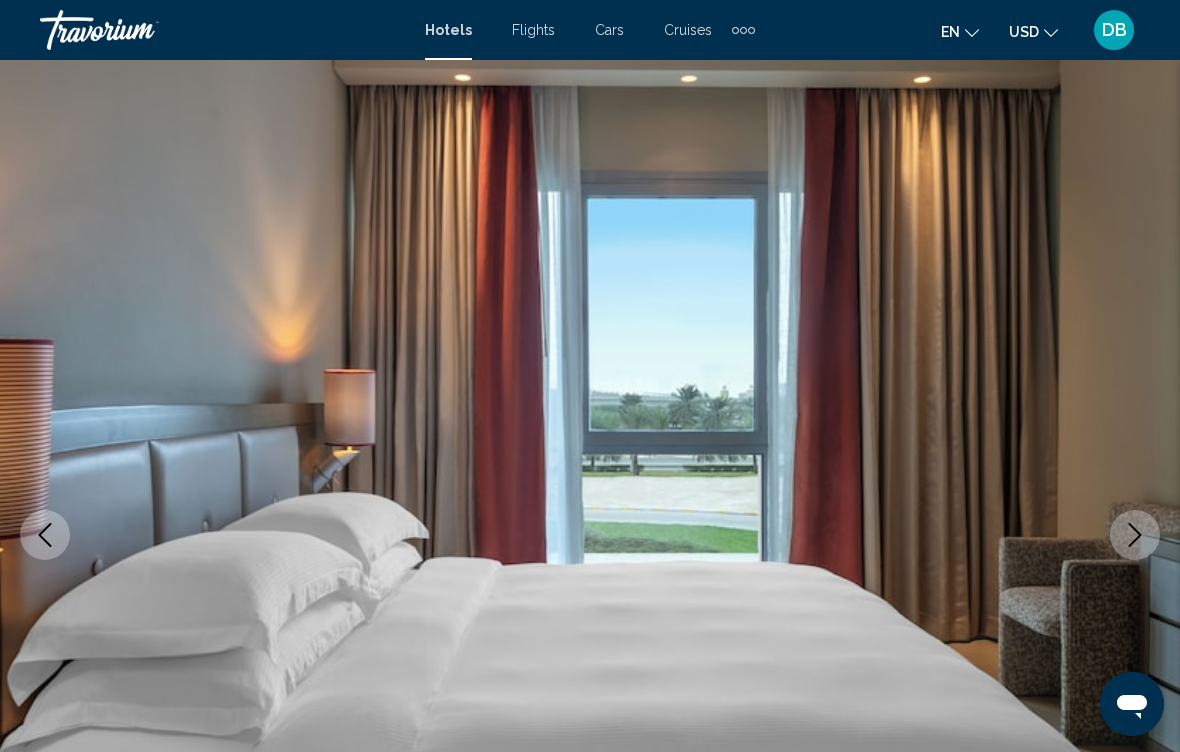 click at bounding box center (1135, 535) 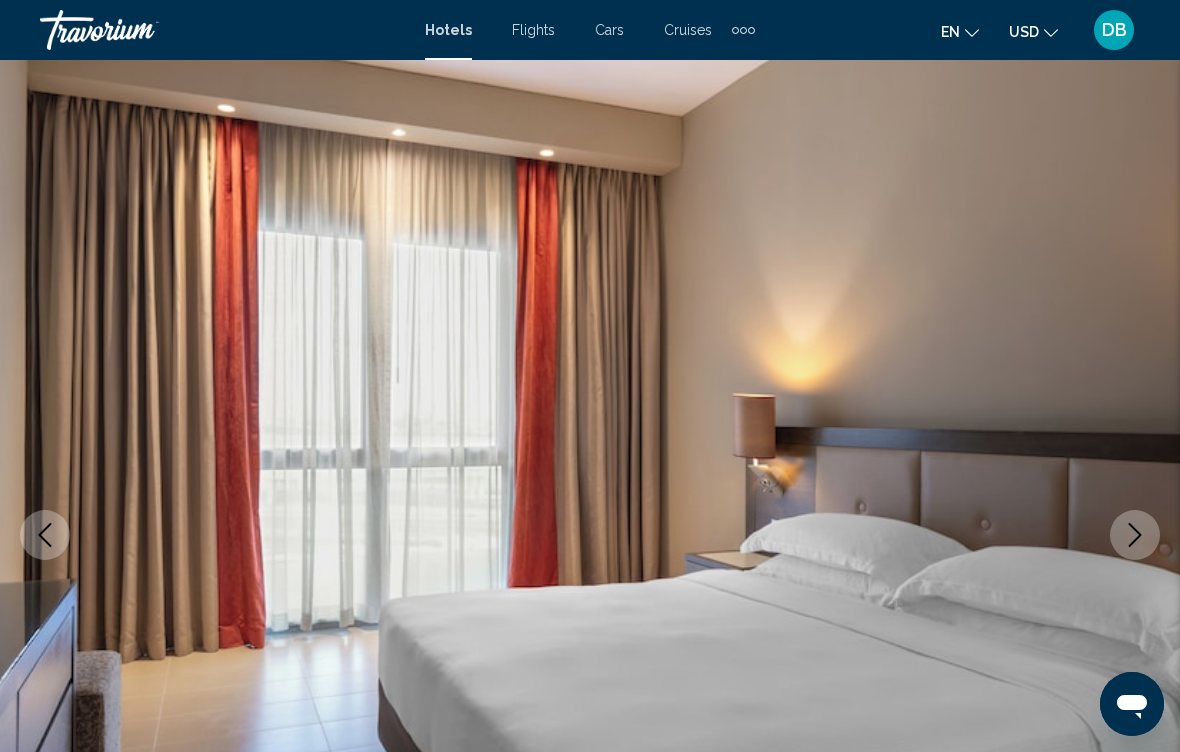 click at bounding box center [590, 535] 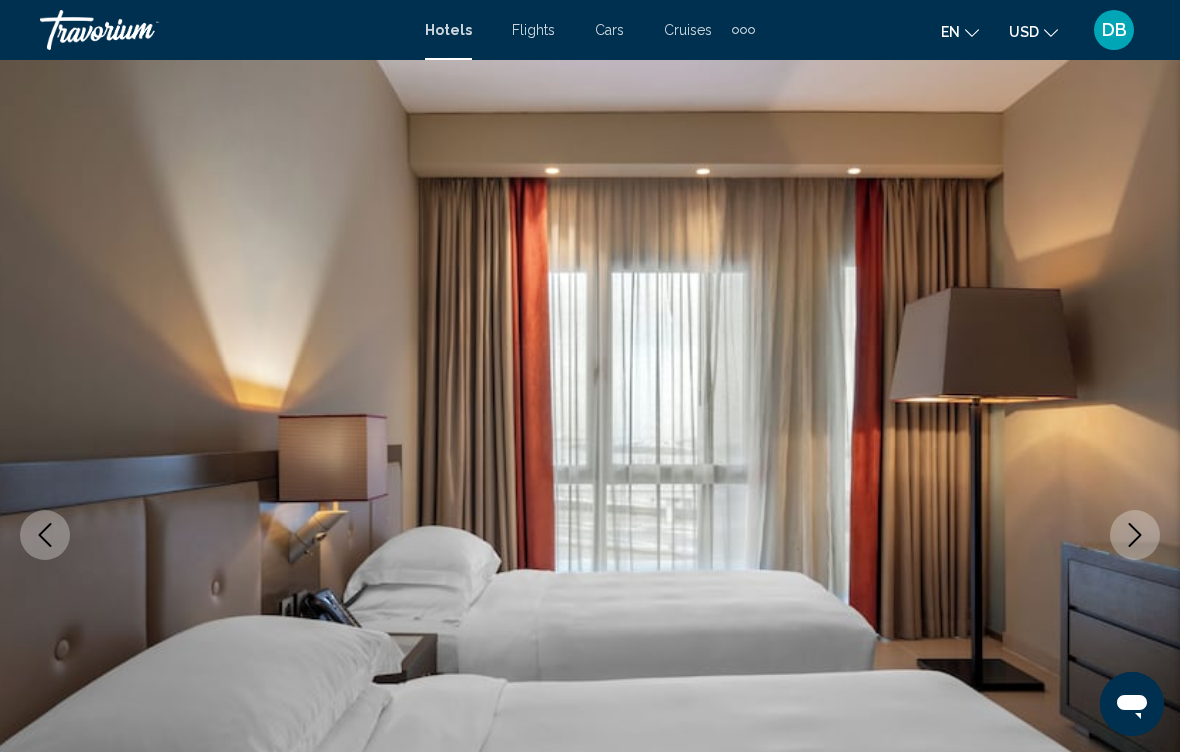 click 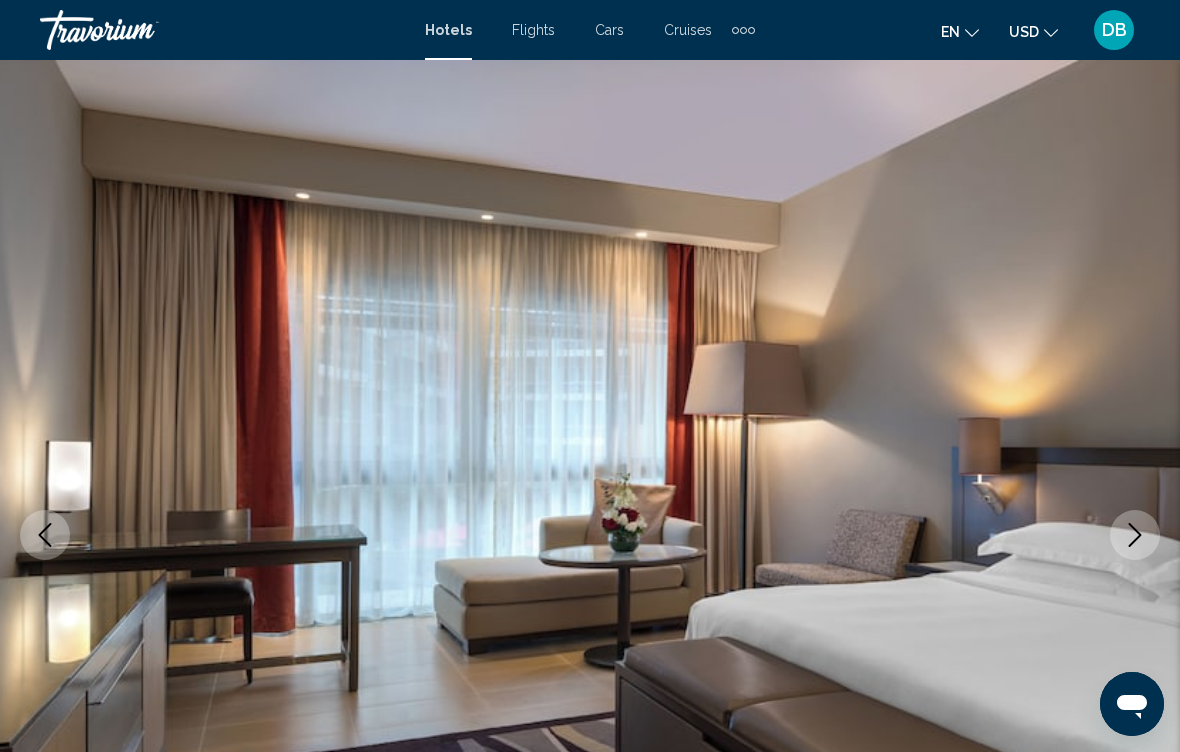 click at bounding box center (590, 535) 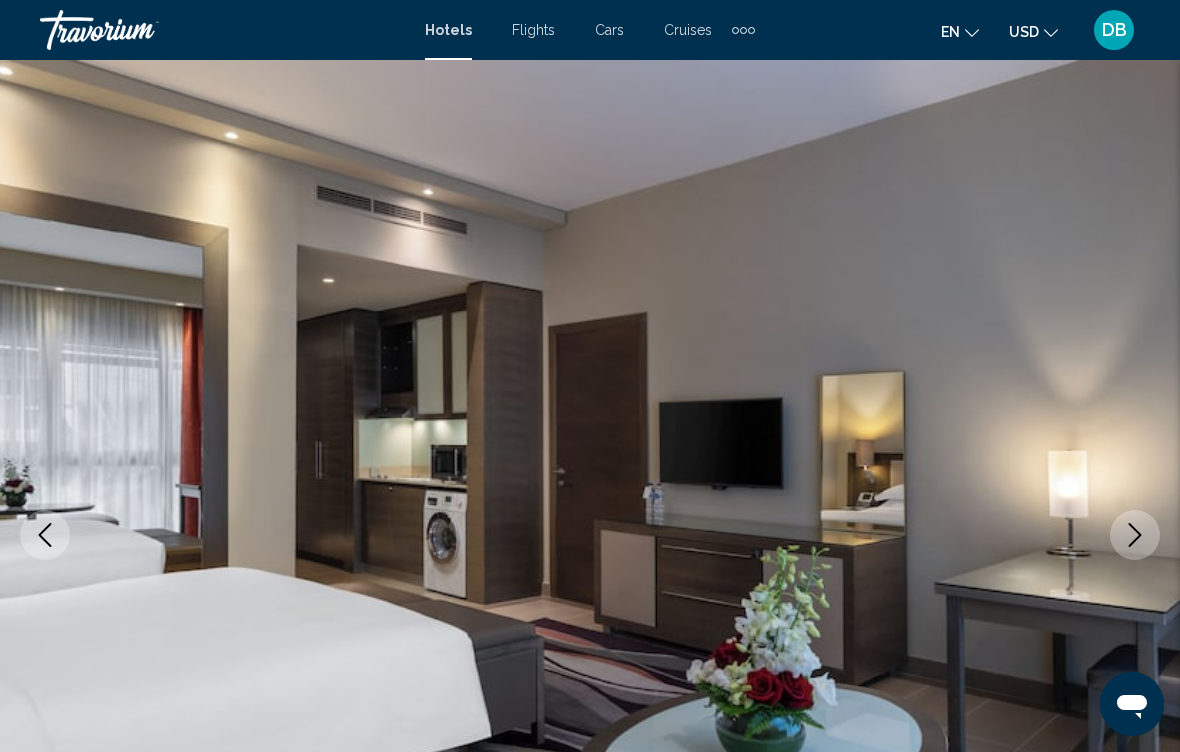 click 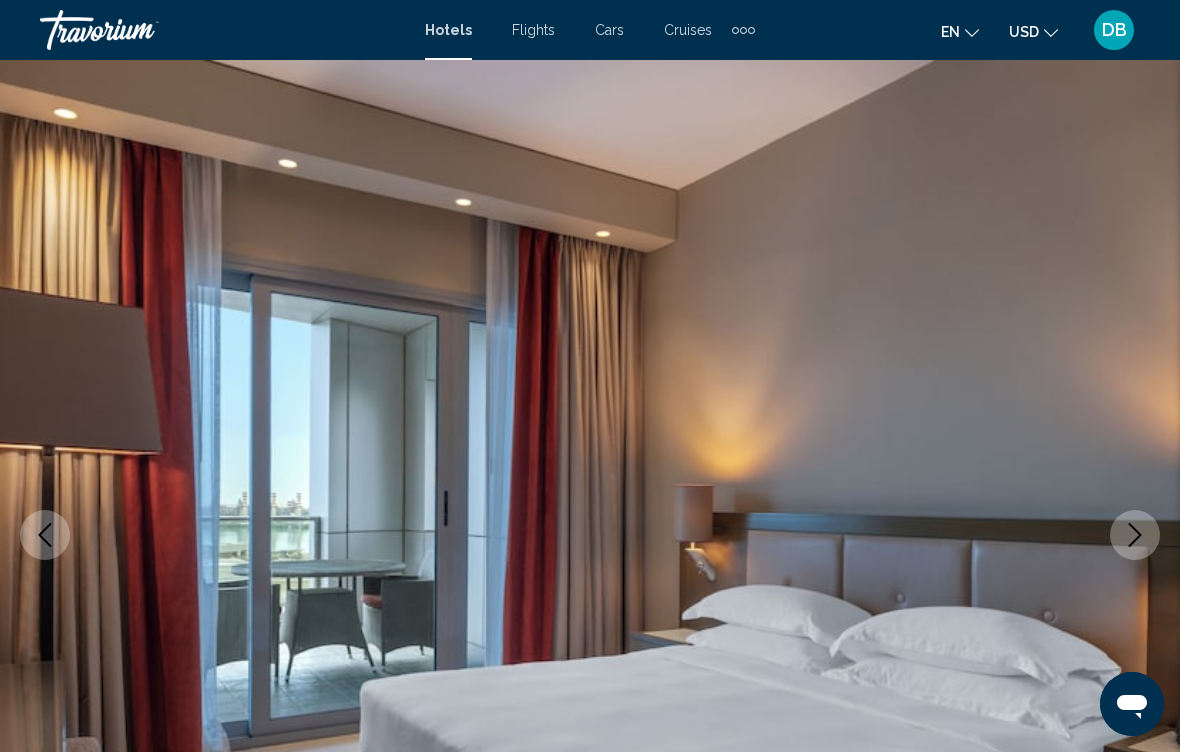 click 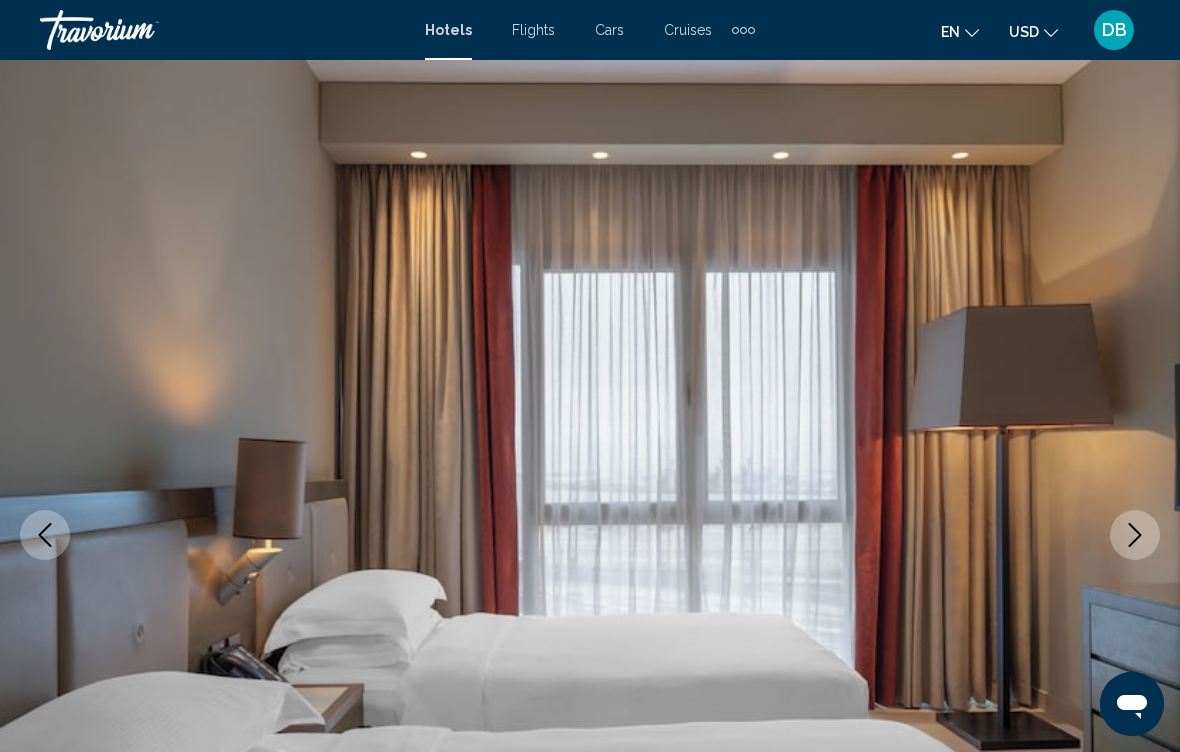 click 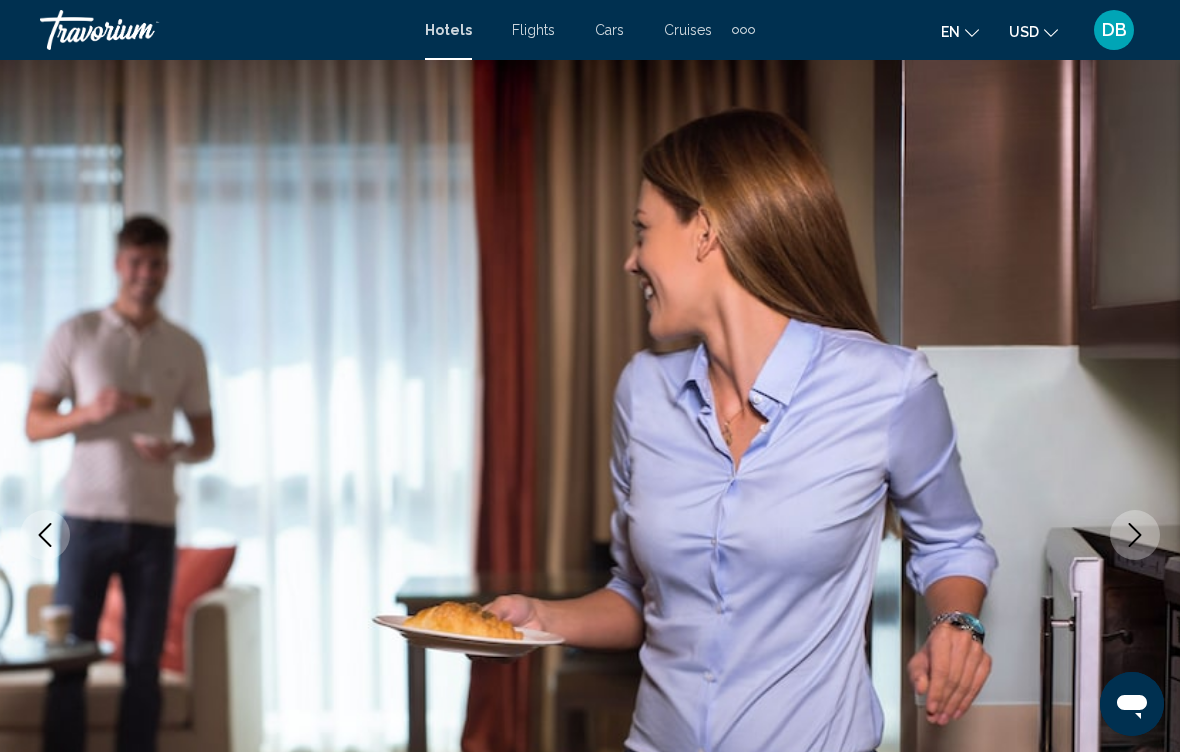 click at bounding box center (1135, 535) 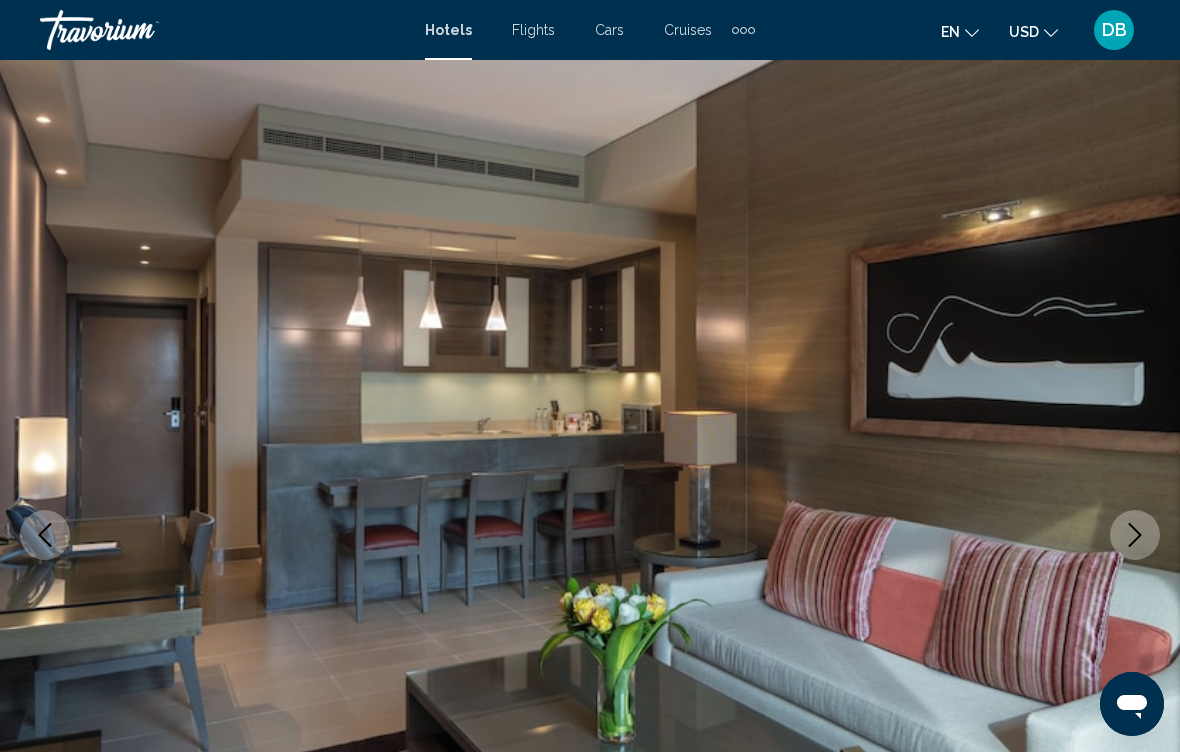 click at bounding box center [1135, 535] 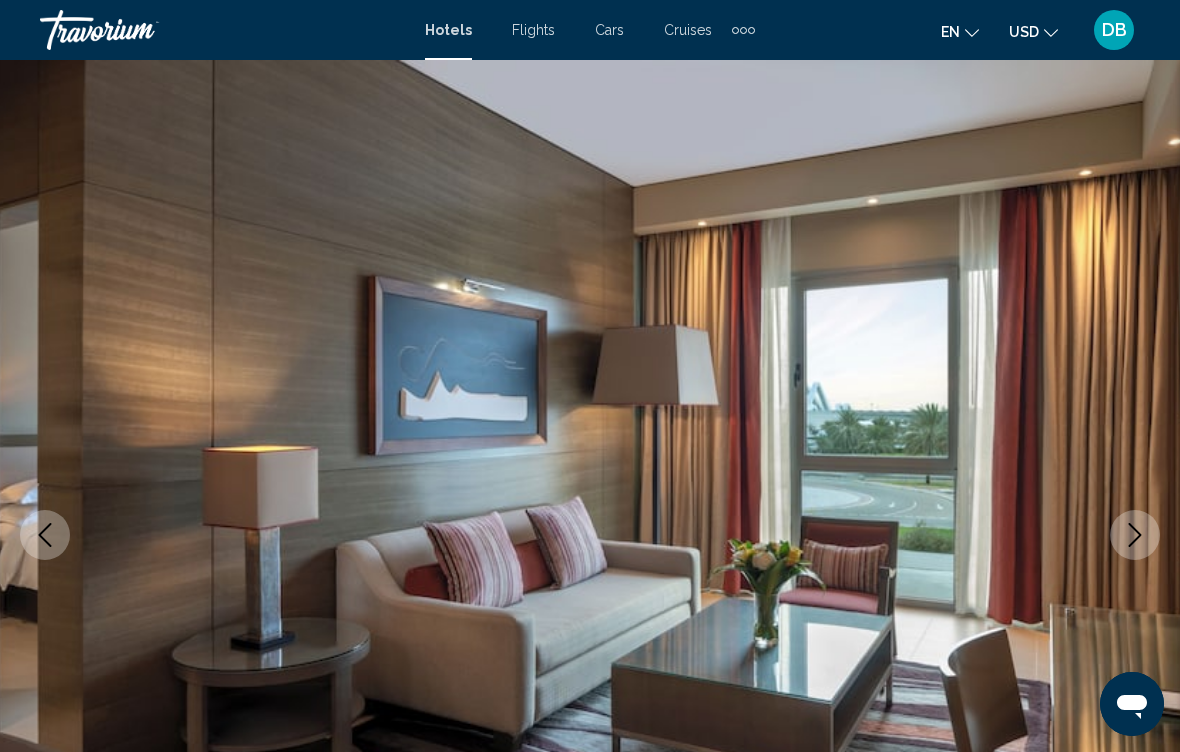 click at bounding box center [1135, 535] 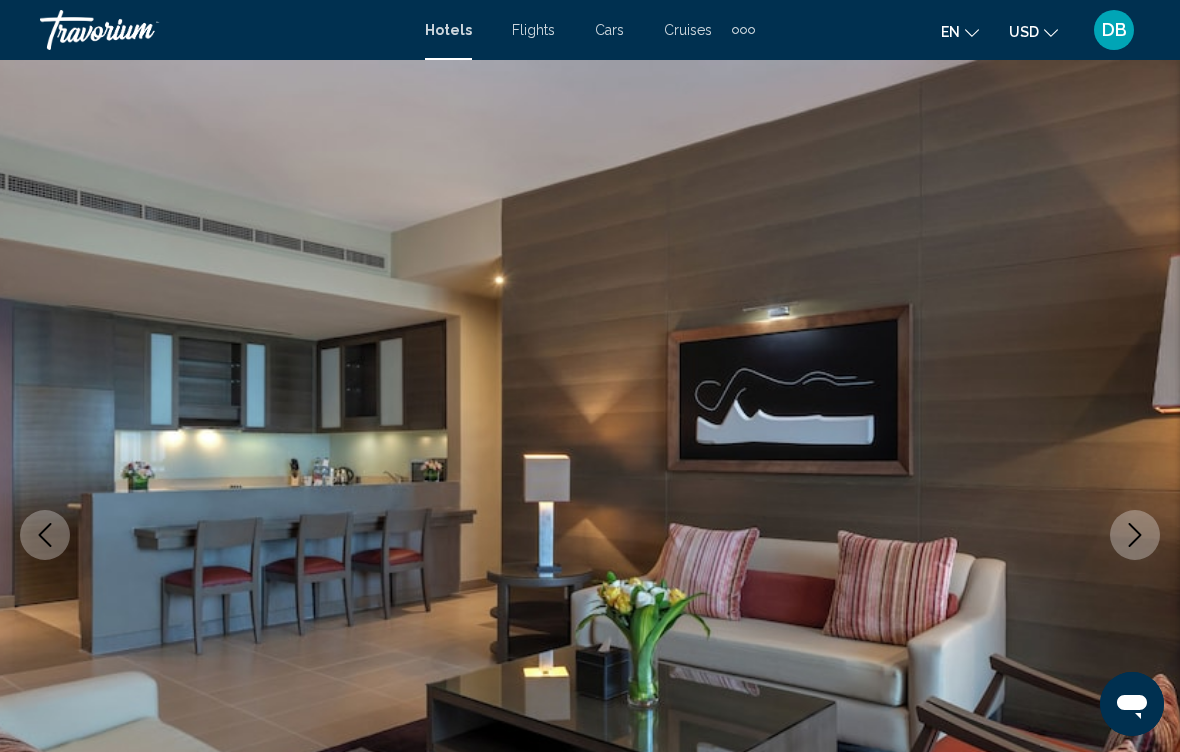 click at bounding box center [1135, 535] 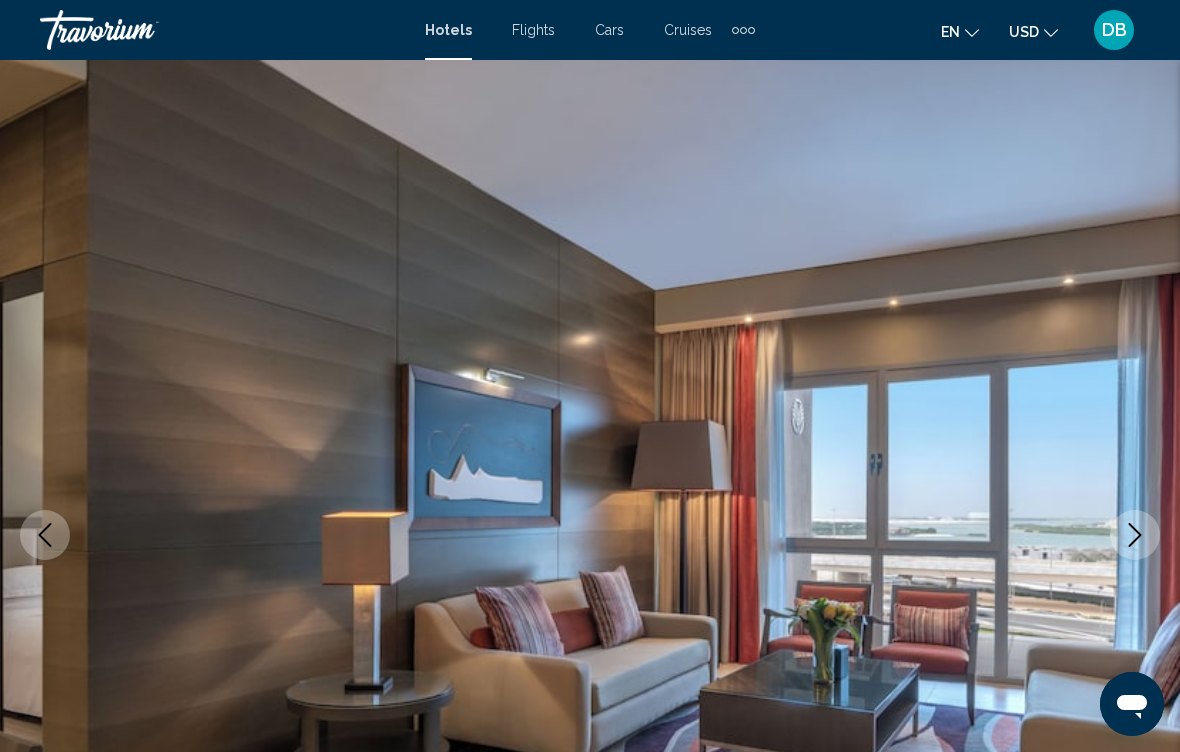 click at bounding box center (1135, 535) 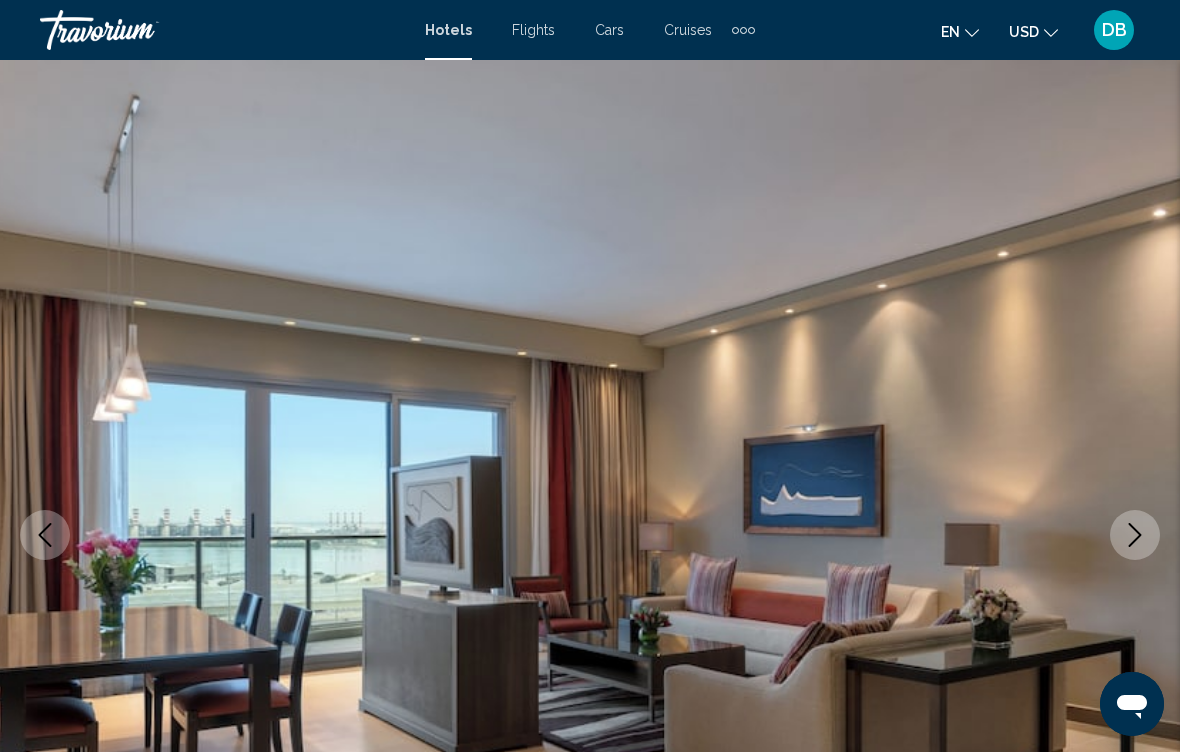 click at bounding box center (1135, 535) 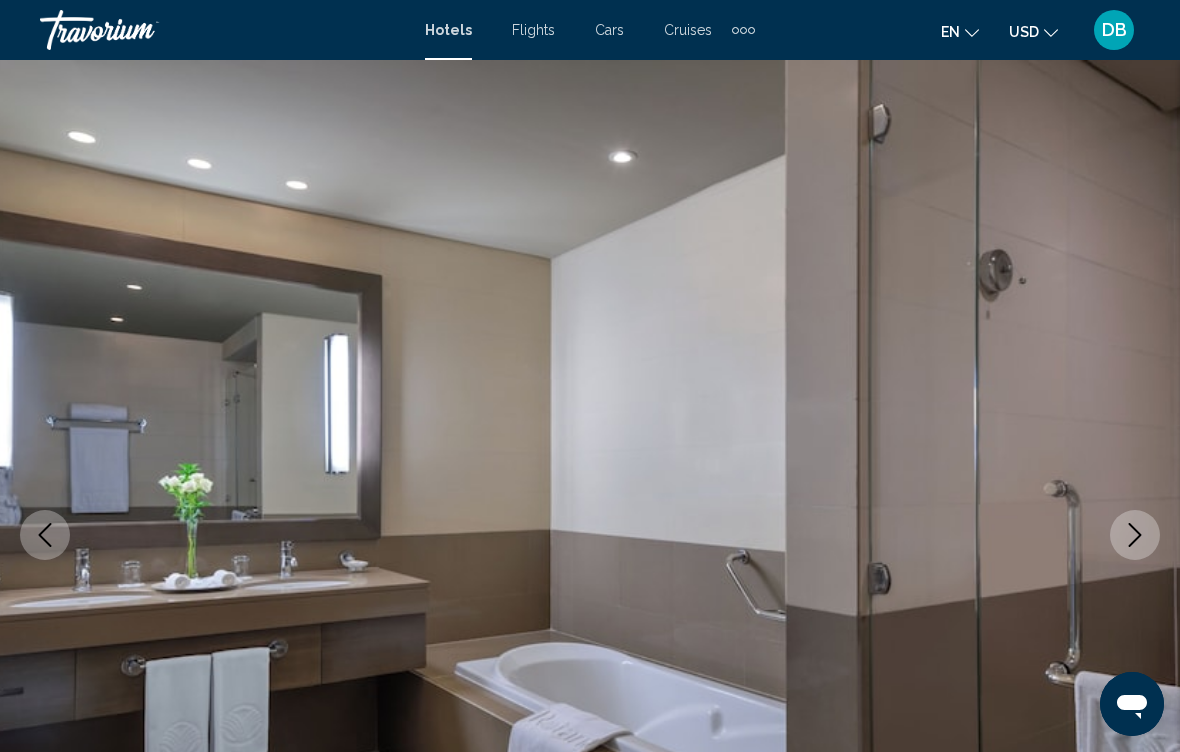 click at bounding box center [1135, 535] 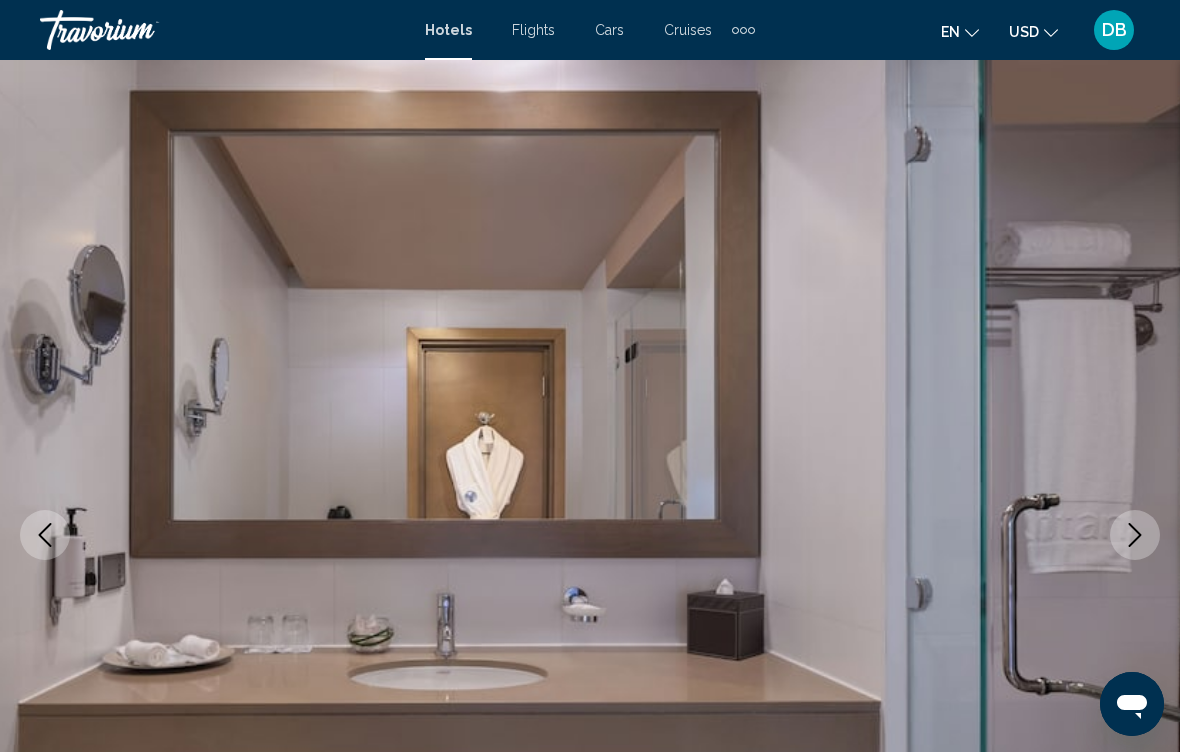 click 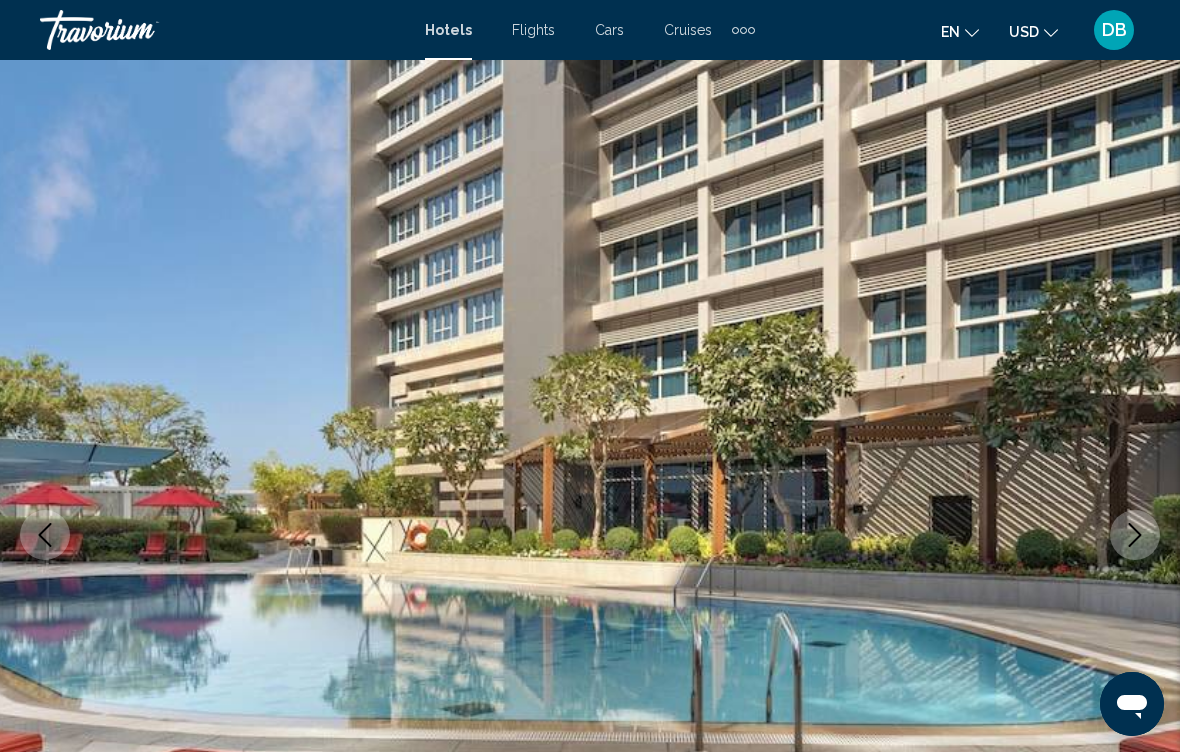 click at bounding box center [1135, 535] 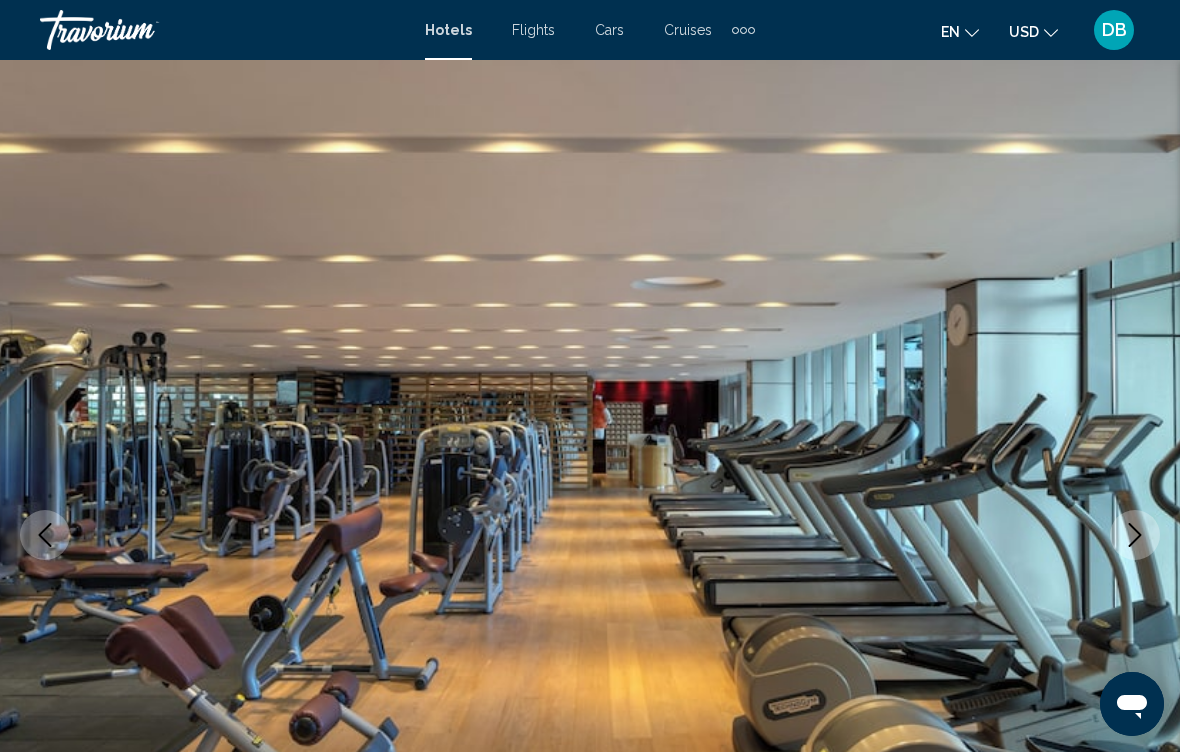 click at bounding box center (1135, 535) 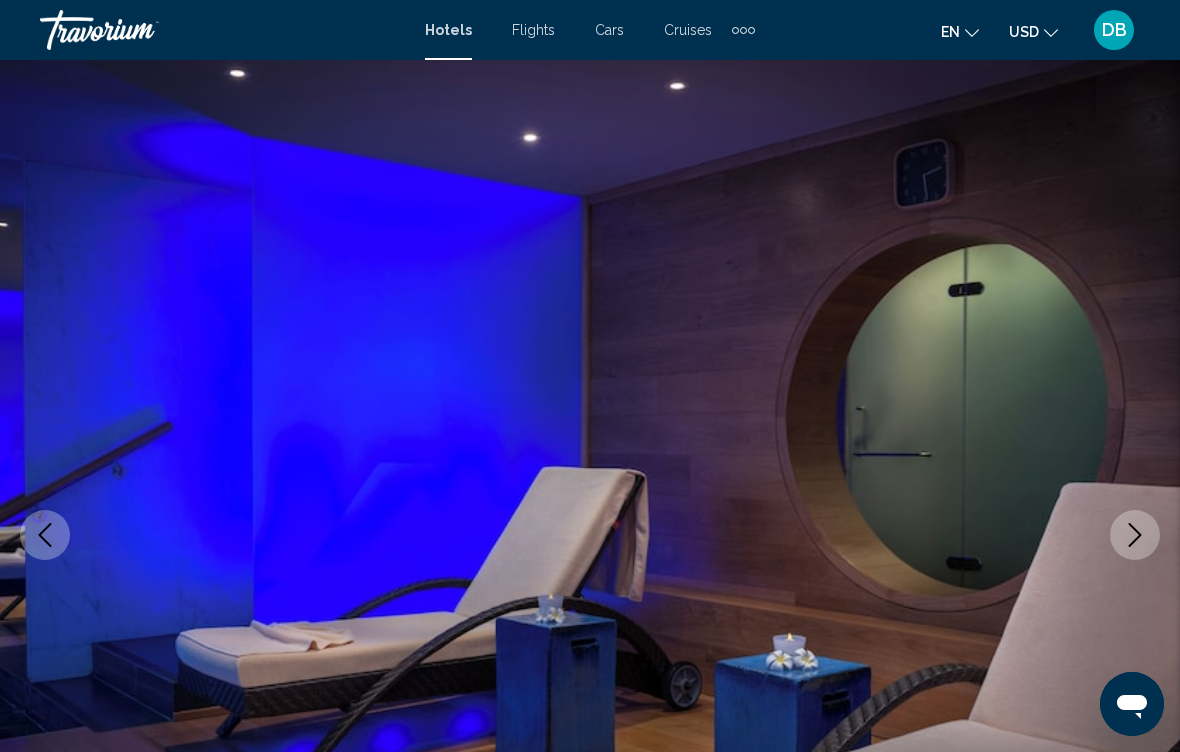 click at bounding box center (1135, 535) 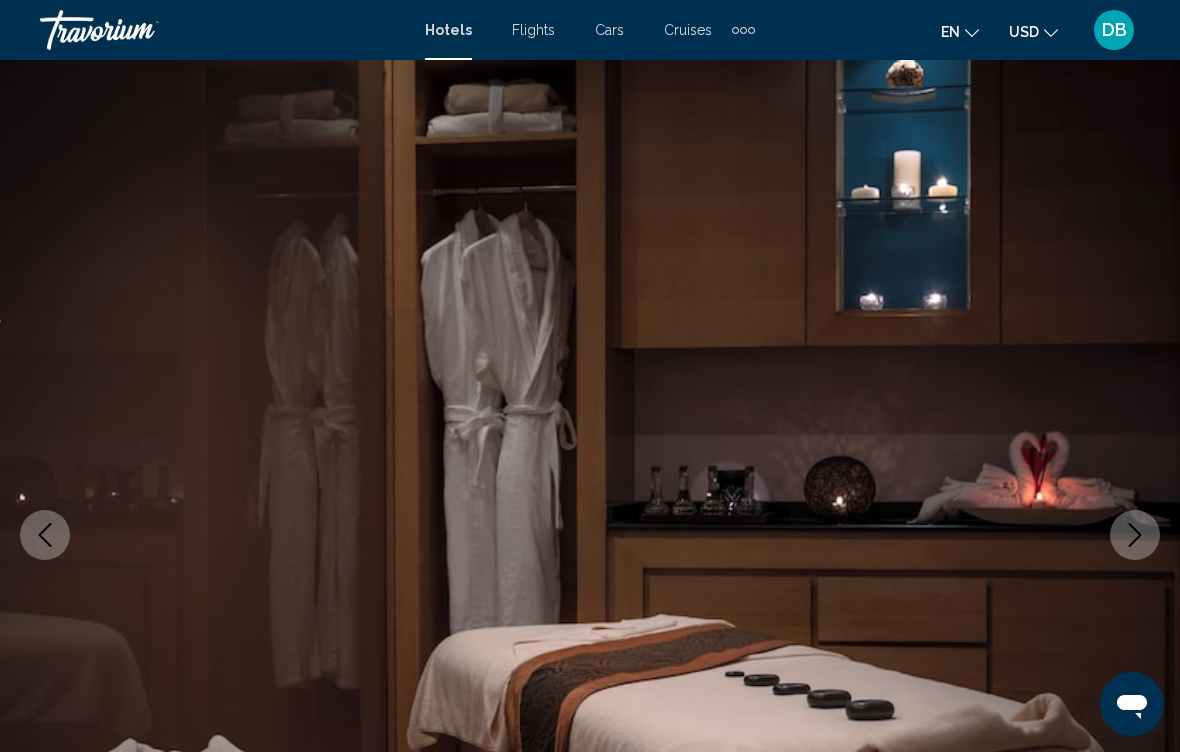 click at bounding box center (1135, 535) 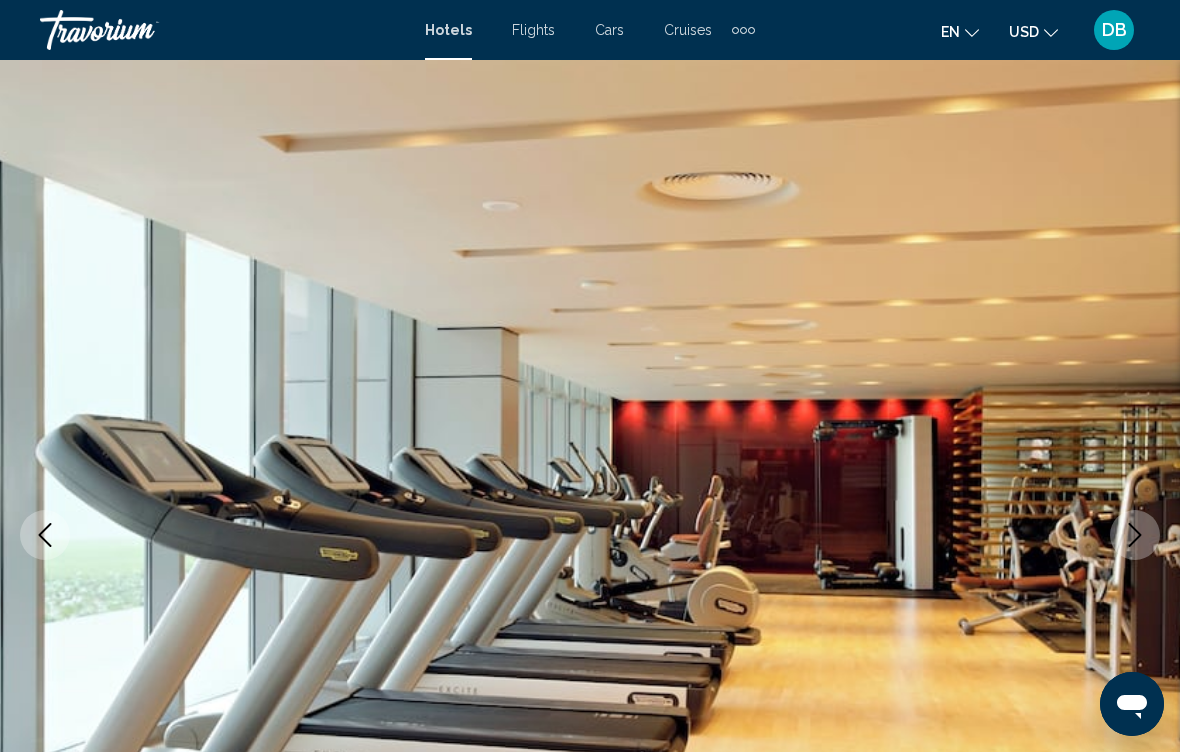 click at bounding box center [1135, 535] 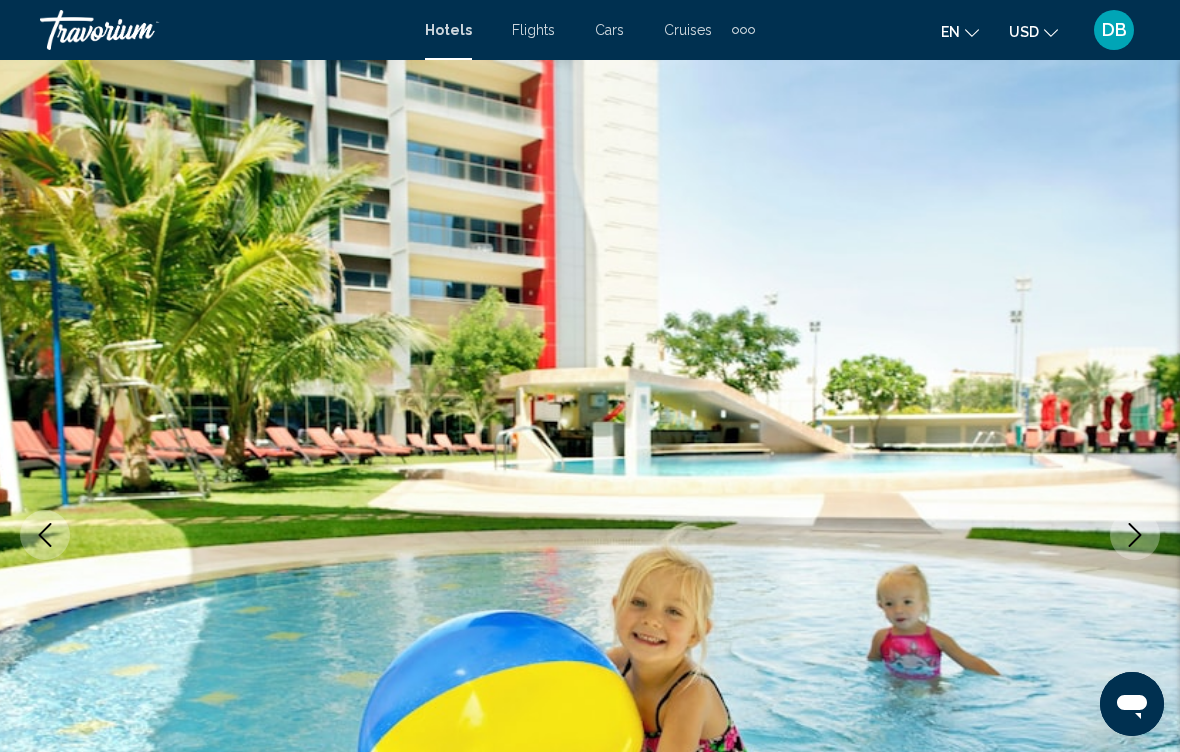 click 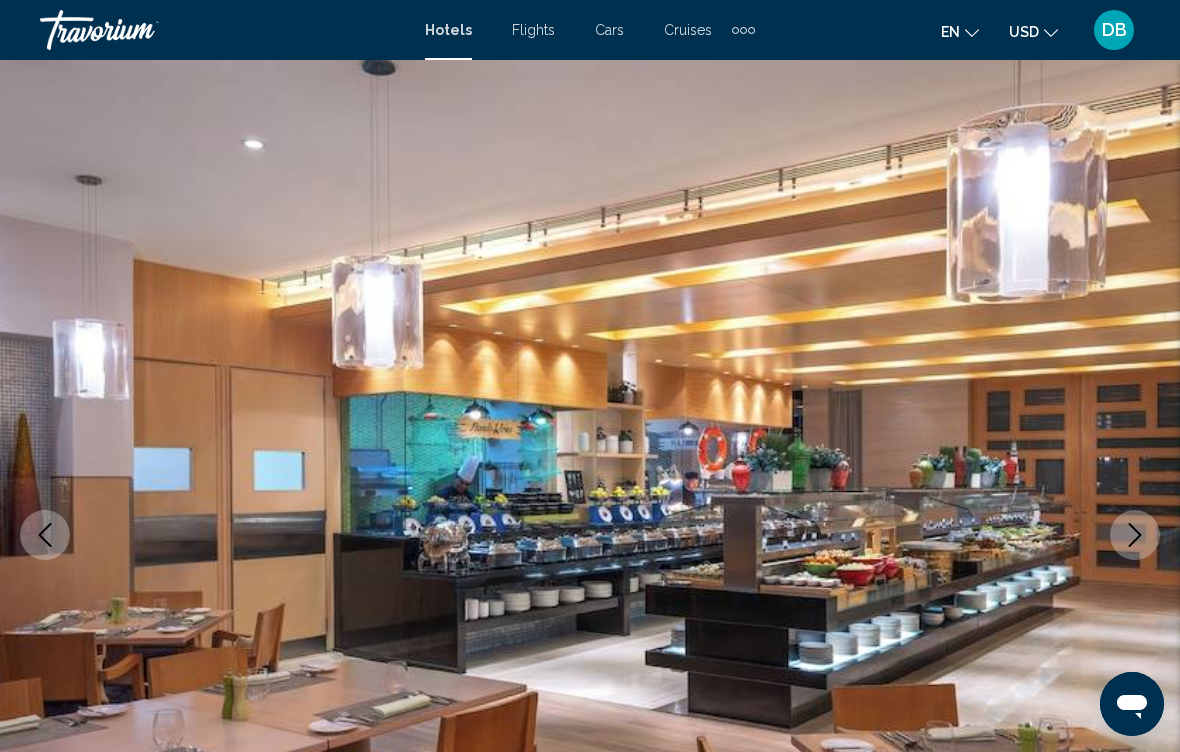 click 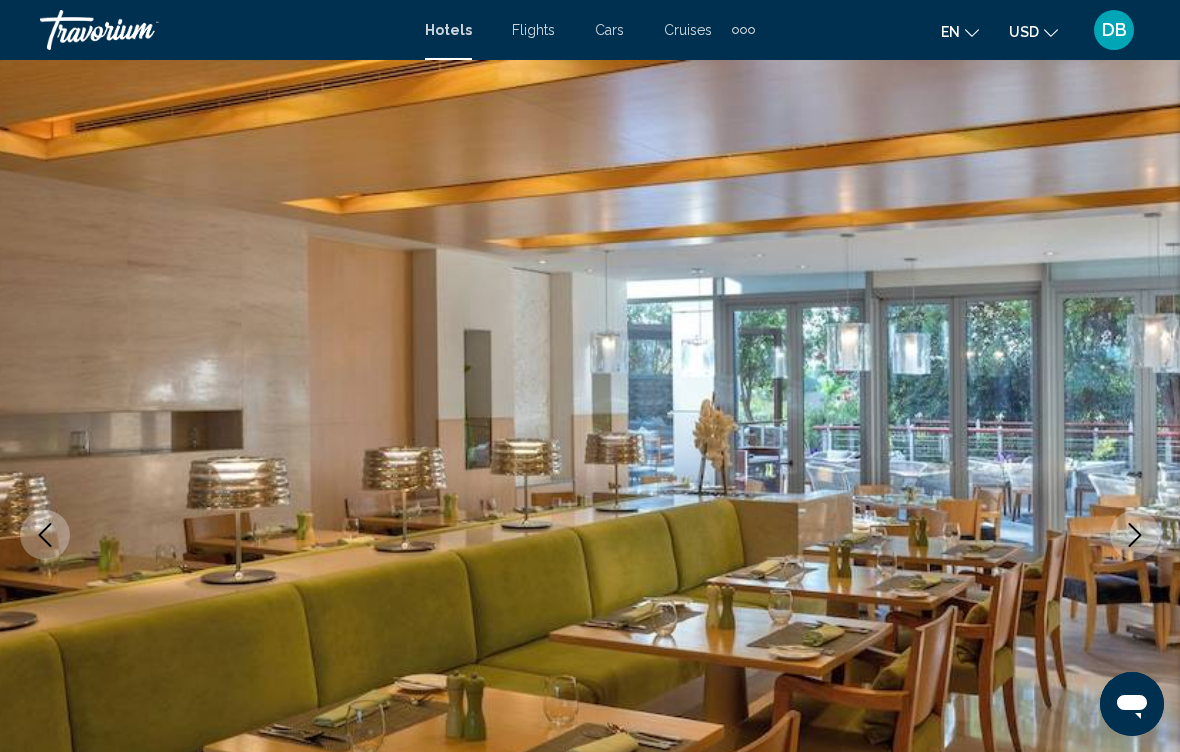click at bounding box center (590, 535) 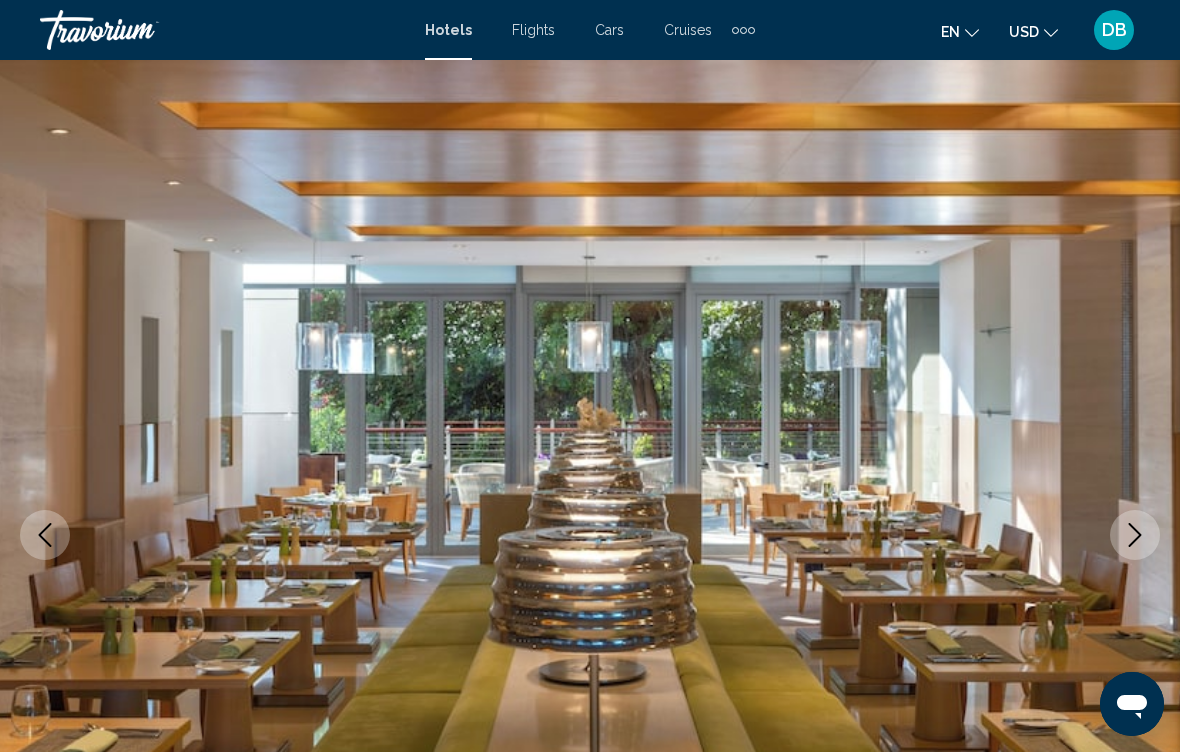 click 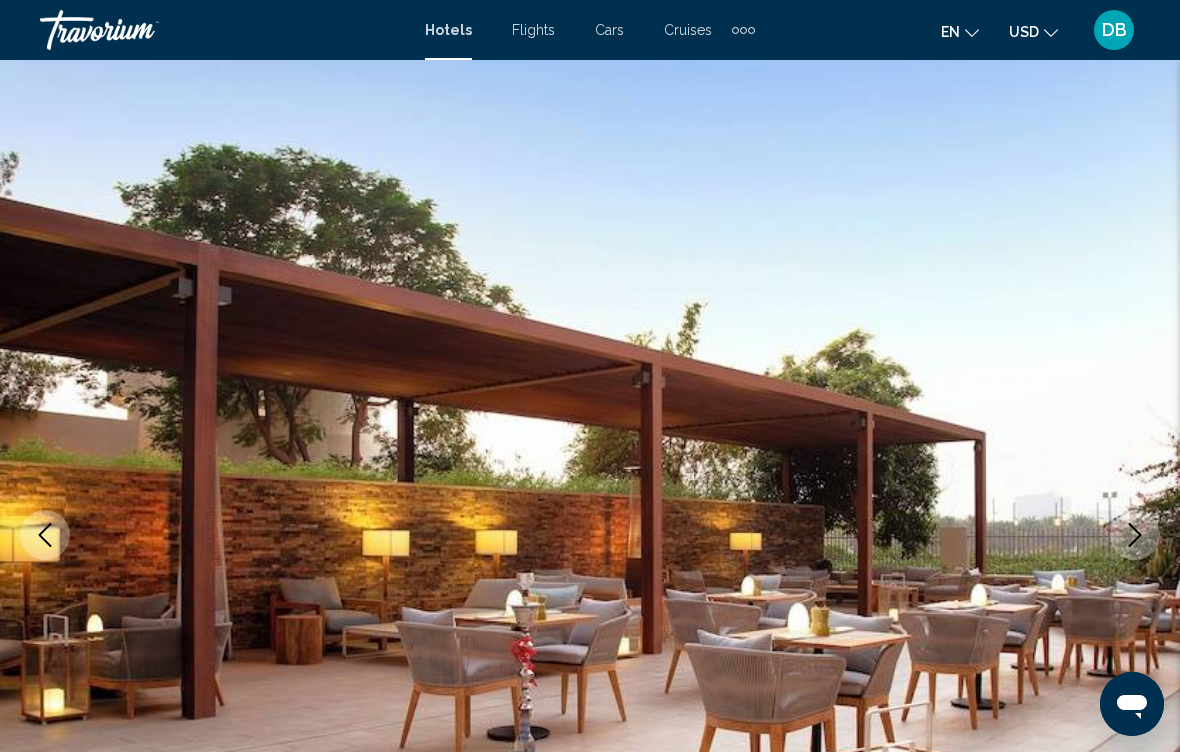 click 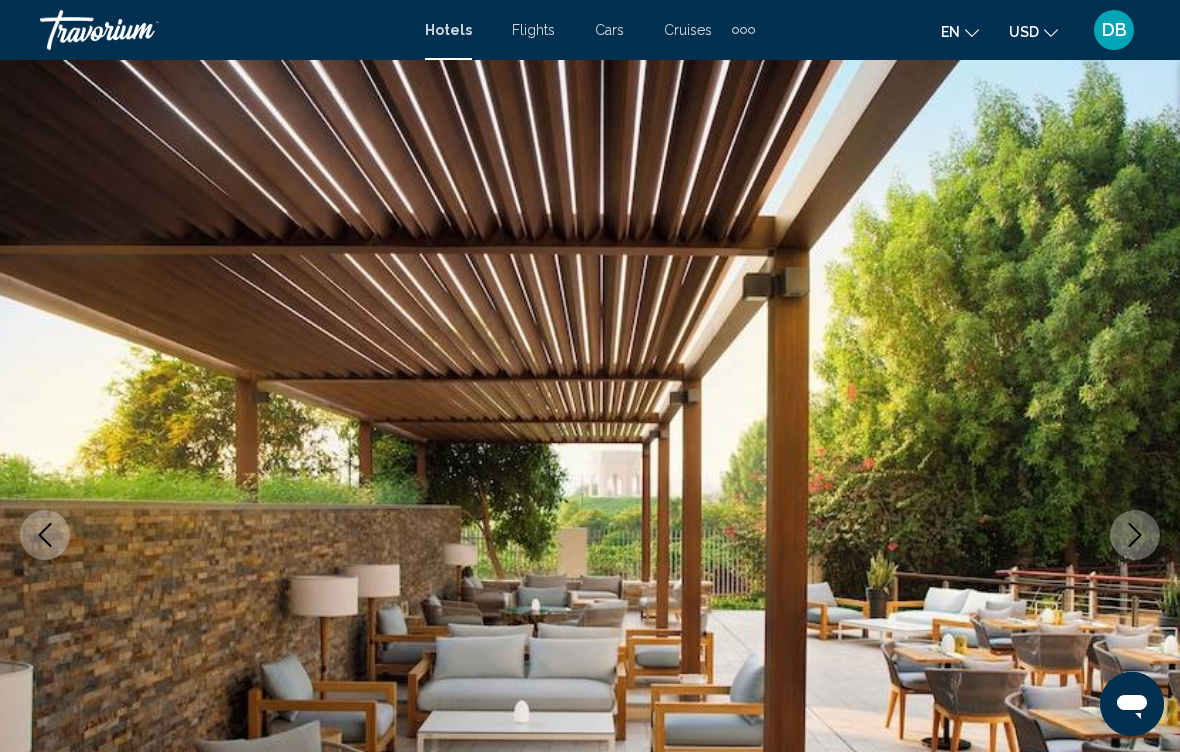 click 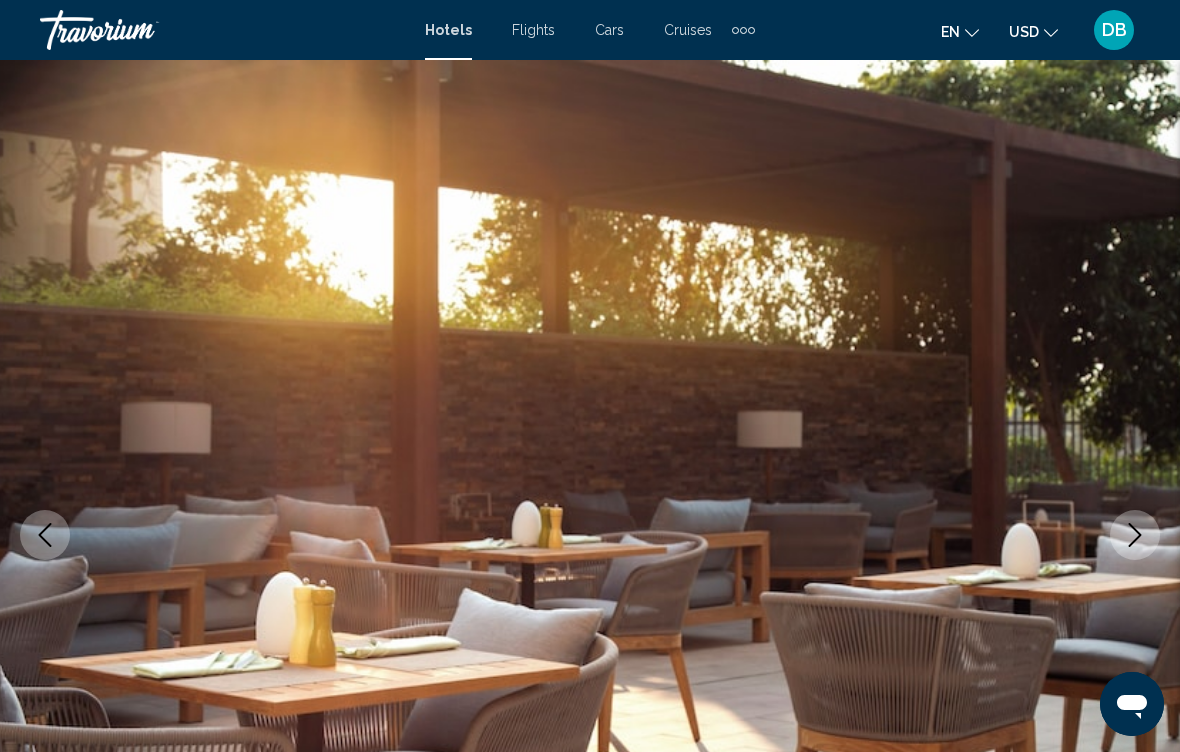 click 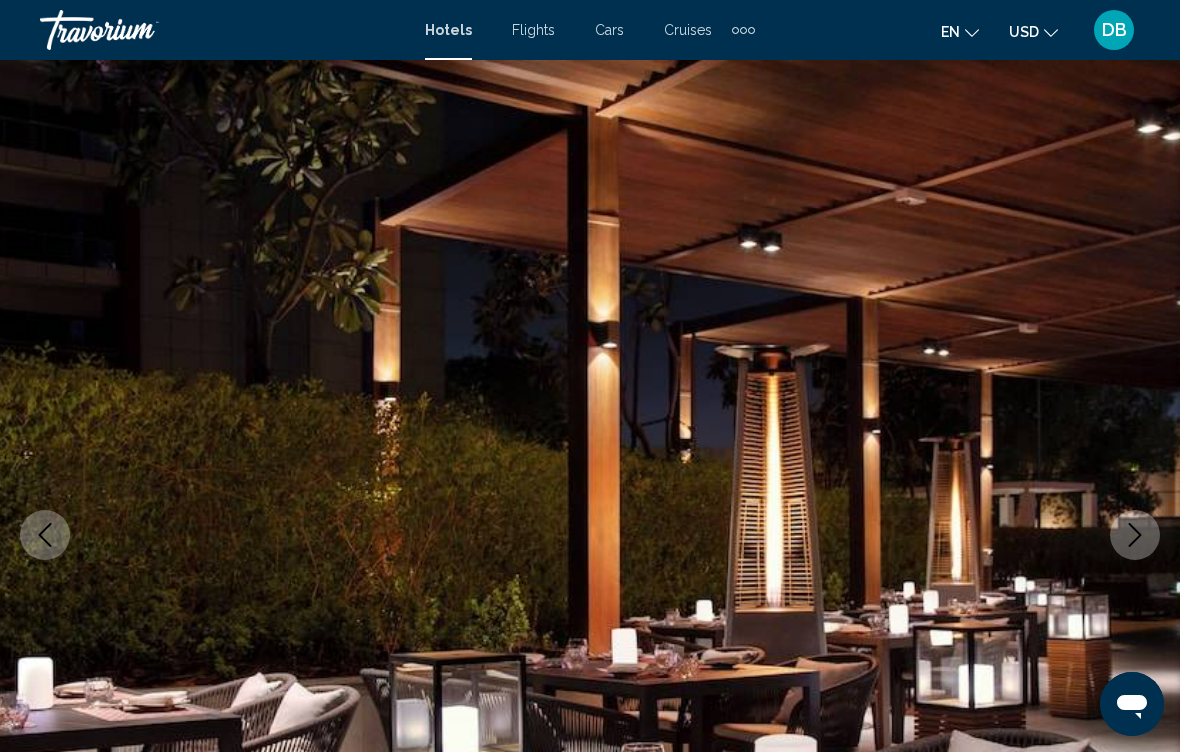 click 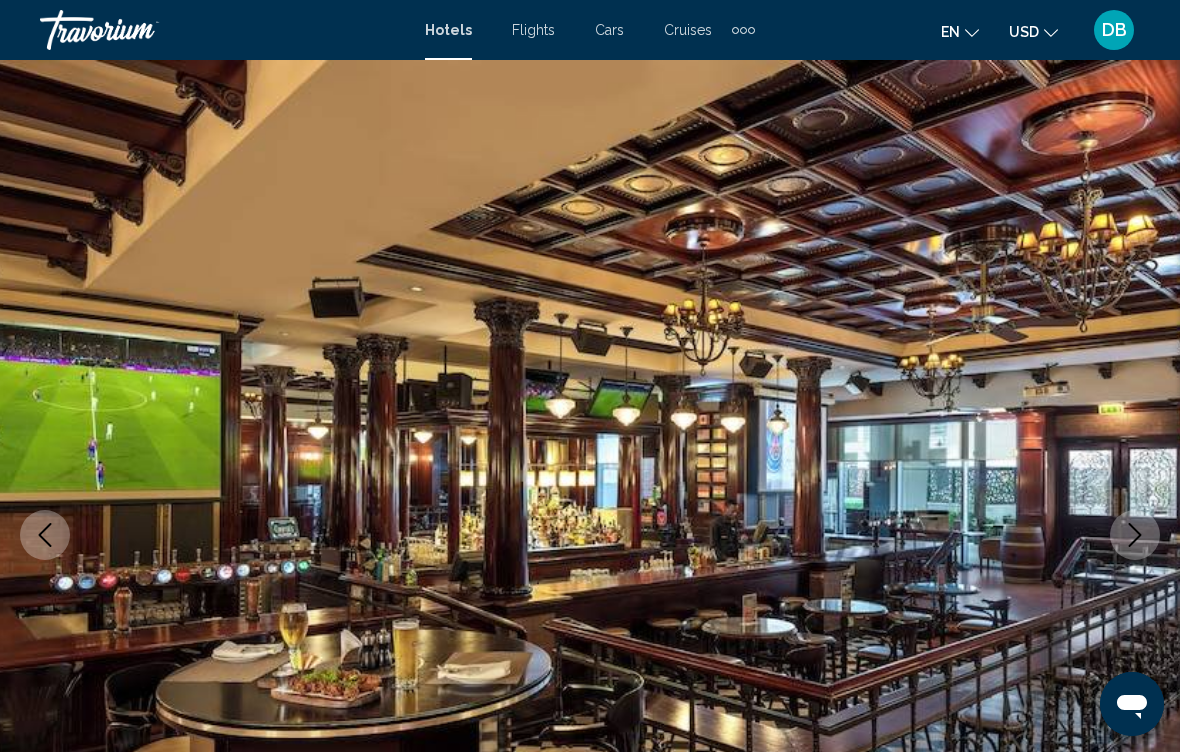 click at bounding box center [1135, 535] 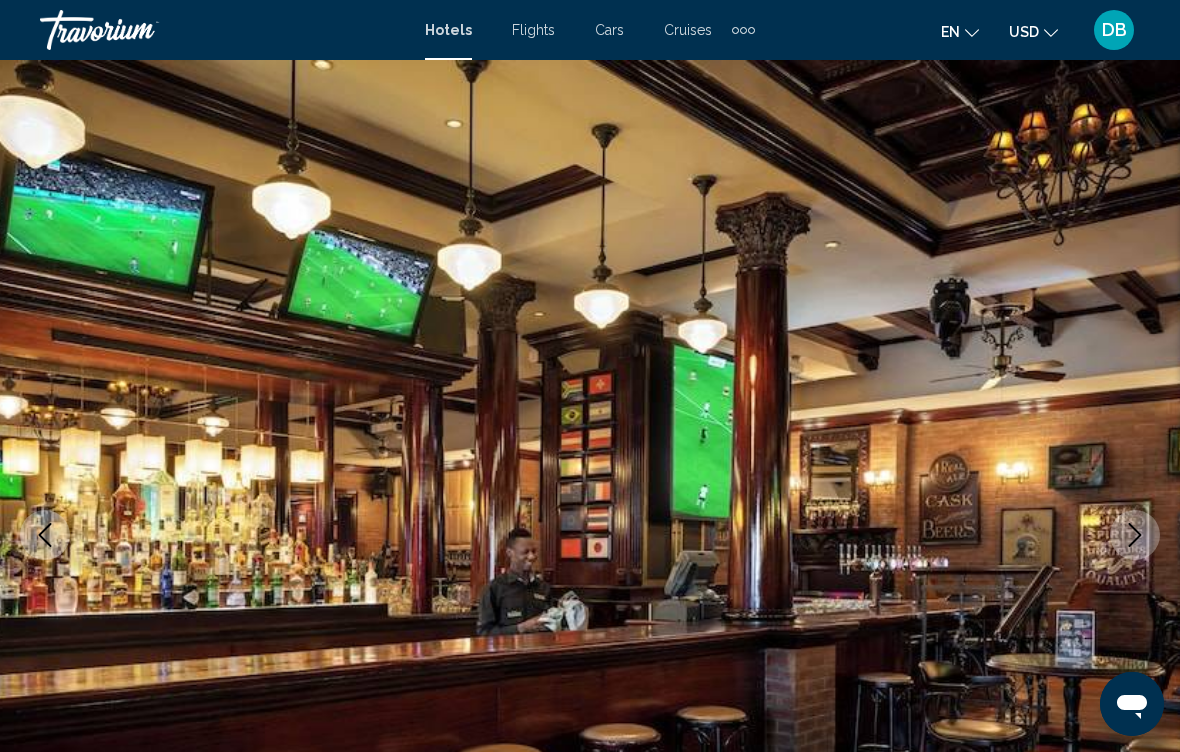 click at bounding box center (1135, 535) 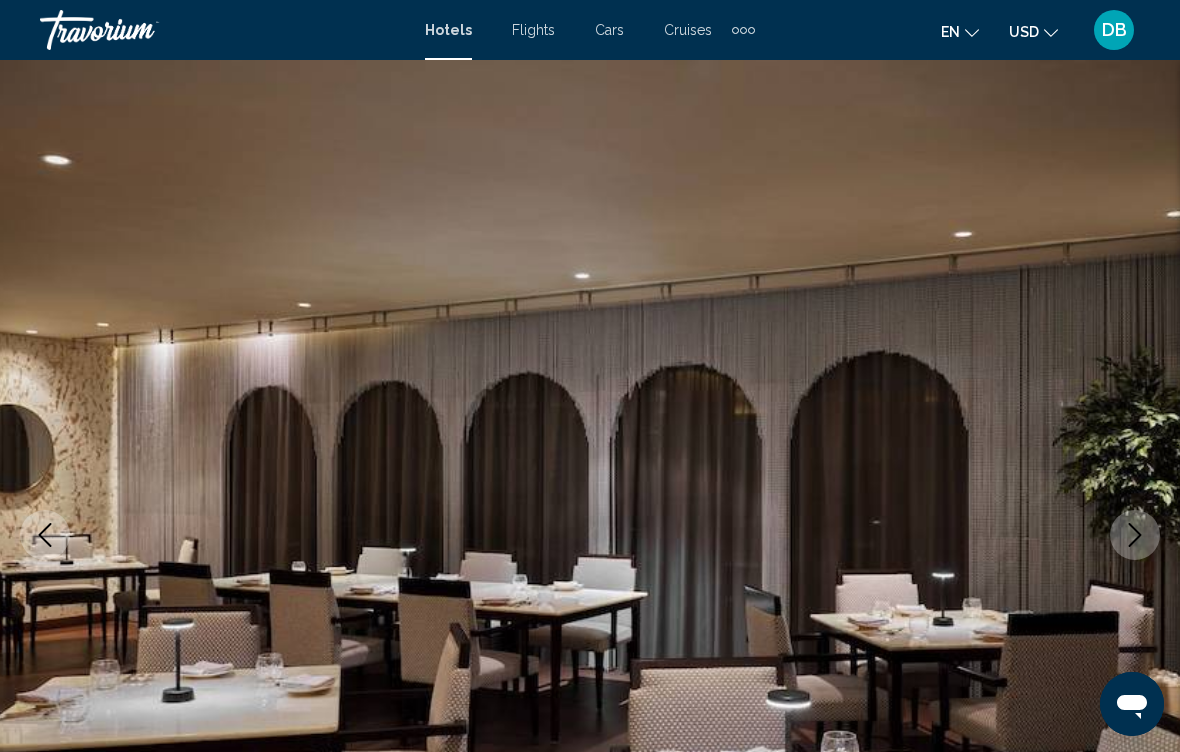 click at bounding box center (1135, 535) 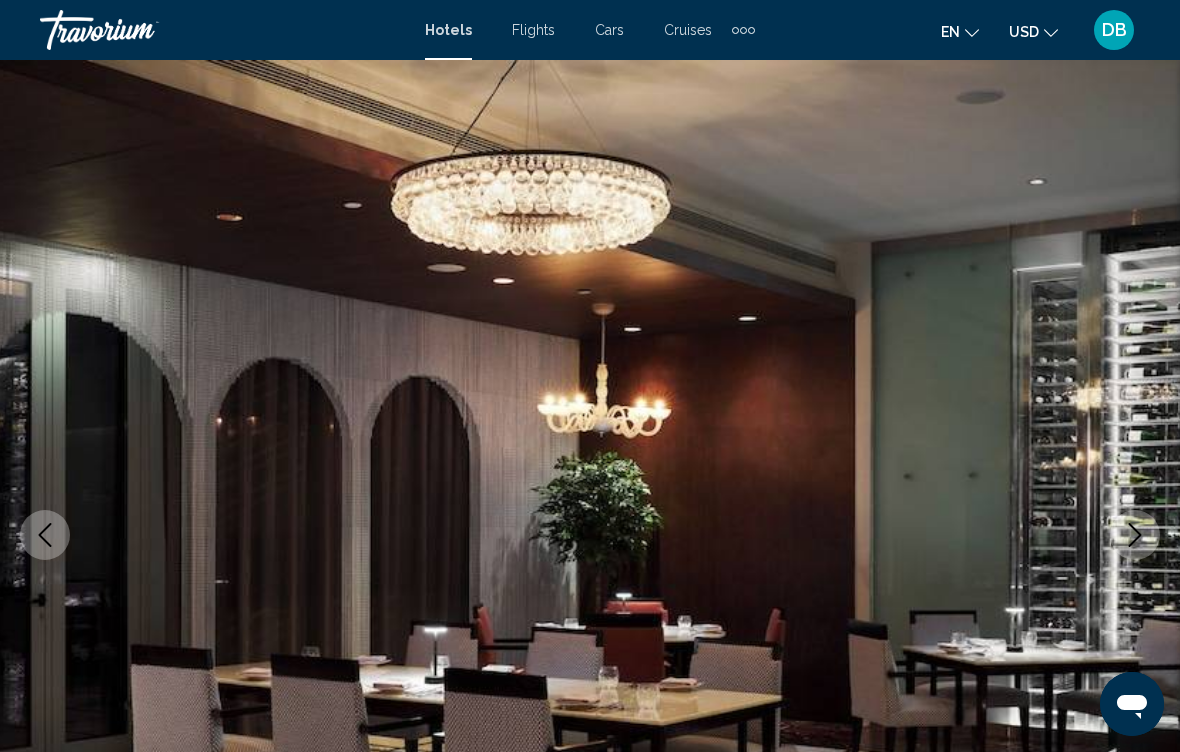 click at bounding box center [1135, 535] 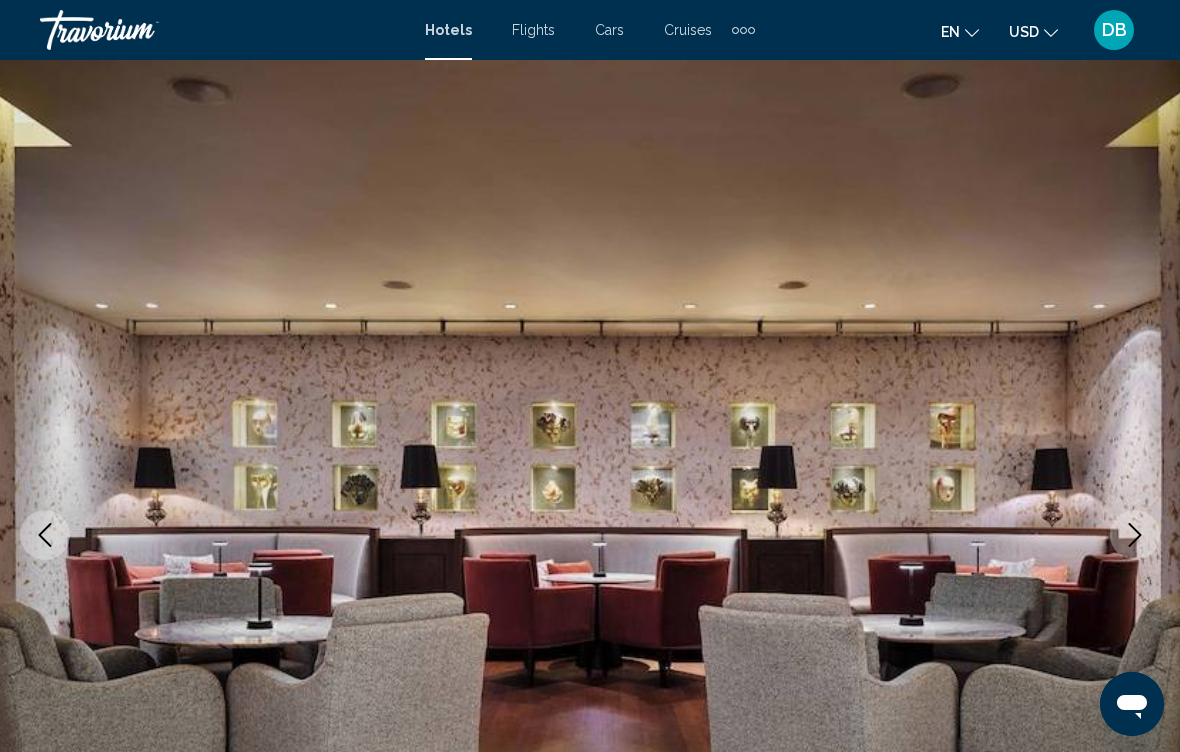 click at bounding box center (1135, 535) 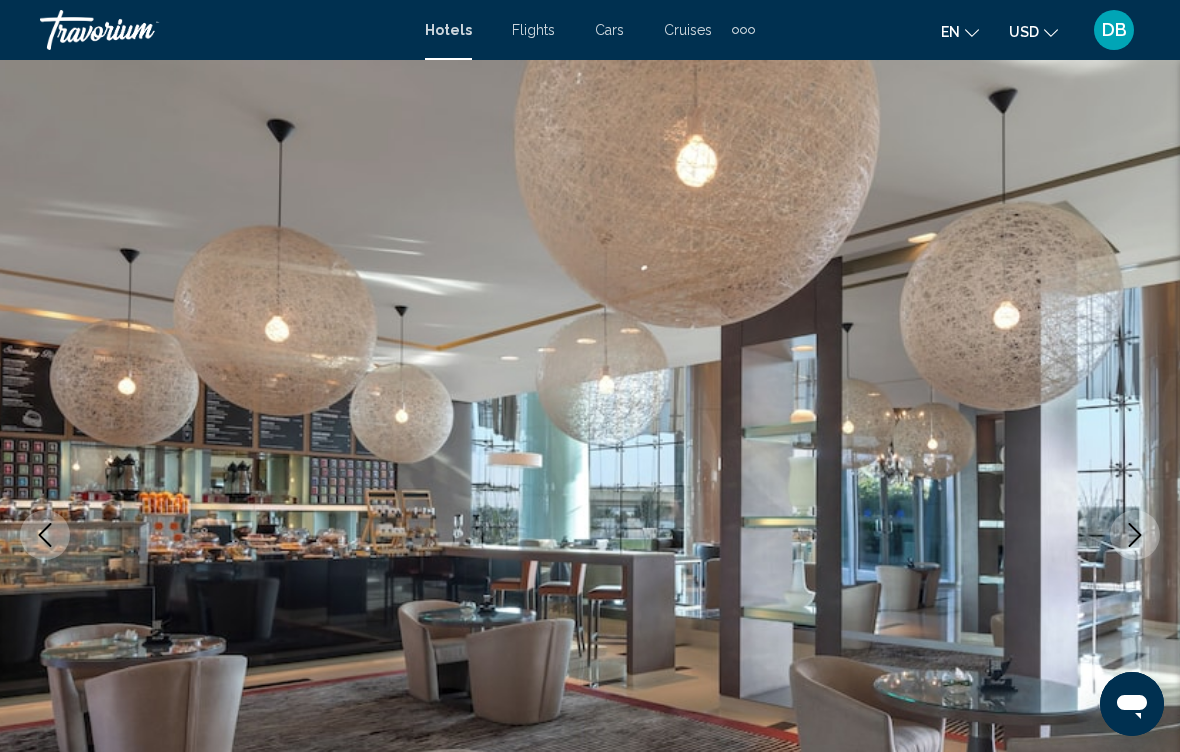click at bounding box center [1135, 535] 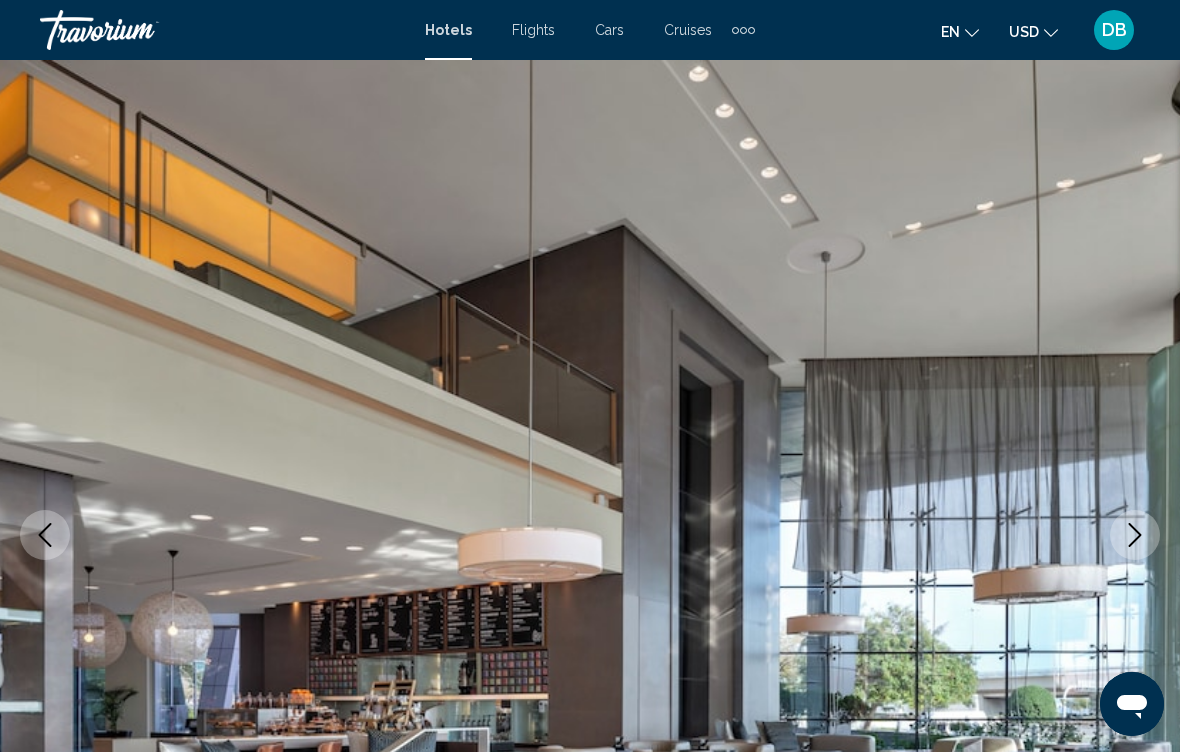 click at bounding box center [1135, 535] 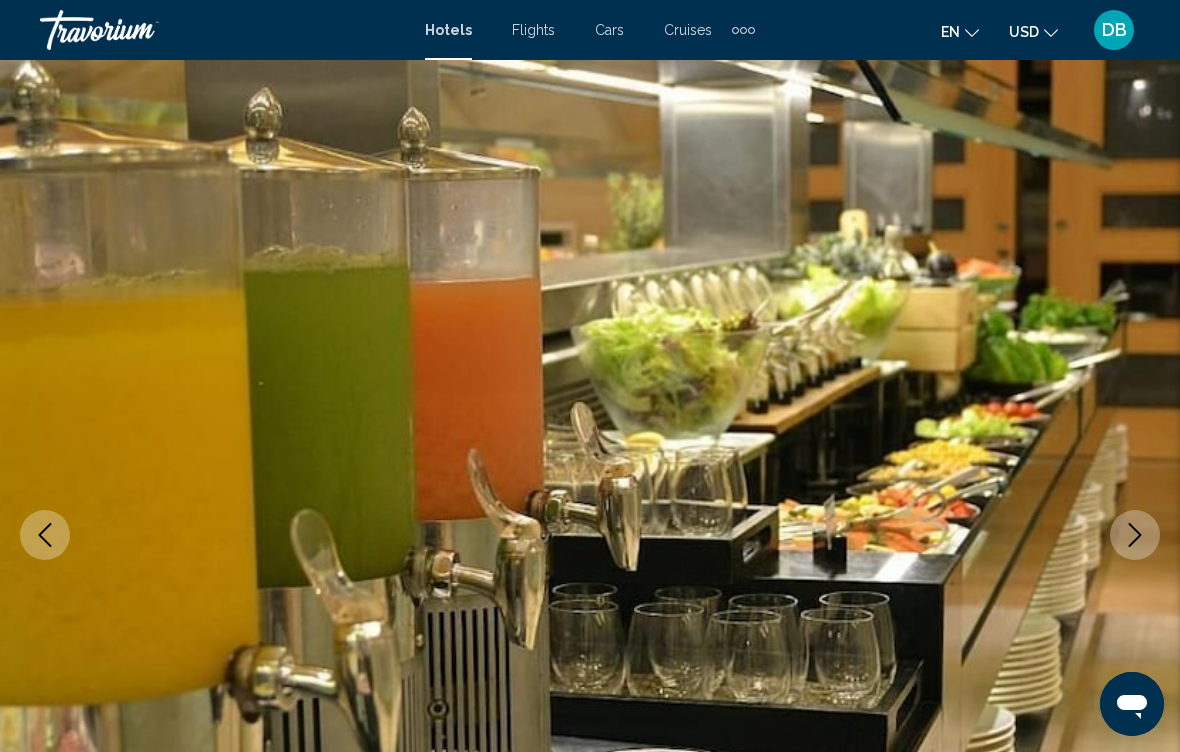 click at bounding box center [1135, 535] 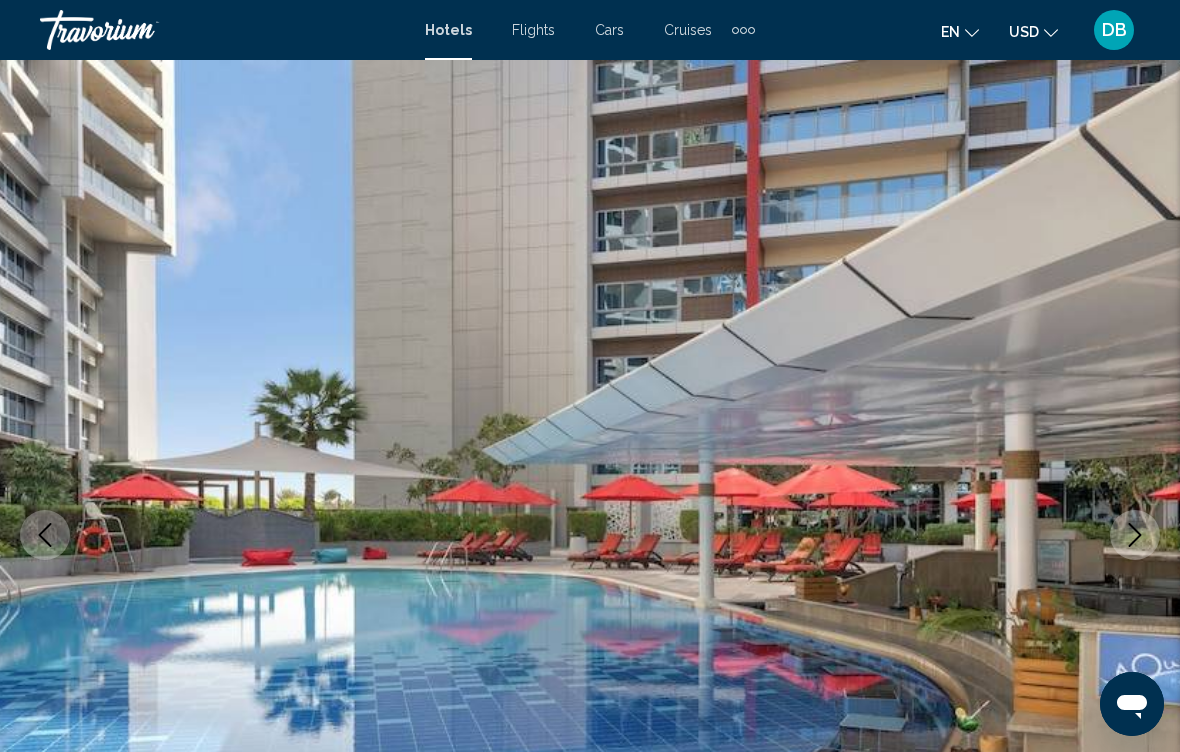 click at bounding box center (1135, 535) 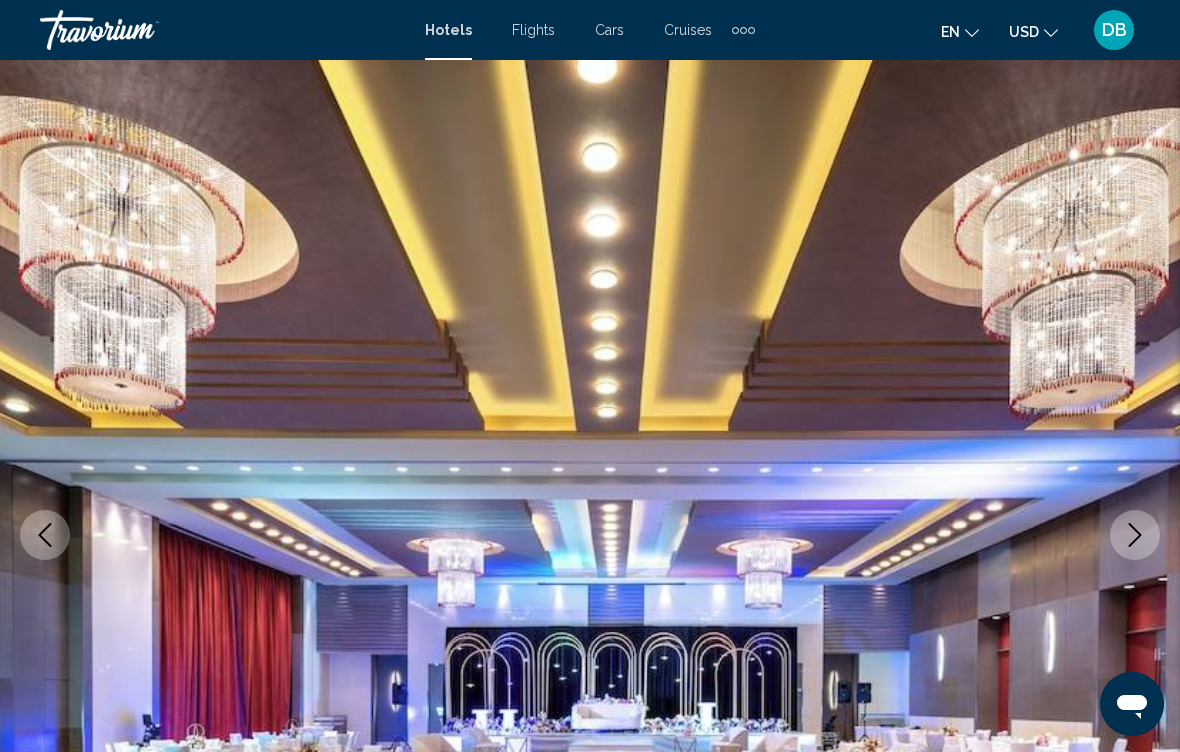 click at bounding box center (1135, 535) 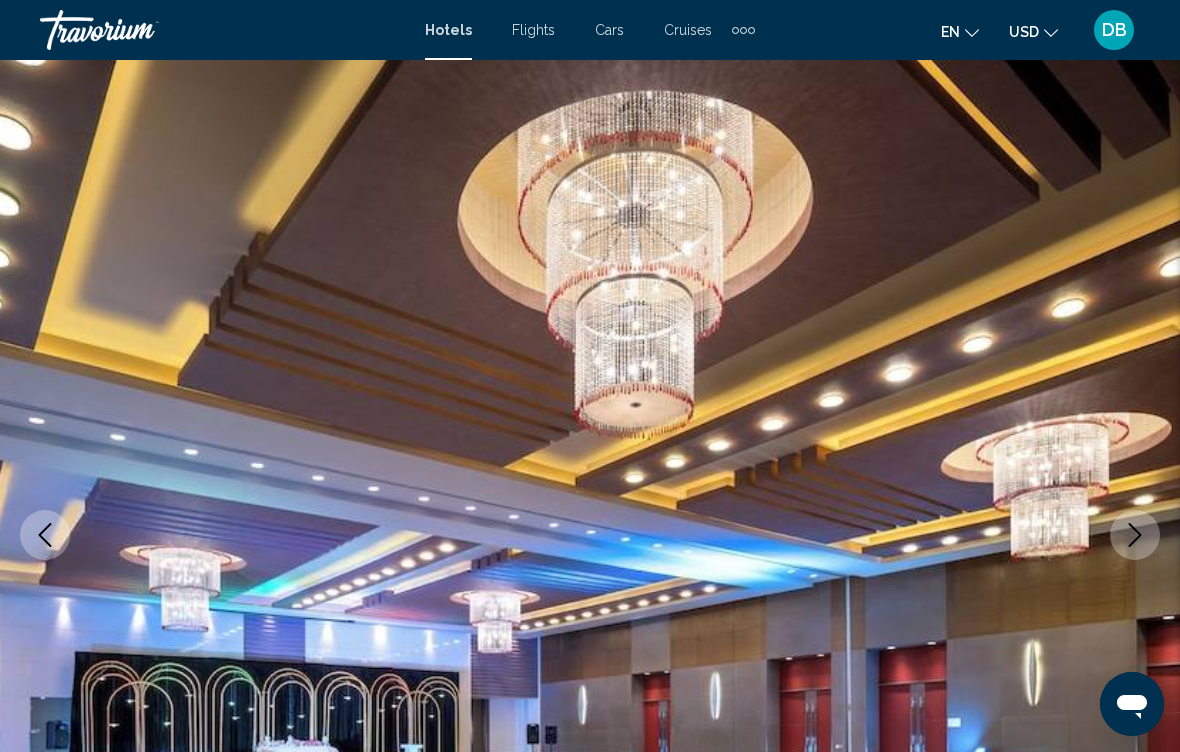 click 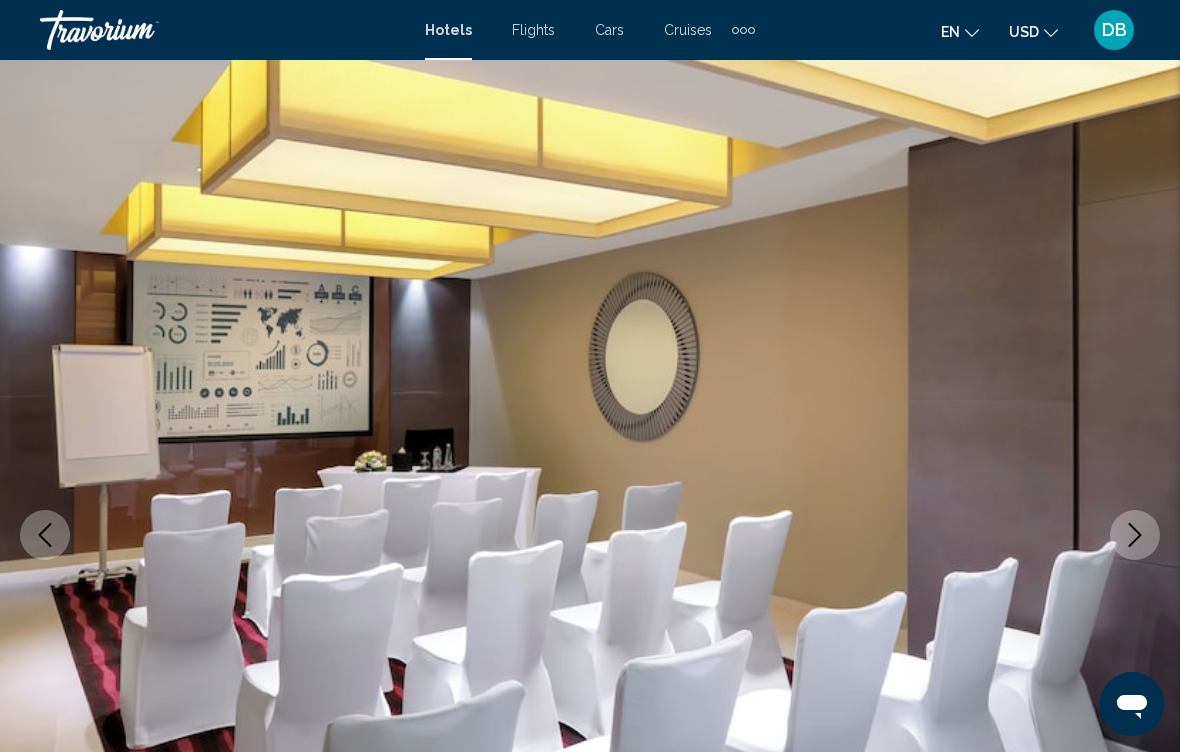 click 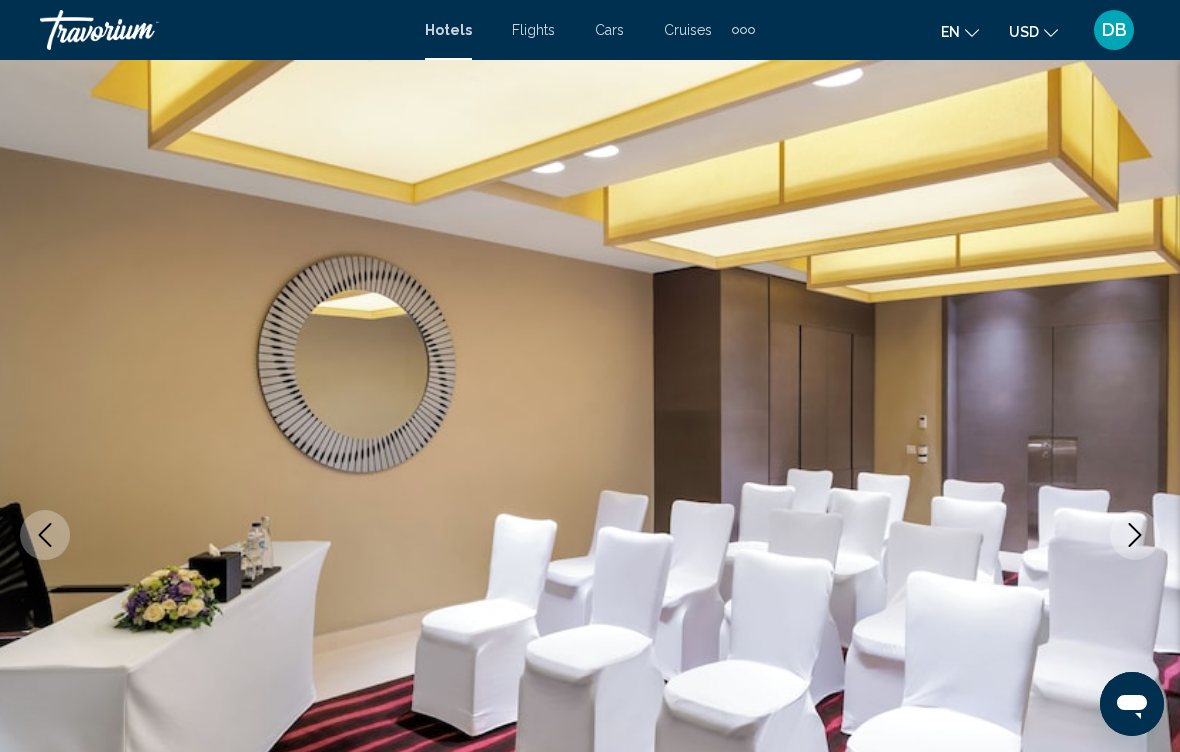 click 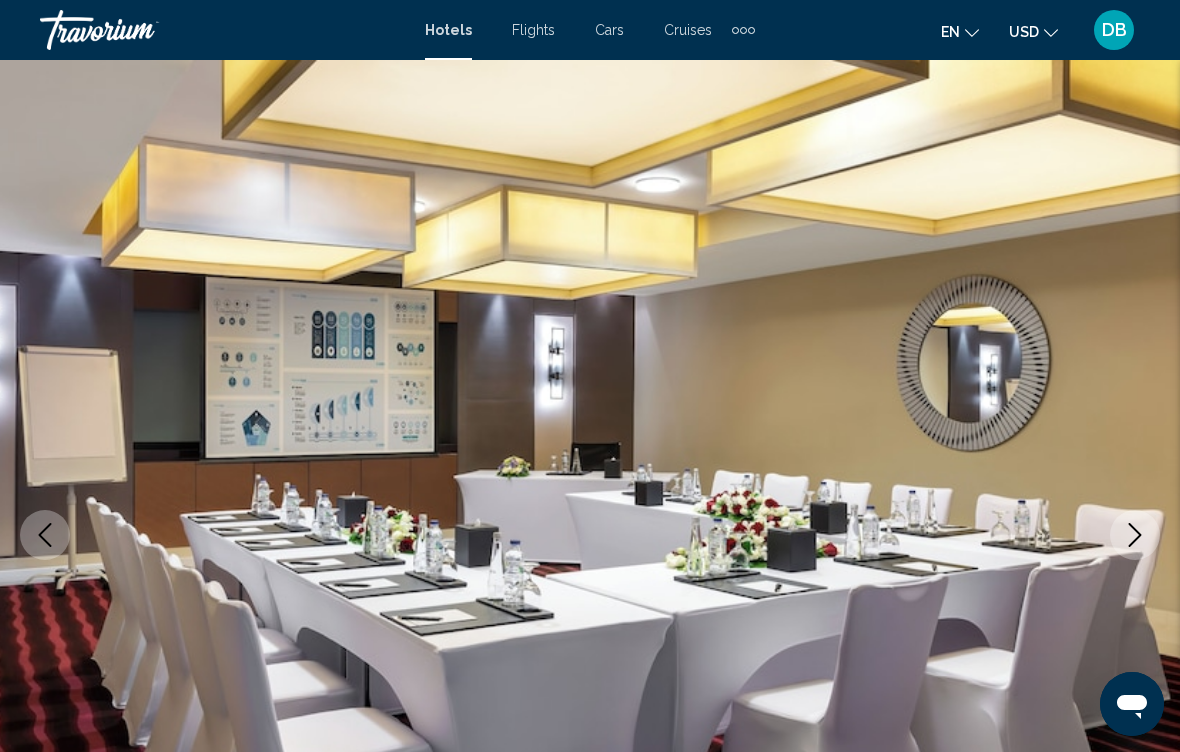 click 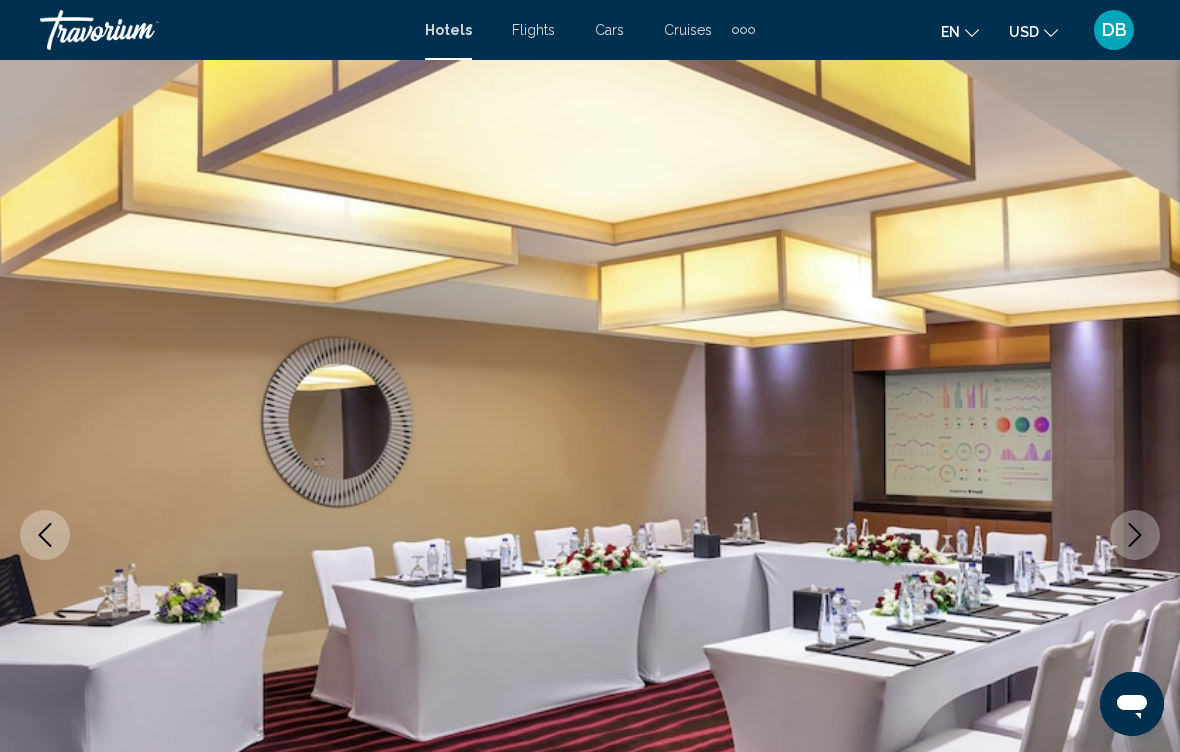 click 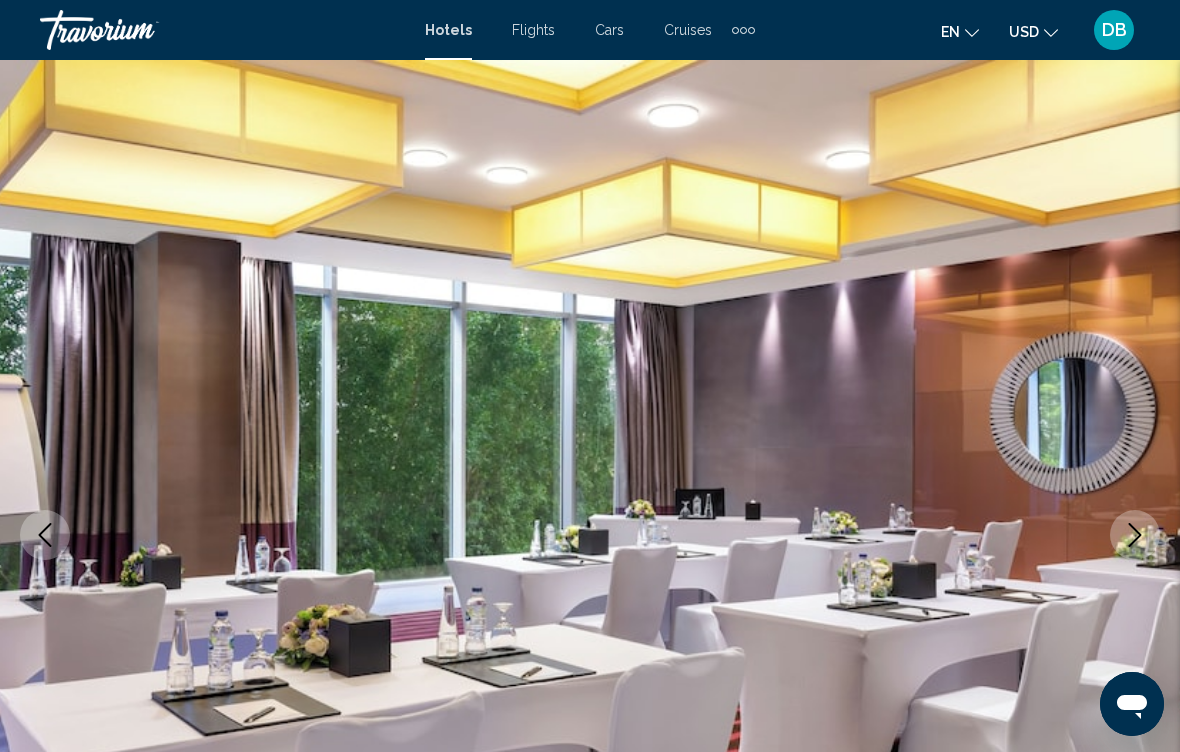 click at bounding box center (1135, 535) 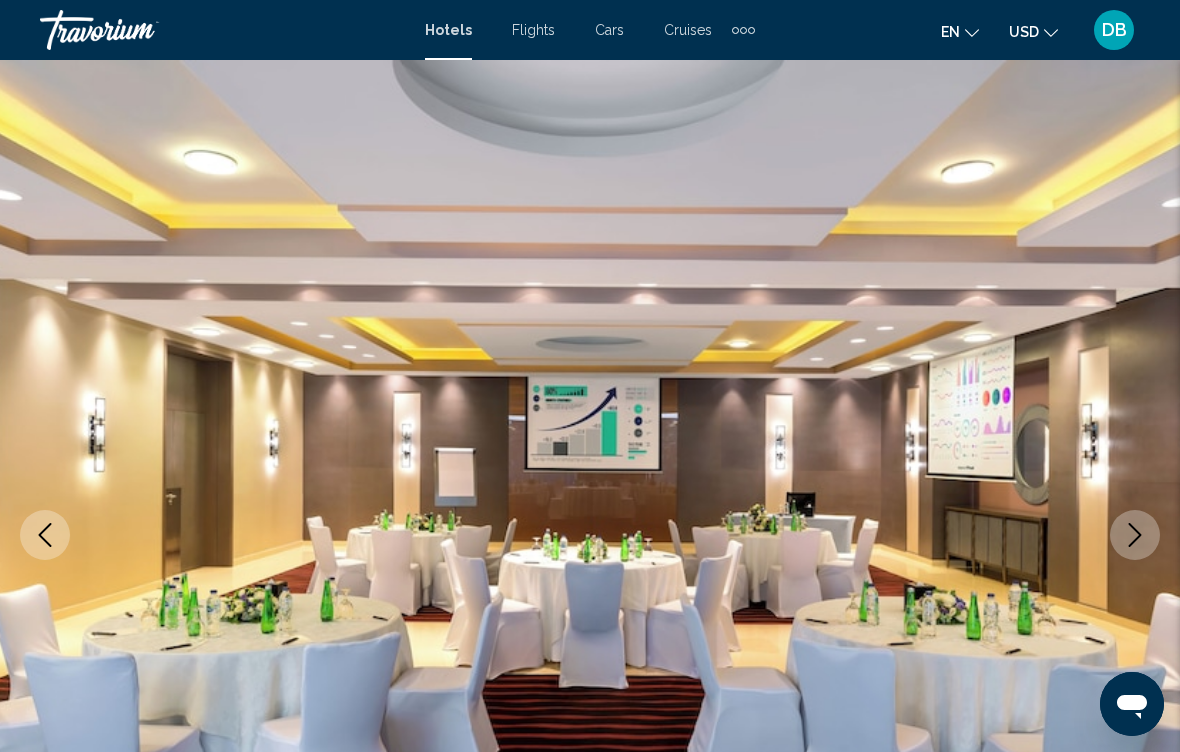 click at bounding box center [1135, 535] 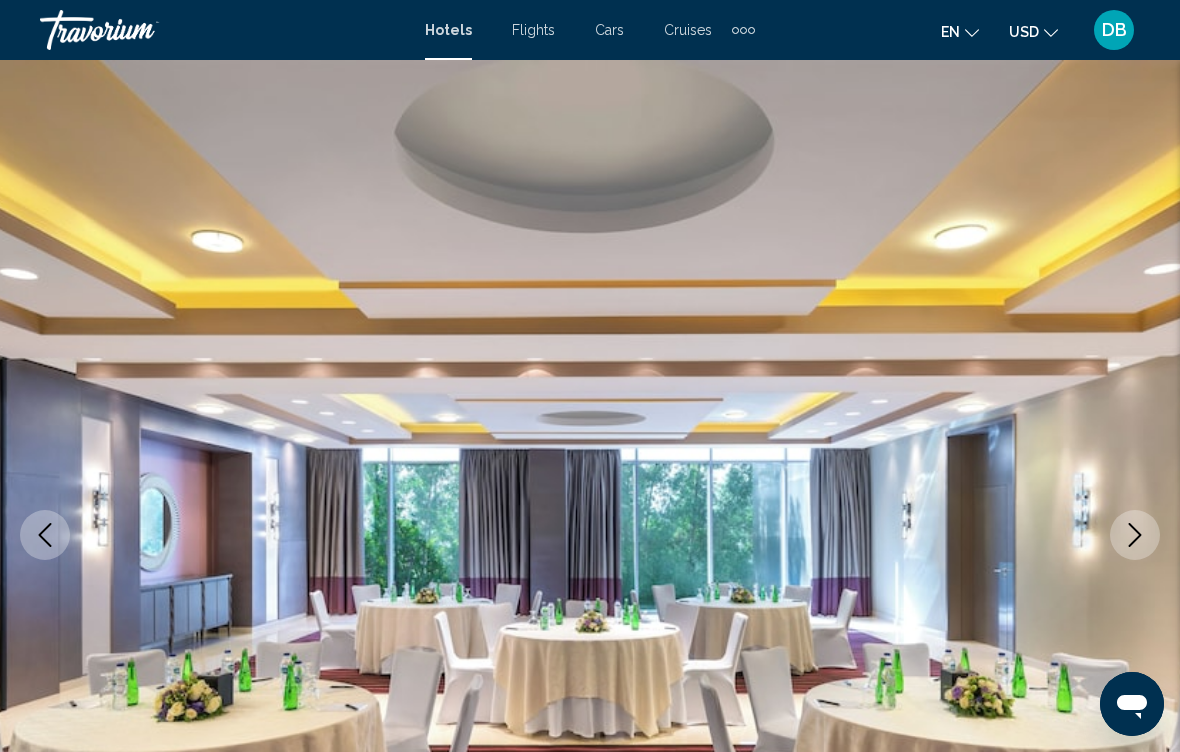 click at bounding box center (1135, 535) 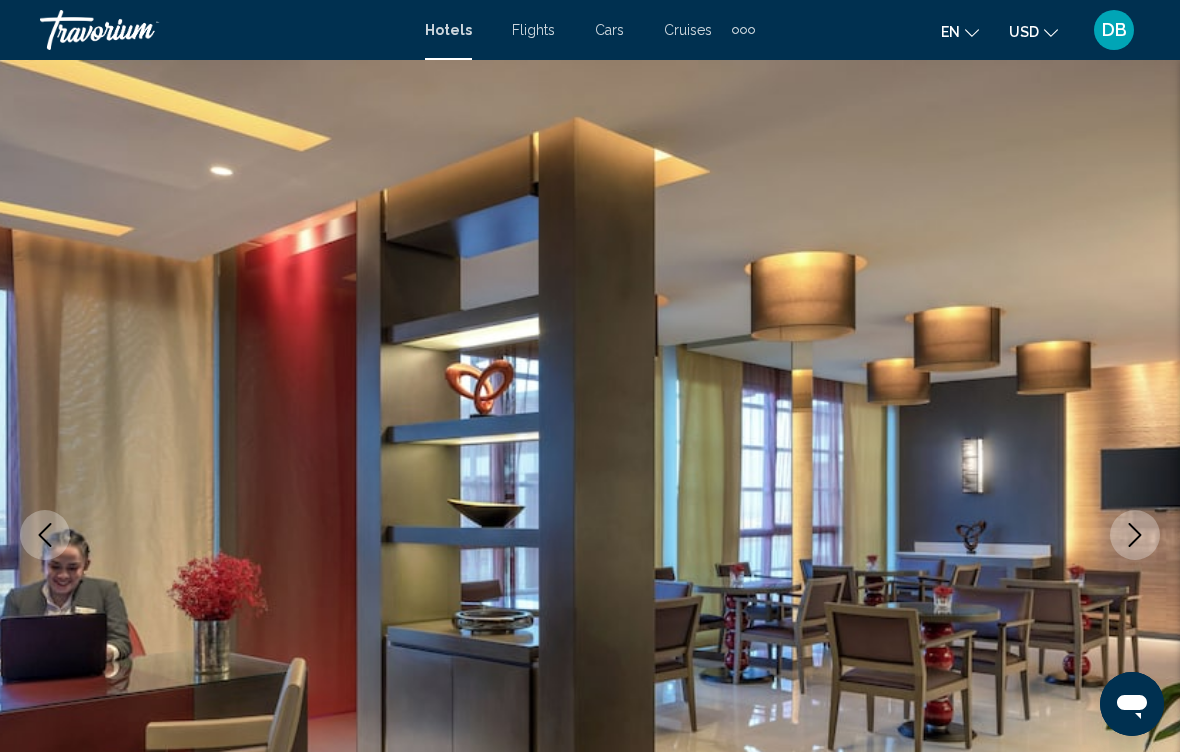 click at bounding box center (1135, 535) 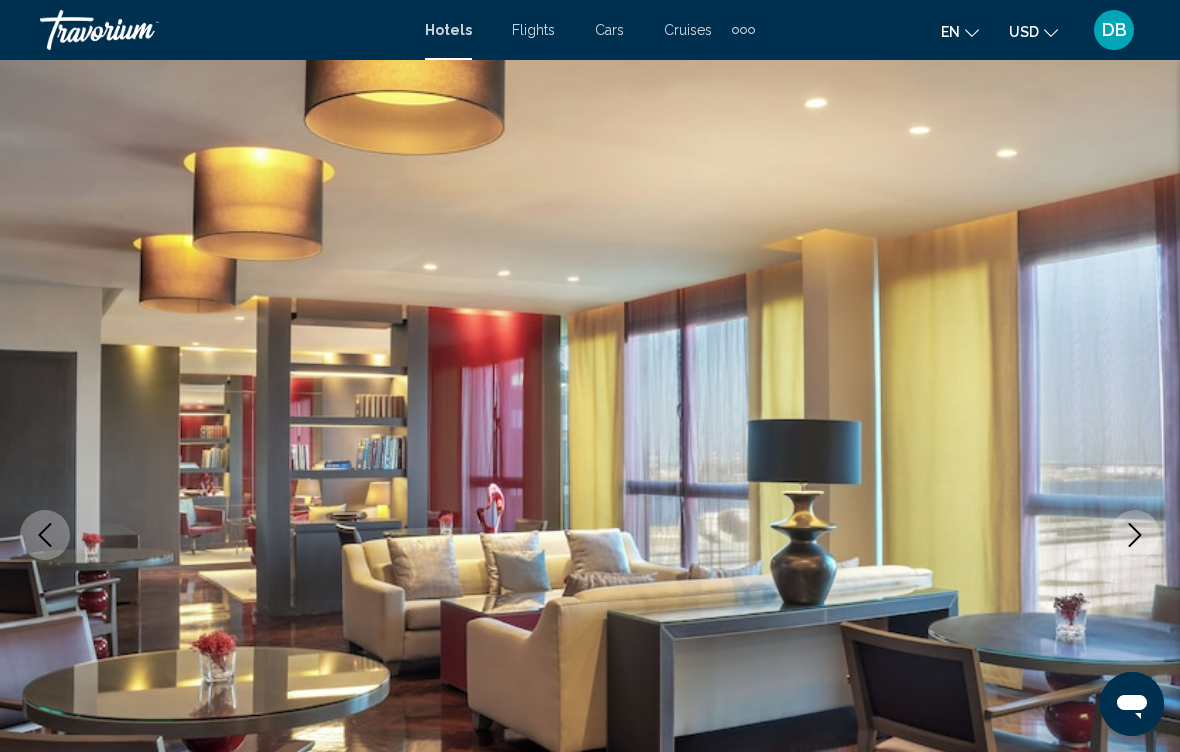 click at bounding box center (590, 535) 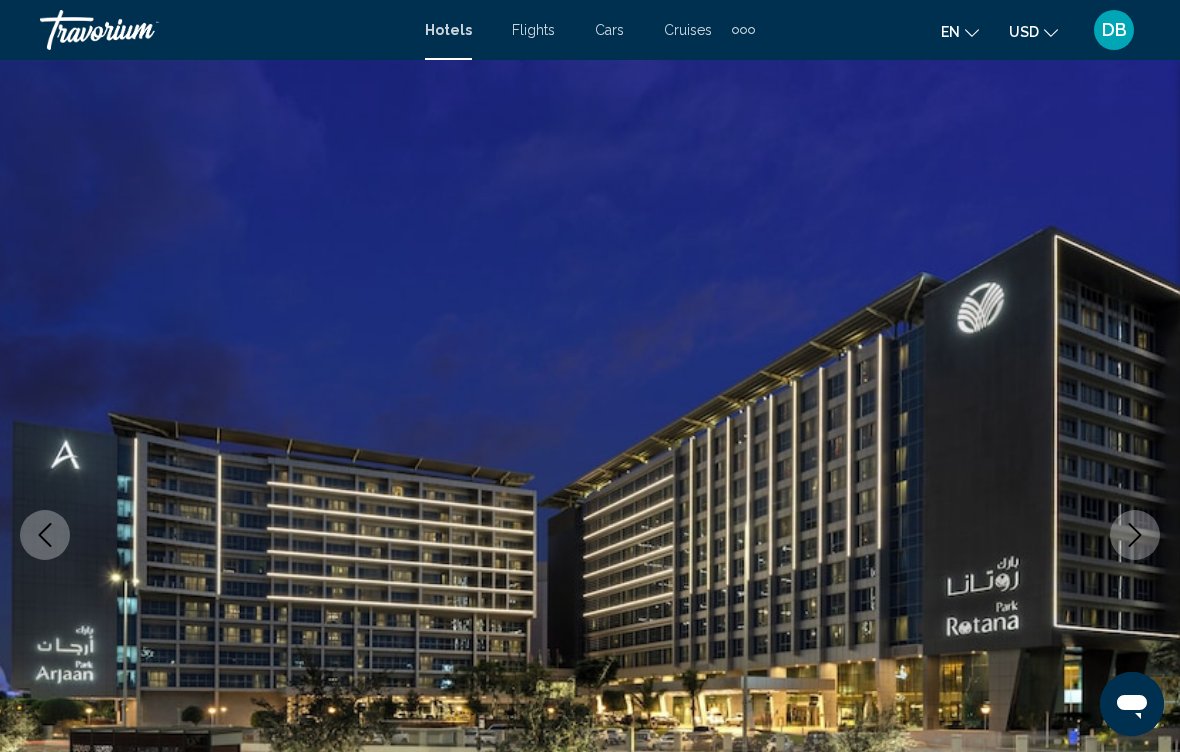 click 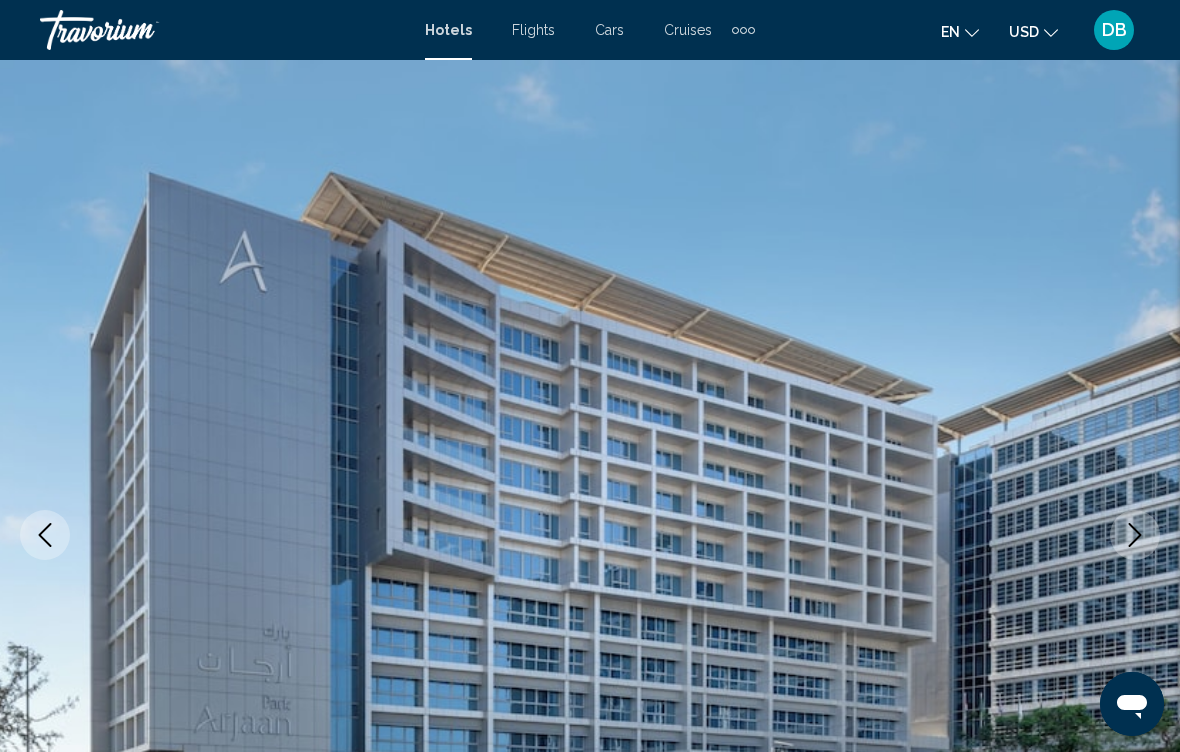 click 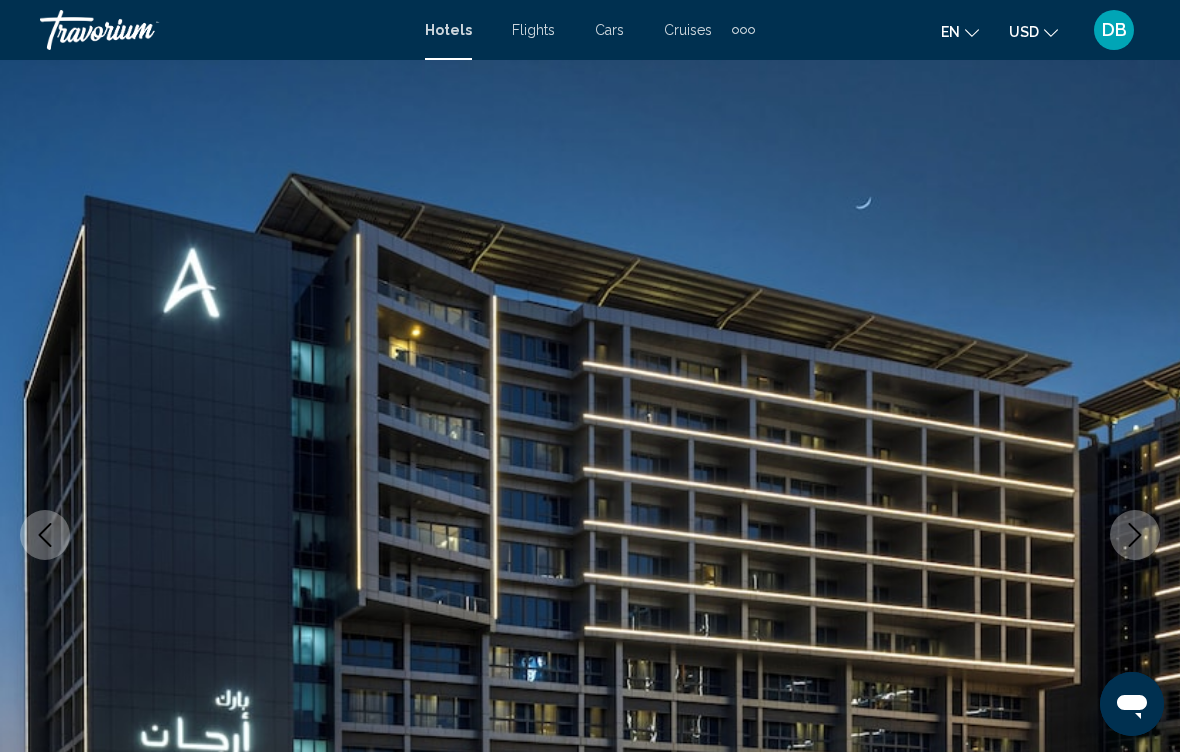 click 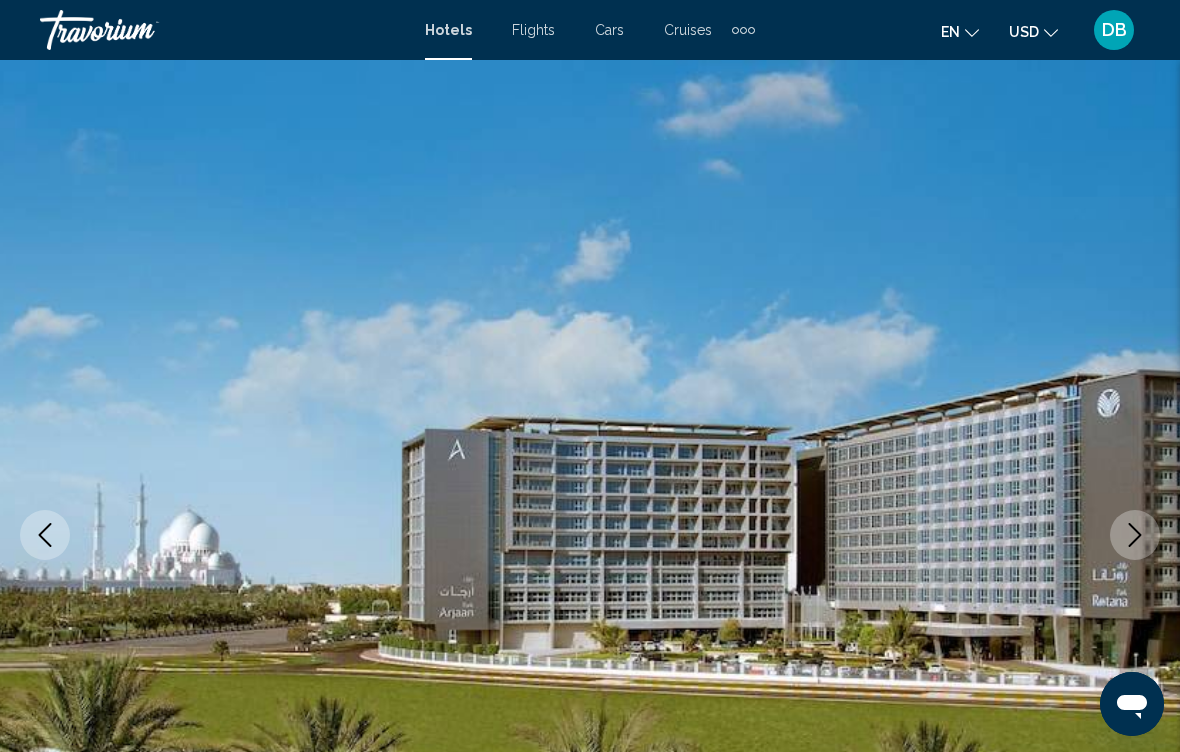 scroll, scrollTop: 1, scrollLeft: 0, axis: vertical 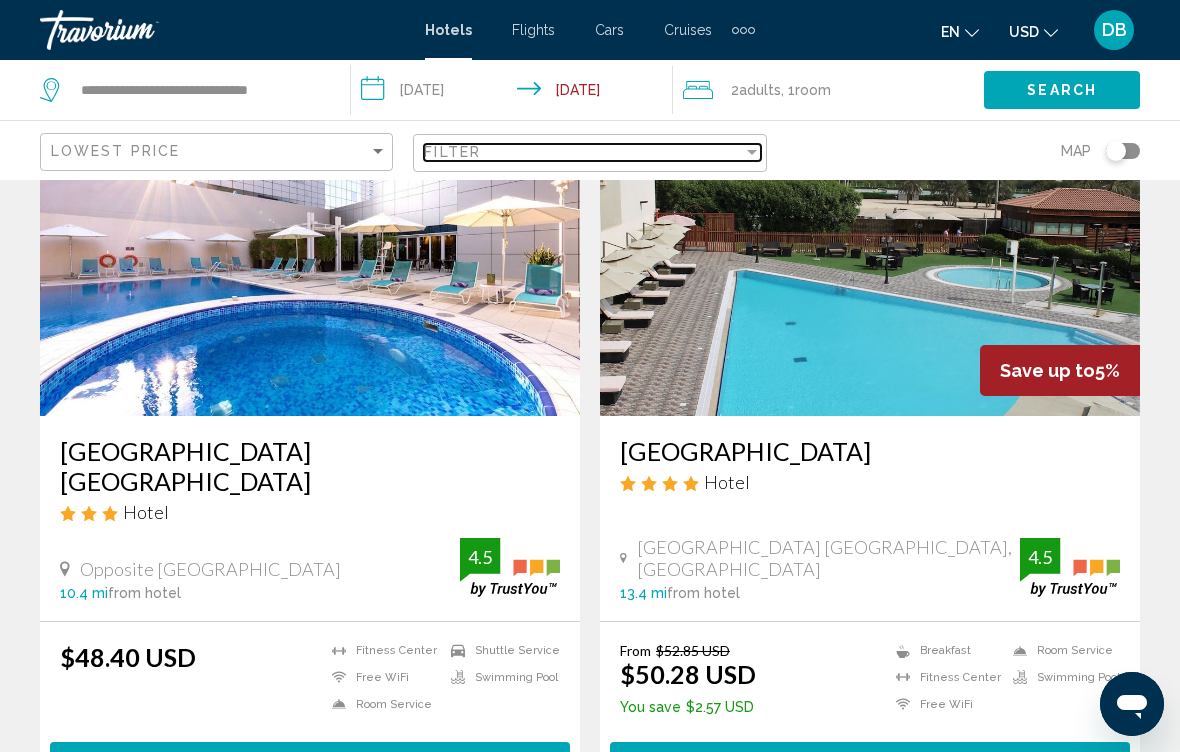 click on "Filter" at bounding box center (583, 152) 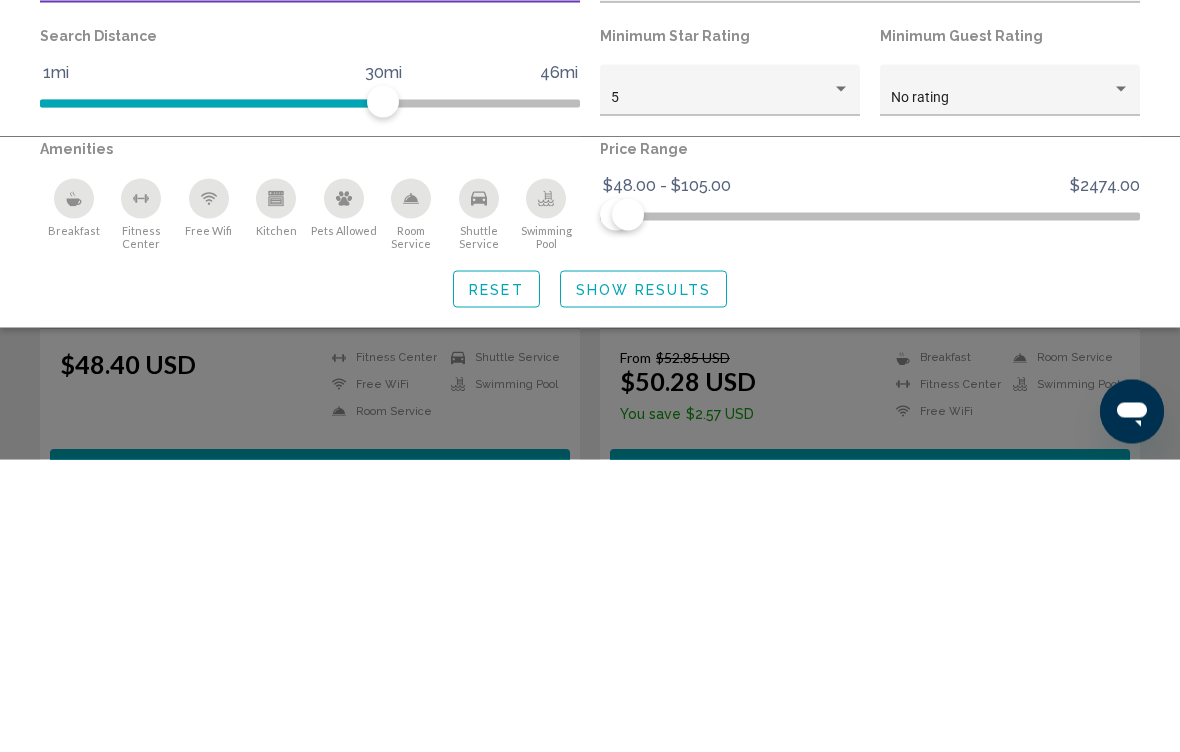click on "Show Results" 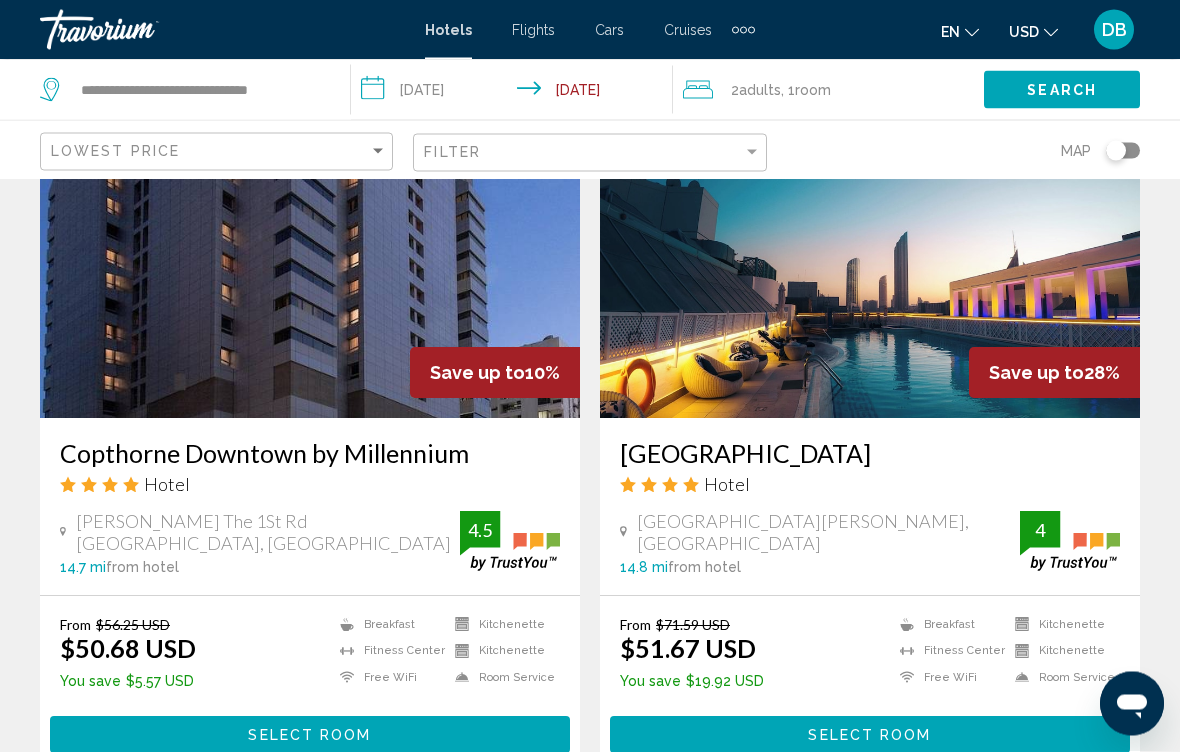 scroll, scrollTop: 896, scrollLeft: 0, axis: vertical 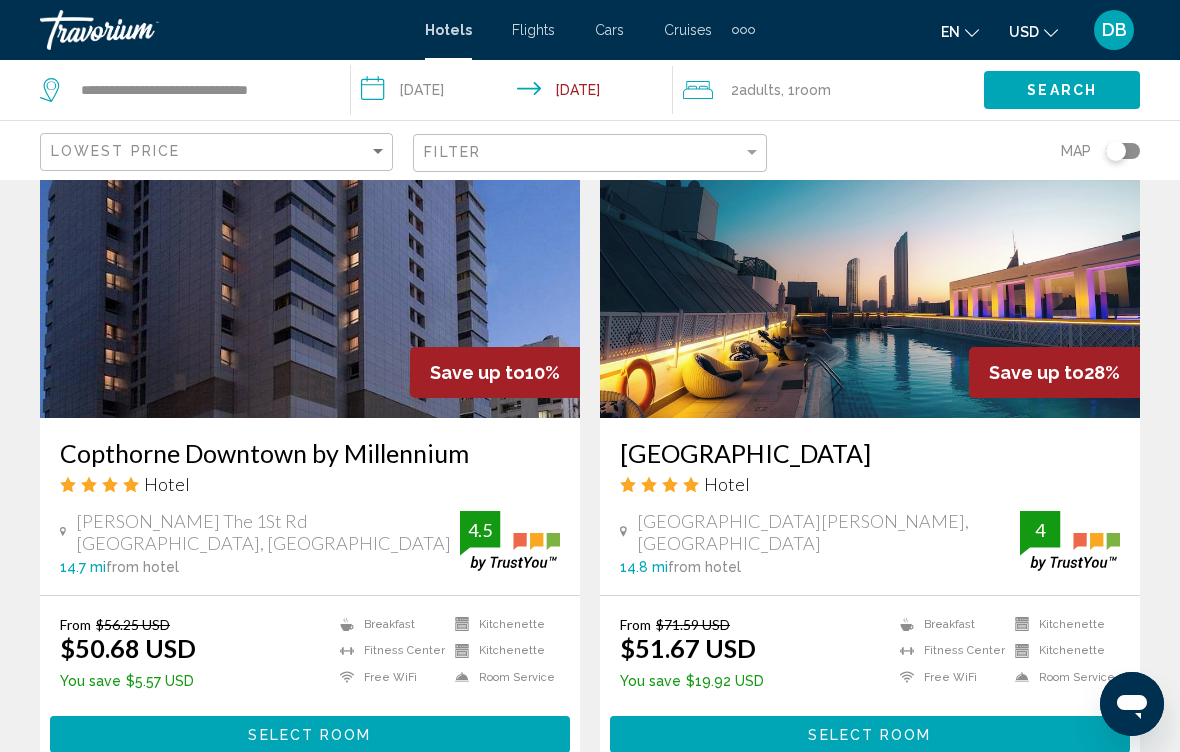 click at bounding box center [870, 258] 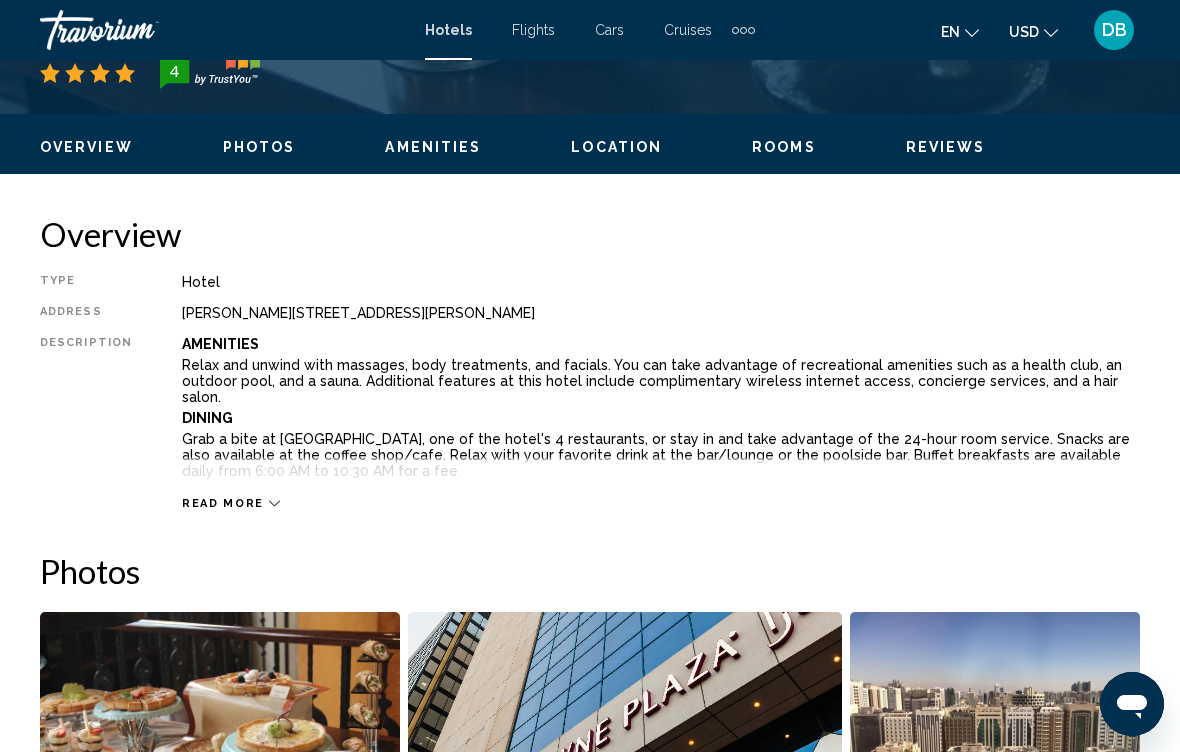 scroll, scrollTop: 0, scrollLeft: 0, axis: both 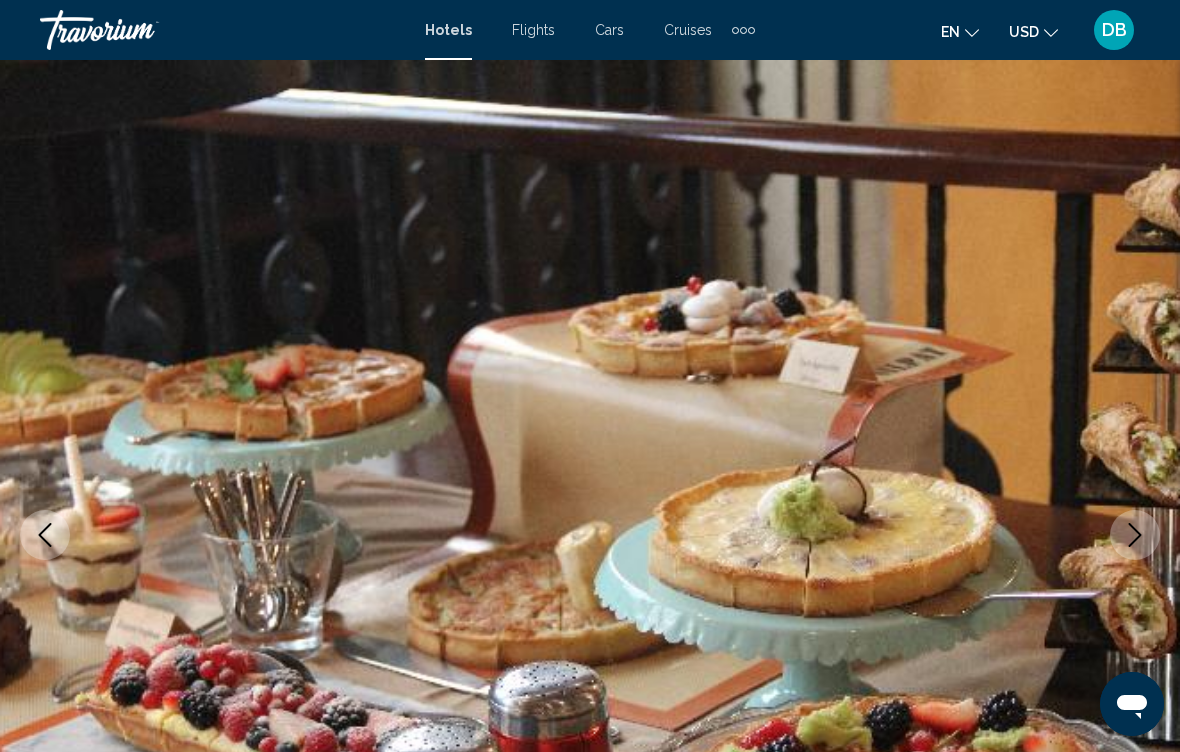 click at bounding box center [1135, 535] 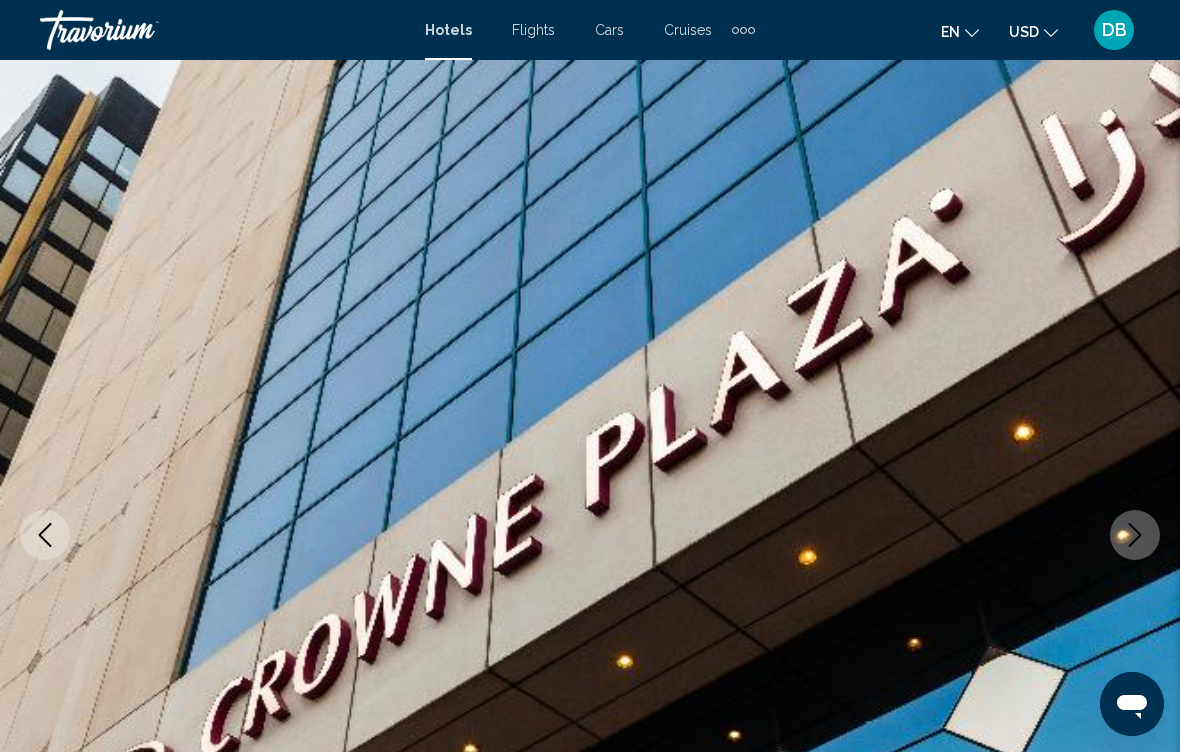 click 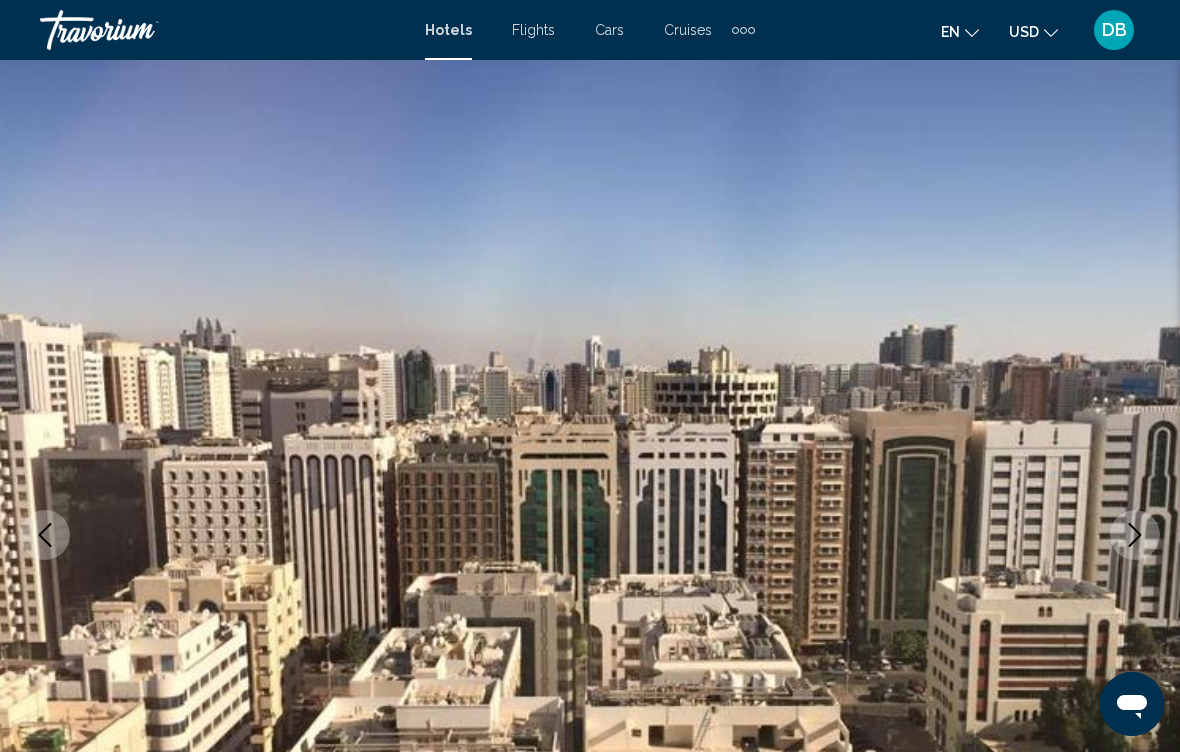 click 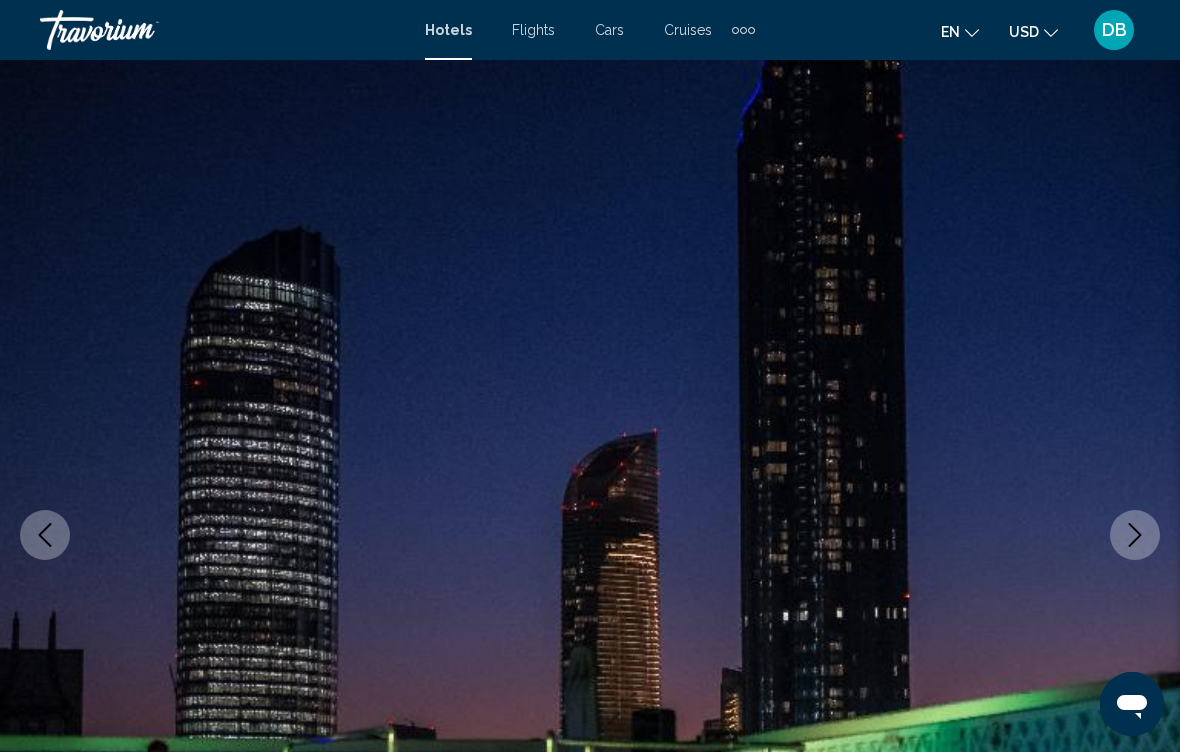 click 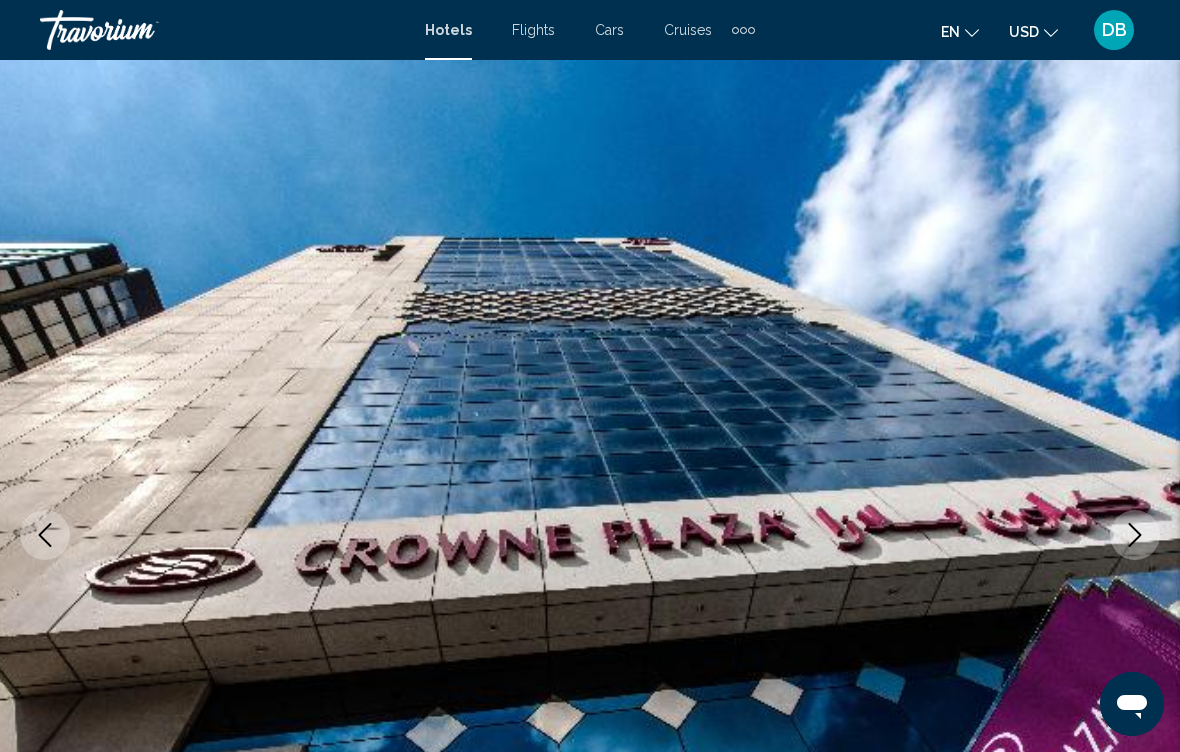 click at bounding box center [45, 535] 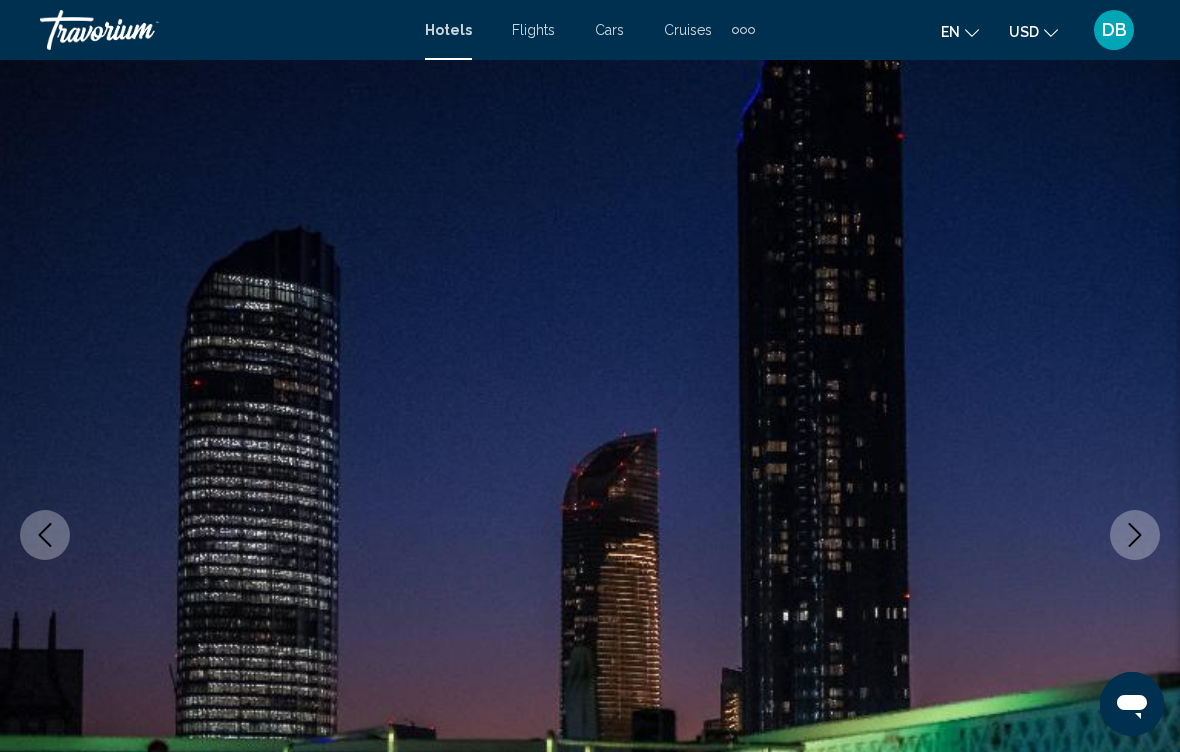 click 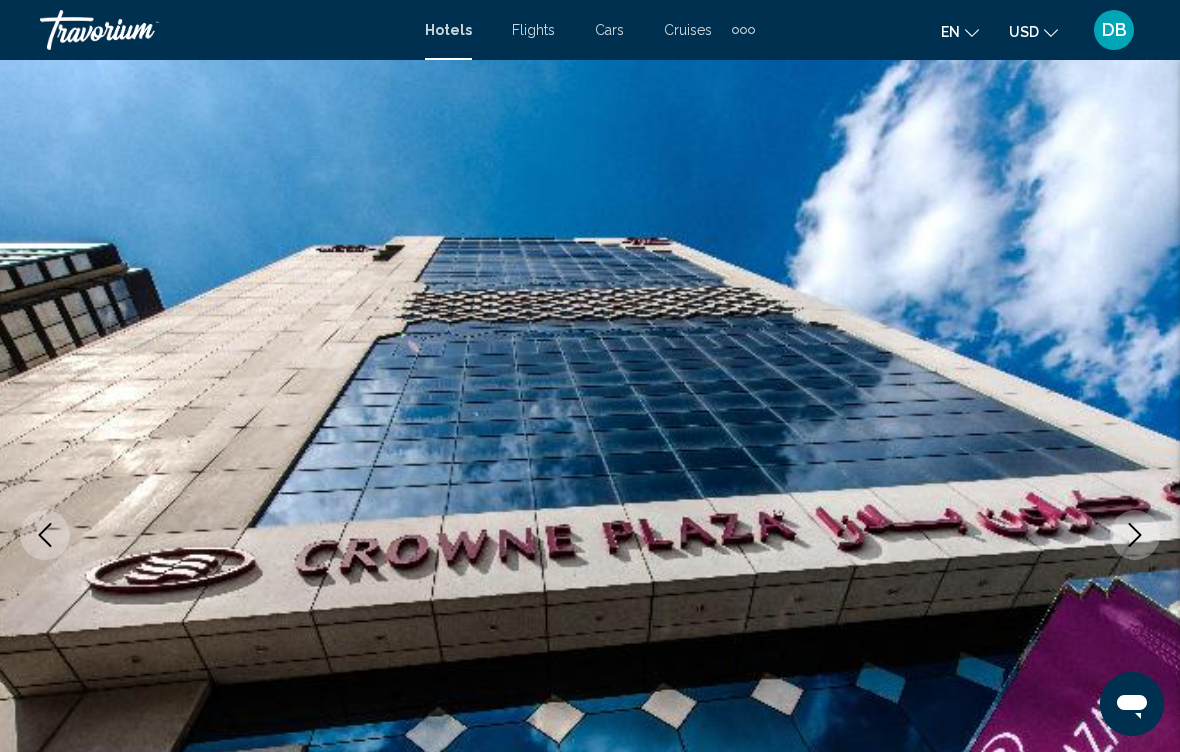 click 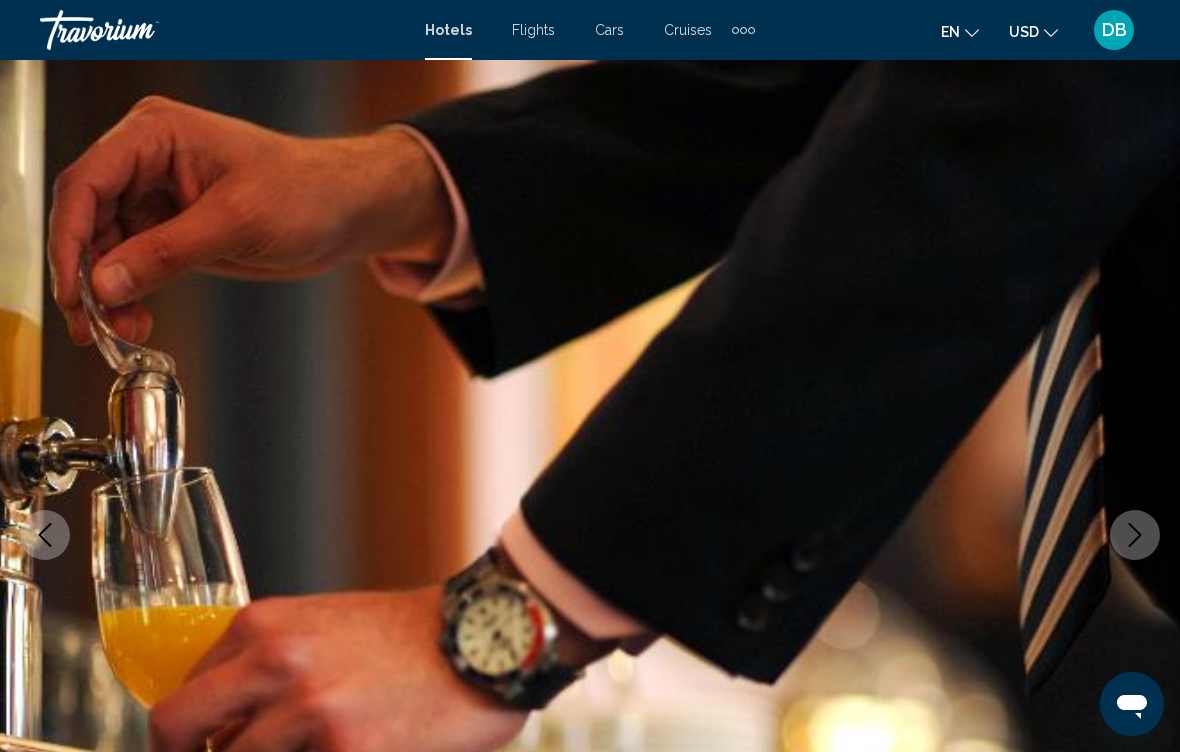 click 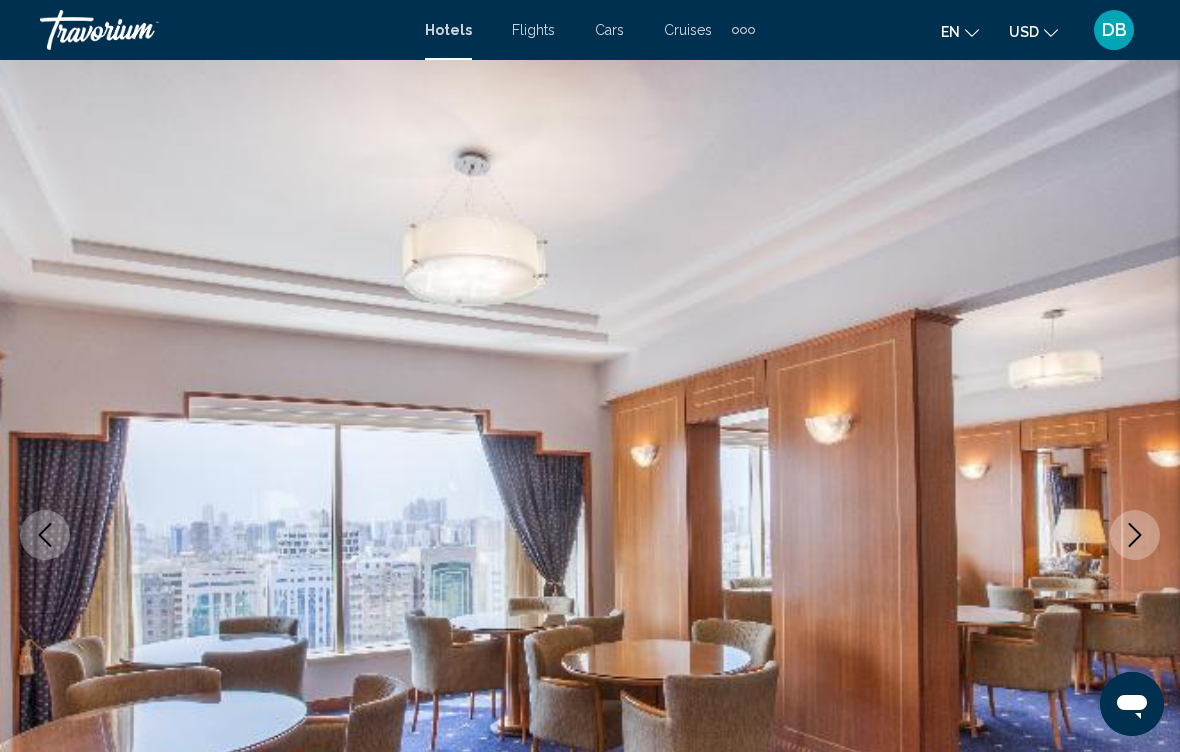 click 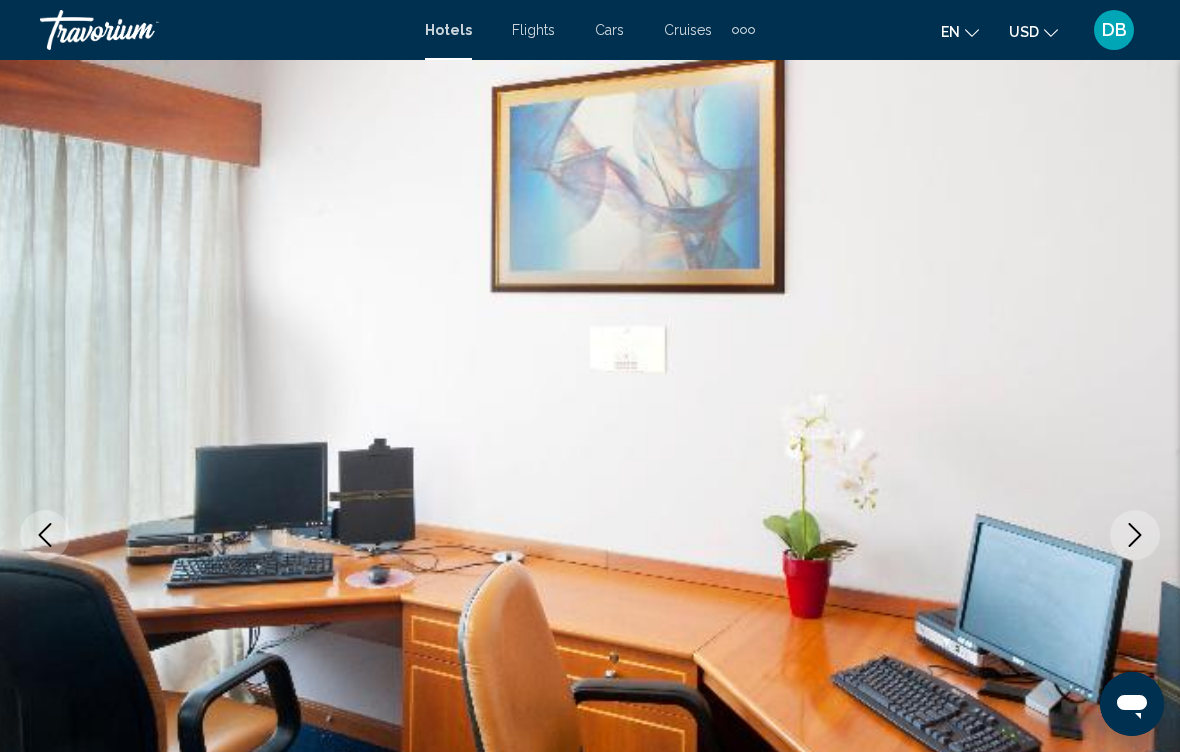 click 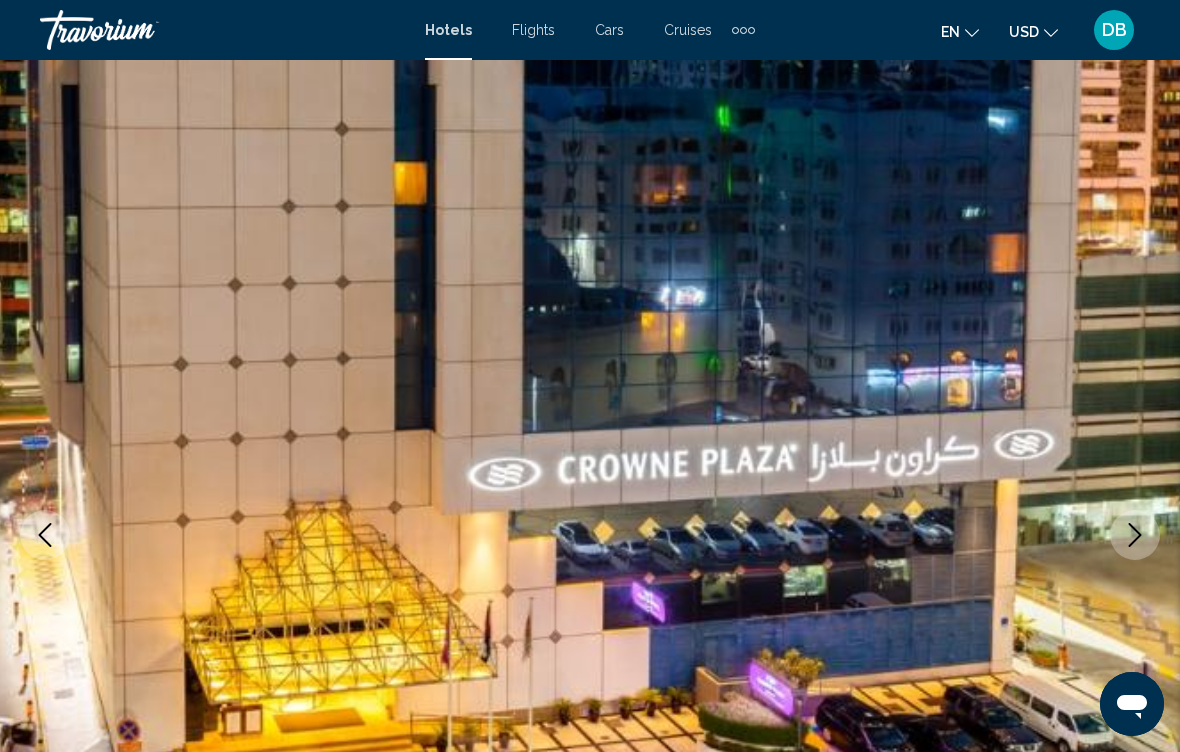 click 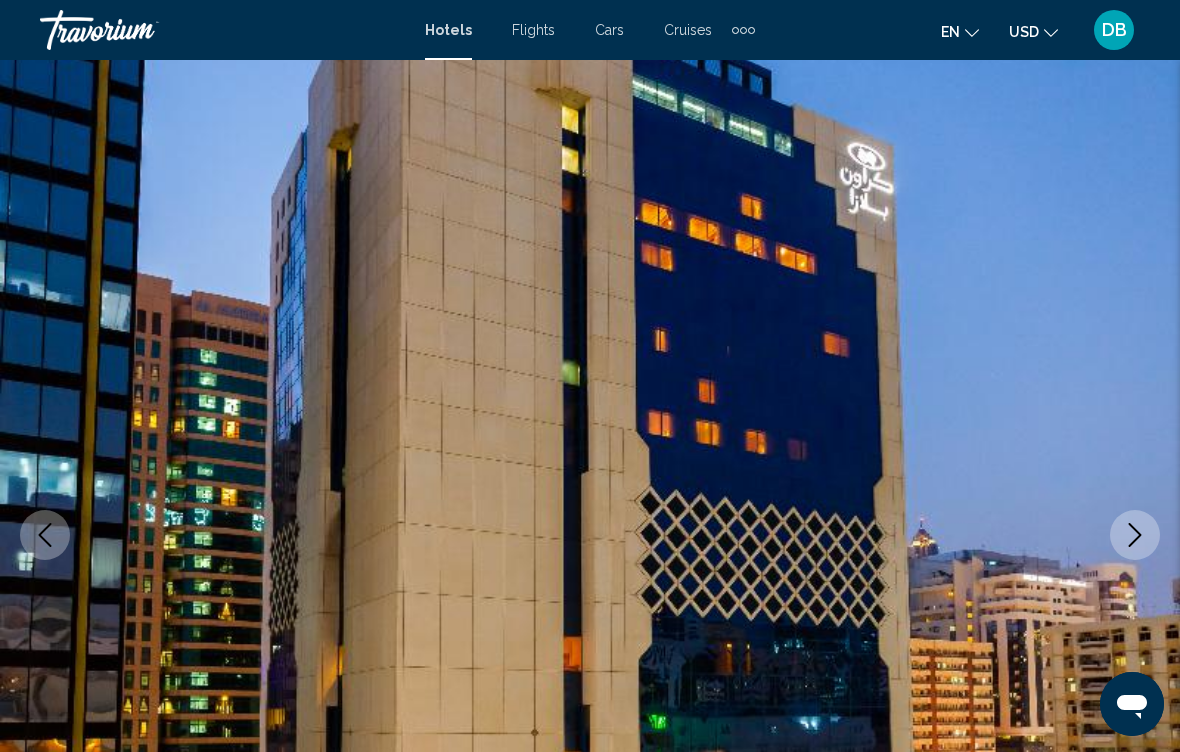 click 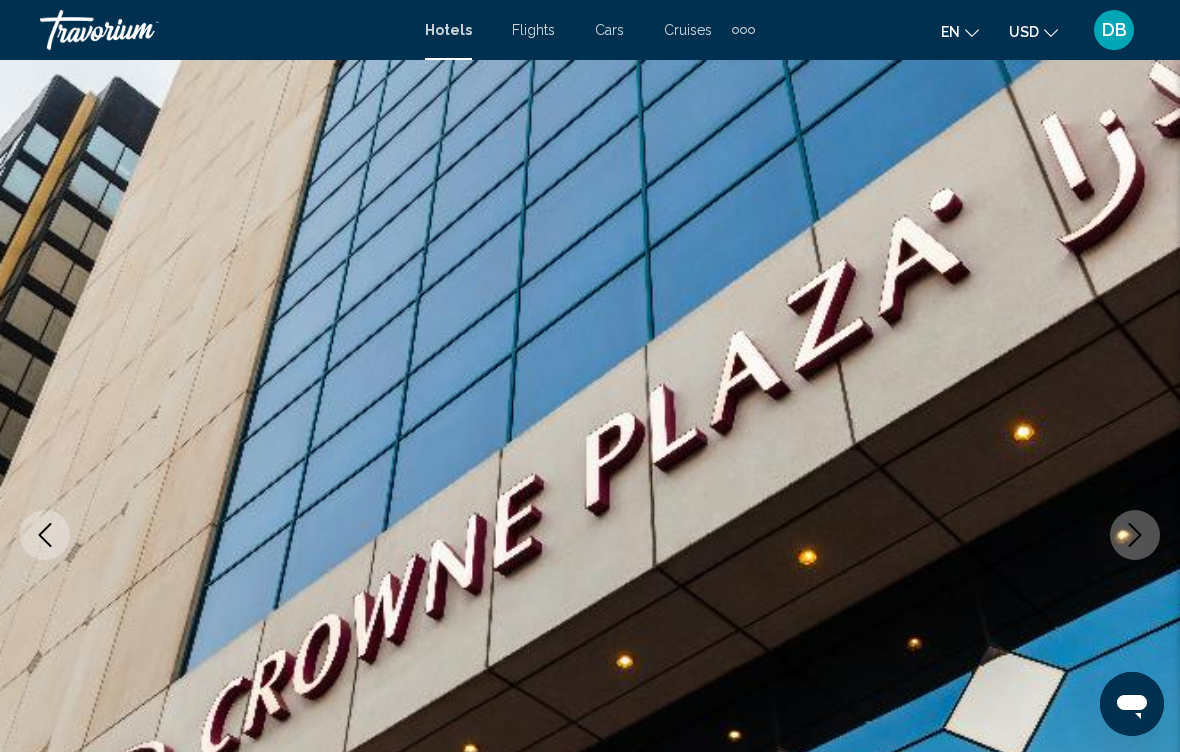 click at bounding box center (1135, 535) 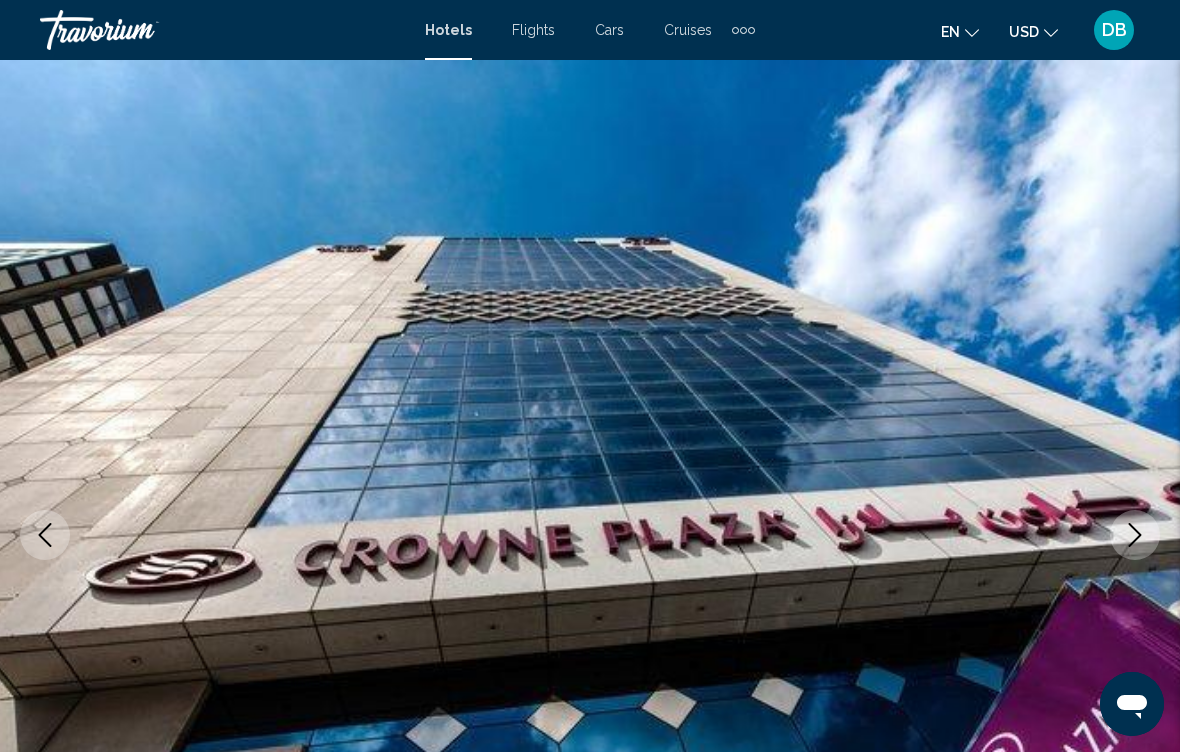 click at bounding box center [1135, 535] 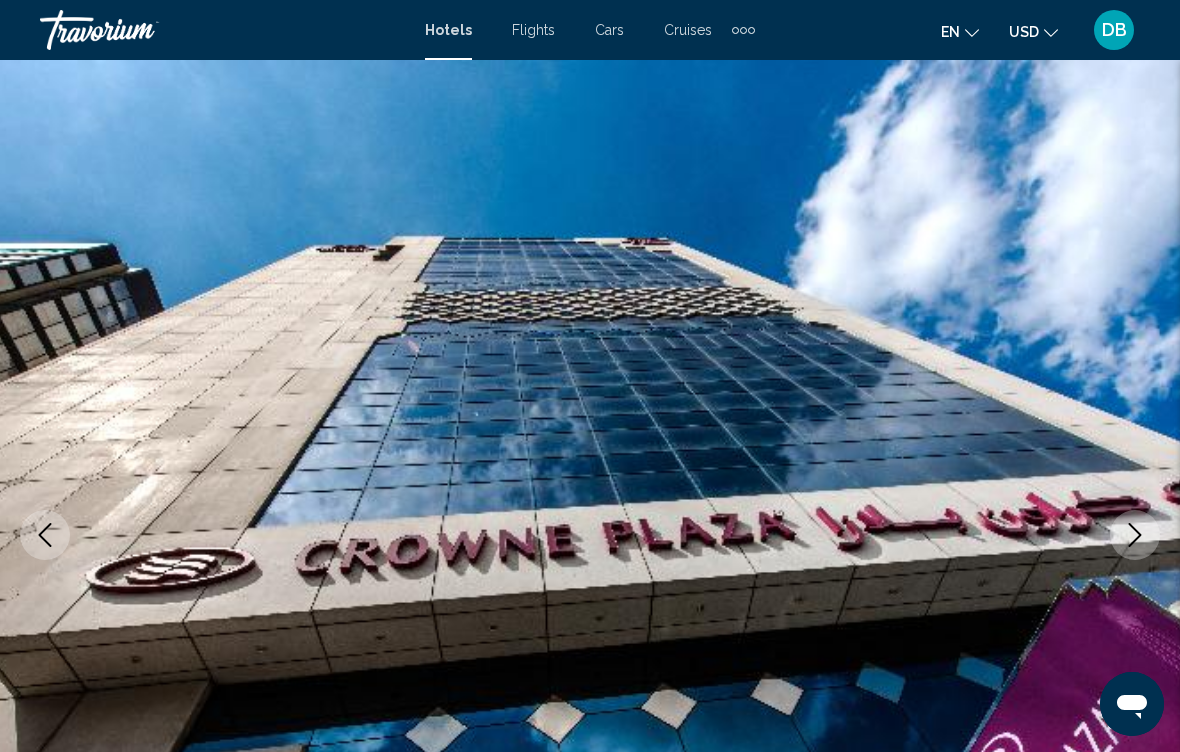 click 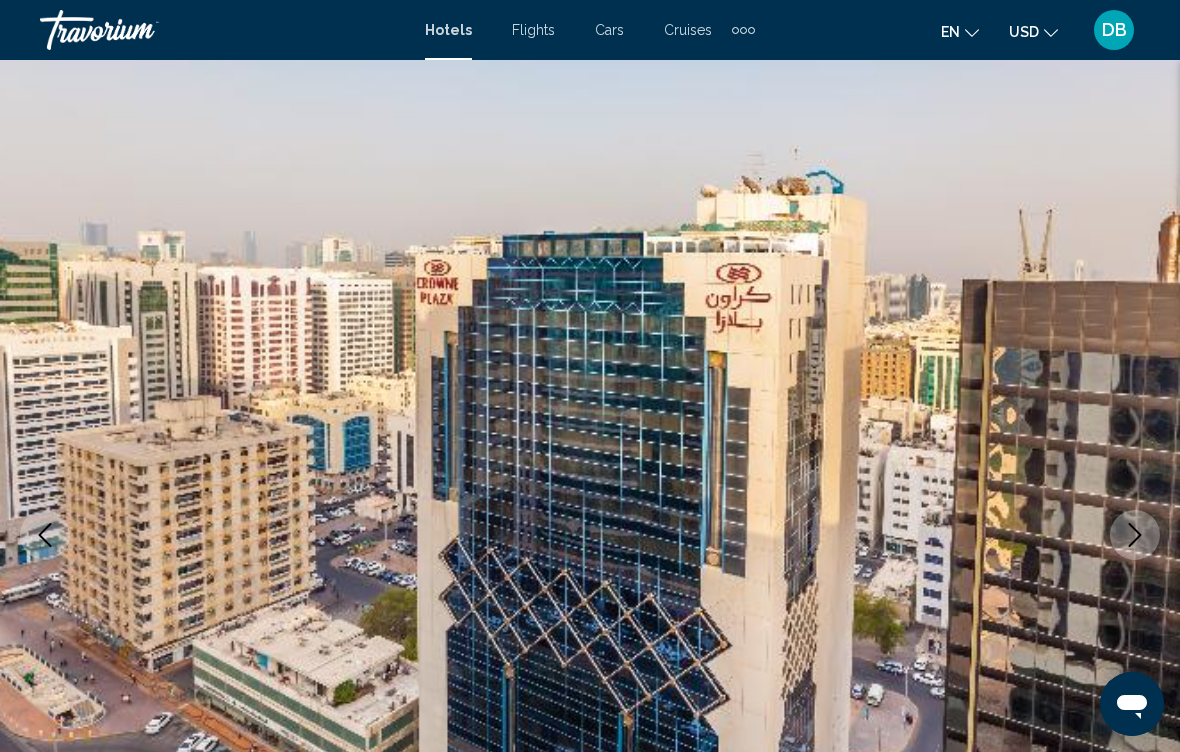 click at bounding box center (1135, 535) 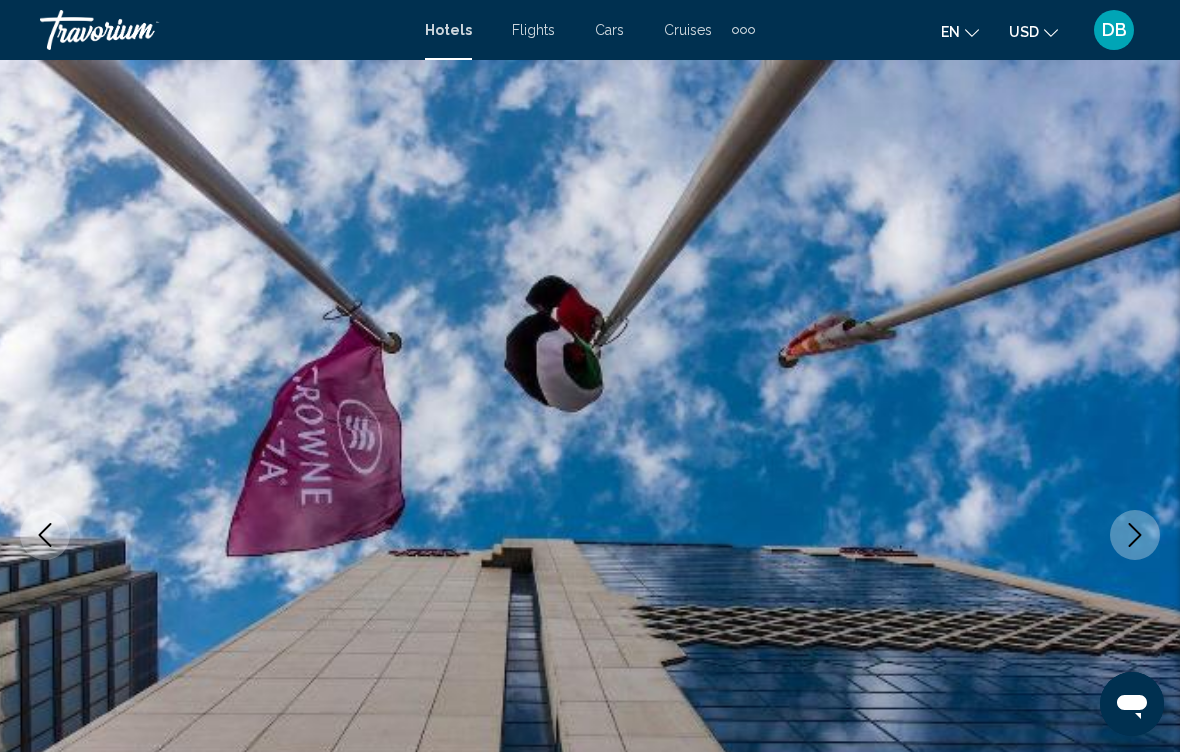click at bounding box center [1135, 535] 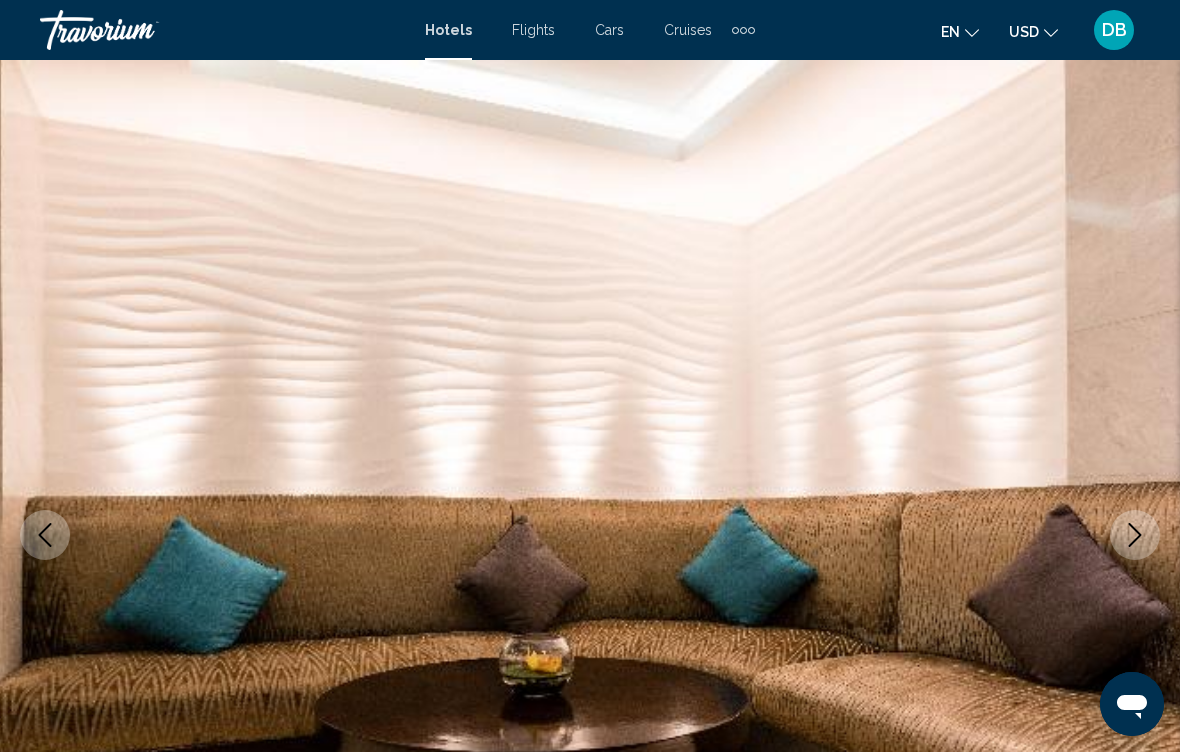click at bounding box center (1135, 535) 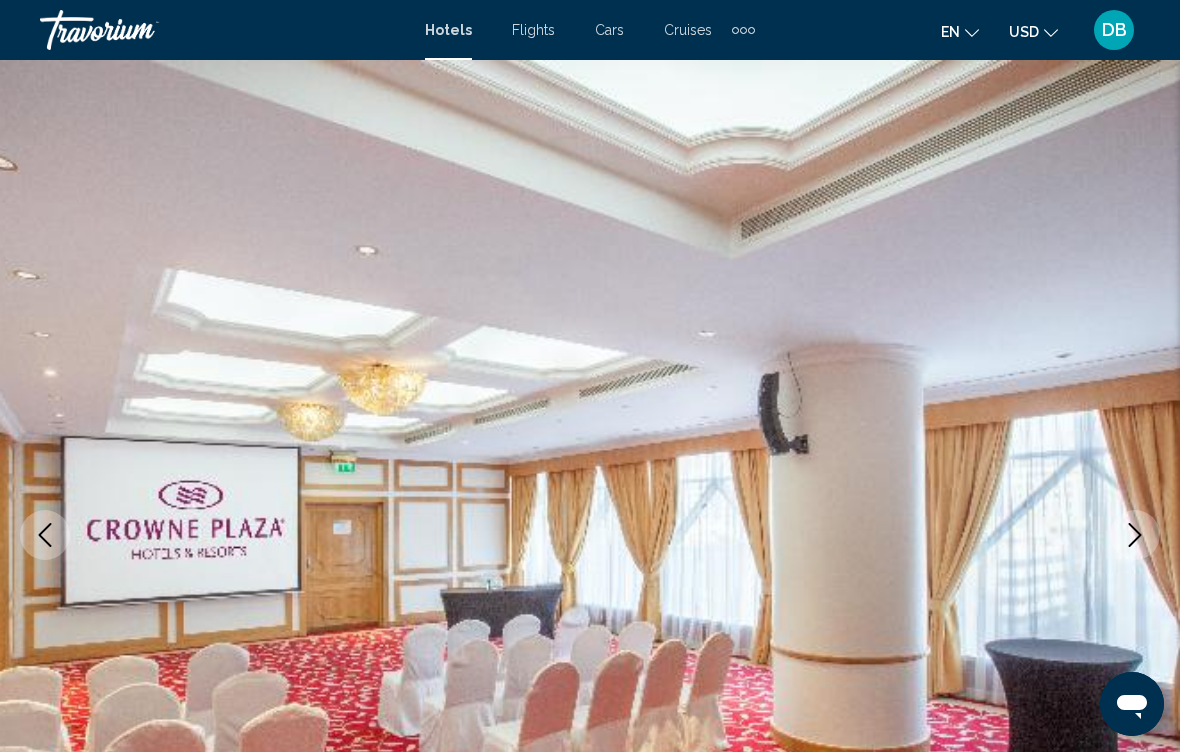 click at bounding box center [1135, 535] 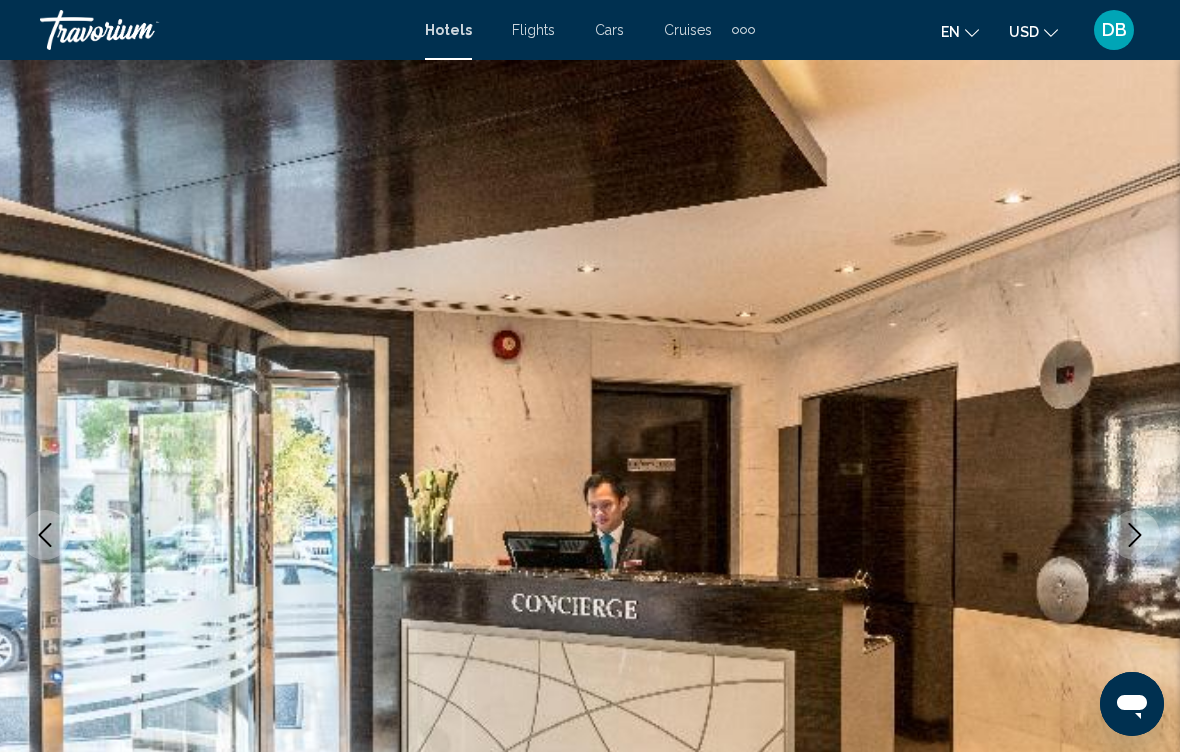 click at bounding box center [1135, 535] 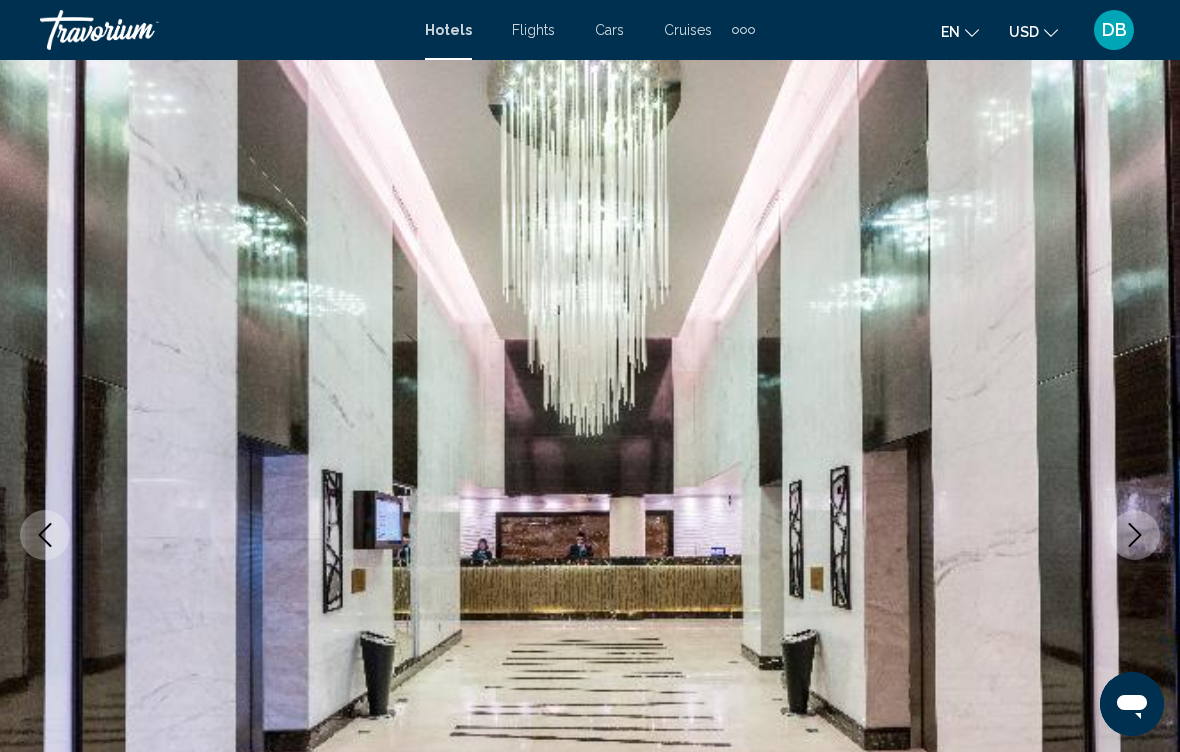 click at bounding box center (1135, 535) 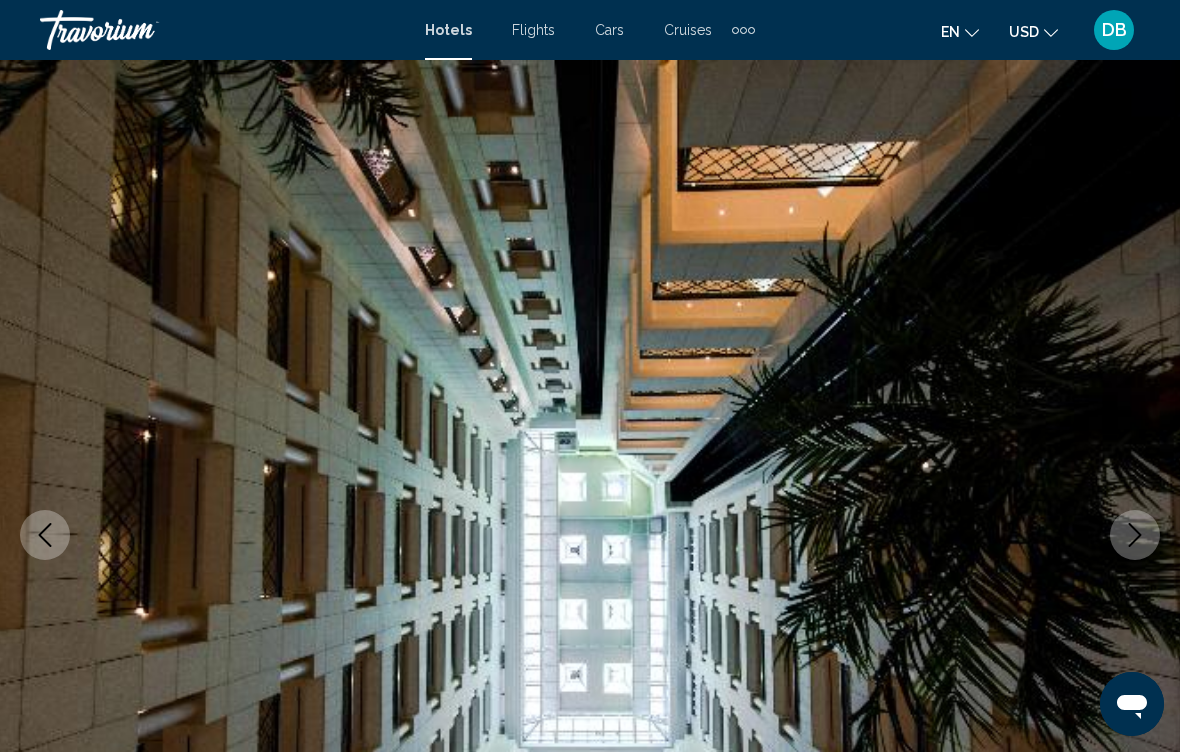 click at bounding box center (1135, 535) 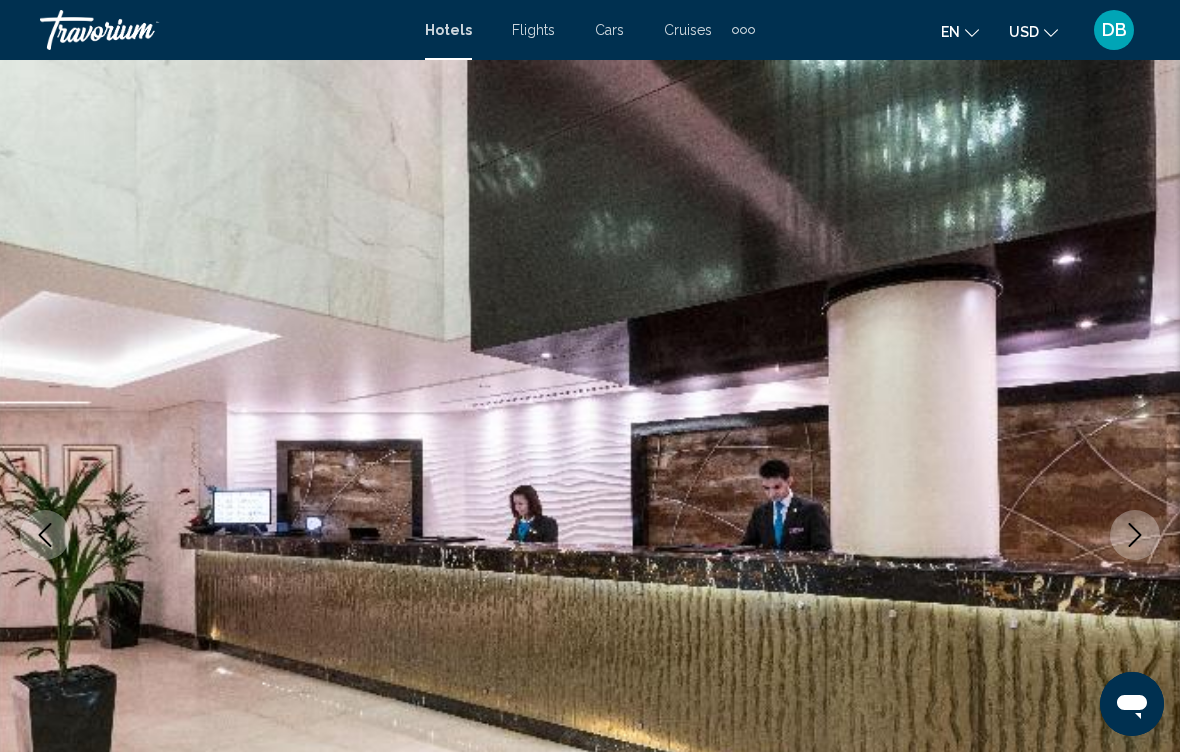 click at bounding box center (1135, 535) 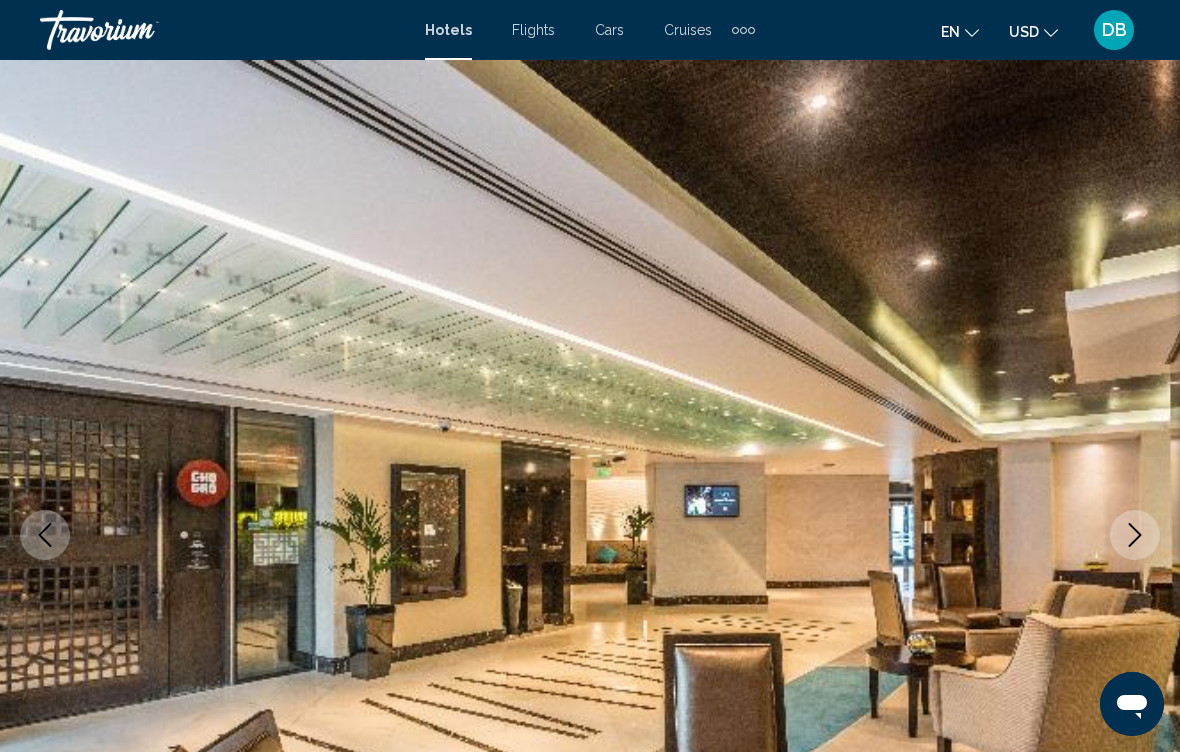 click at bounding box center [1135, 535] 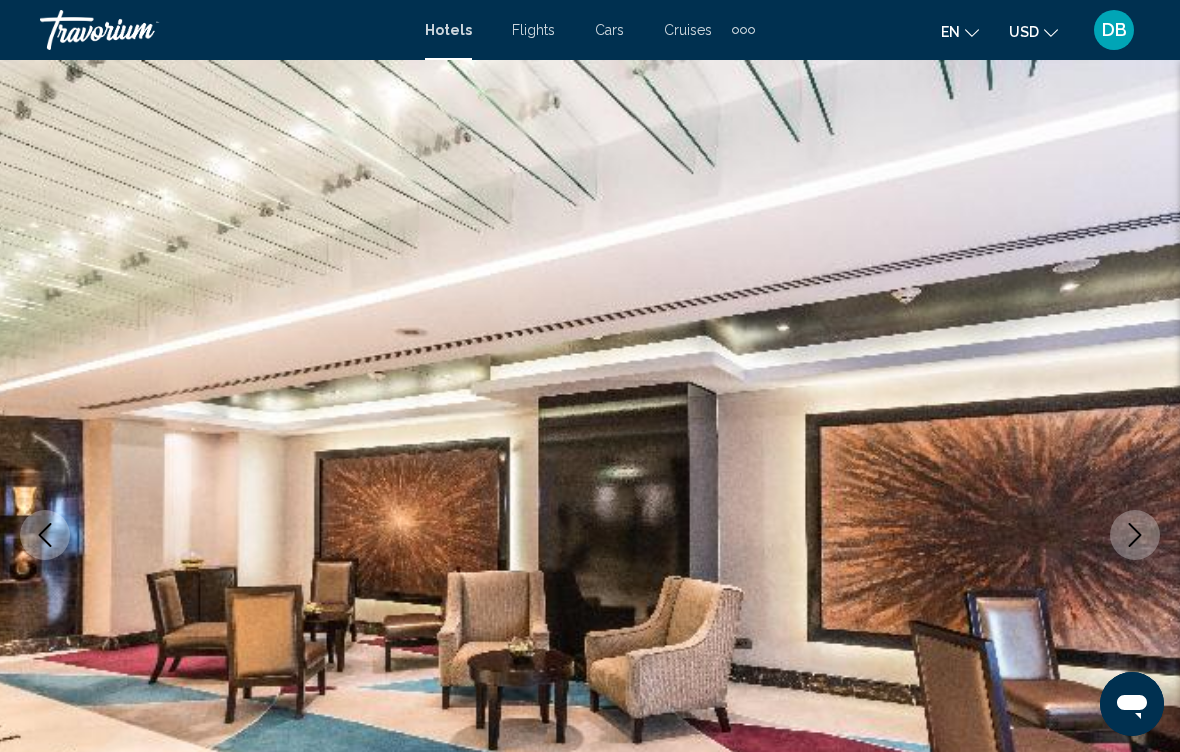 click at bounding box center [1135, 535] 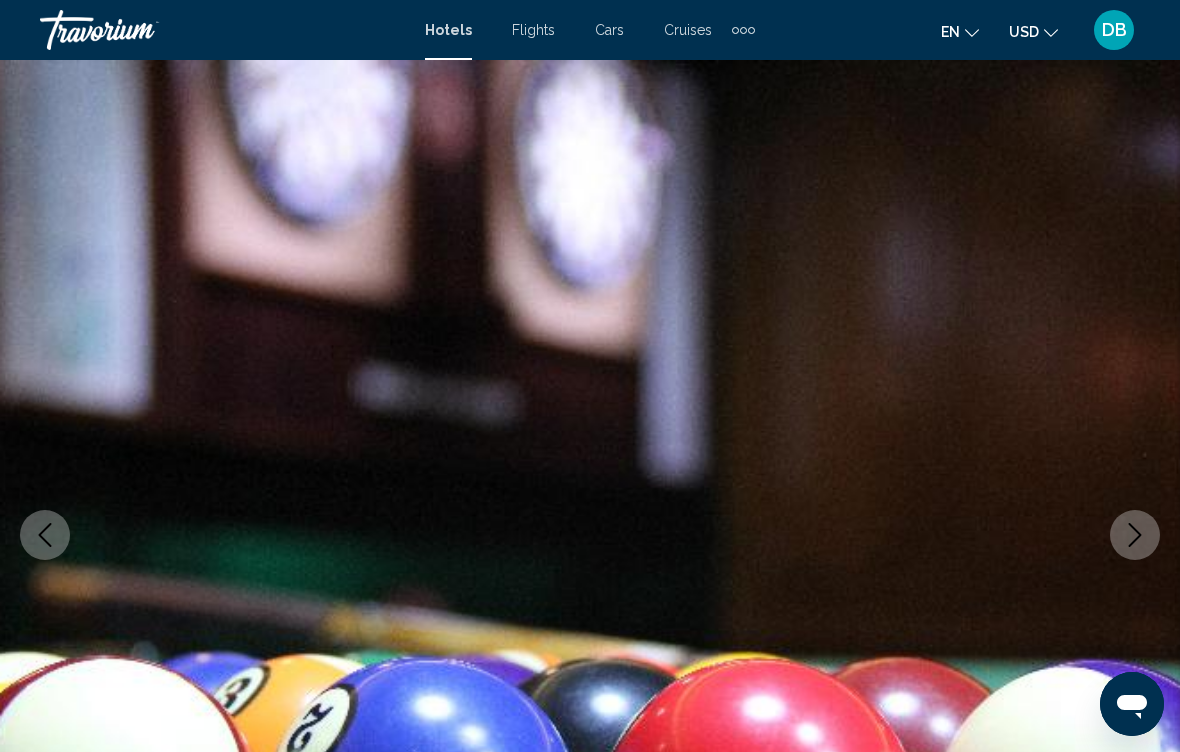click at bounding box center [1135, 535] 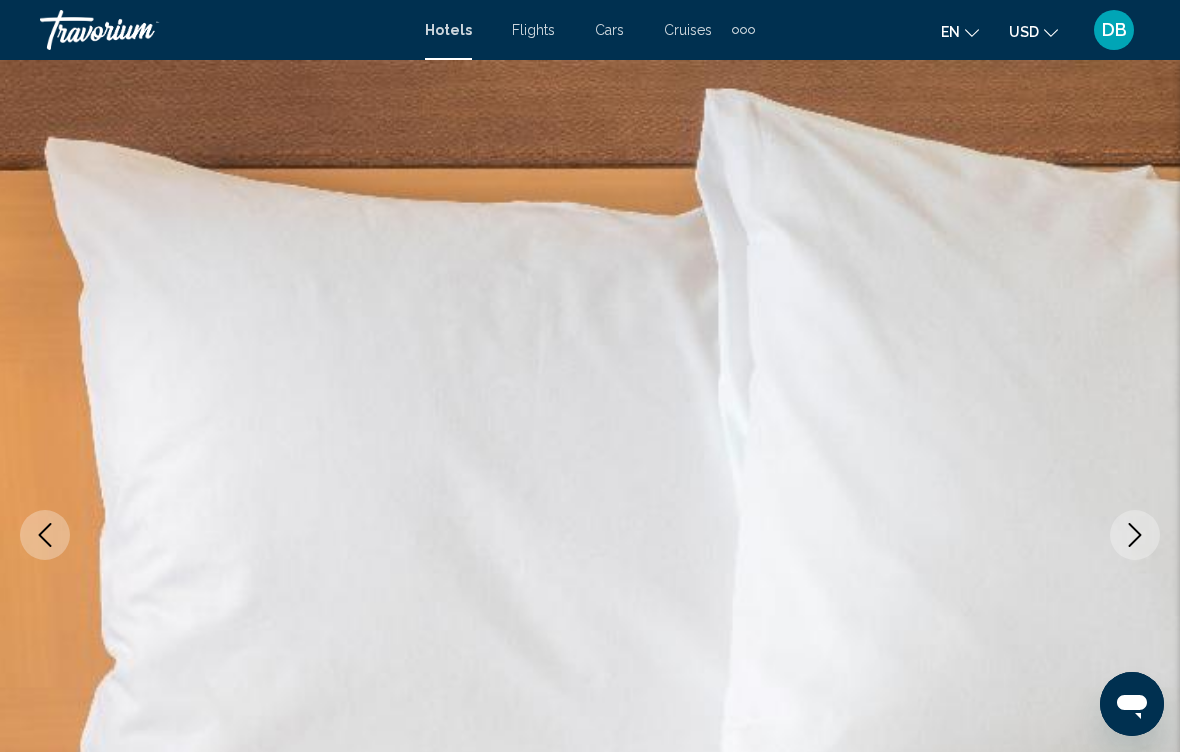 click 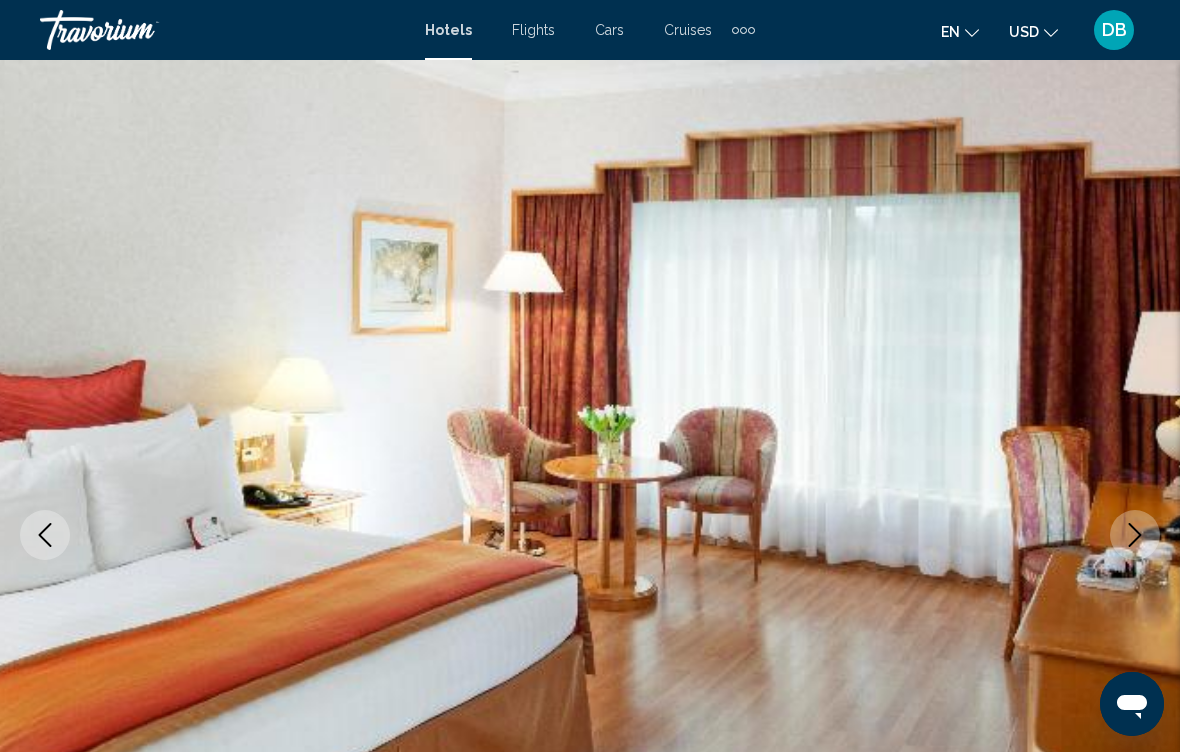 click at bounding box center [1135, 535] 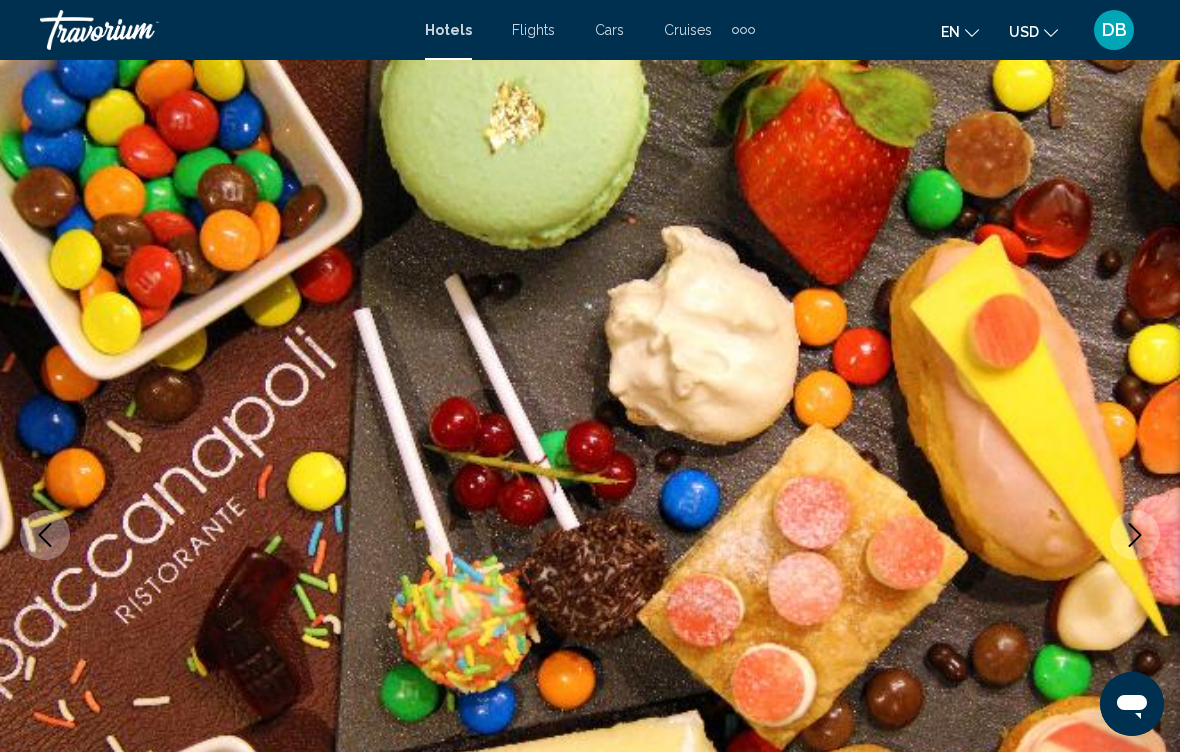 click at bounding box center (1135, 535) 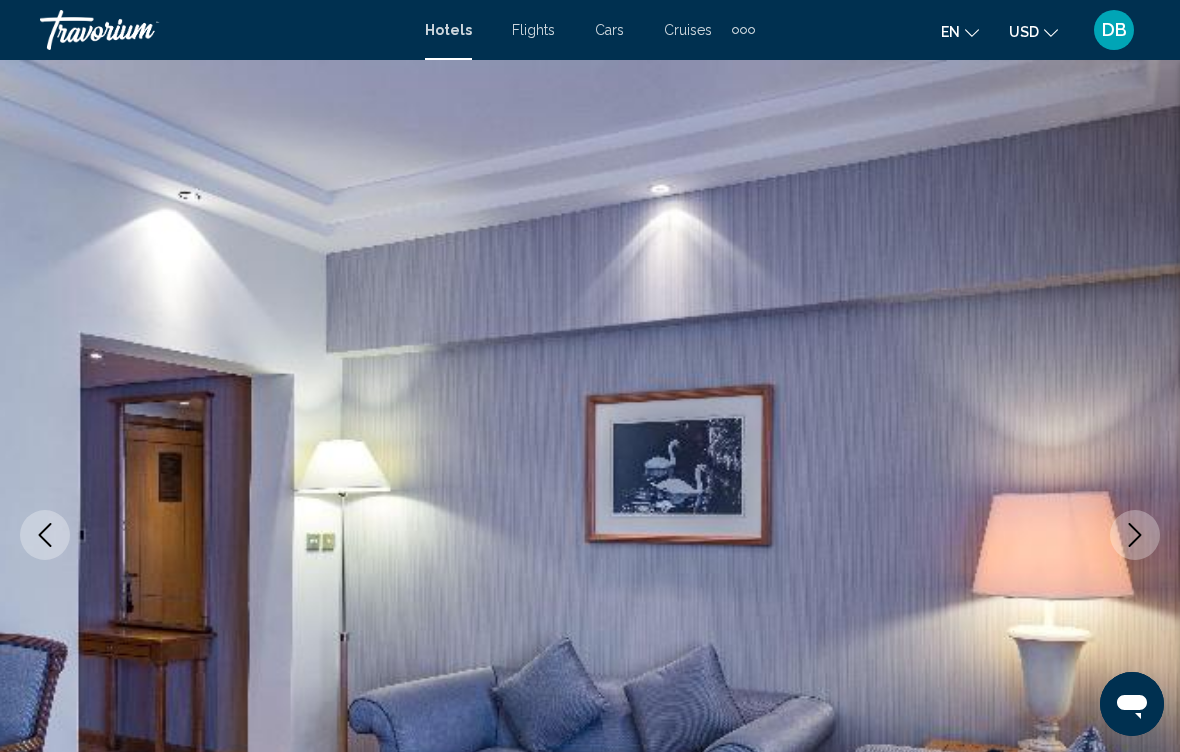 click at bounding box center [1135, 535] 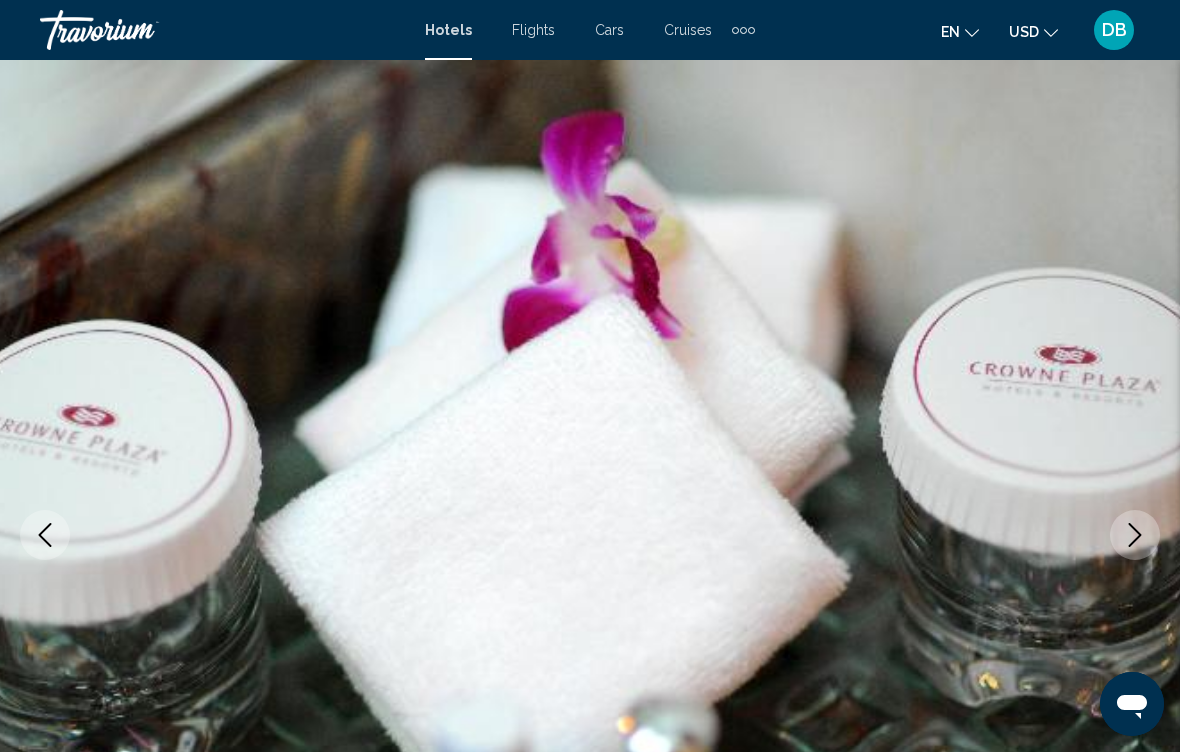 click at bounding box center [1135, 535] 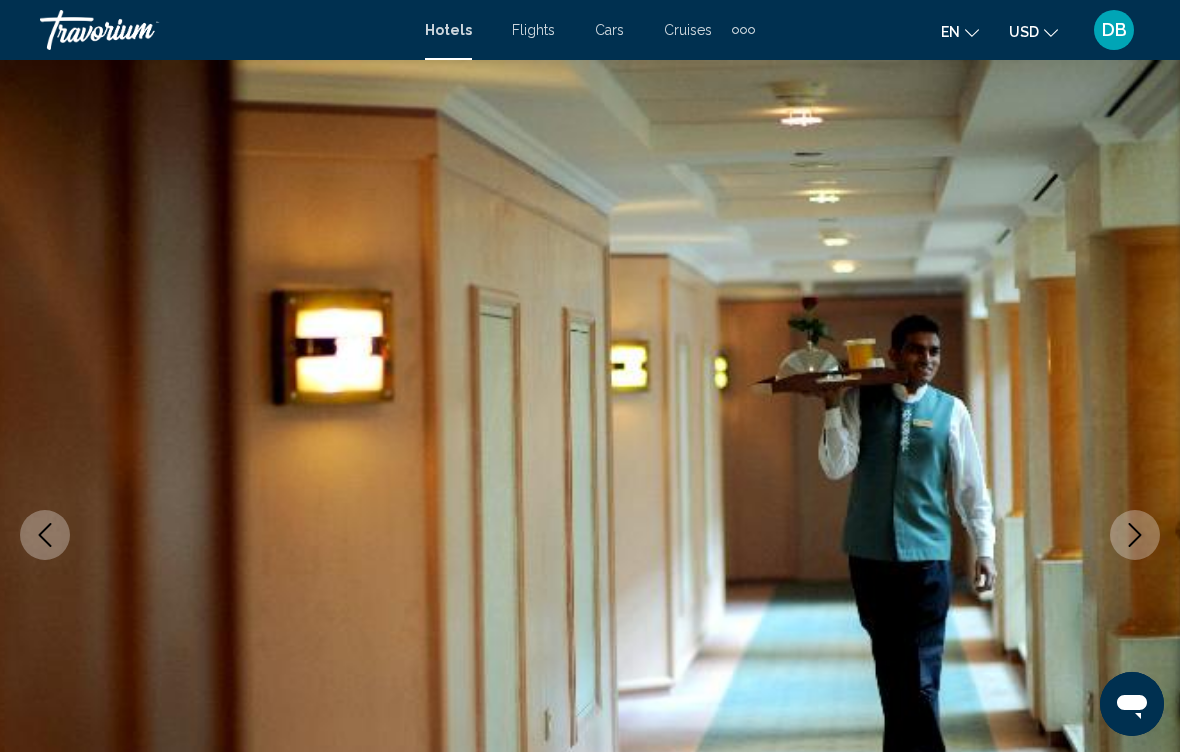 click at bounding box center (1135, 535) 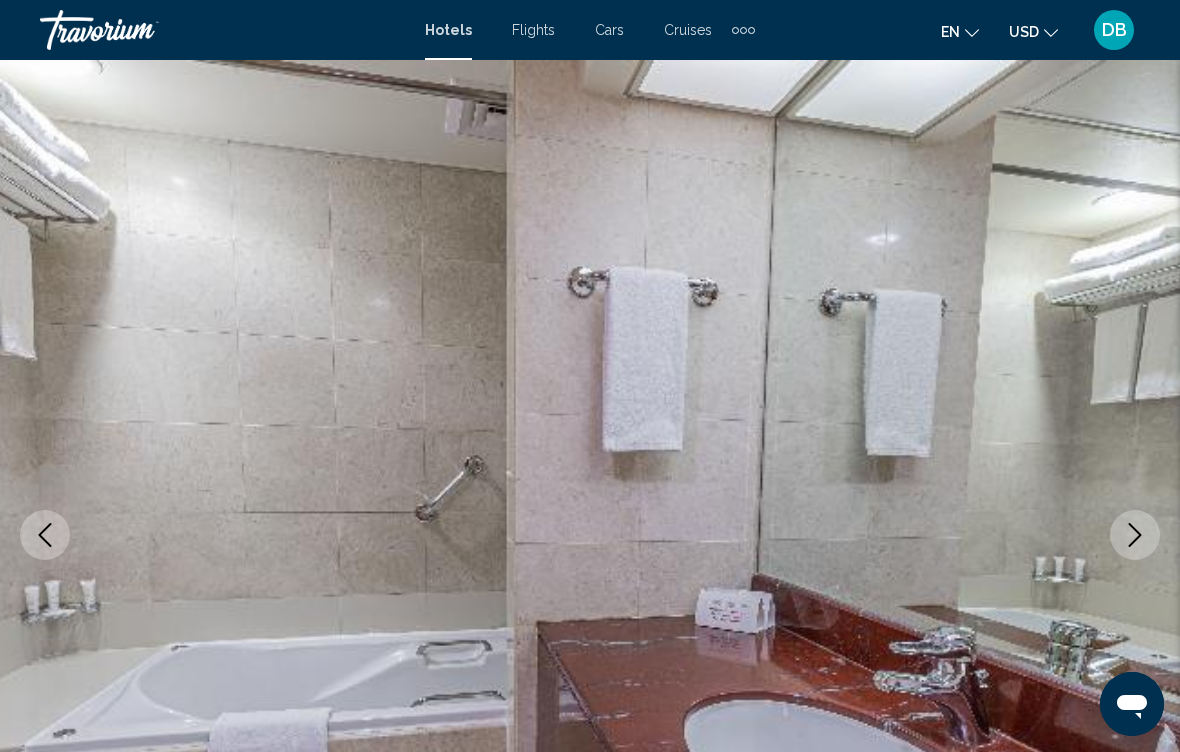click at bounding box center (1135, 535) 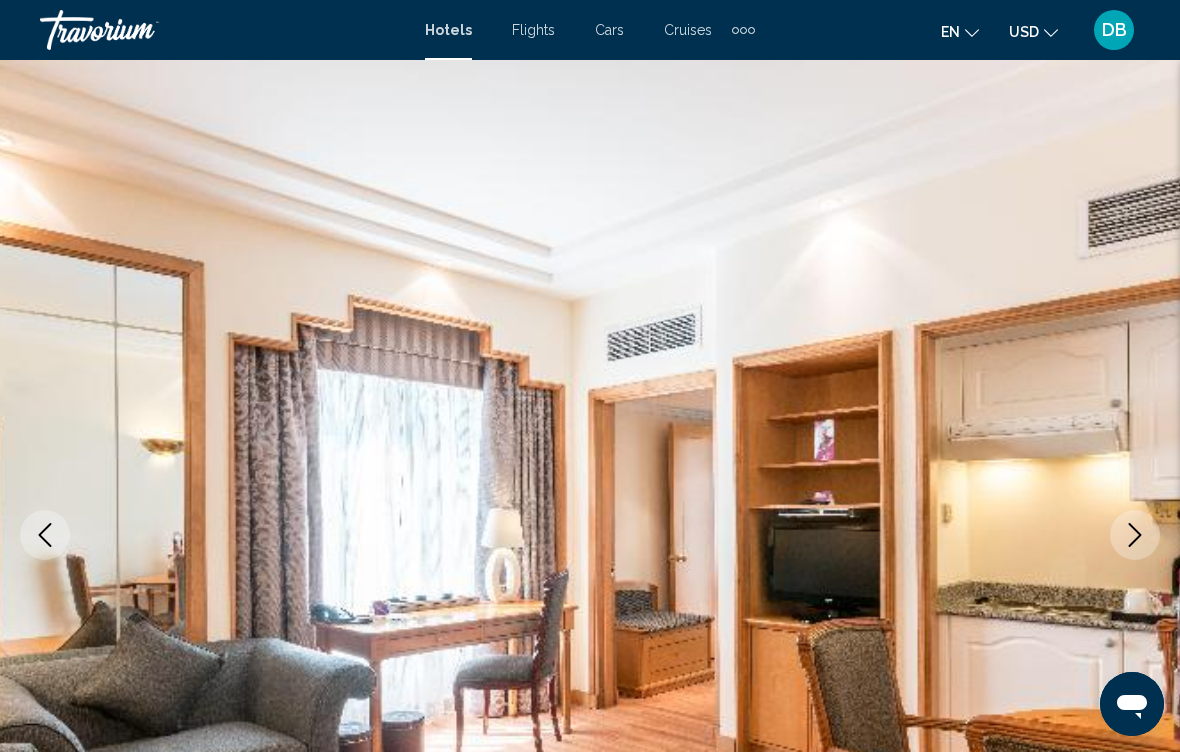 click at bounding box center (1135, 535) 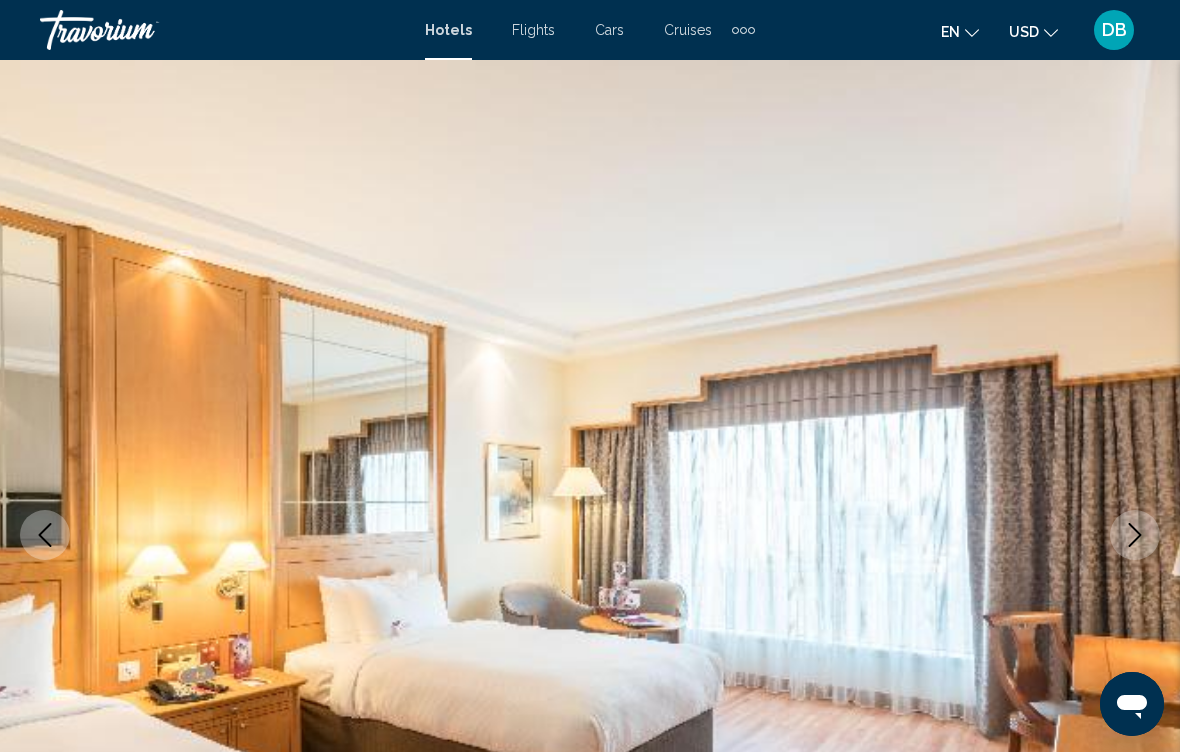 click at bounding box center (1135, 535) 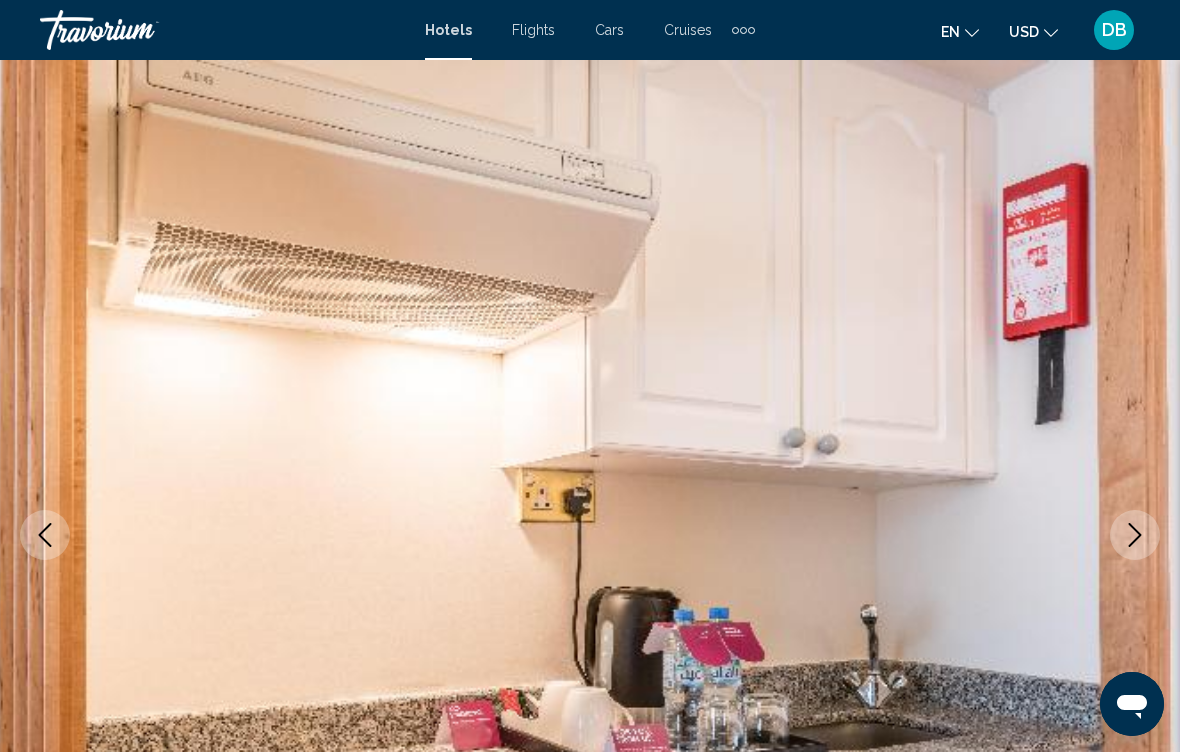 click at bounding box center (1135, 535) 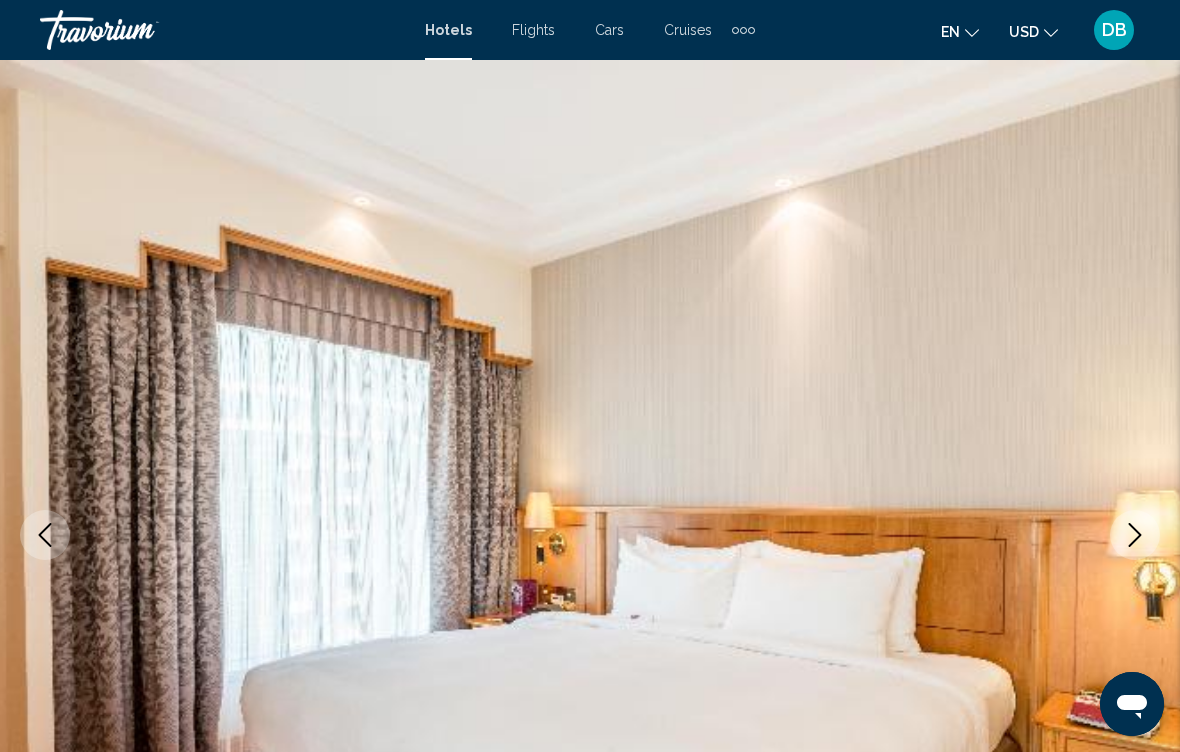 click at bounding box center [1135, 535] 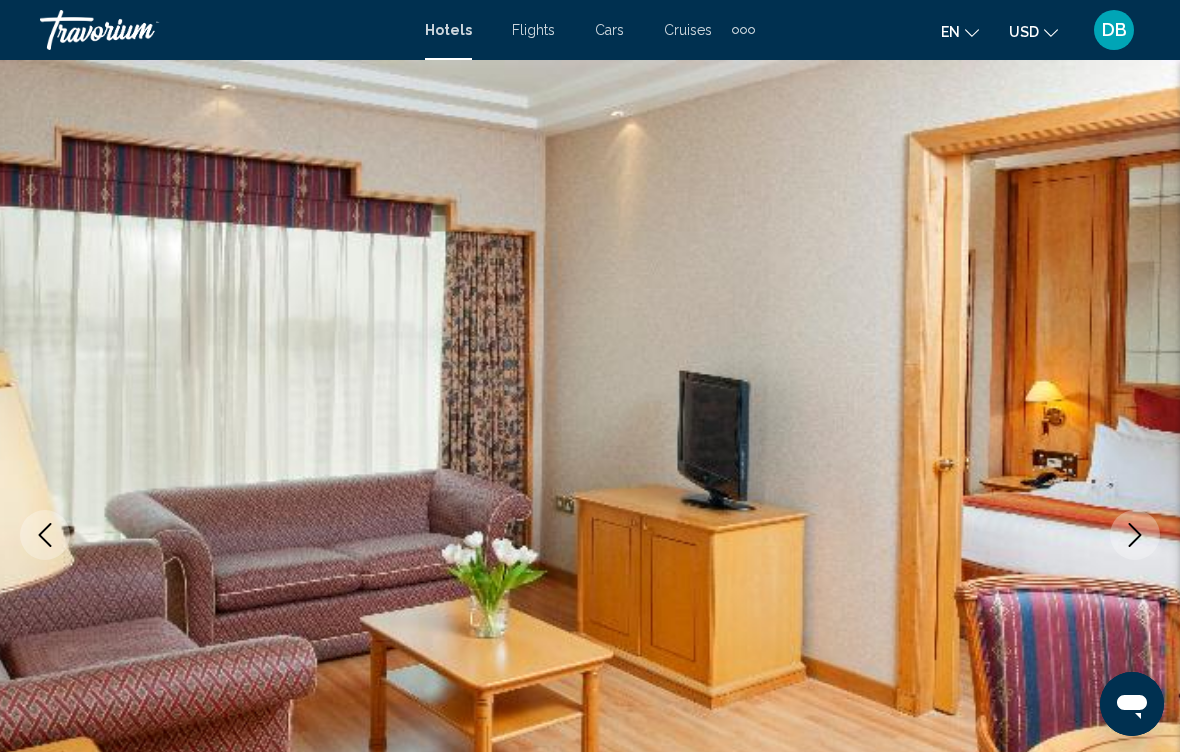 click at bounding box center (1135, 535) 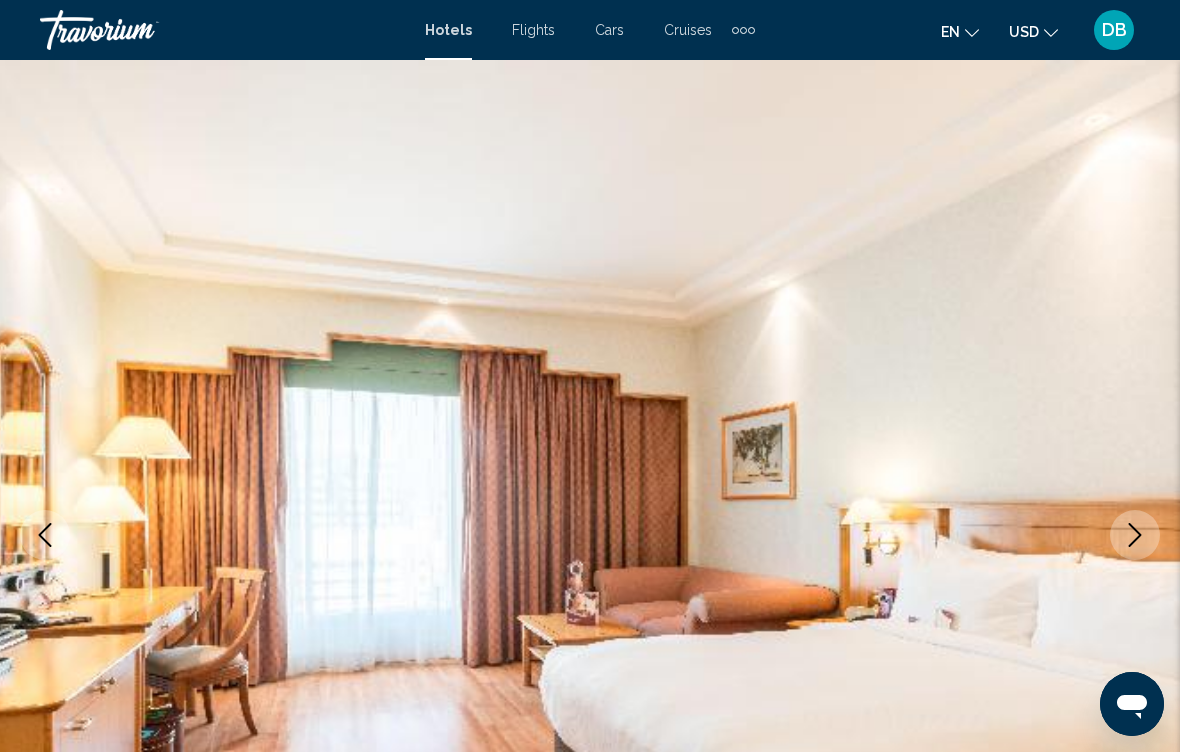 click at bounding box center (1135, 535) 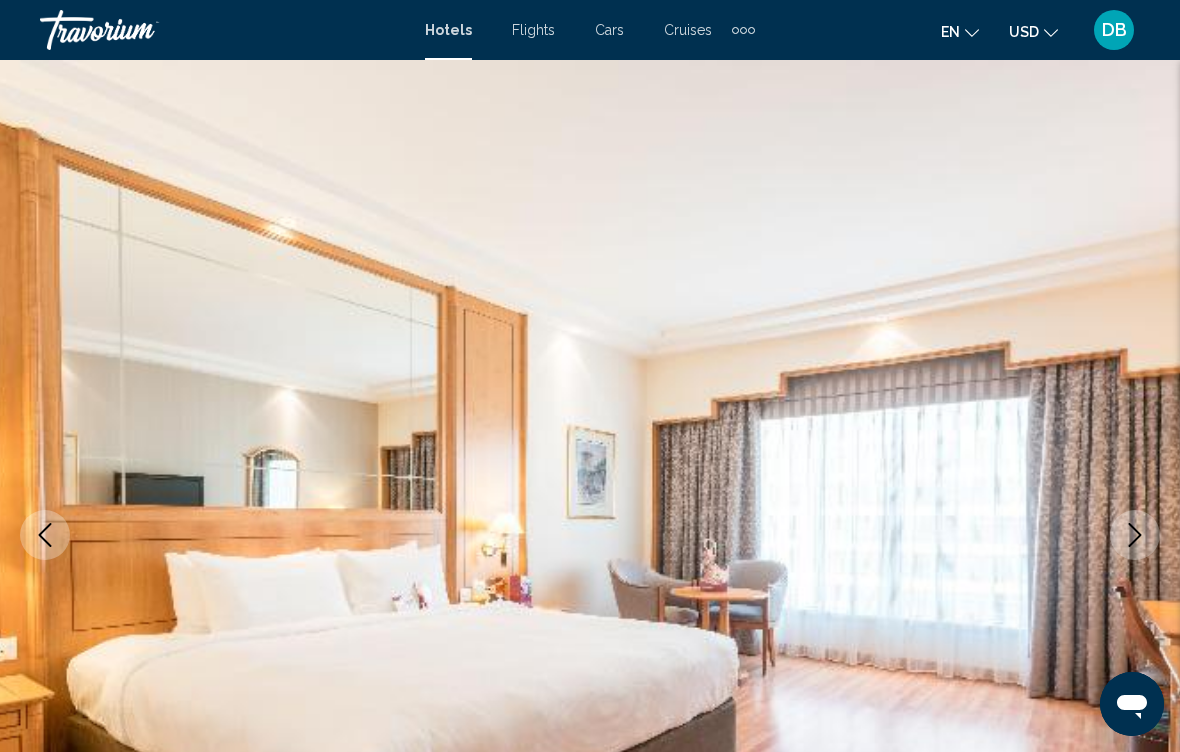 click at bounding box center [1135, 535] 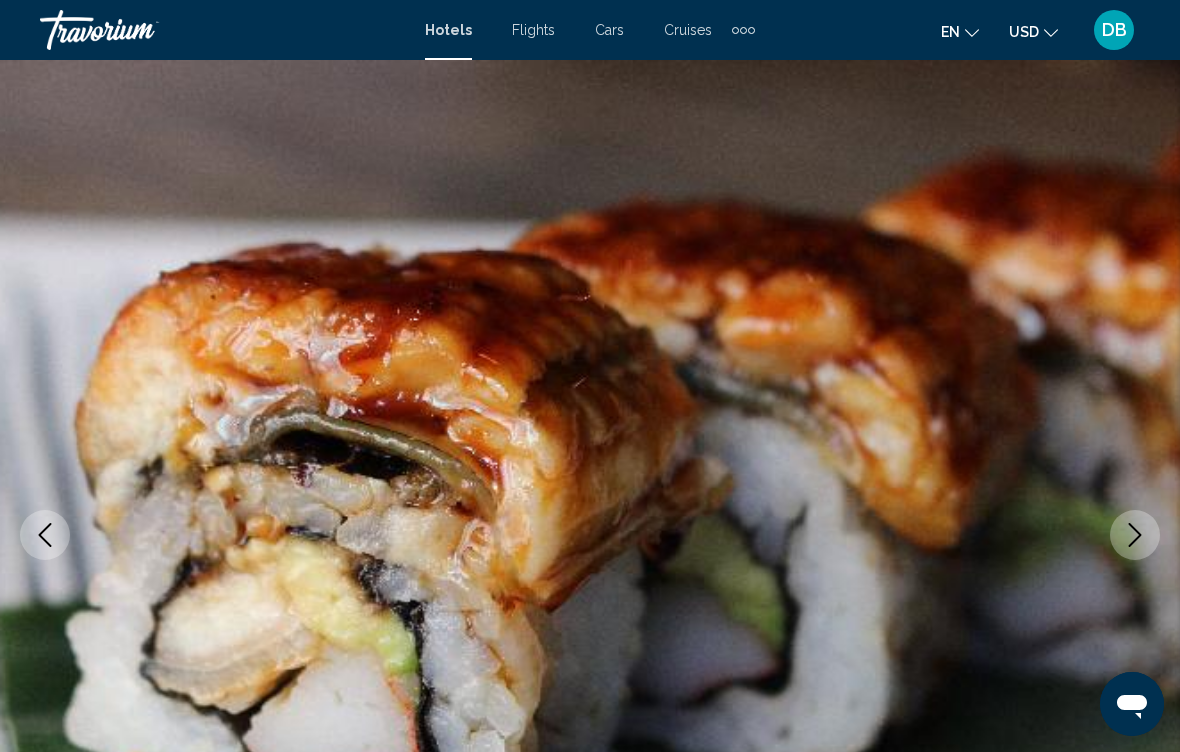click at bounding box center (1135, 535) 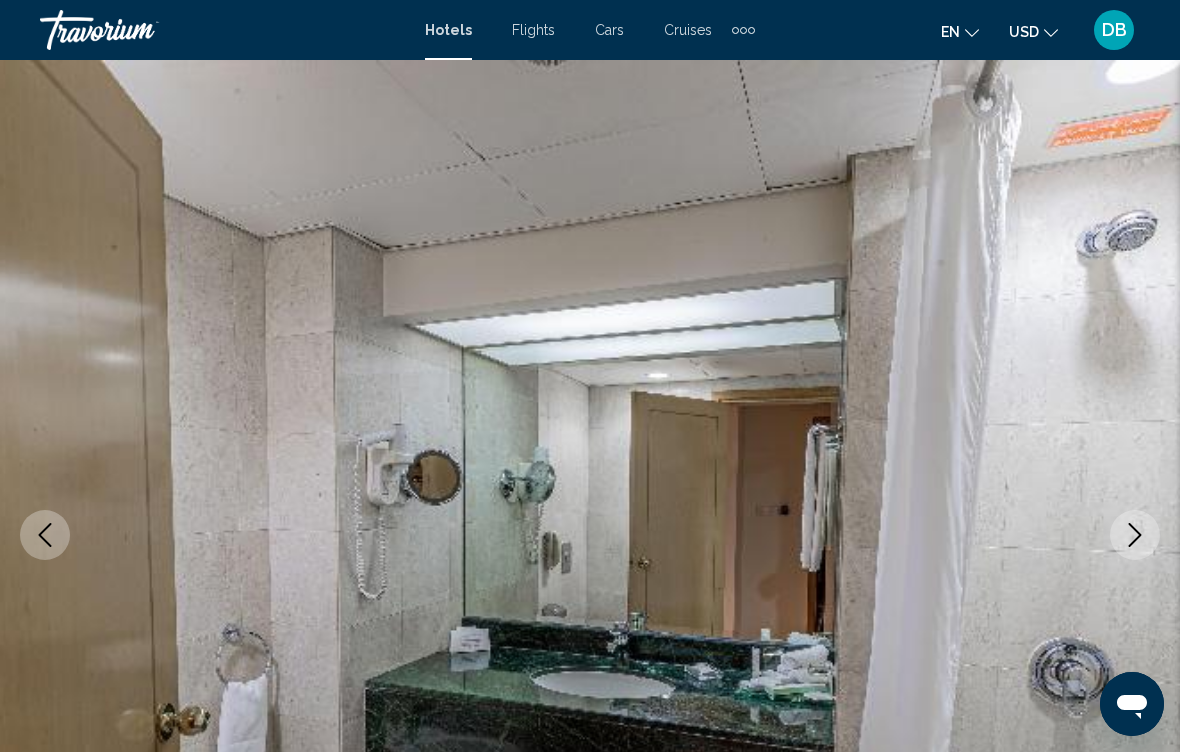 click at bounding box center [1135, 535] 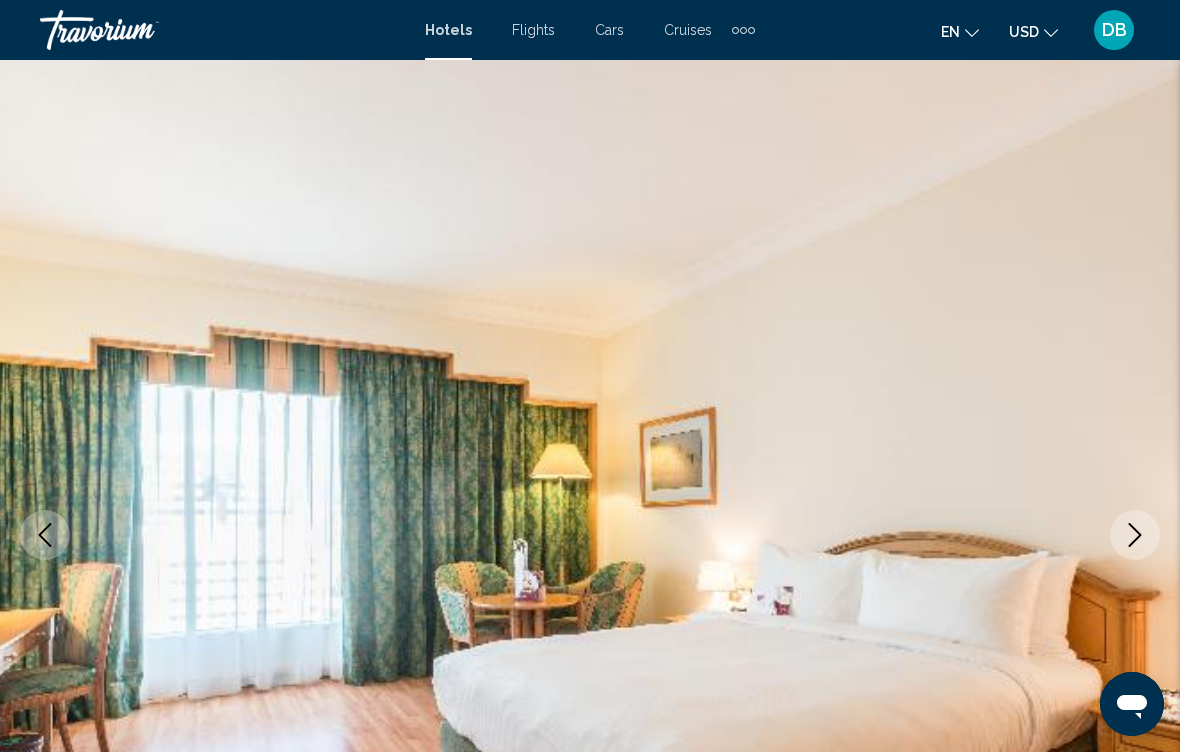 click at bounding box center [1135, 535] 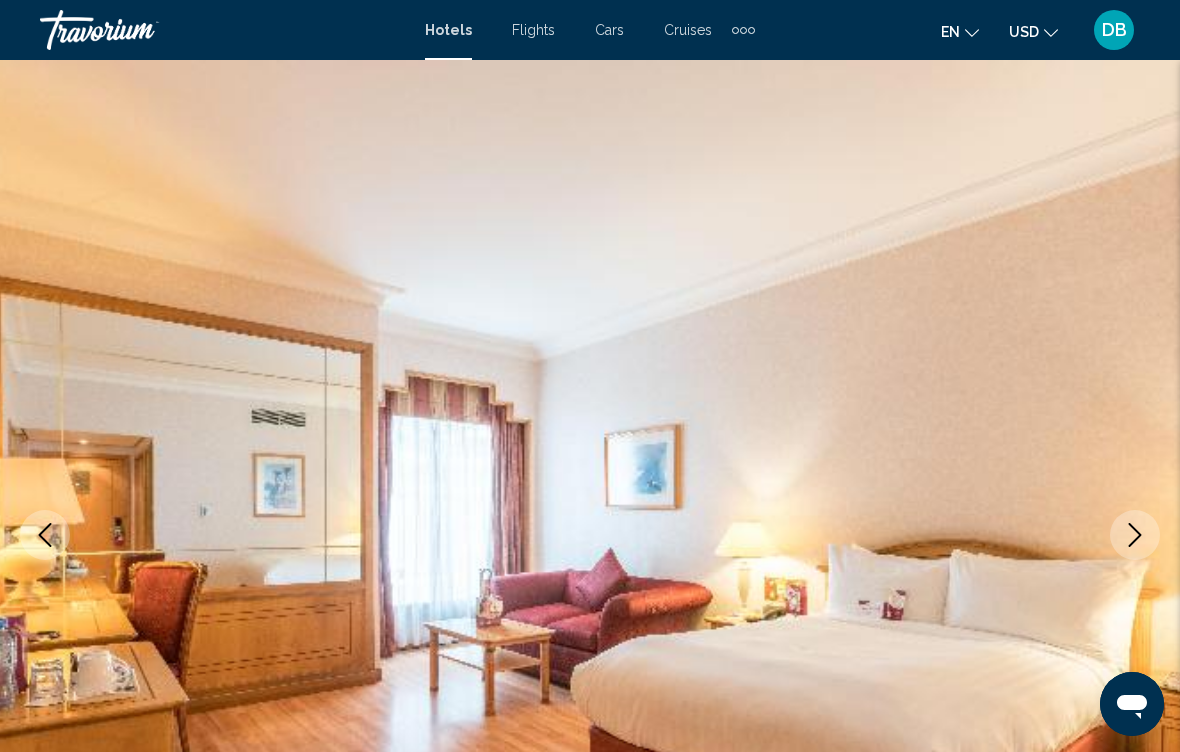 click at bounding box center [1135, 535] 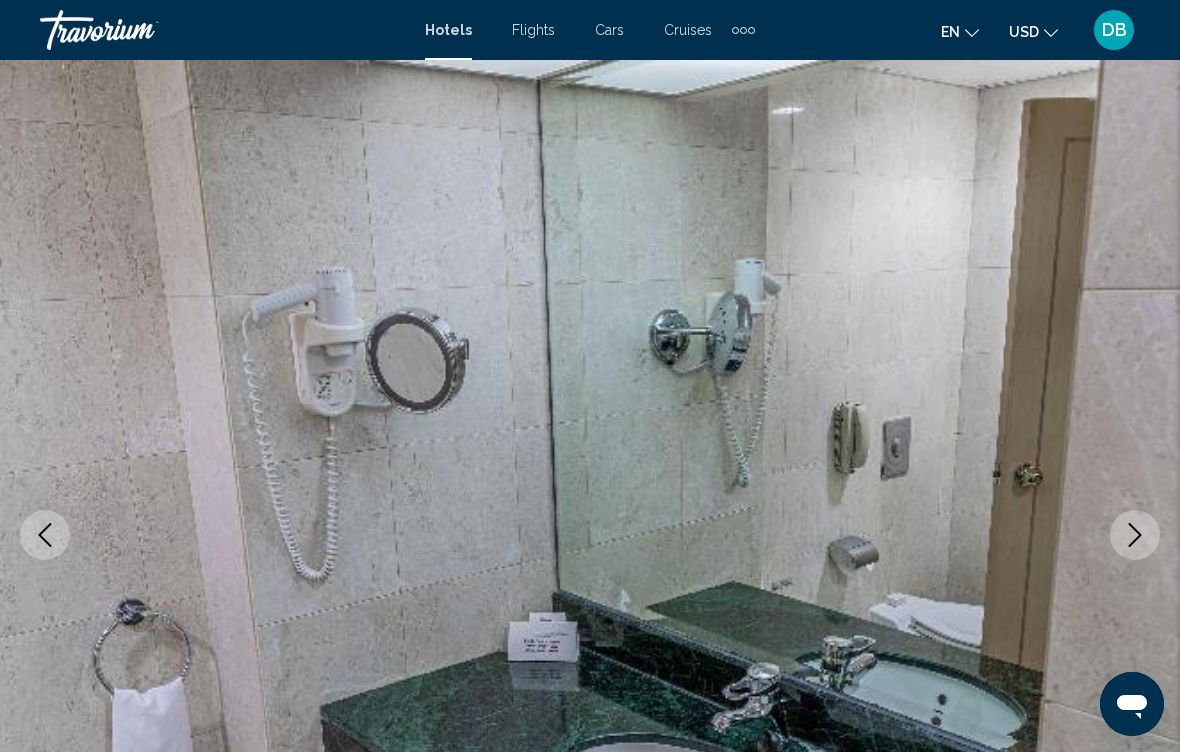 click at bounding box center (1135, 535) 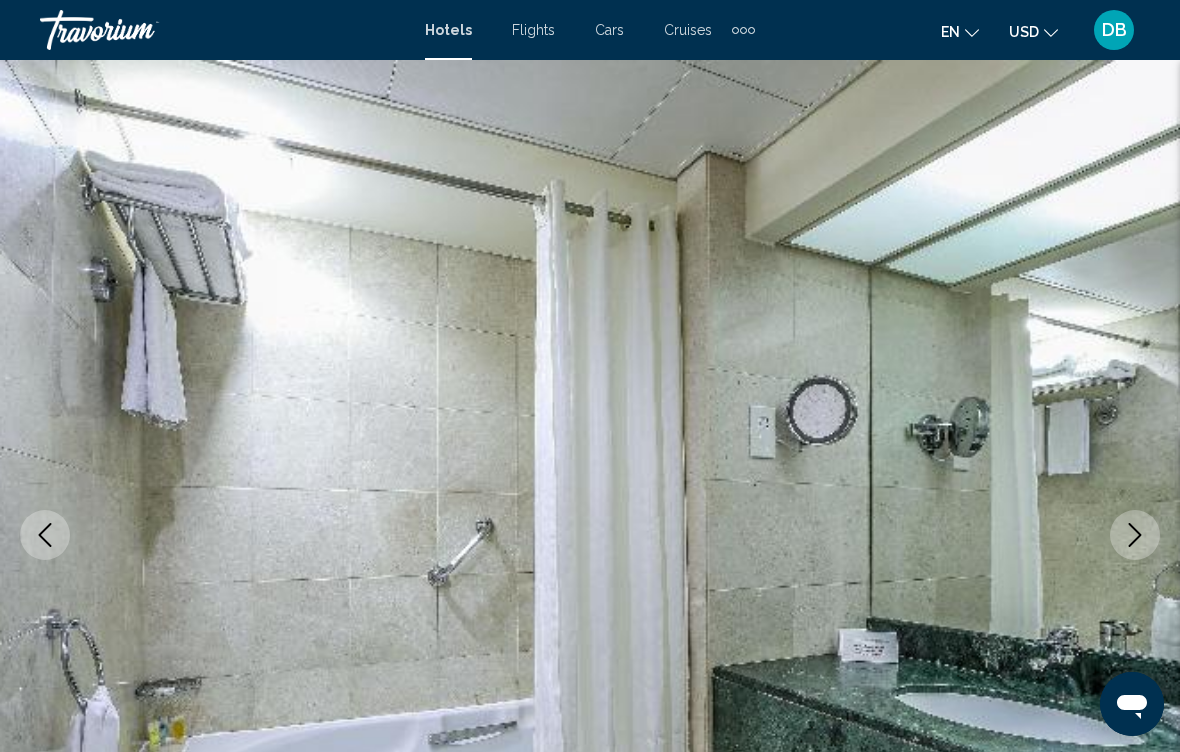click at bounding box center [1135, 535] 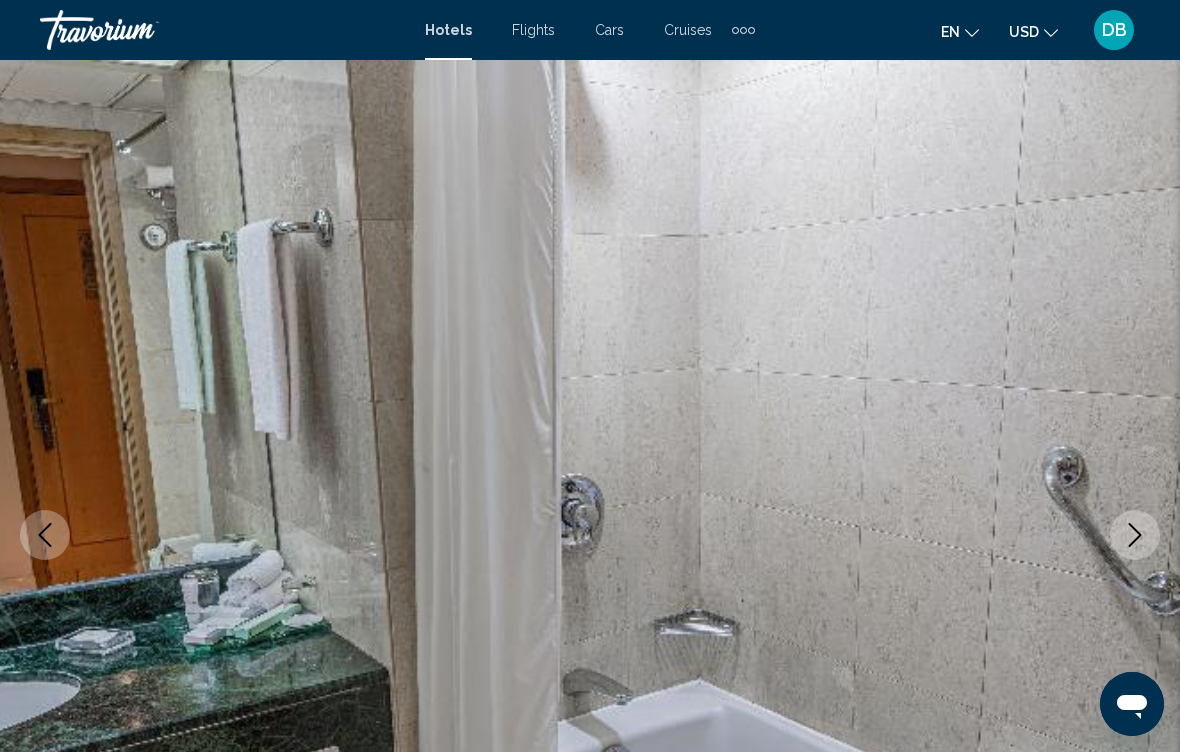 click at bounding box center (1135, 535) 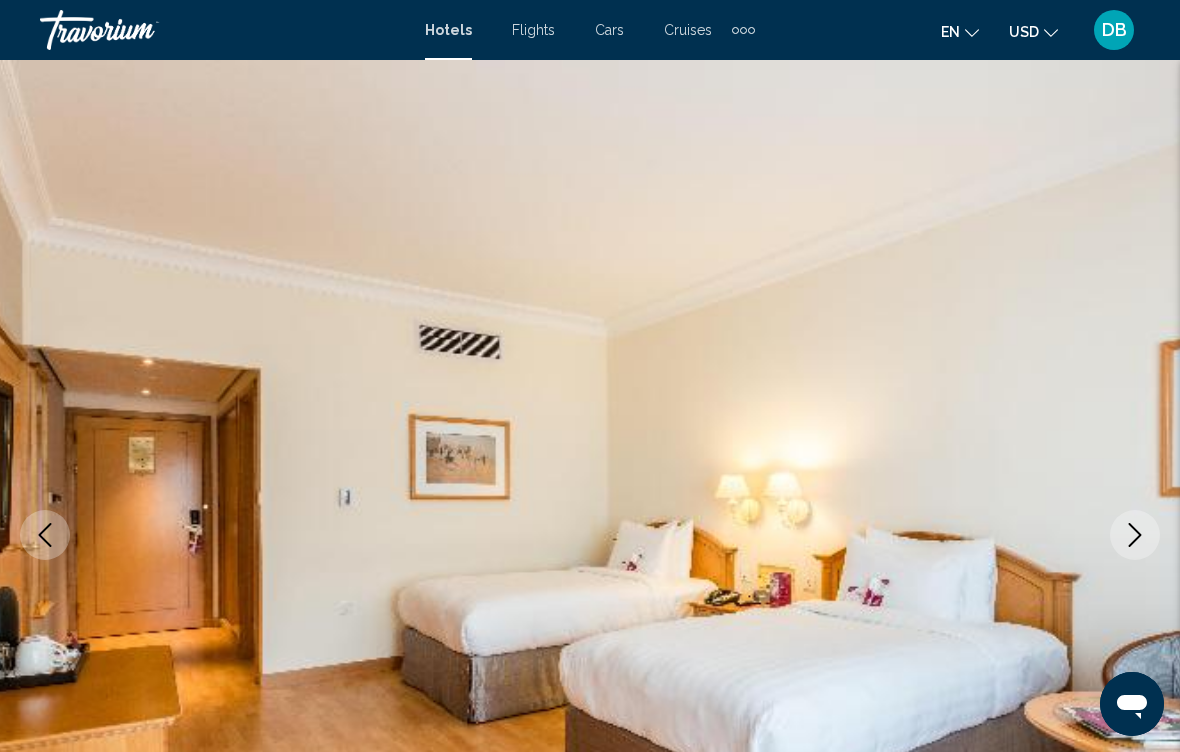 click at bounding box center [1135, 535] 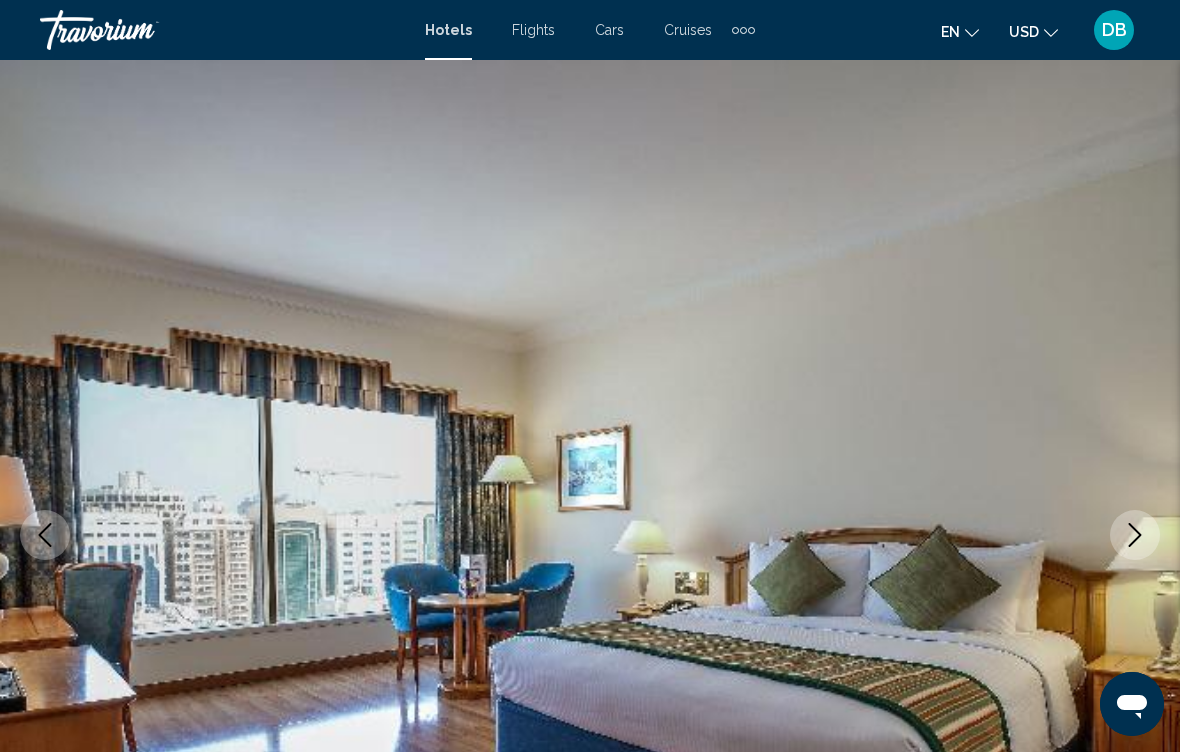 click at bounding box center [1135, 535] 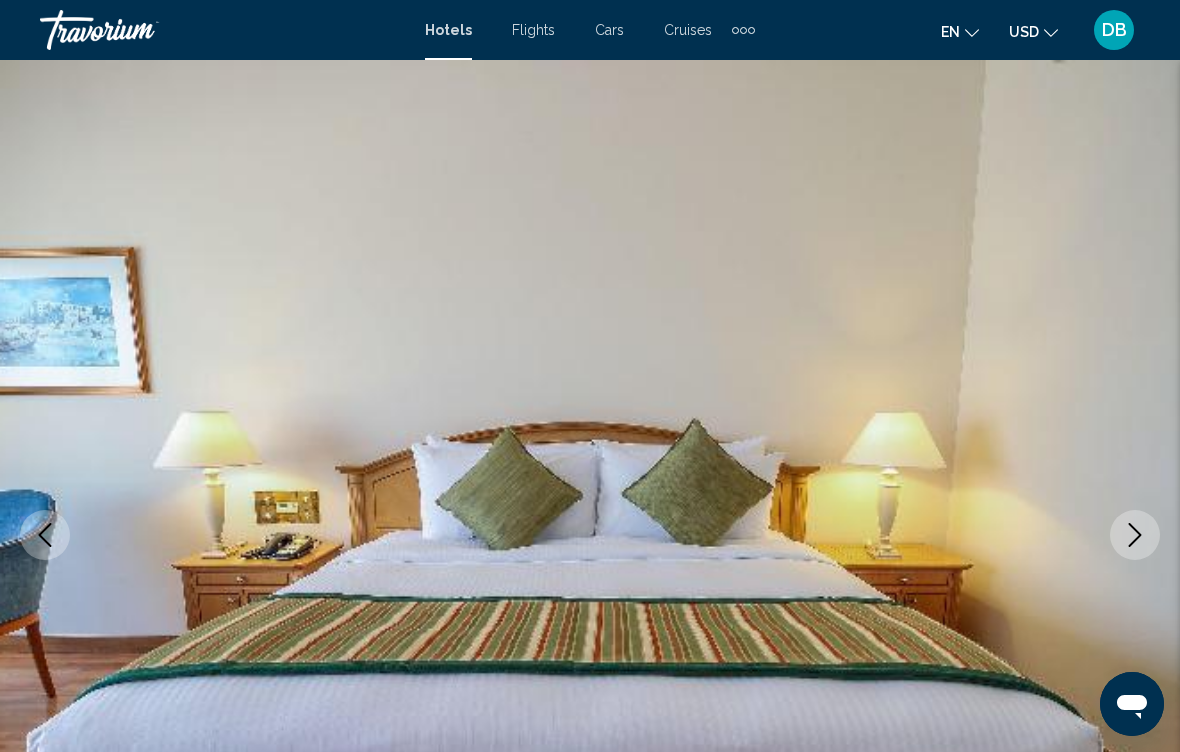 click at bounding box center [1135, 535] 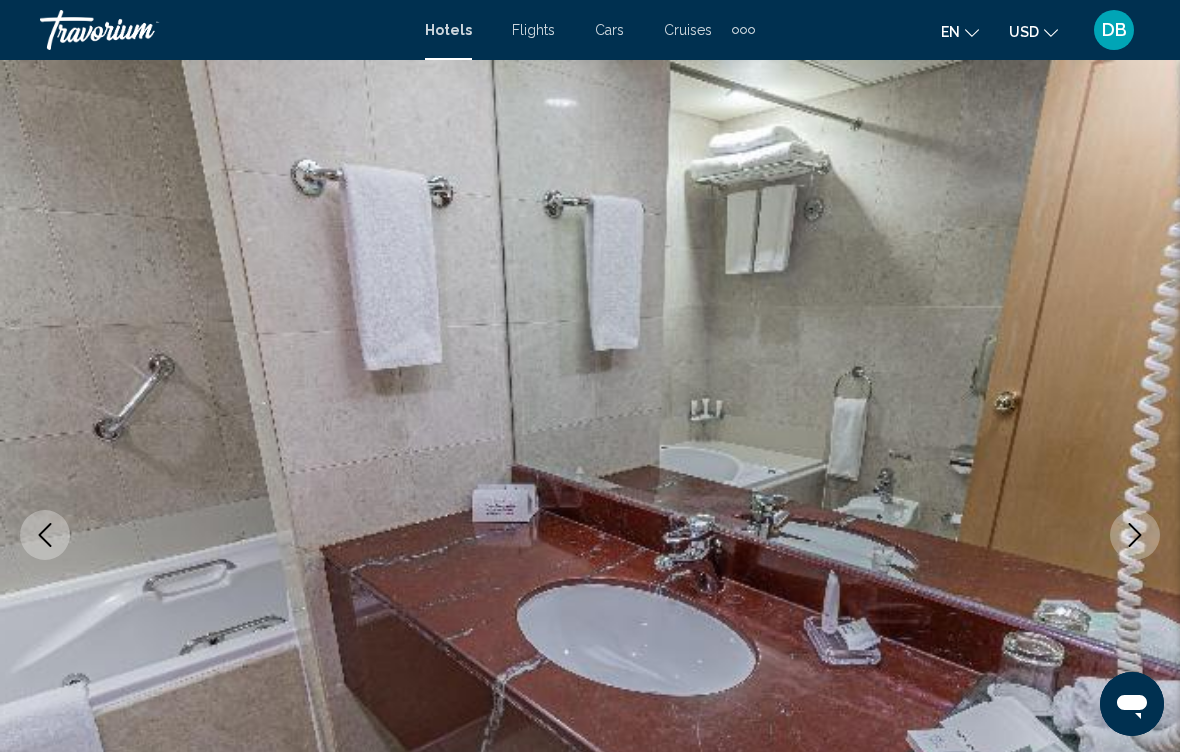 click at bounding box center [590, 535] 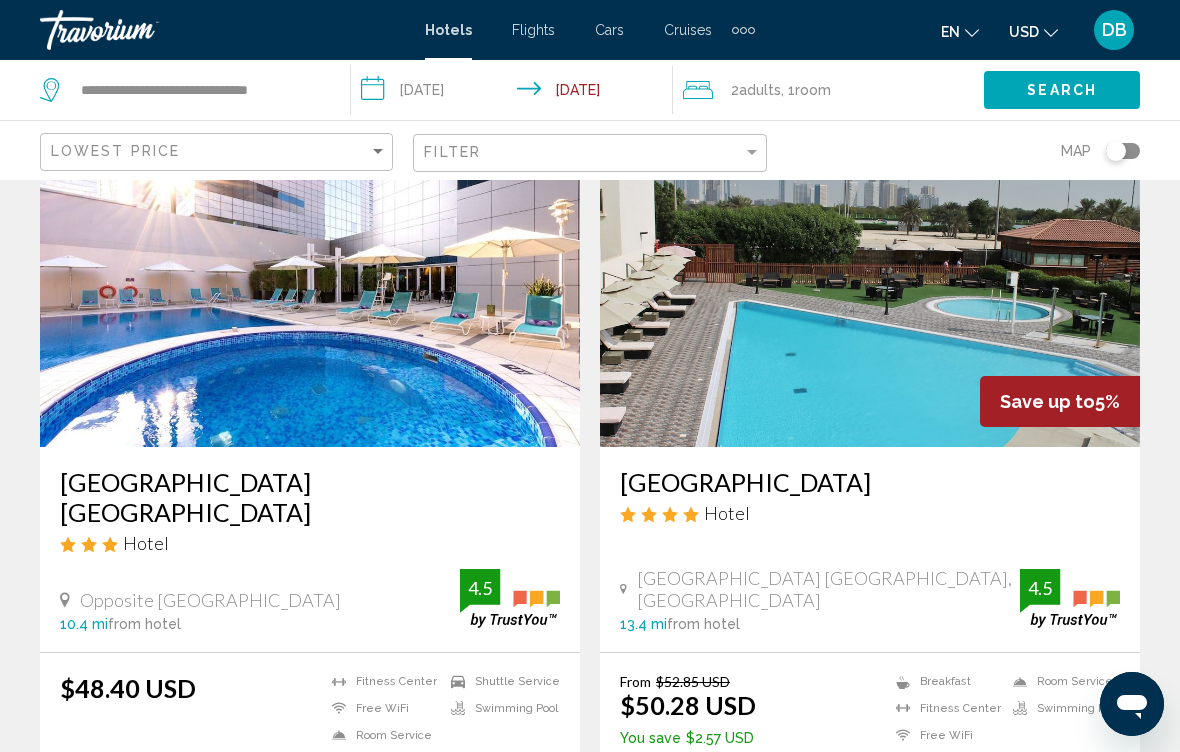 scroll, scrollTop: 124, scrollLeft: 0, axis: vertical 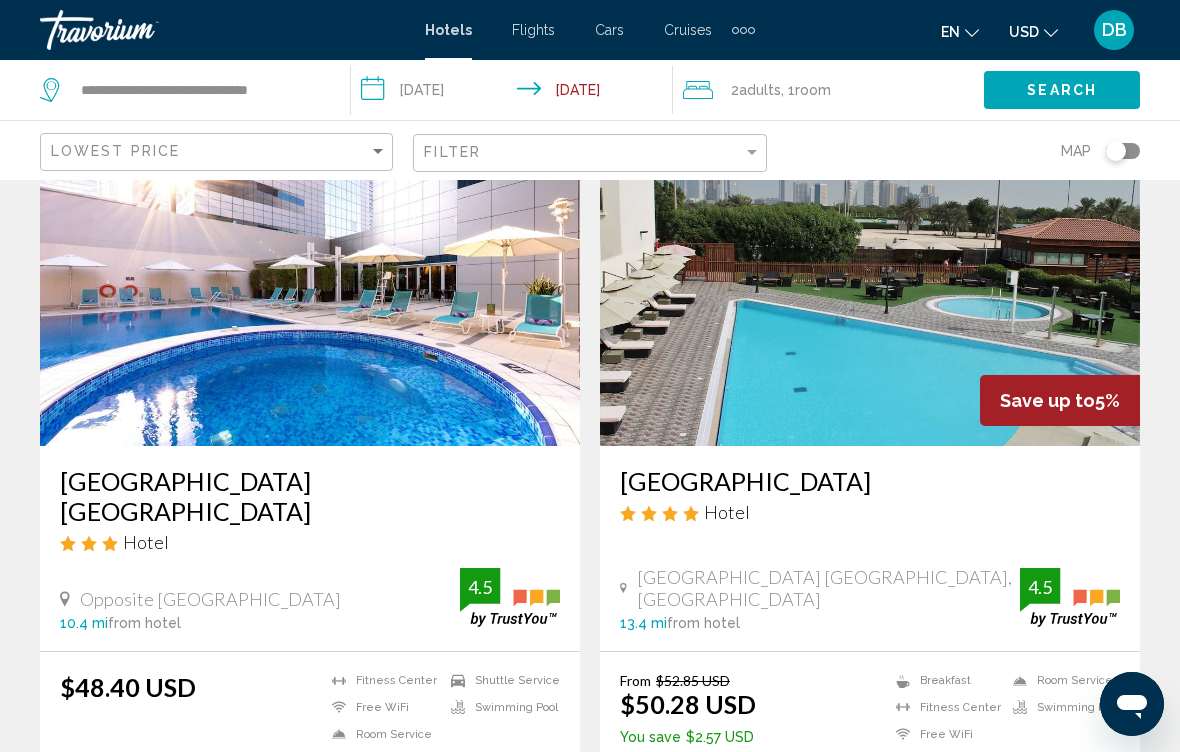click at bounding box center (310, 286) 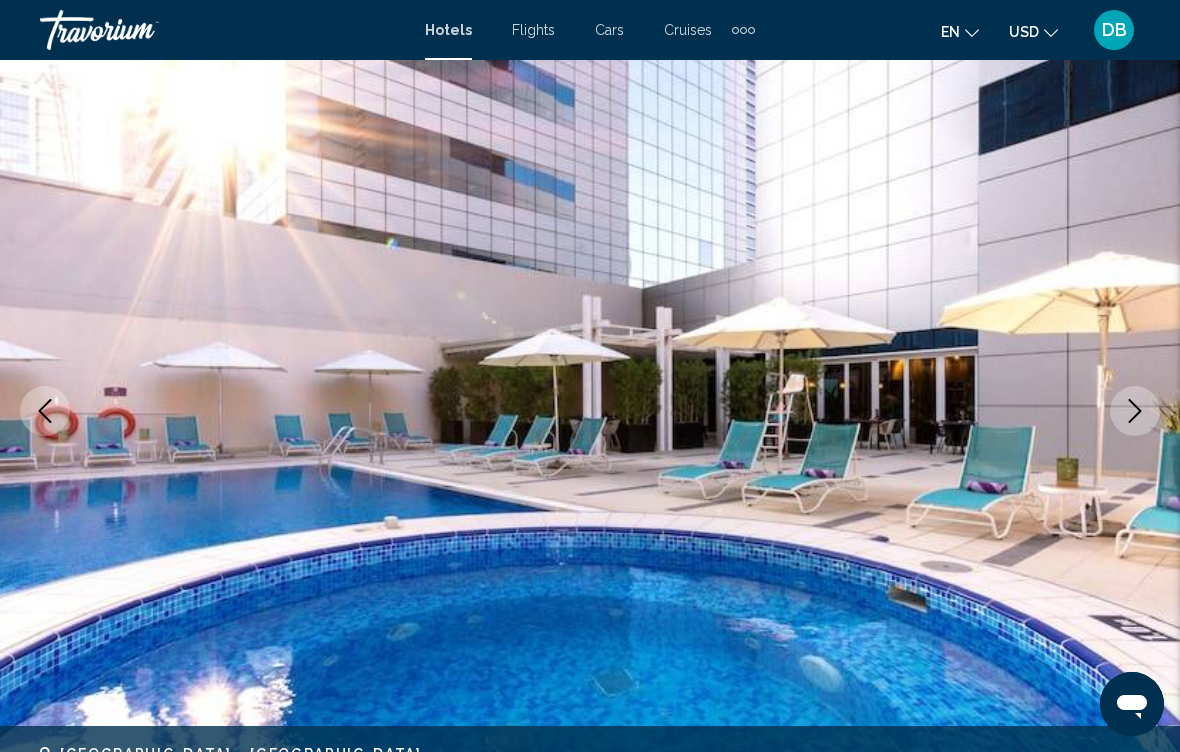 scroll, scrollTop: 0, scrollLeft: 0, axis: both 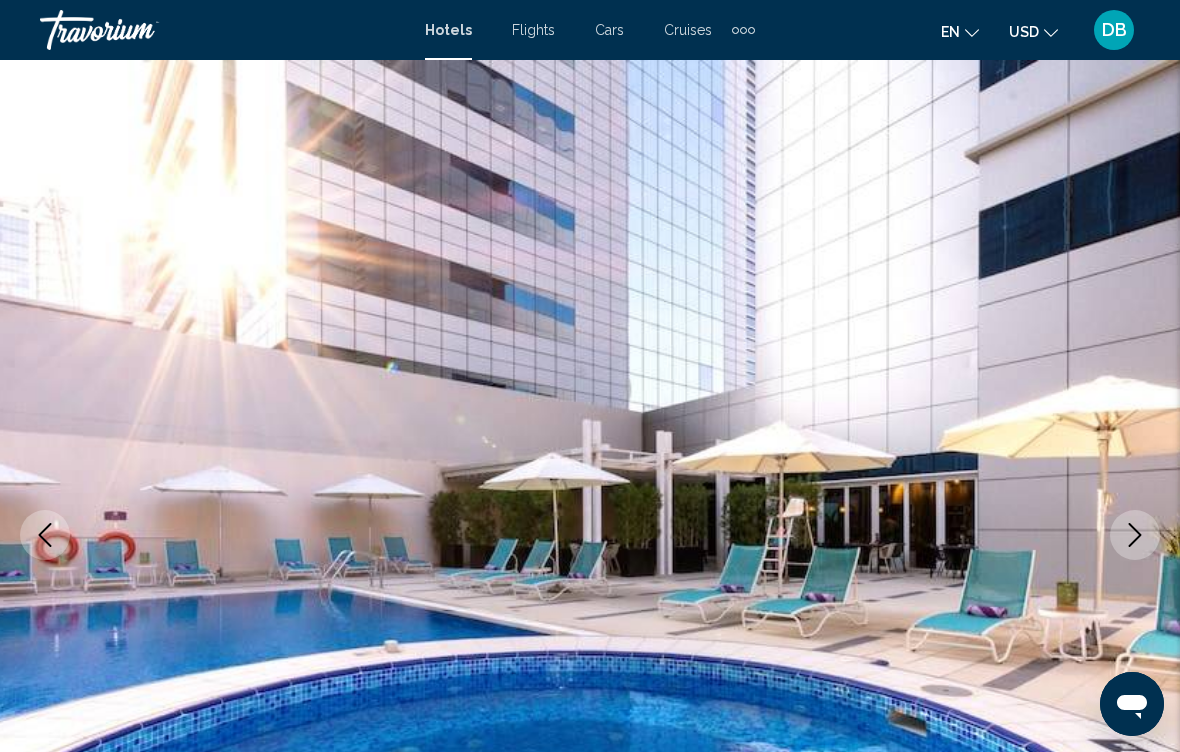 click 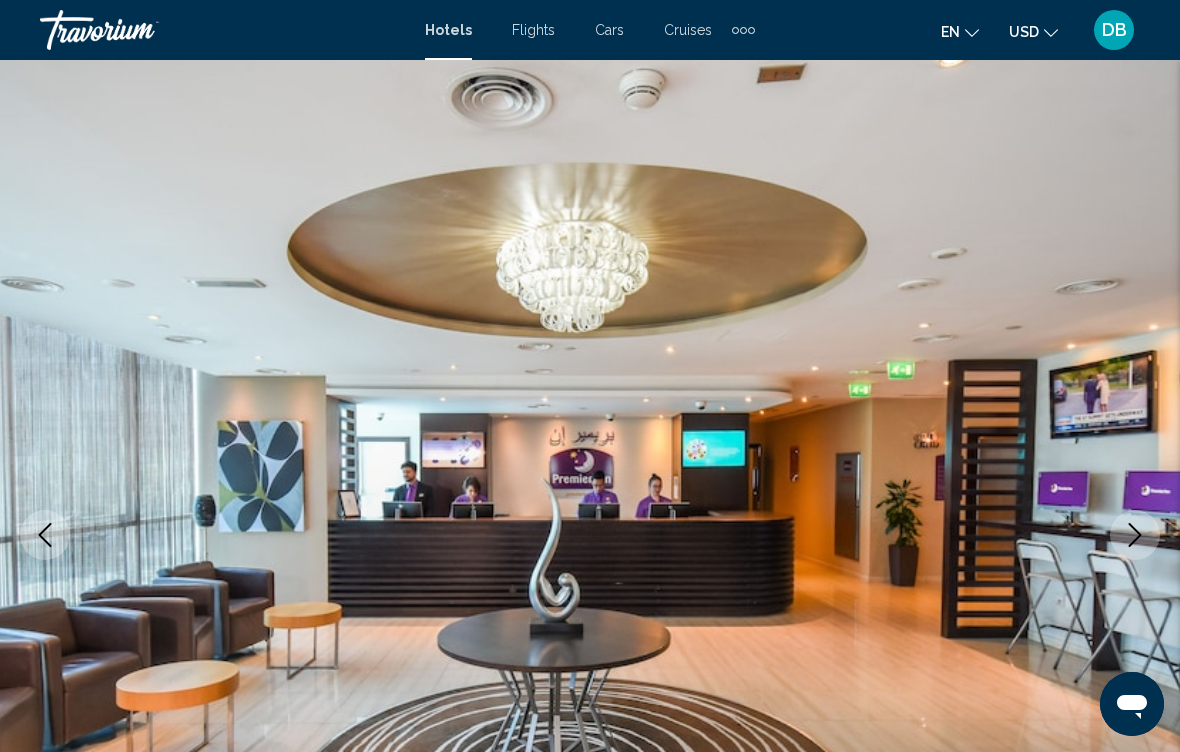 click 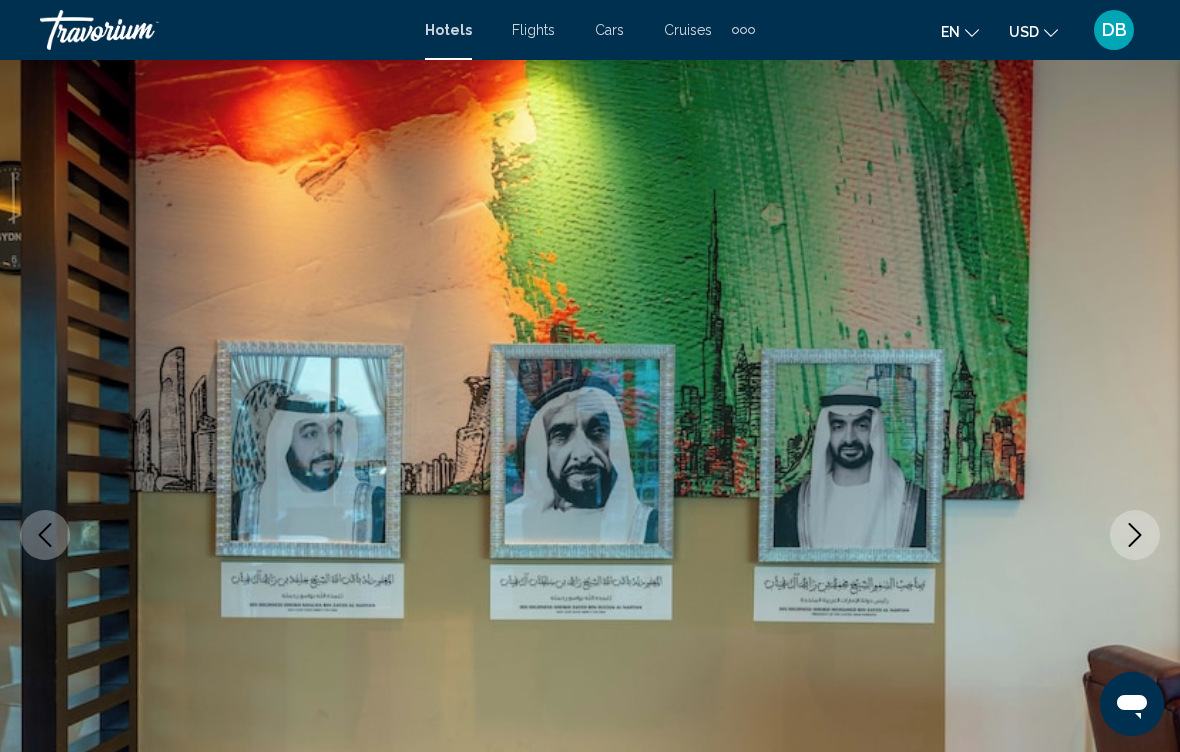 click 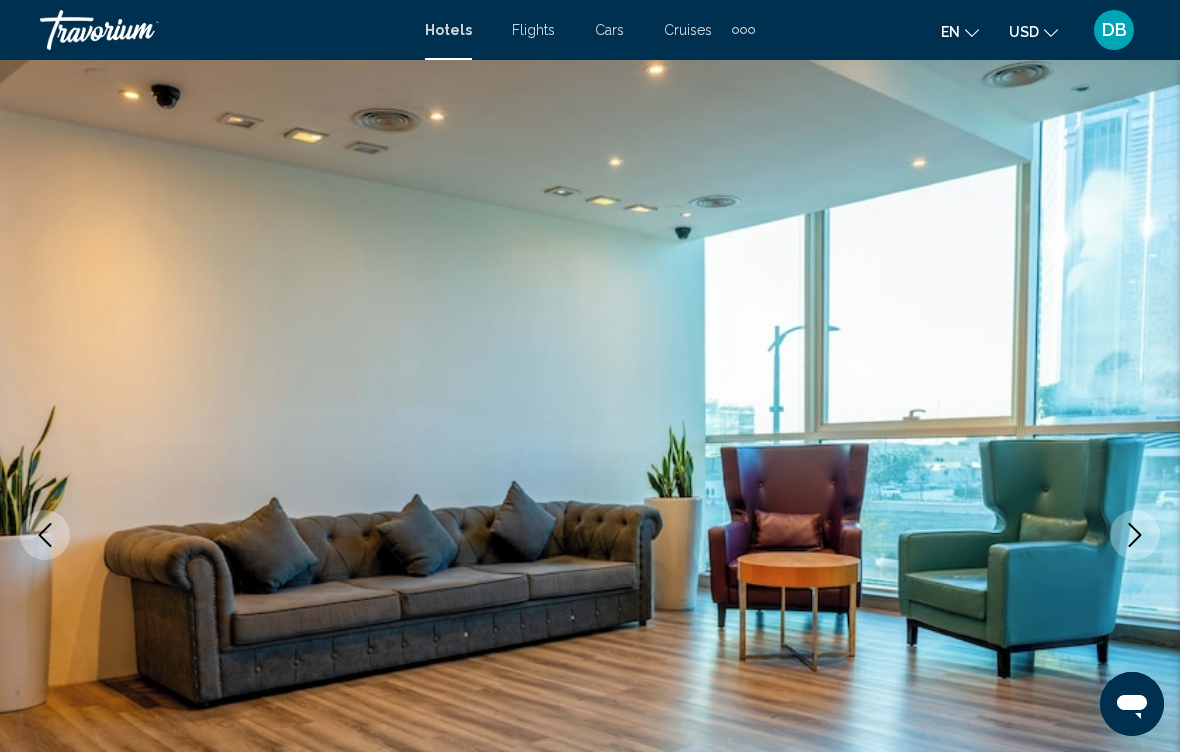 click 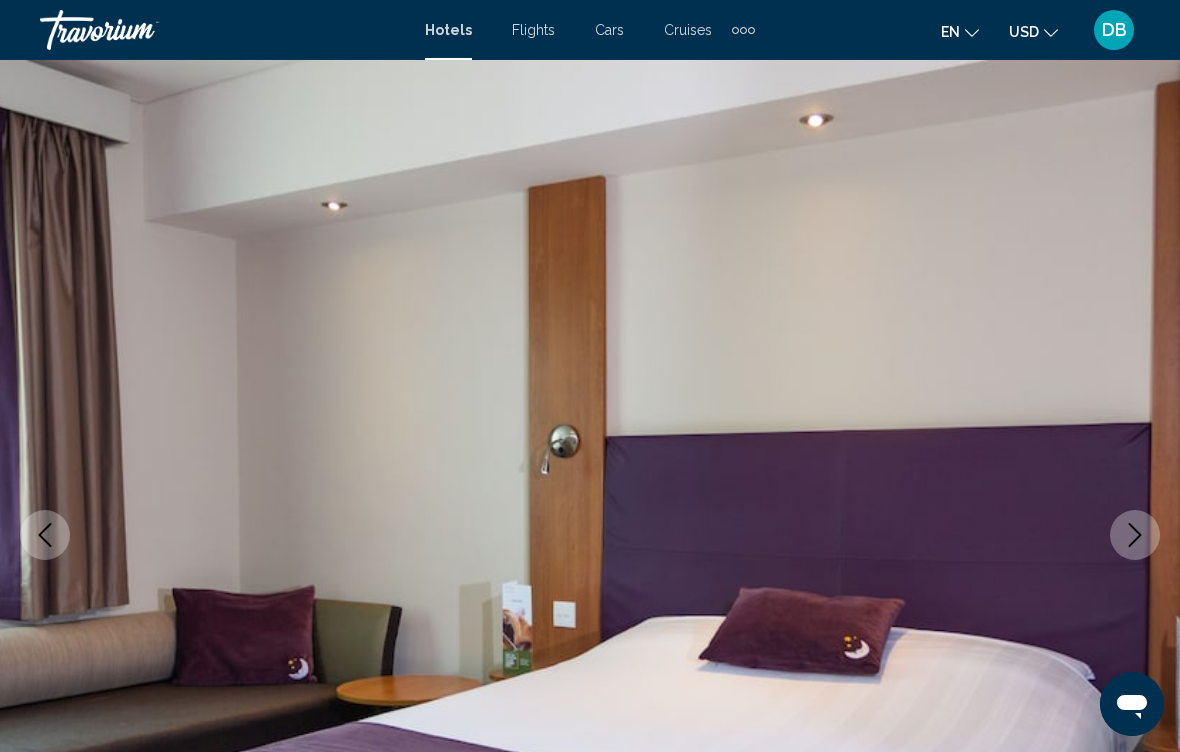 click at bounding box center (1135, 535) 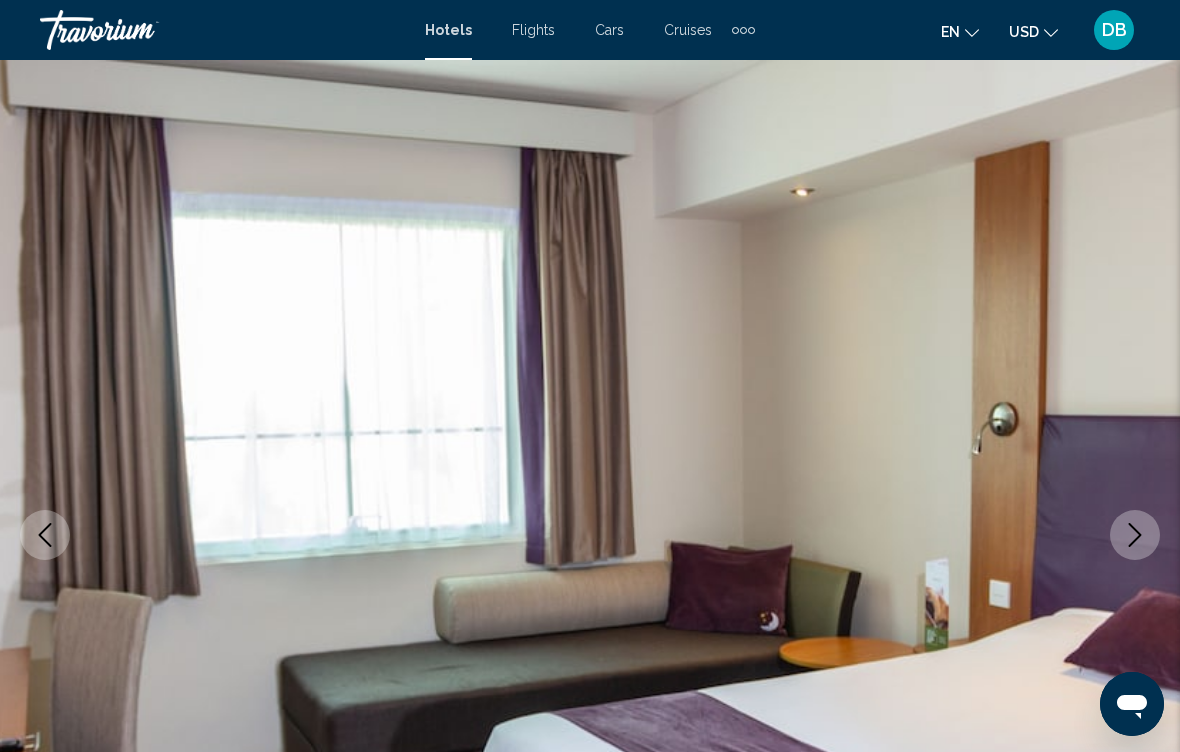 click at bounding box center (1135, 535) 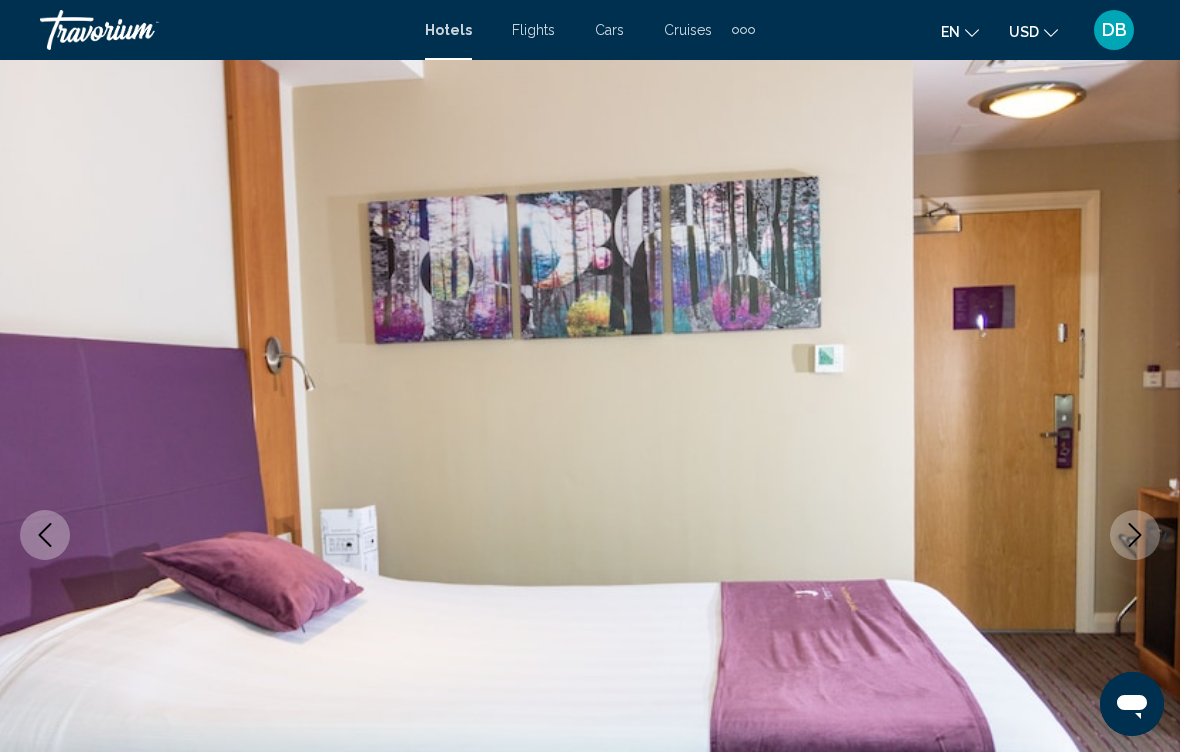 click at bounding box center [1135, 535] 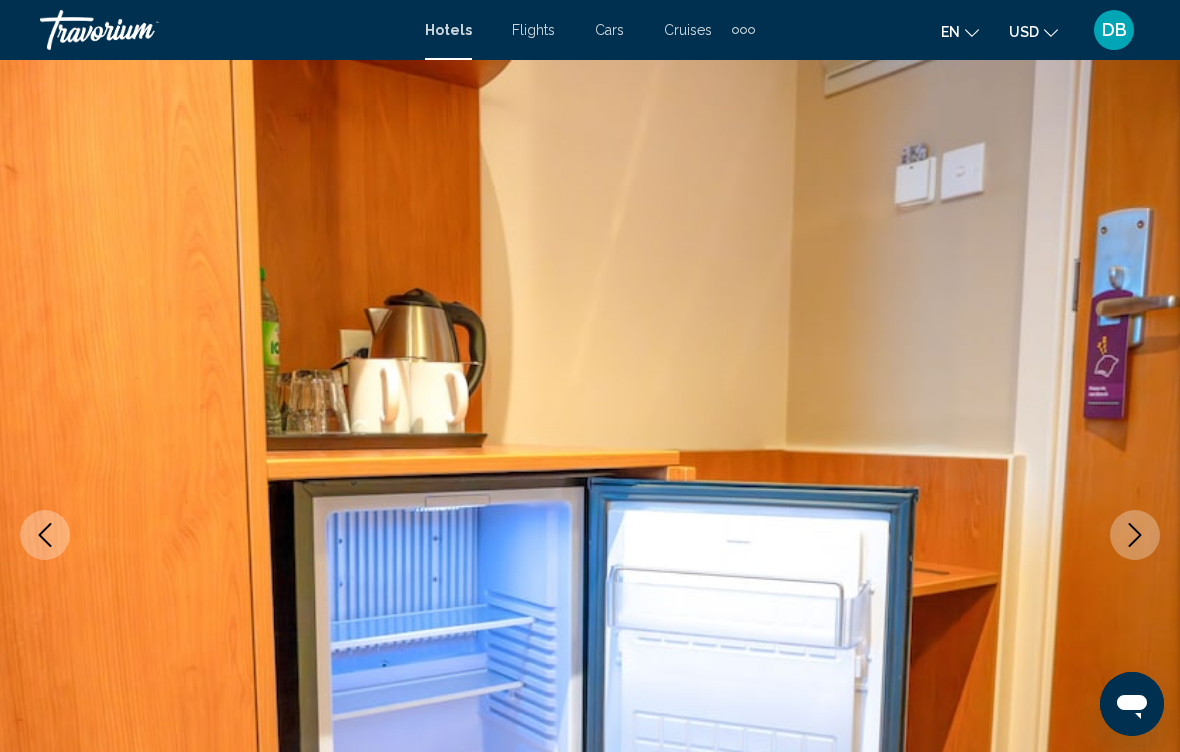 click at bounding box center [1135, 535] 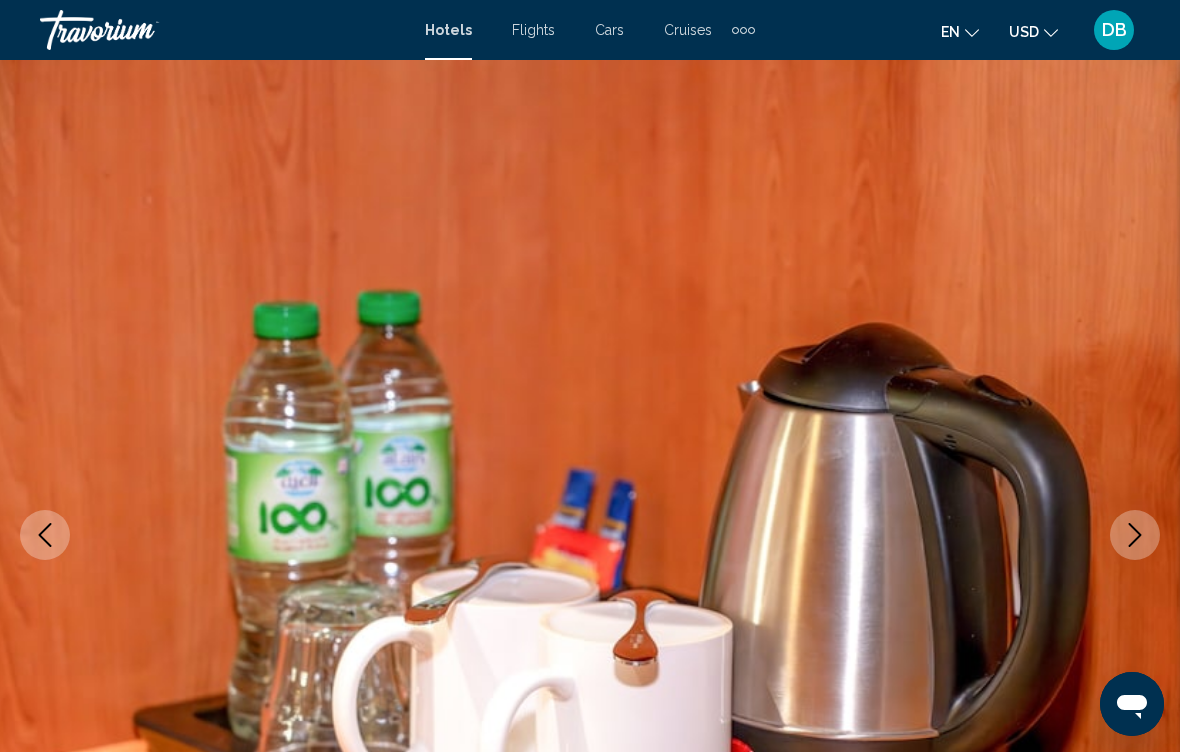 click at bounding box center (590, 535) 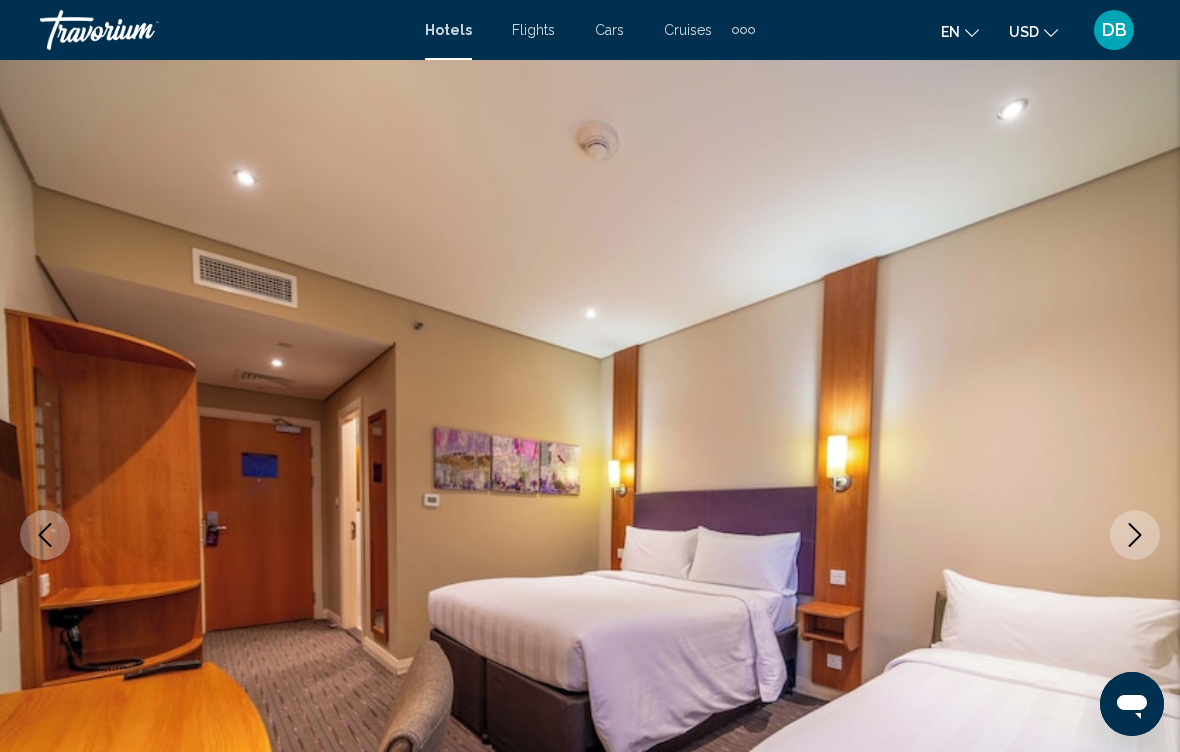 click at bounding box center [1135, 535] 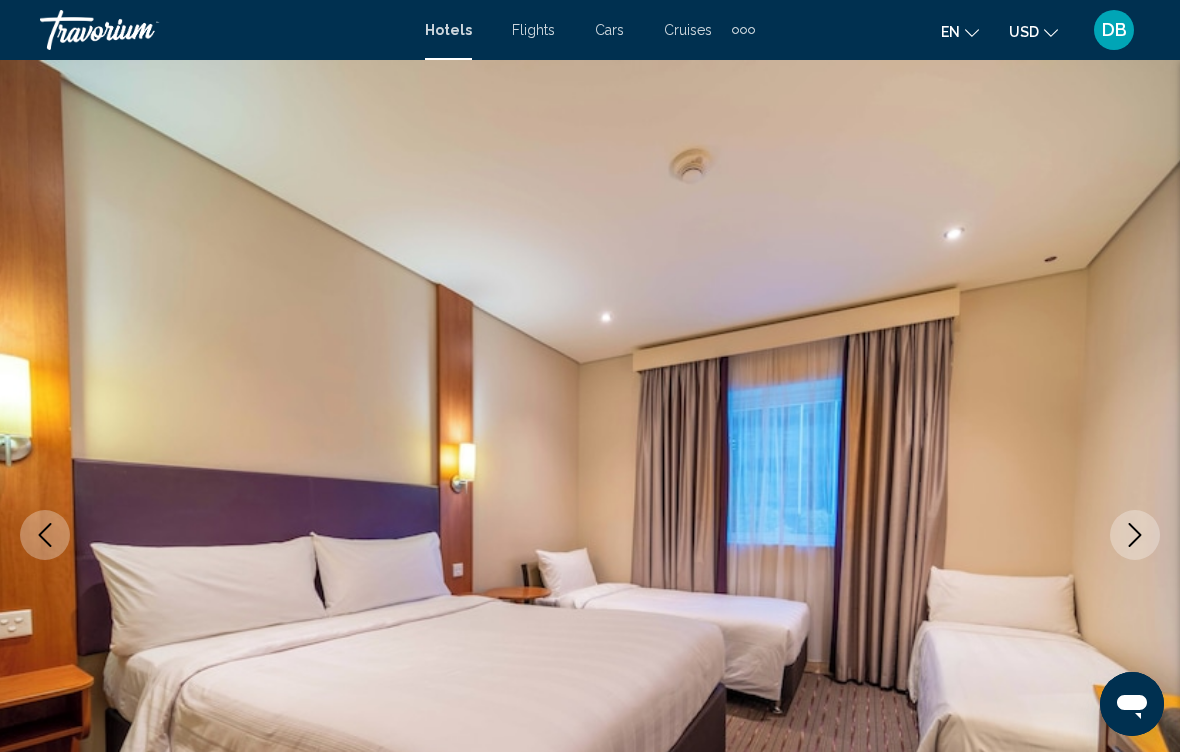click at bounding box center (1135, 535) 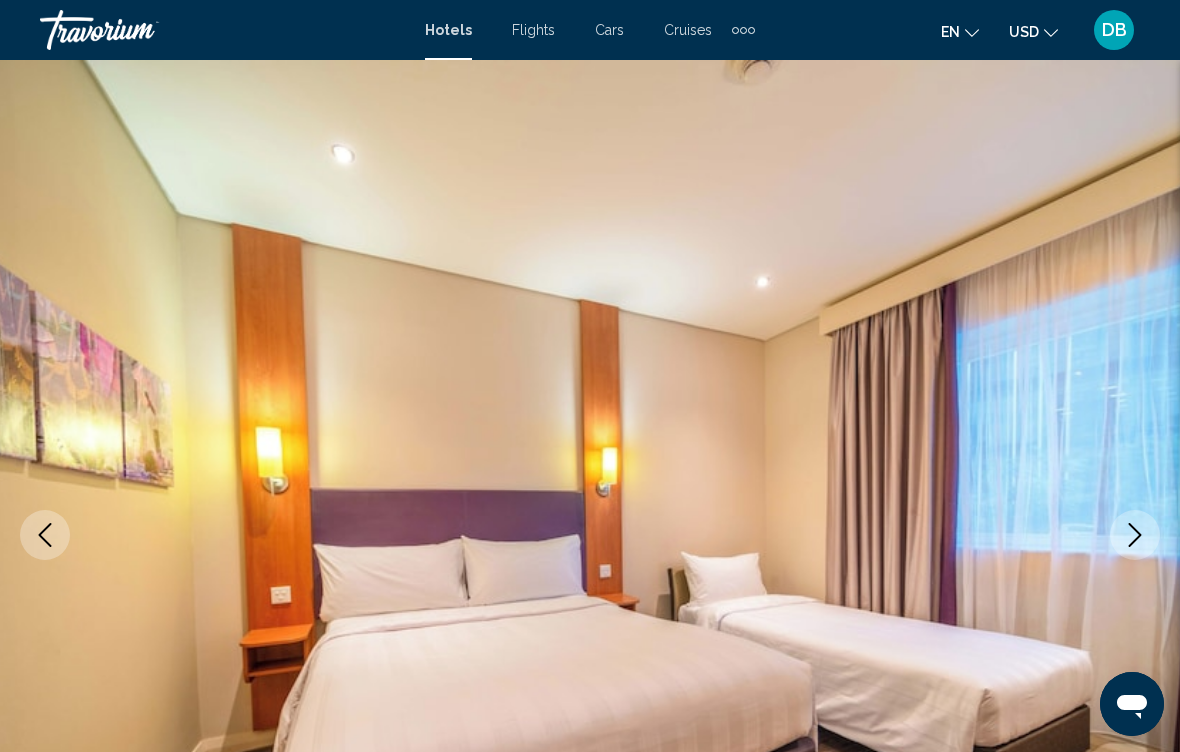 click at bounding box center (590, 535) 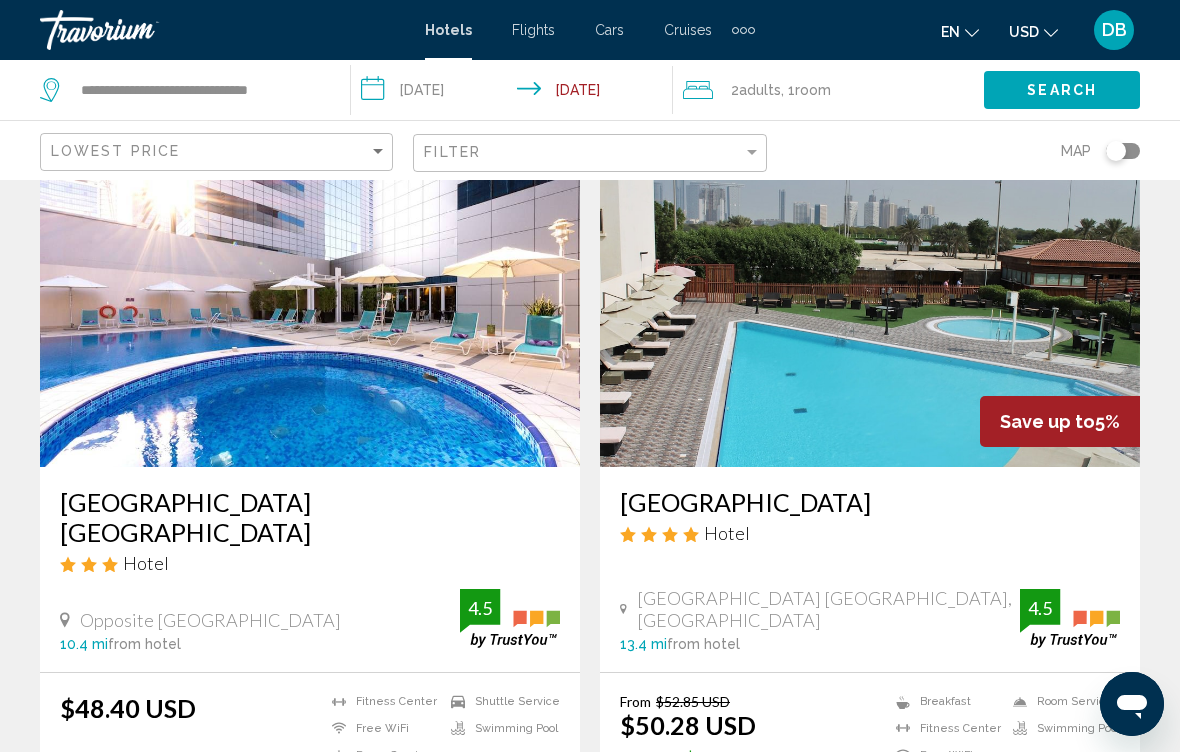 scroll, scrollTop: 97, scrollLeft: 0, axis: vertical 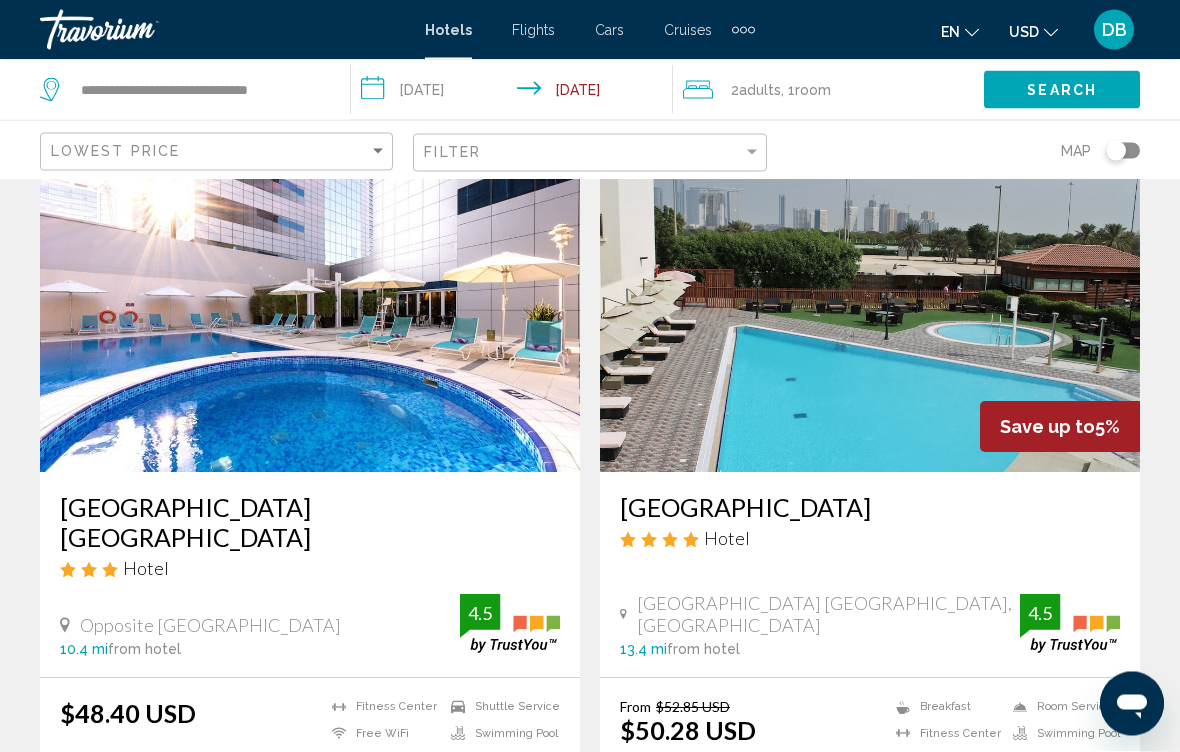 click at bounding box center (870, 313) 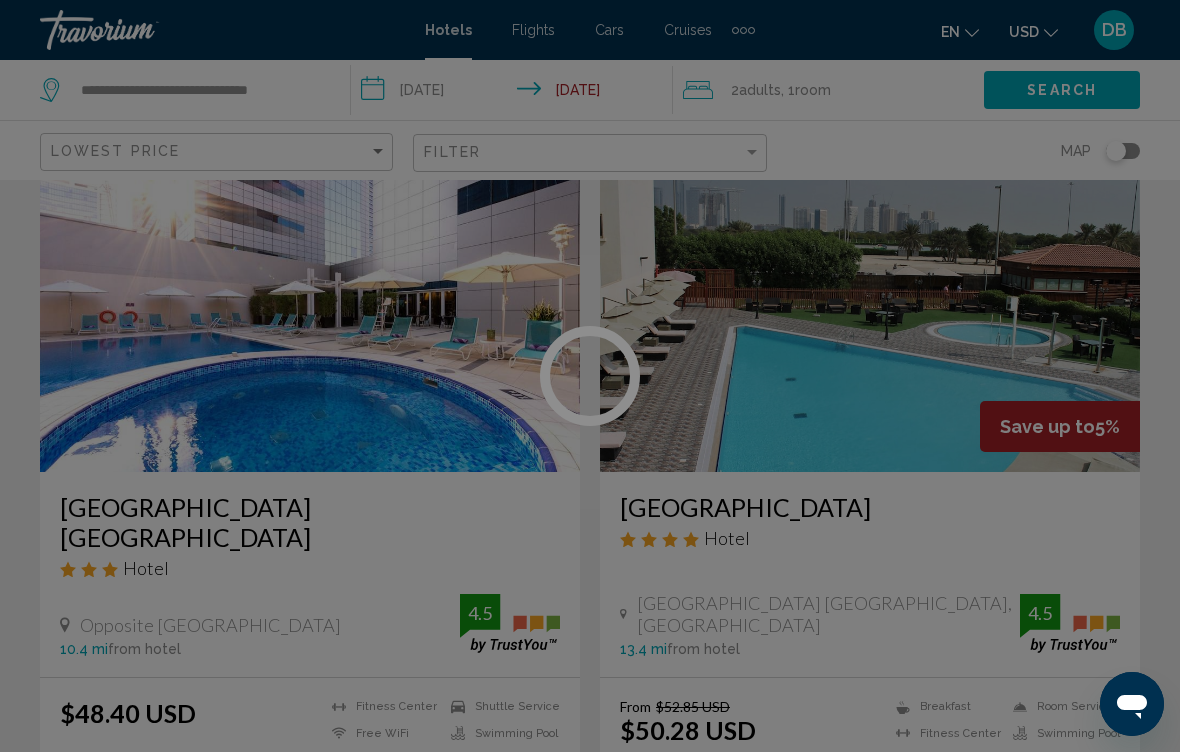 scroll, scrollTop: 0, scrollLeft: 0, axis: both 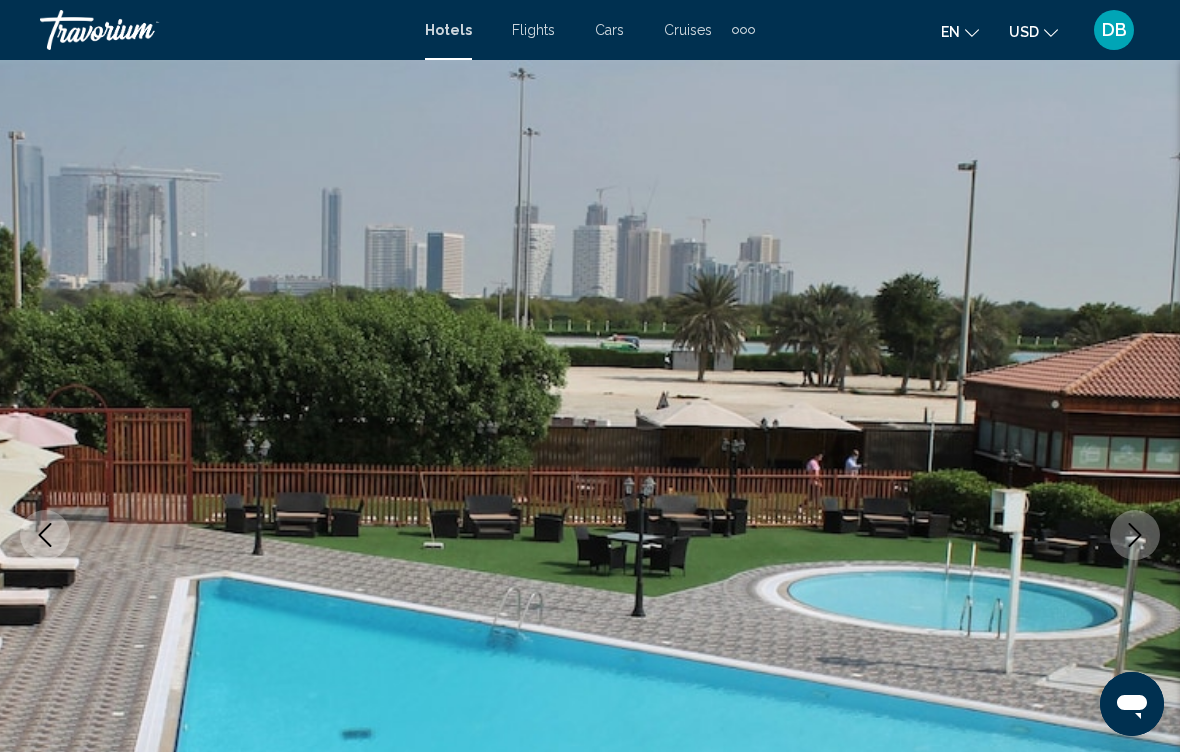 click 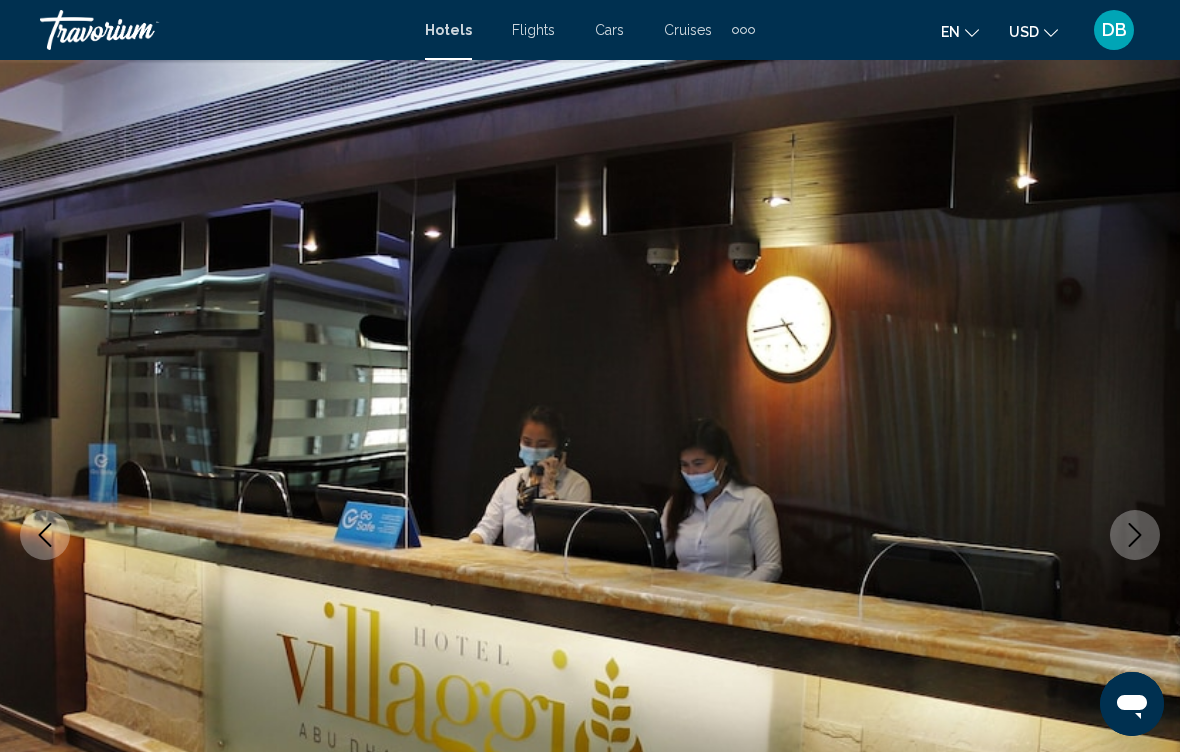 click 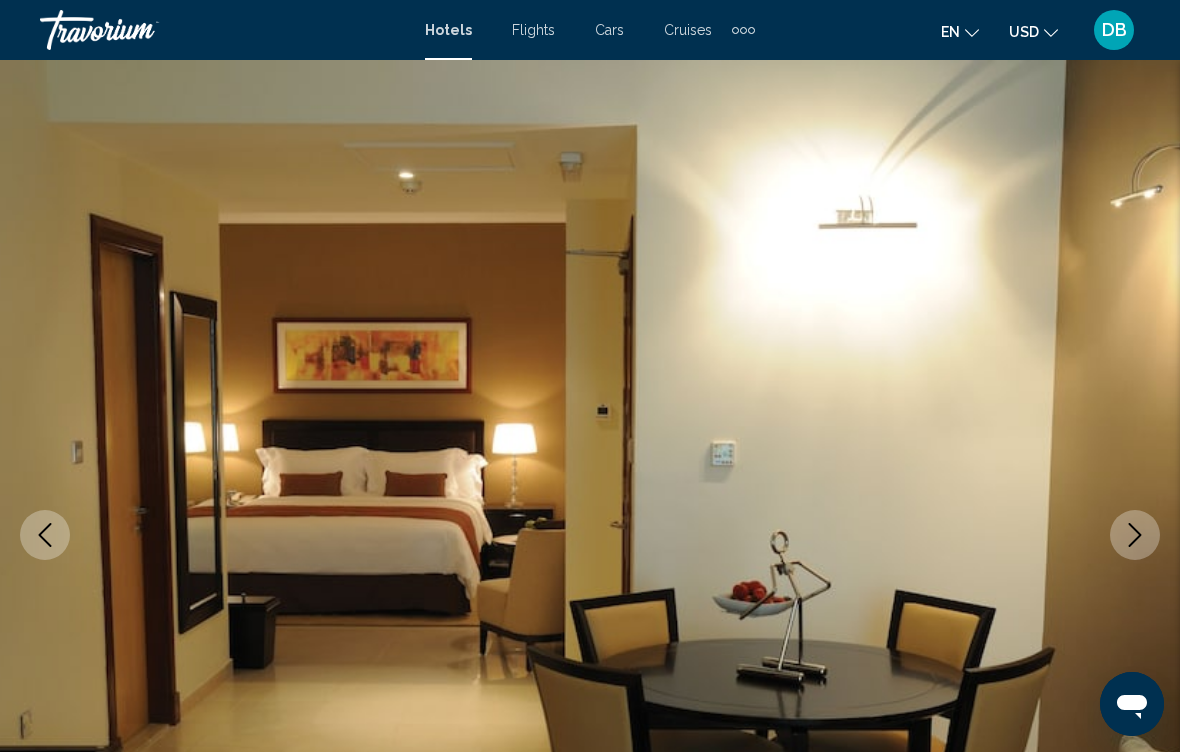 click 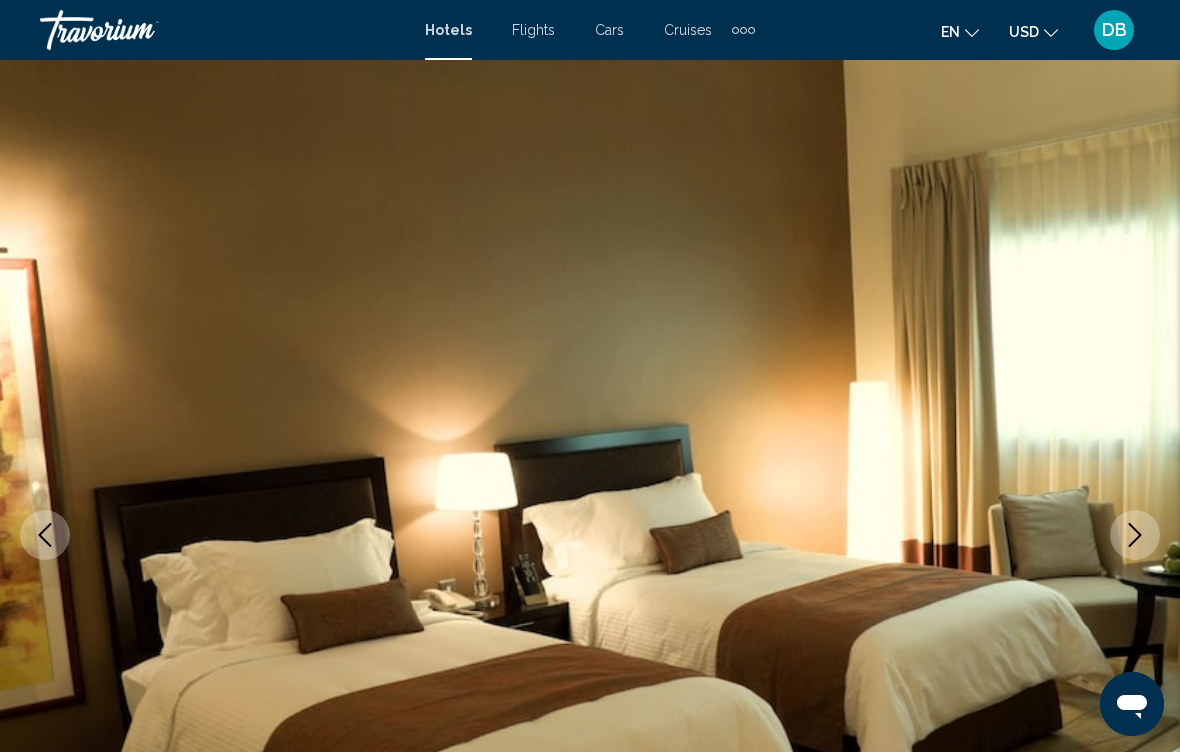 click 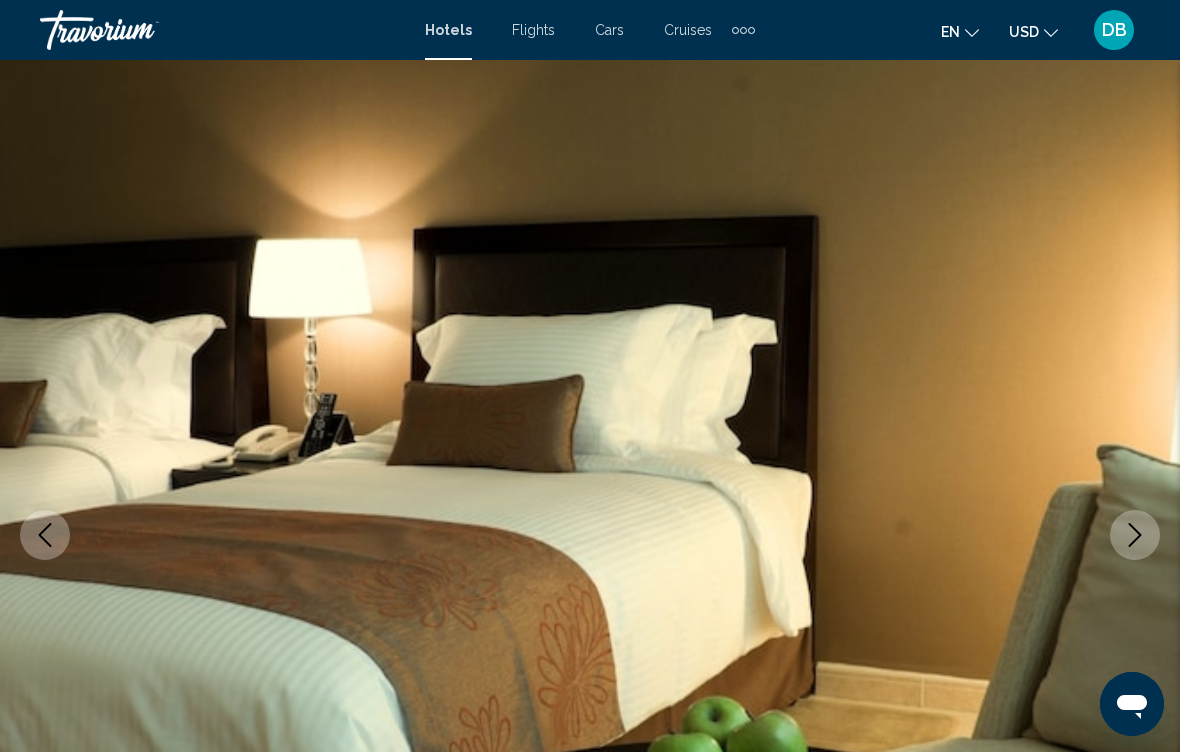 click 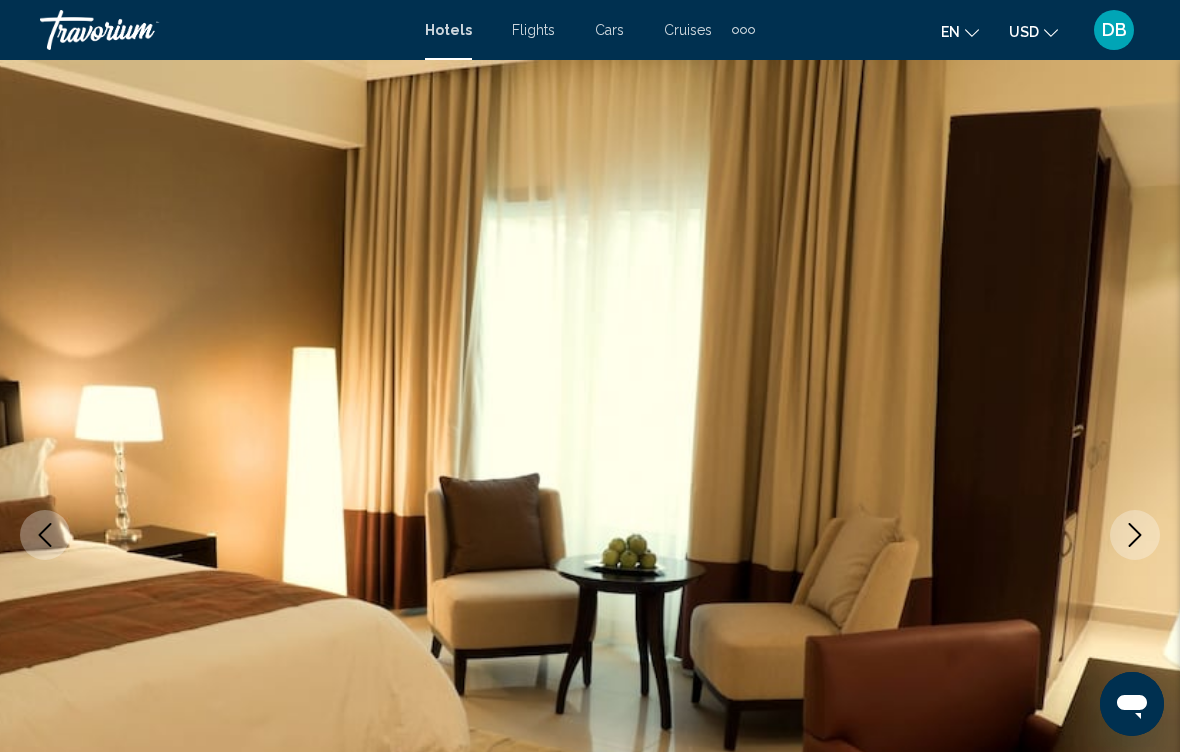 click at bounding box center (1135, 535) 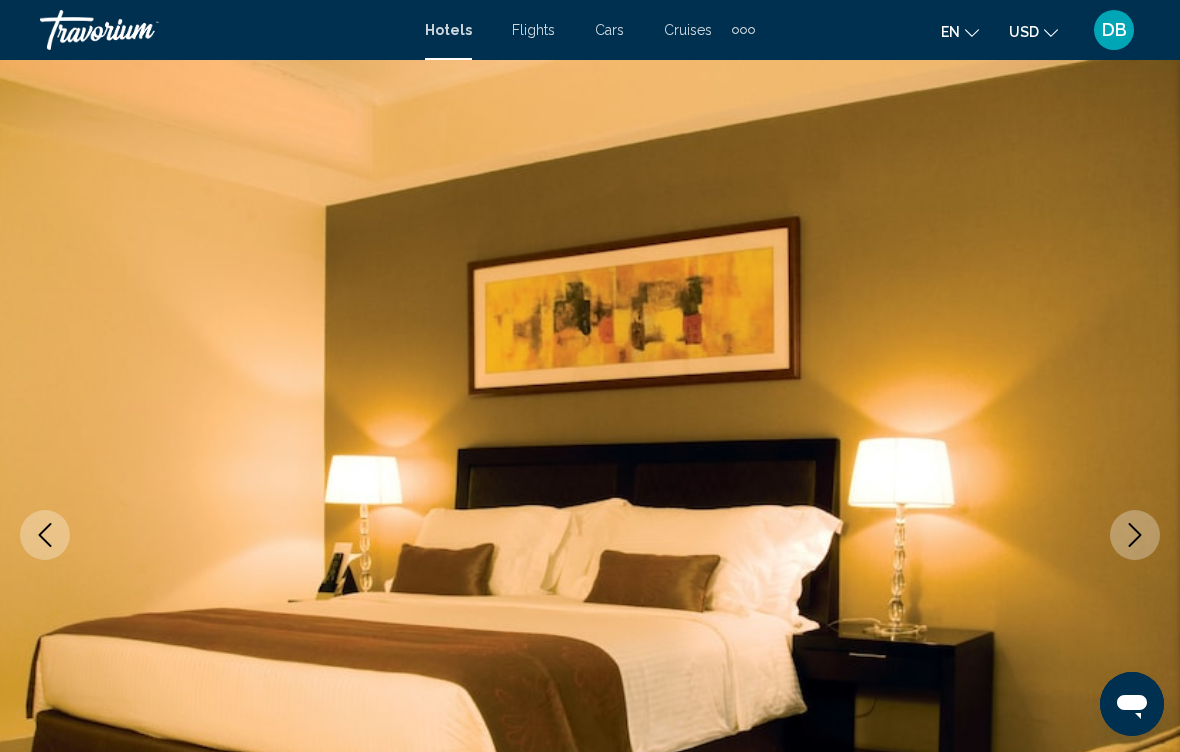 click 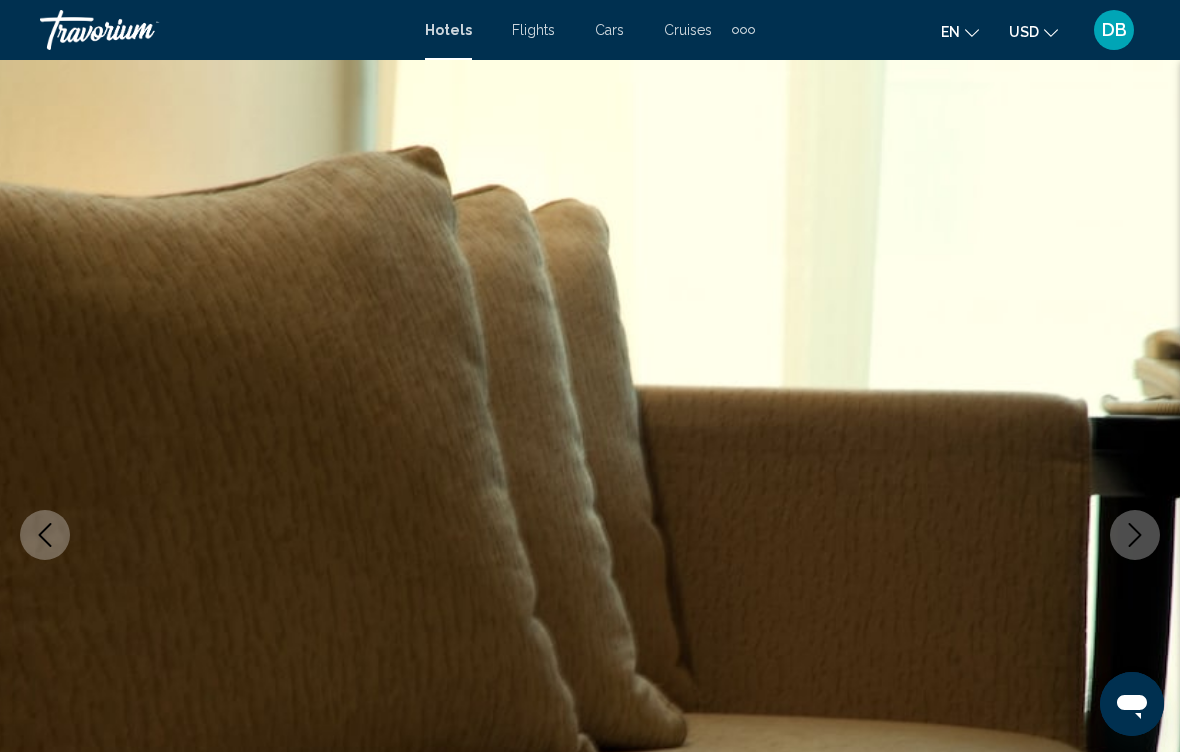 click at bounding box center [1135, 535] 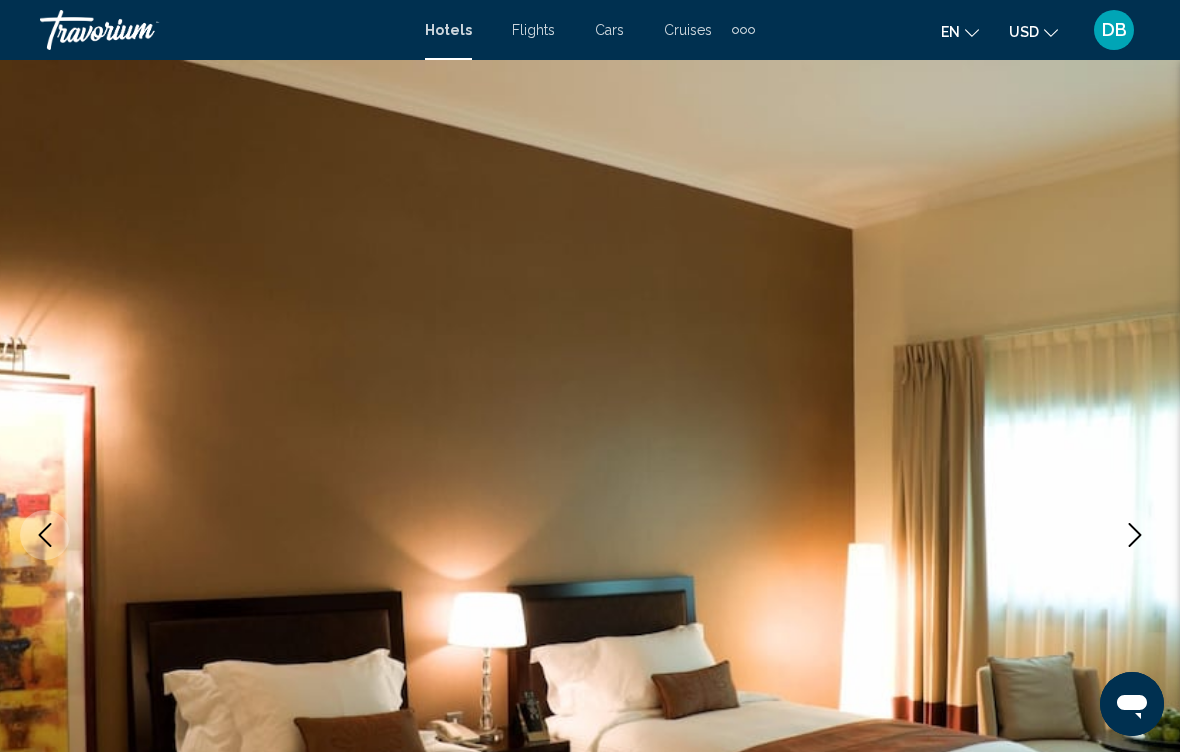 click at bounding box center (1135, 535) 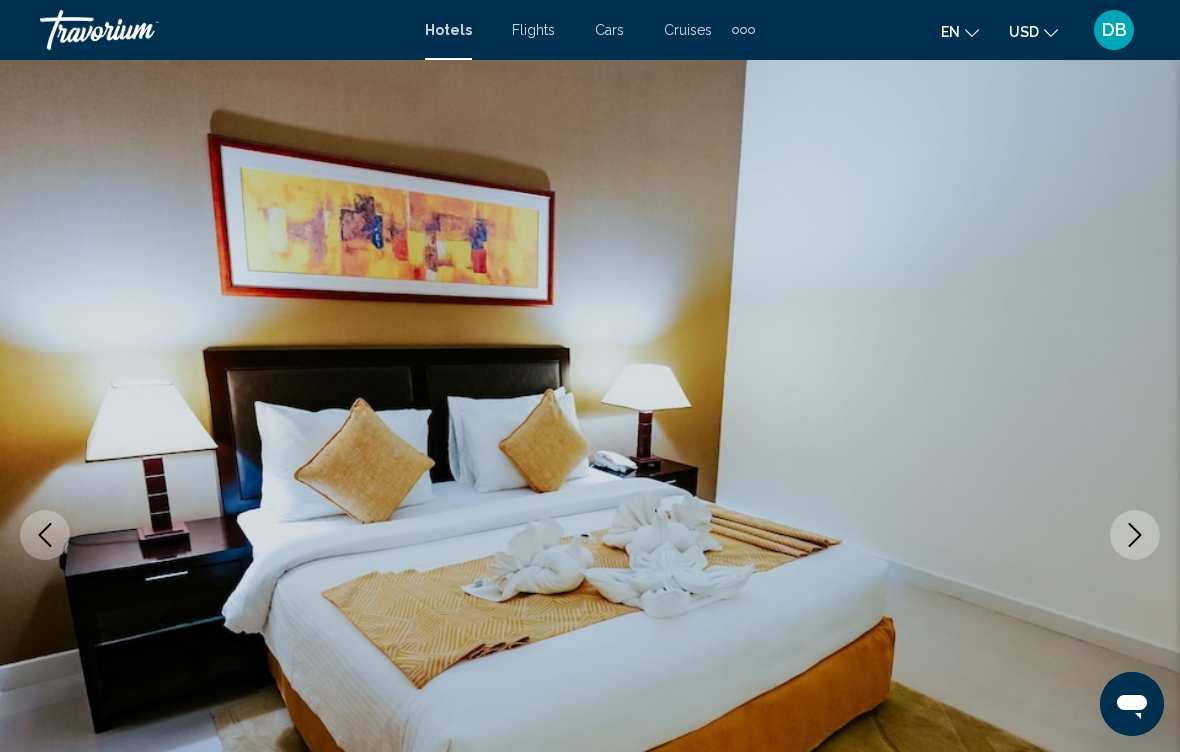 click at bounding box center (1135, 535) 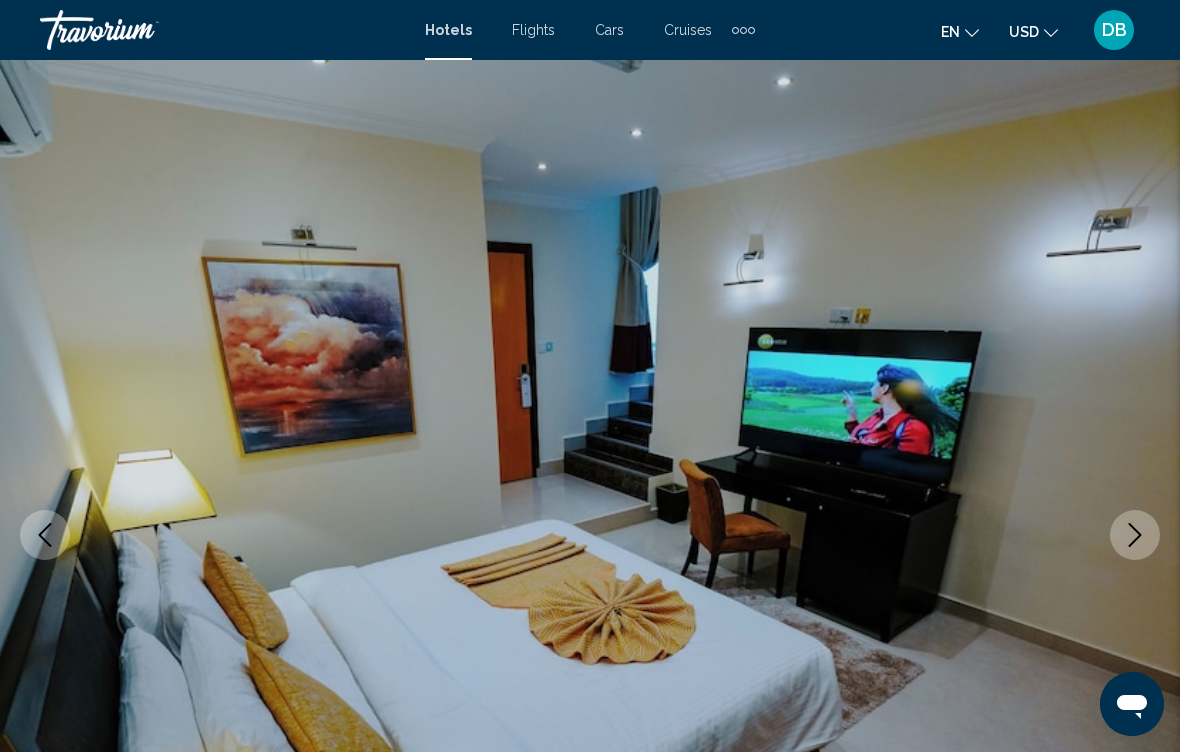 click at bounding box center [1135, 535] 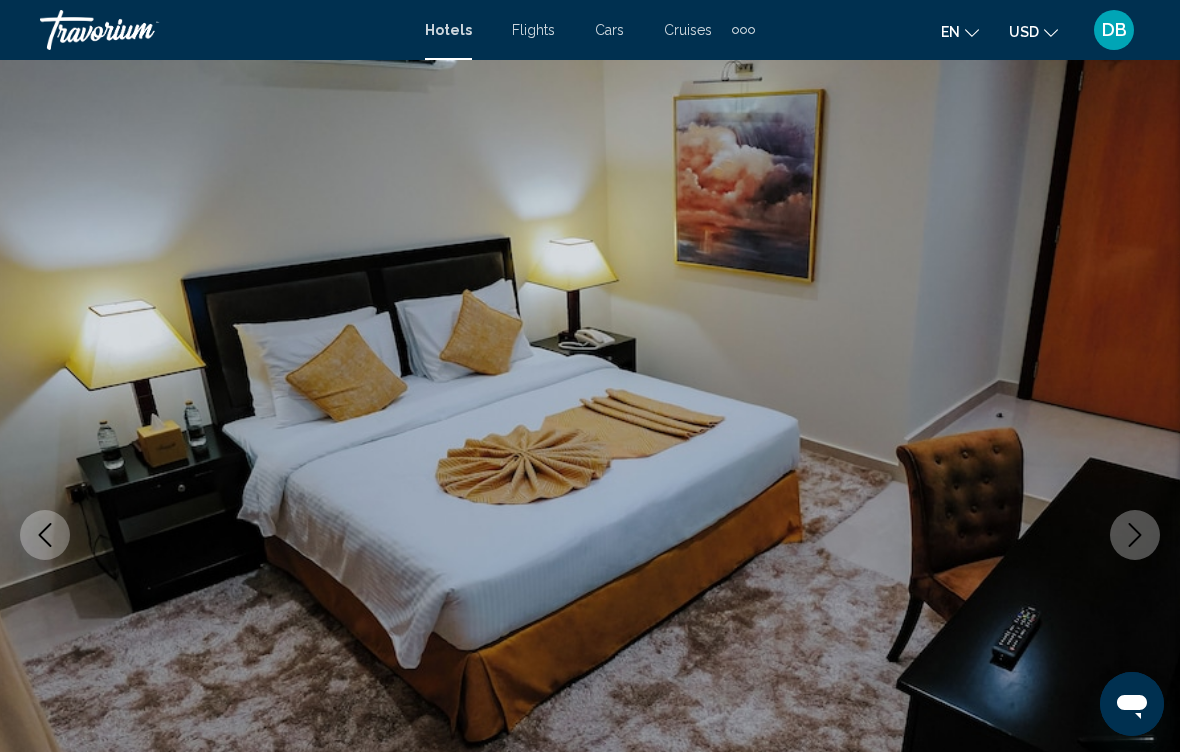 click at bounding box center [1135, 535] 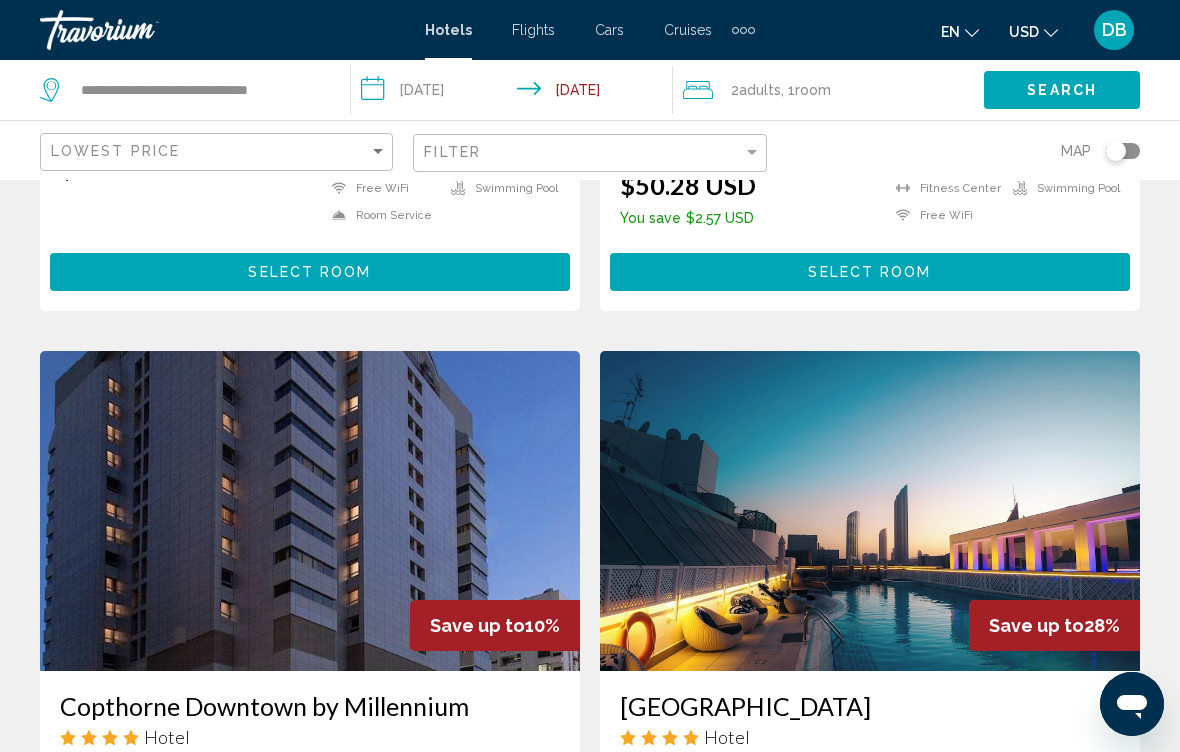 scroll, scrollTop: 659, scrollLeft: 0, axis: vertical 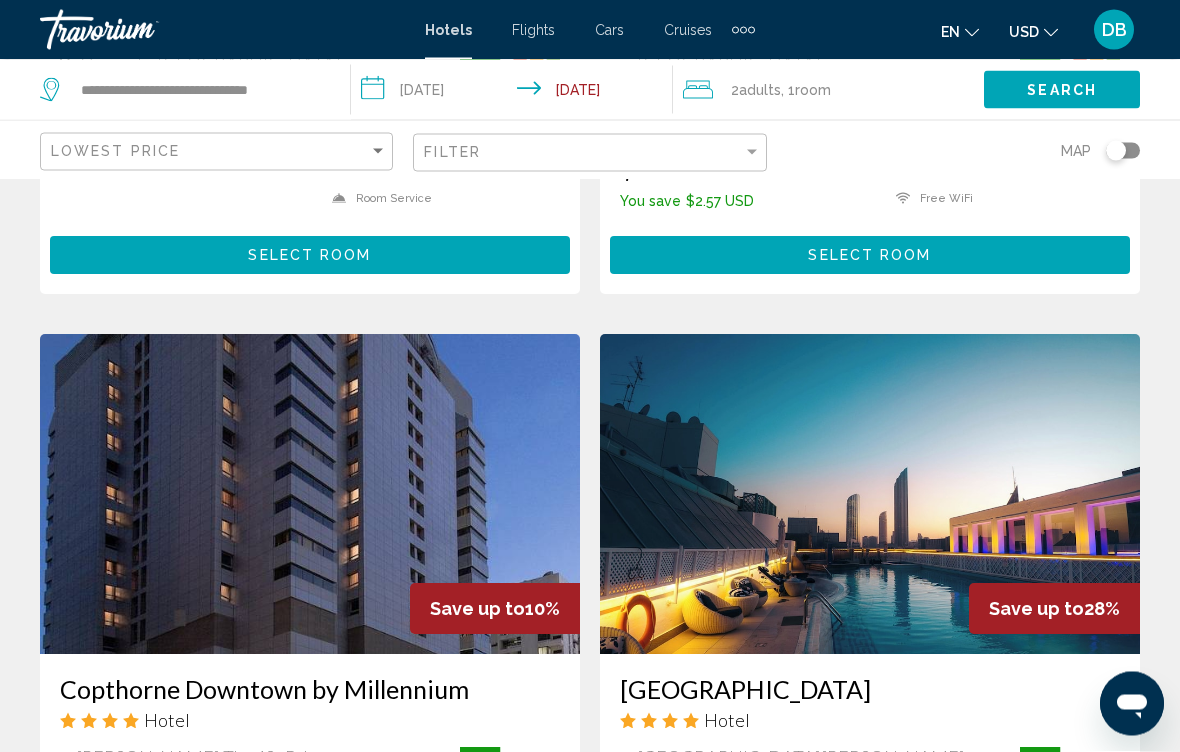 click at bounding box center (310, 495) 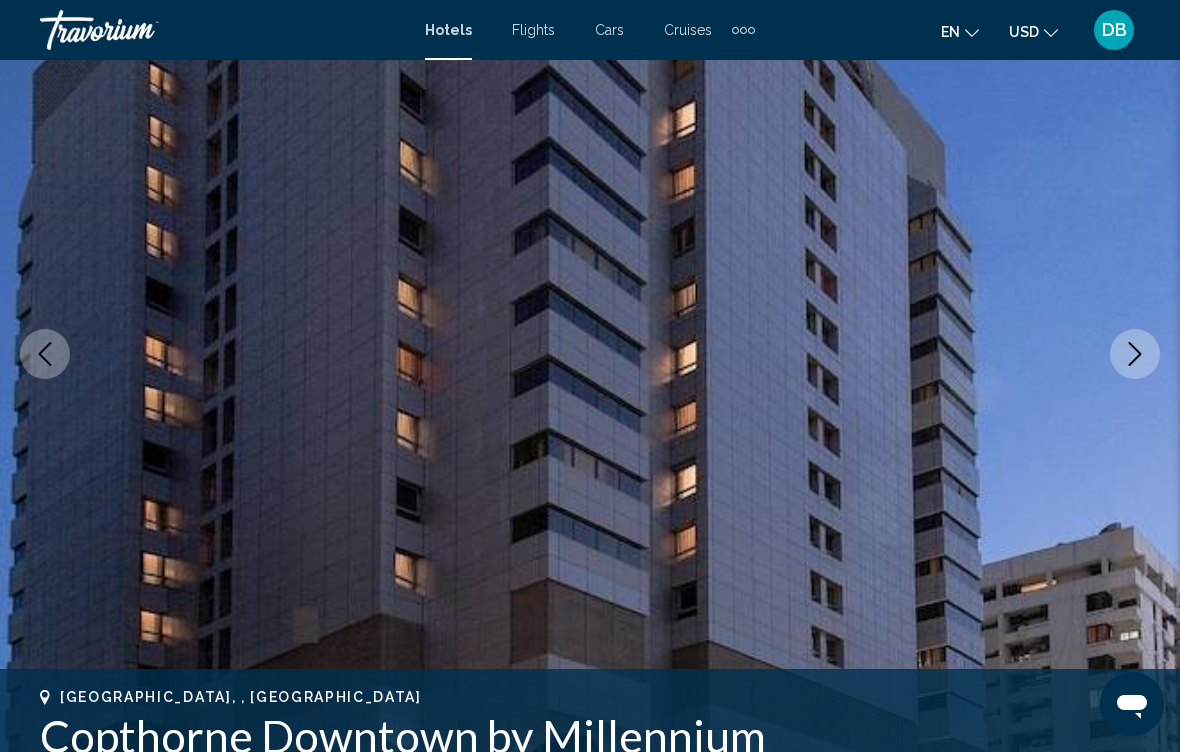 scroll, scrollTop: 178, scrollLeft: 0, axis: vertical 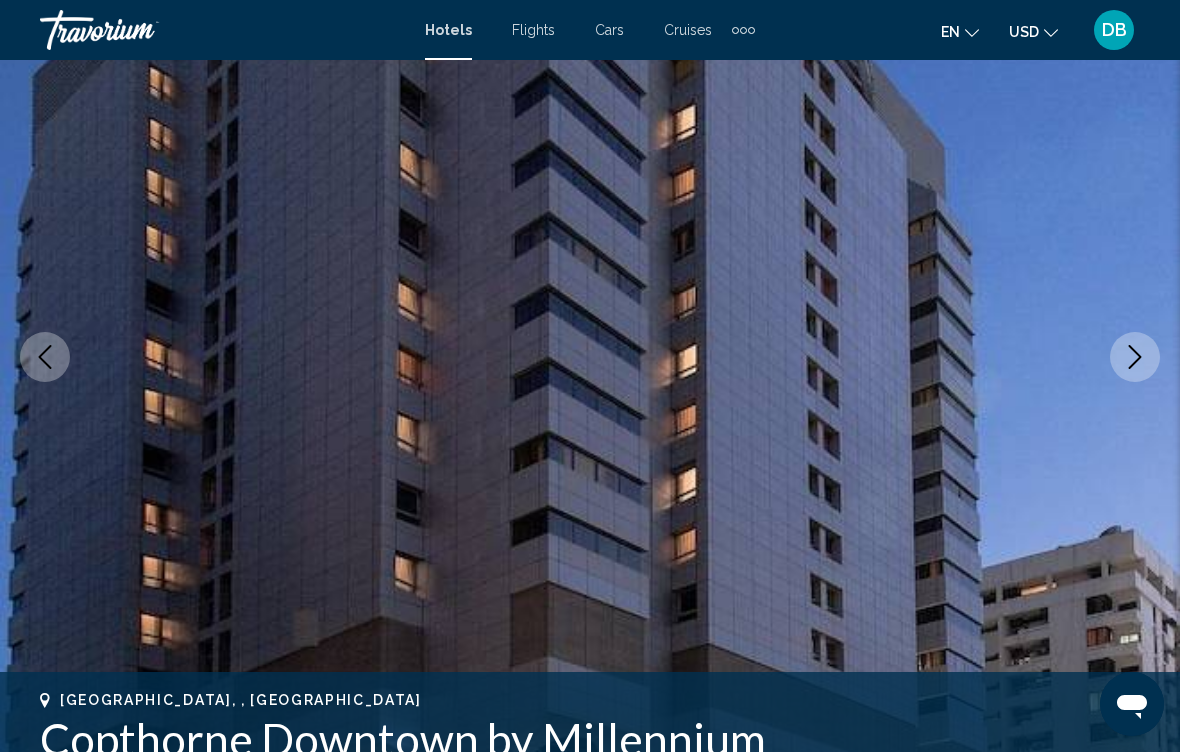 click 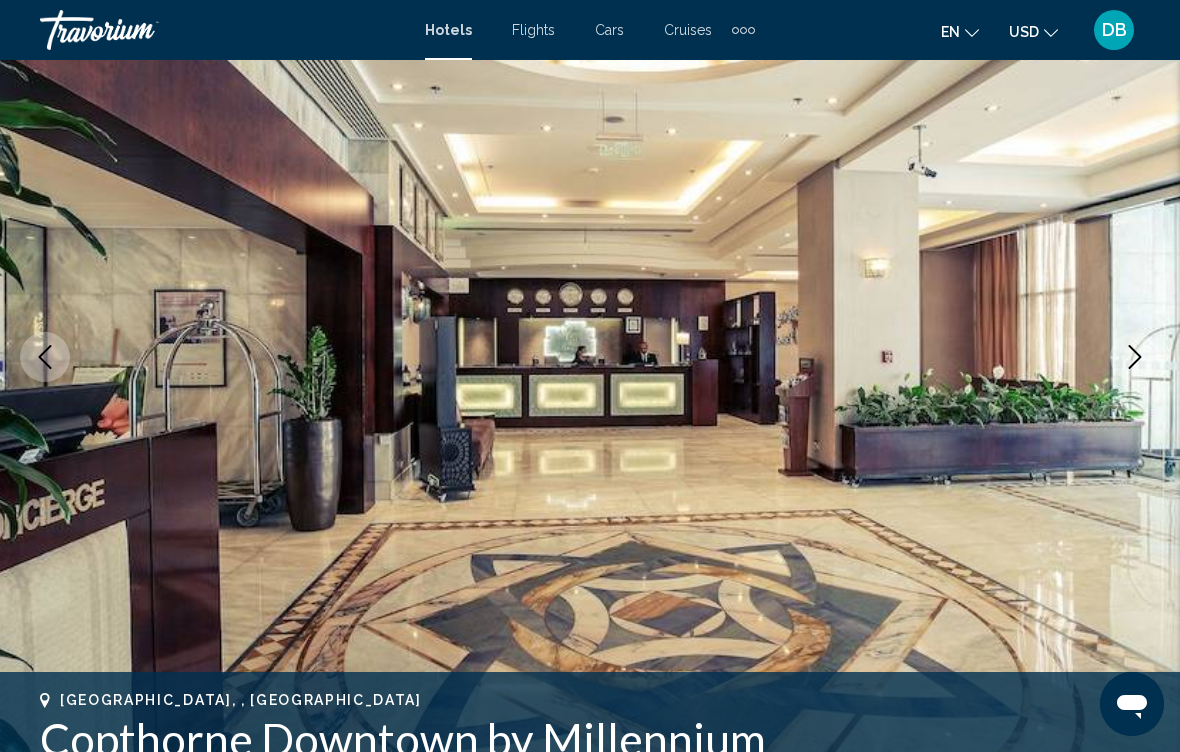 click 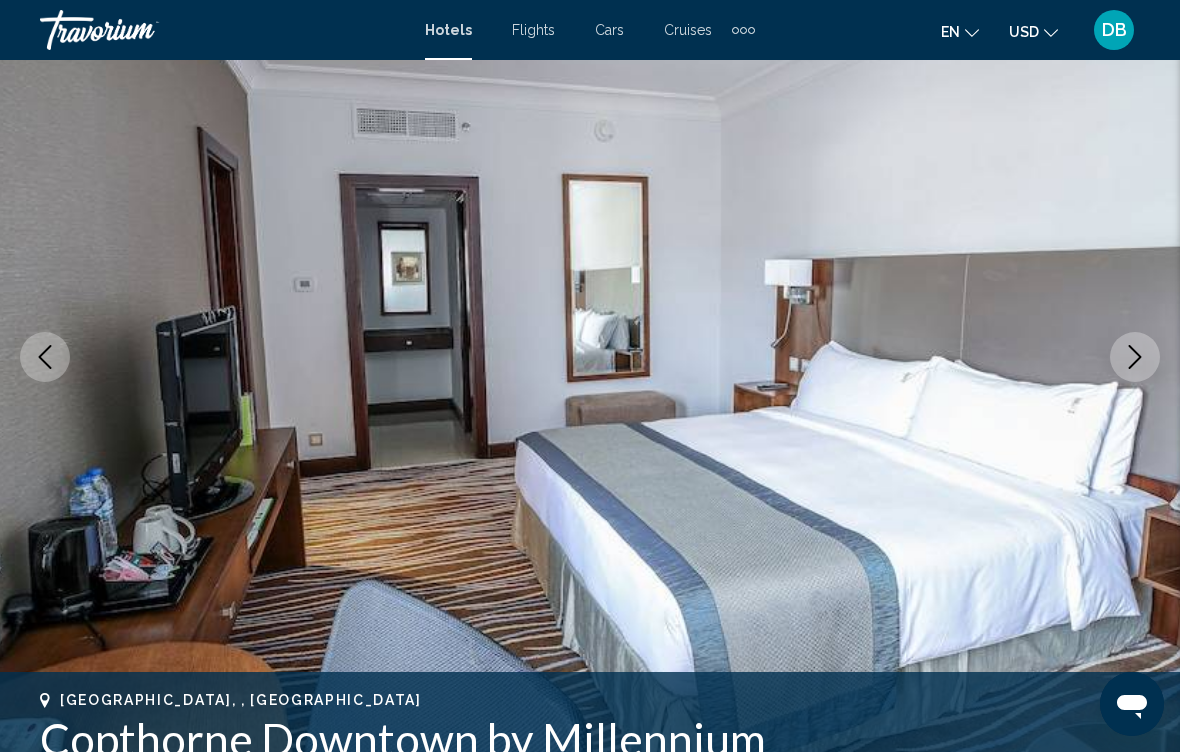 click 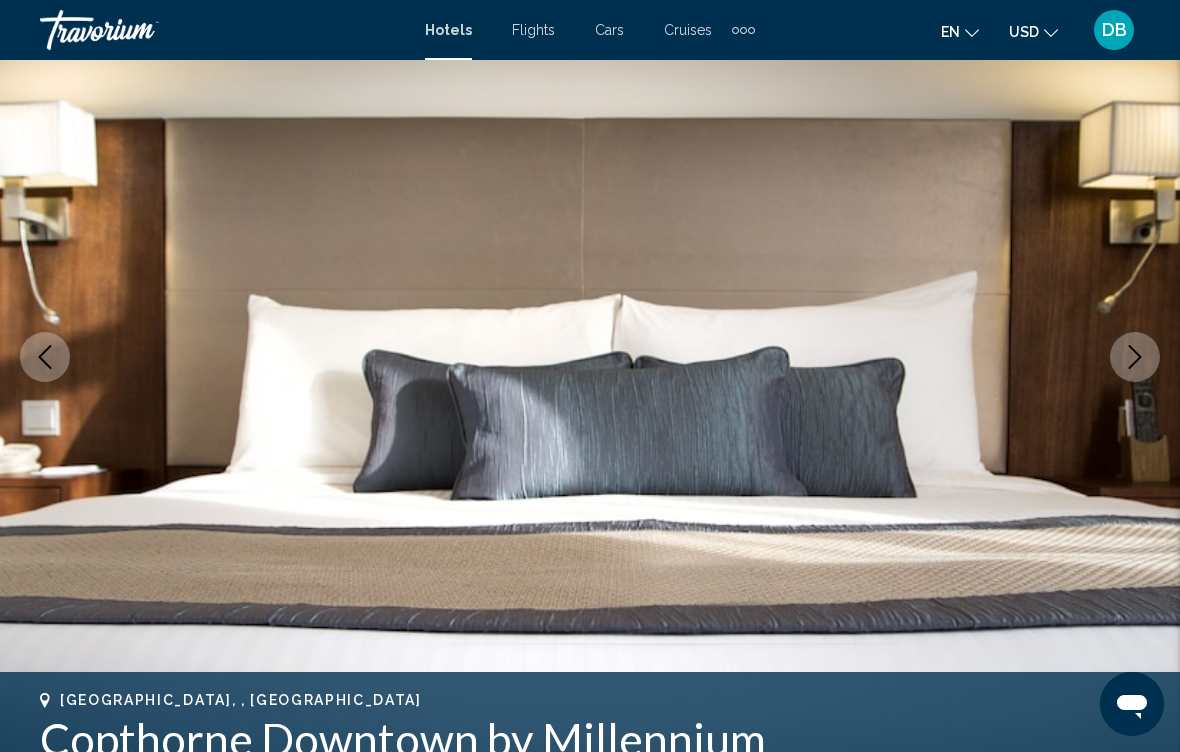 click 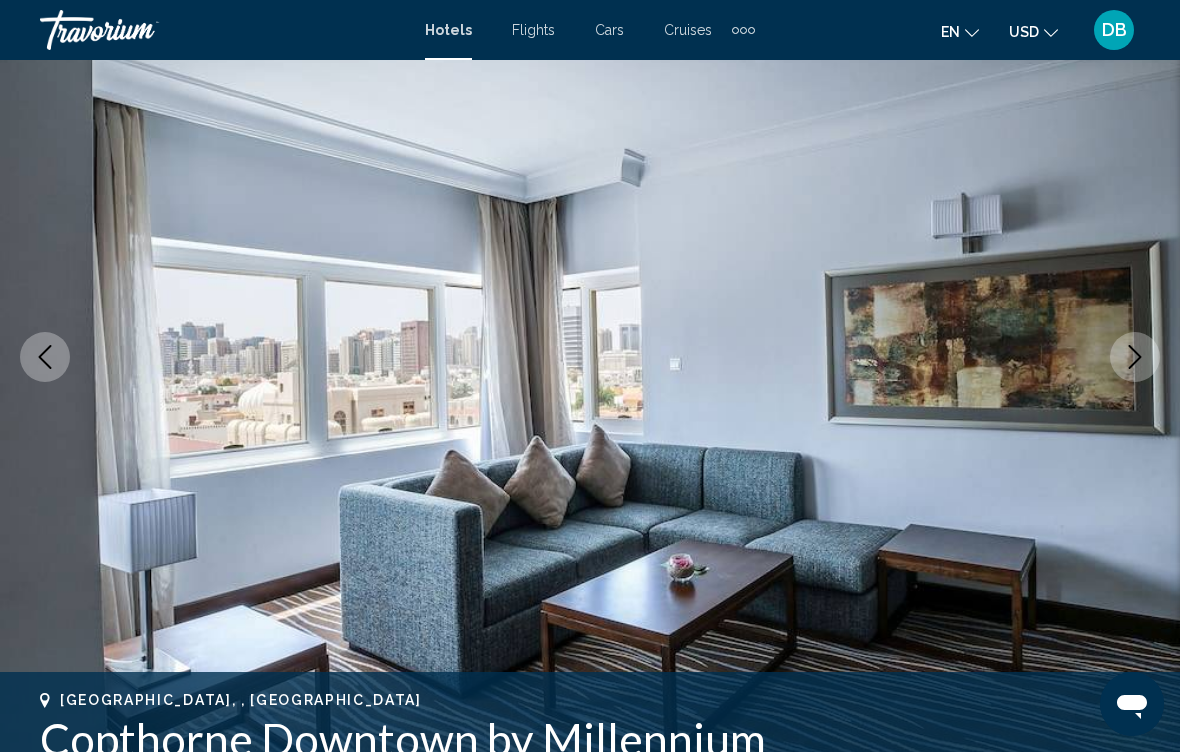 click 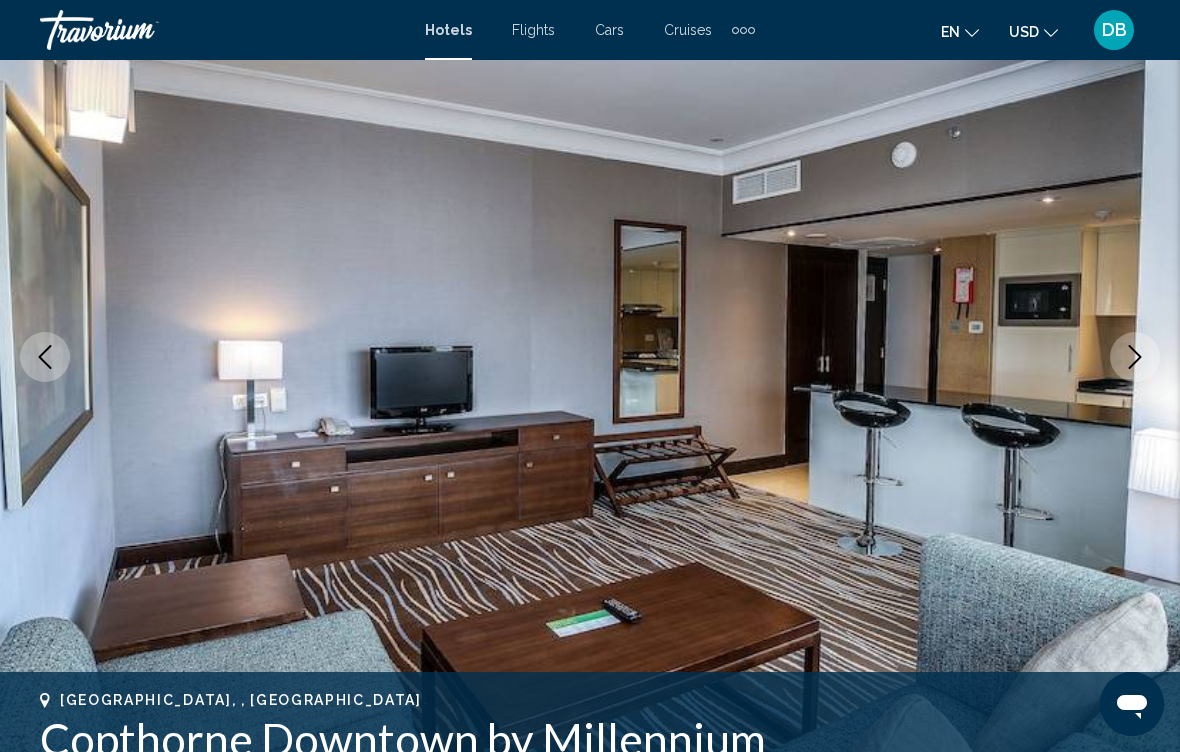 click 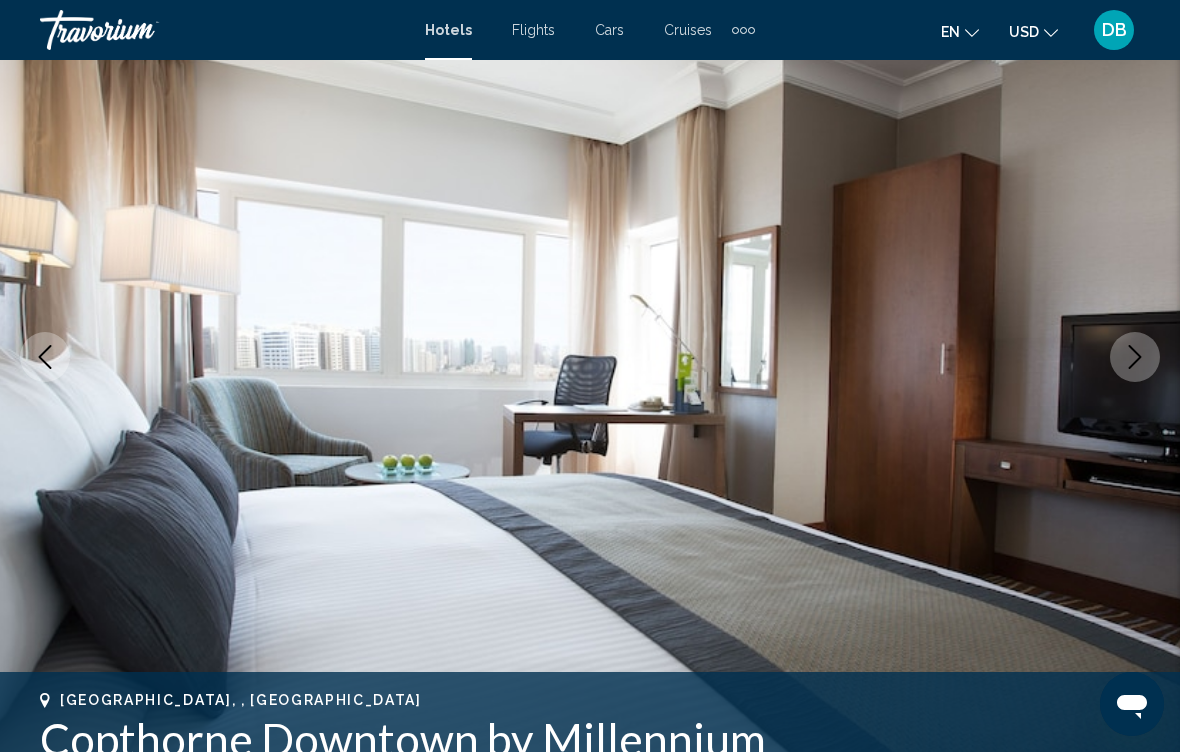 click 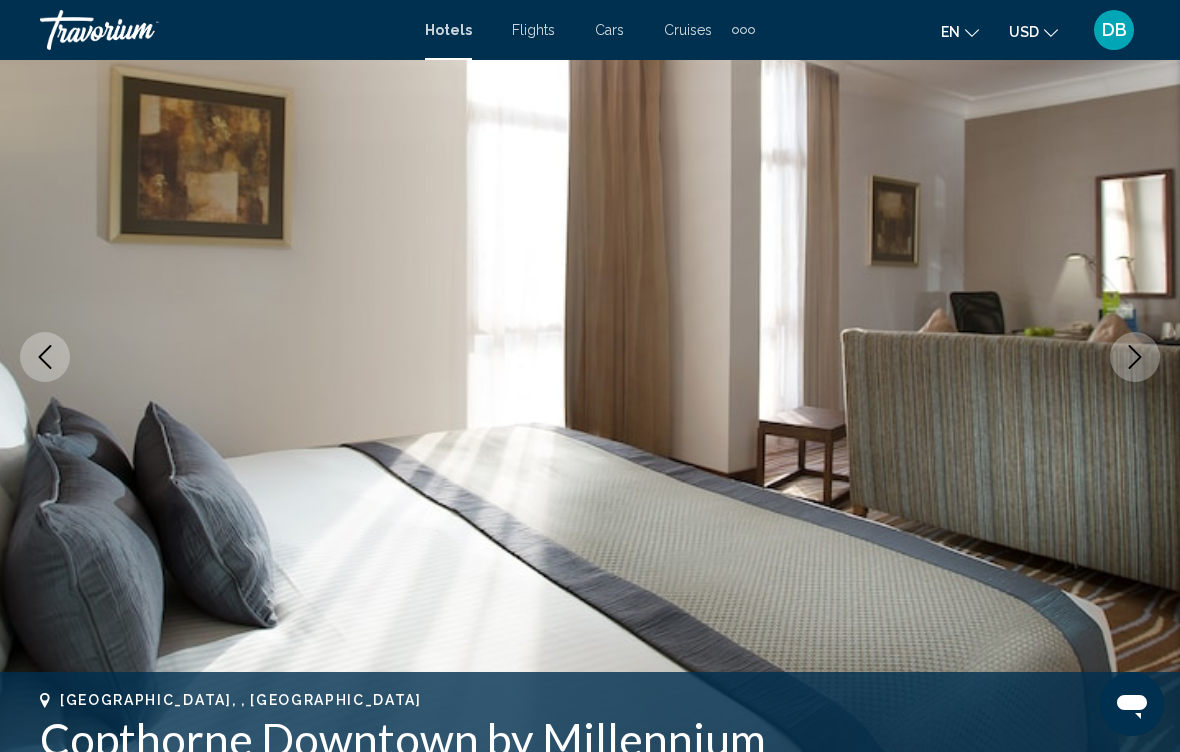 click 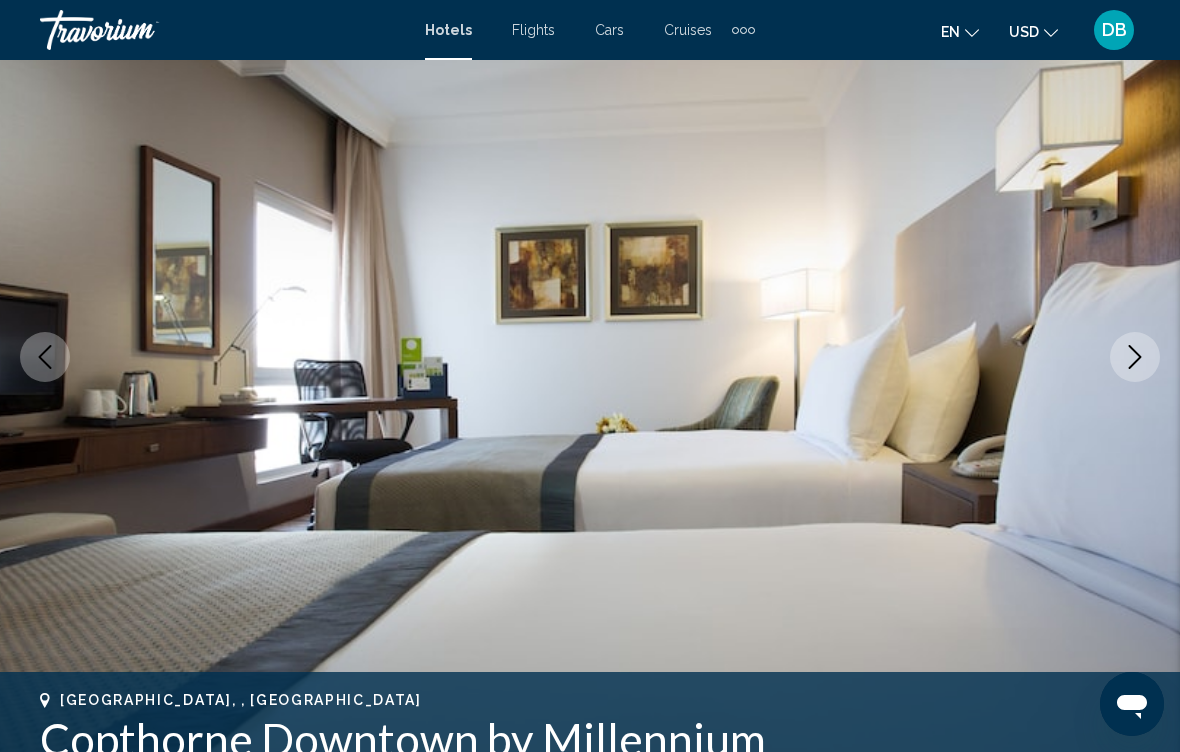 click 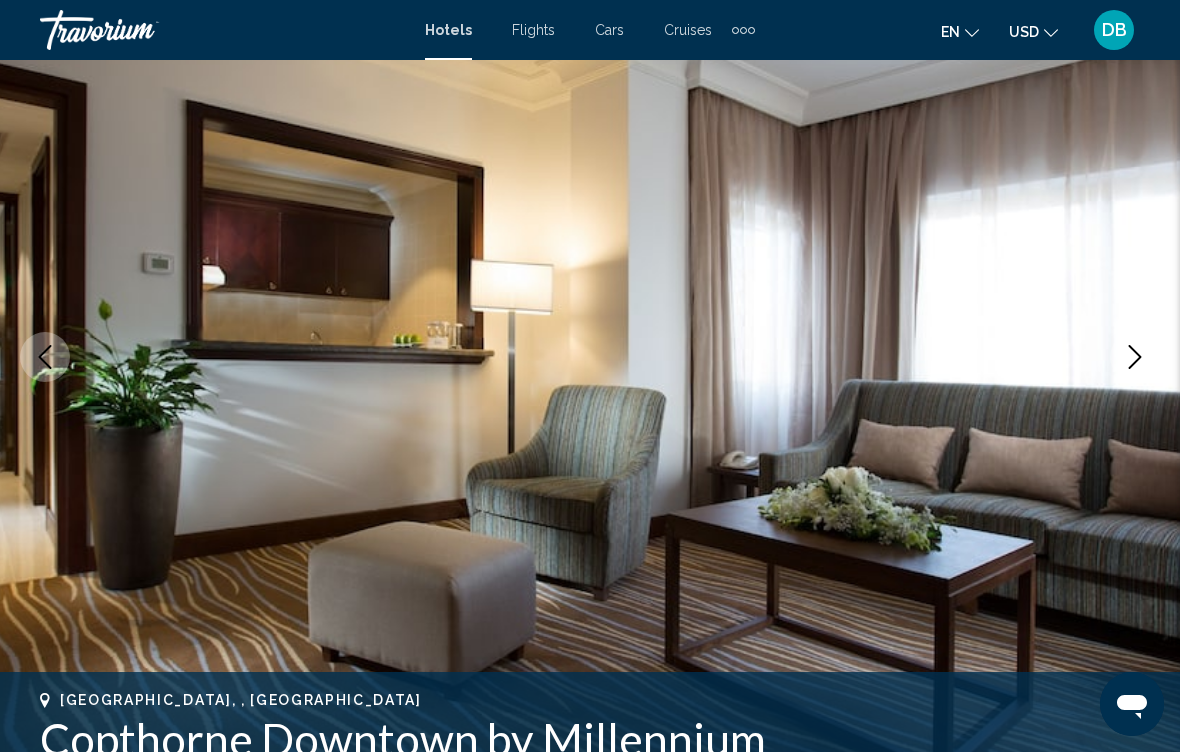 click at bounding box center (1135, 357) 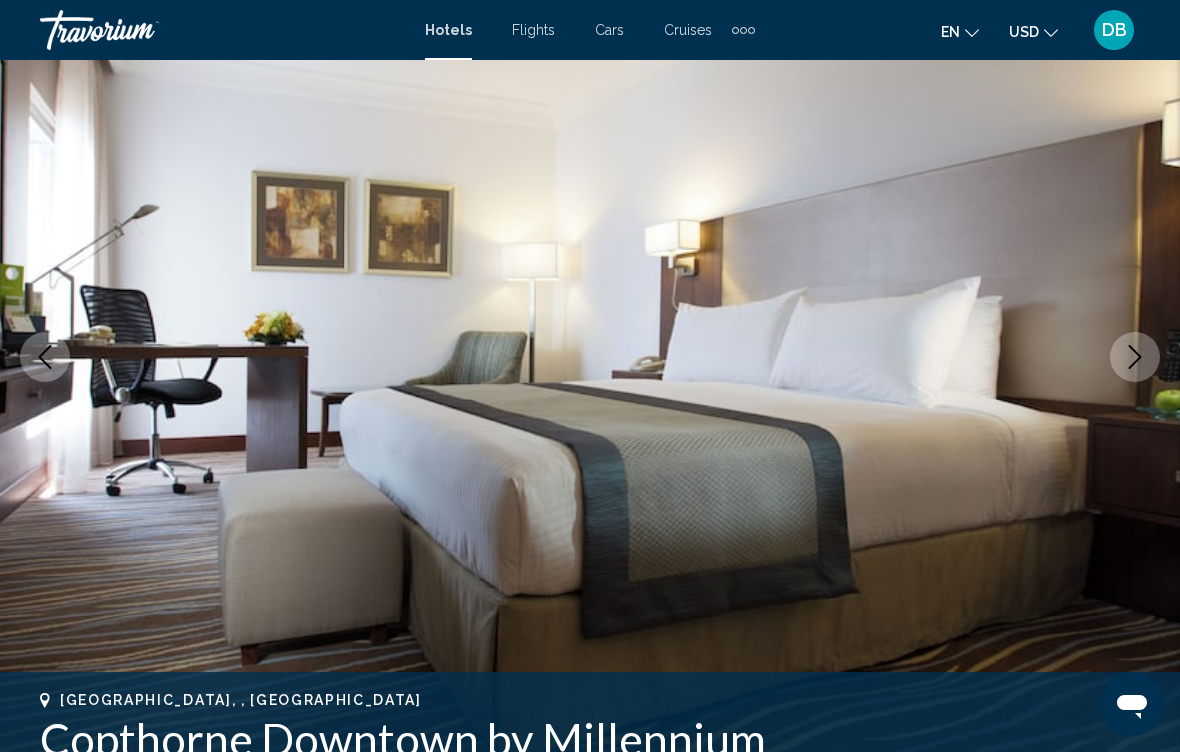 click at bounding box center [1135, 357] 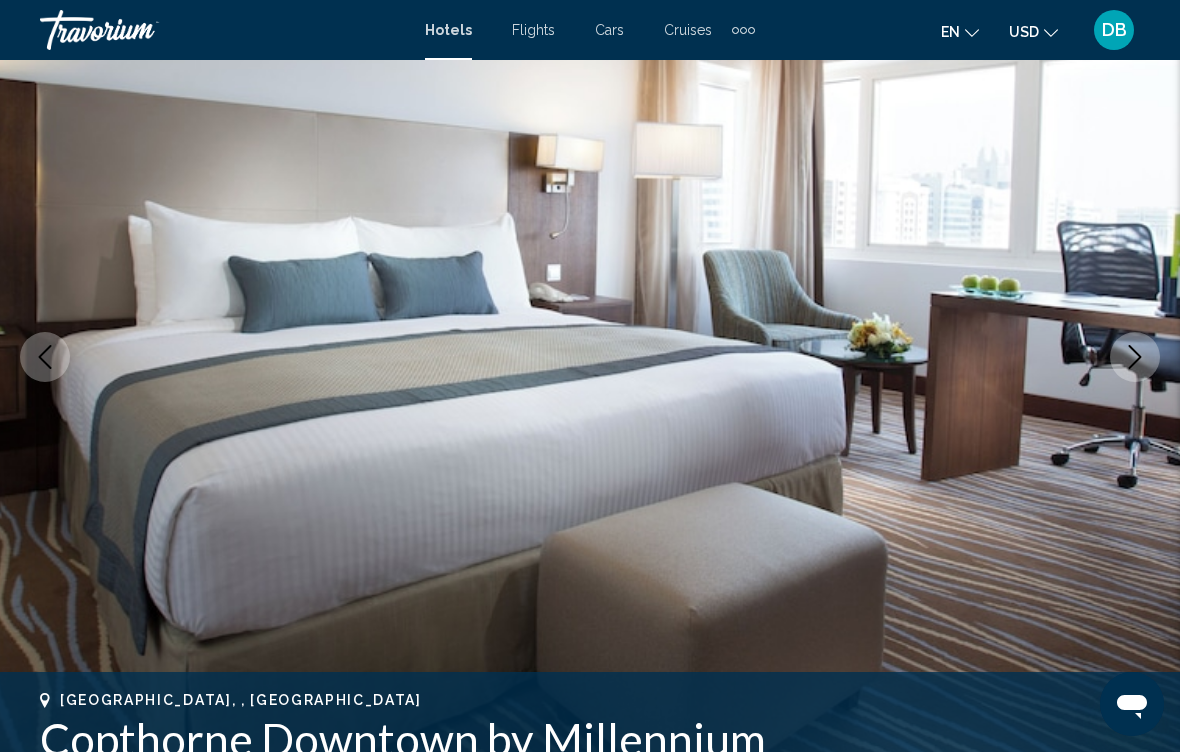 click at bounding box center [1135, 357] 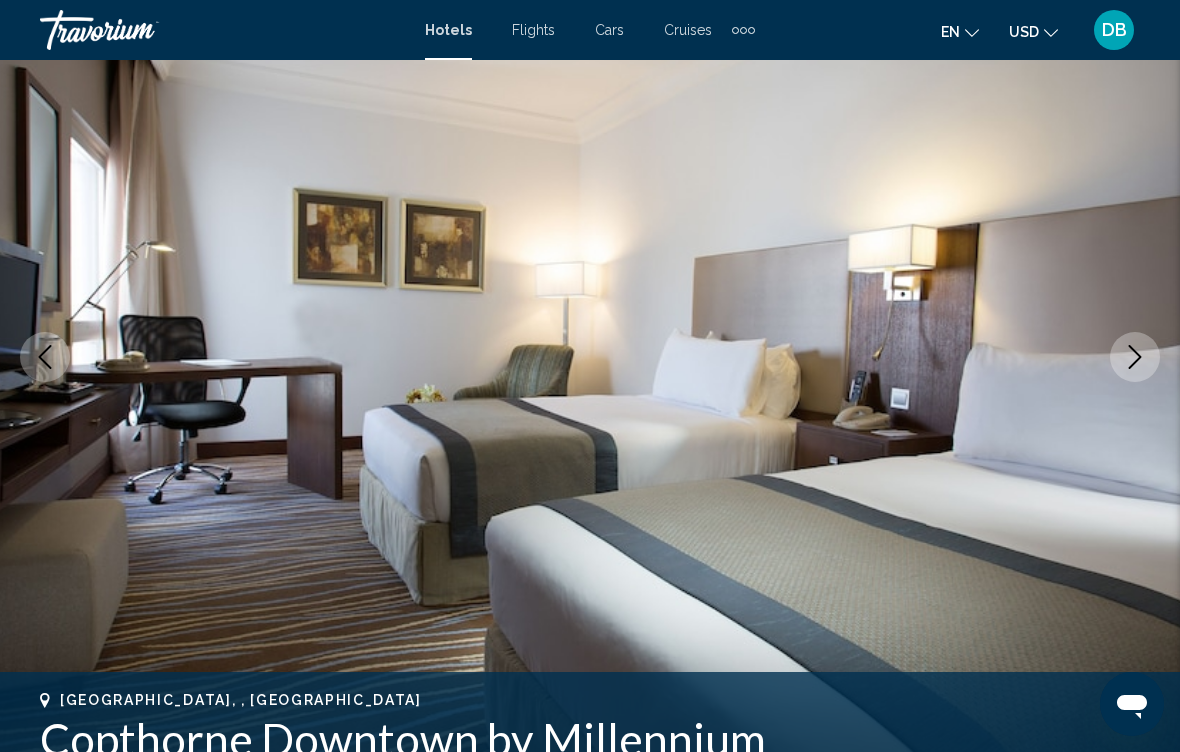 click 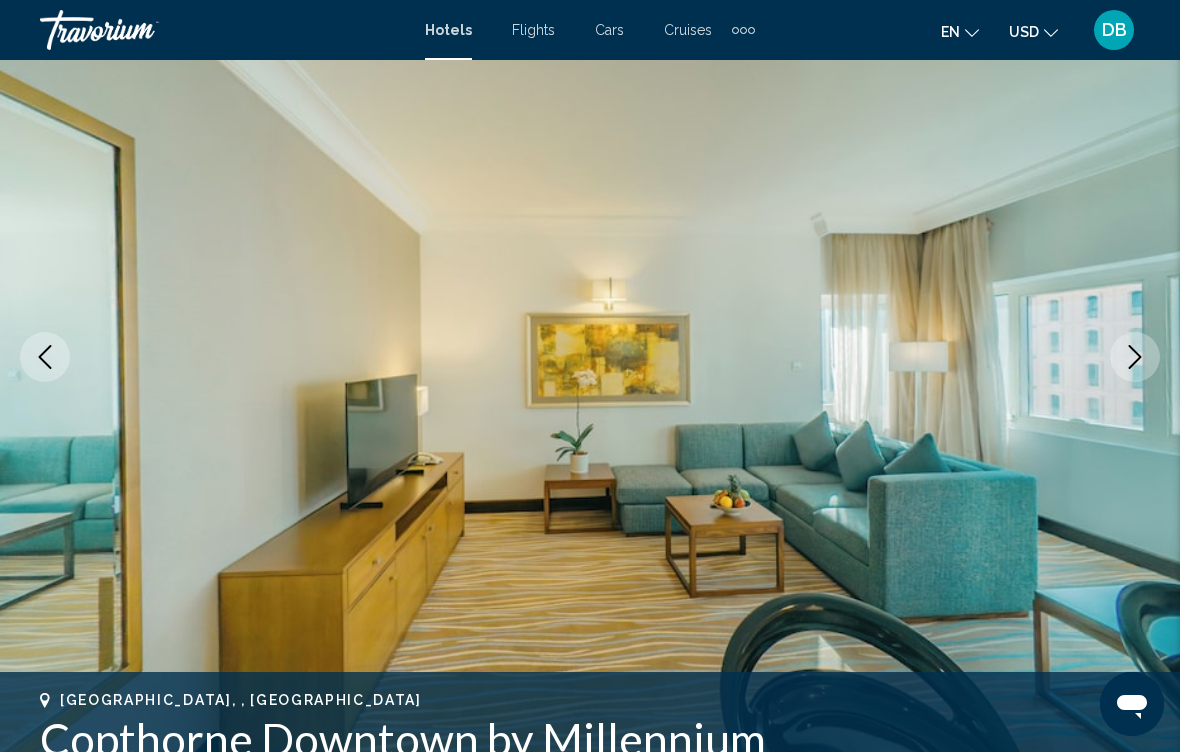 click at bounding box center (1135, 357) 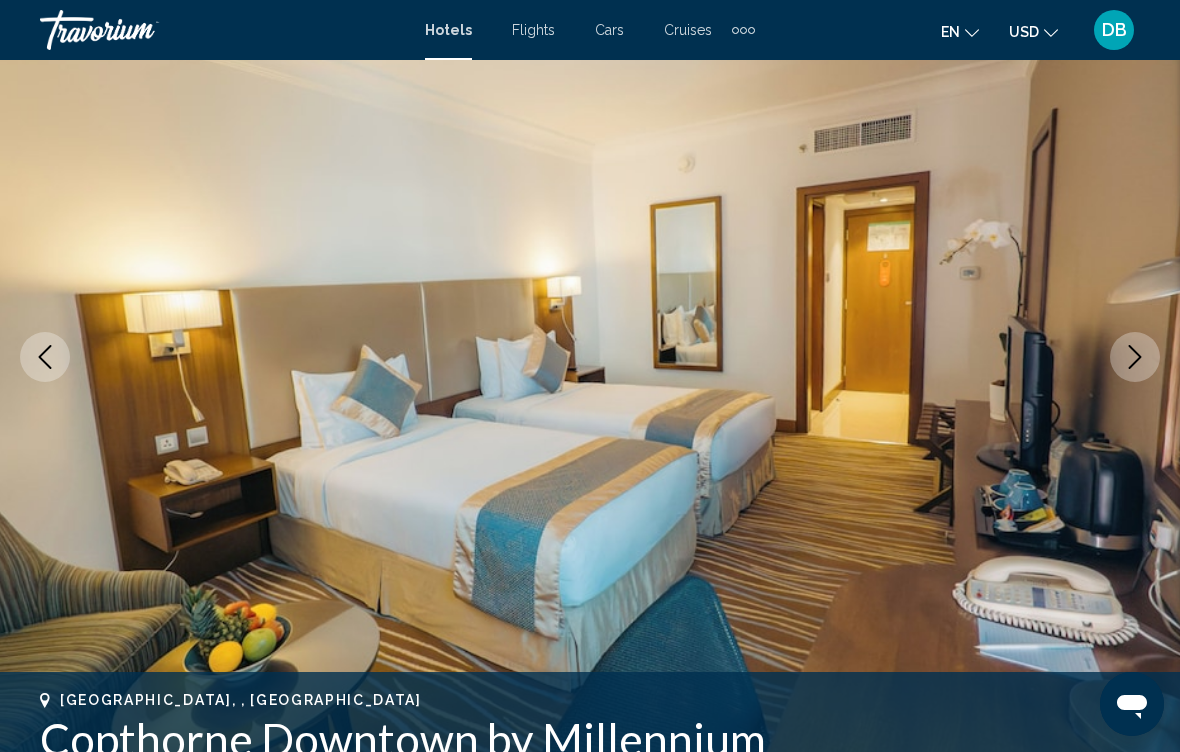 click at bounding box center [1135, 357] 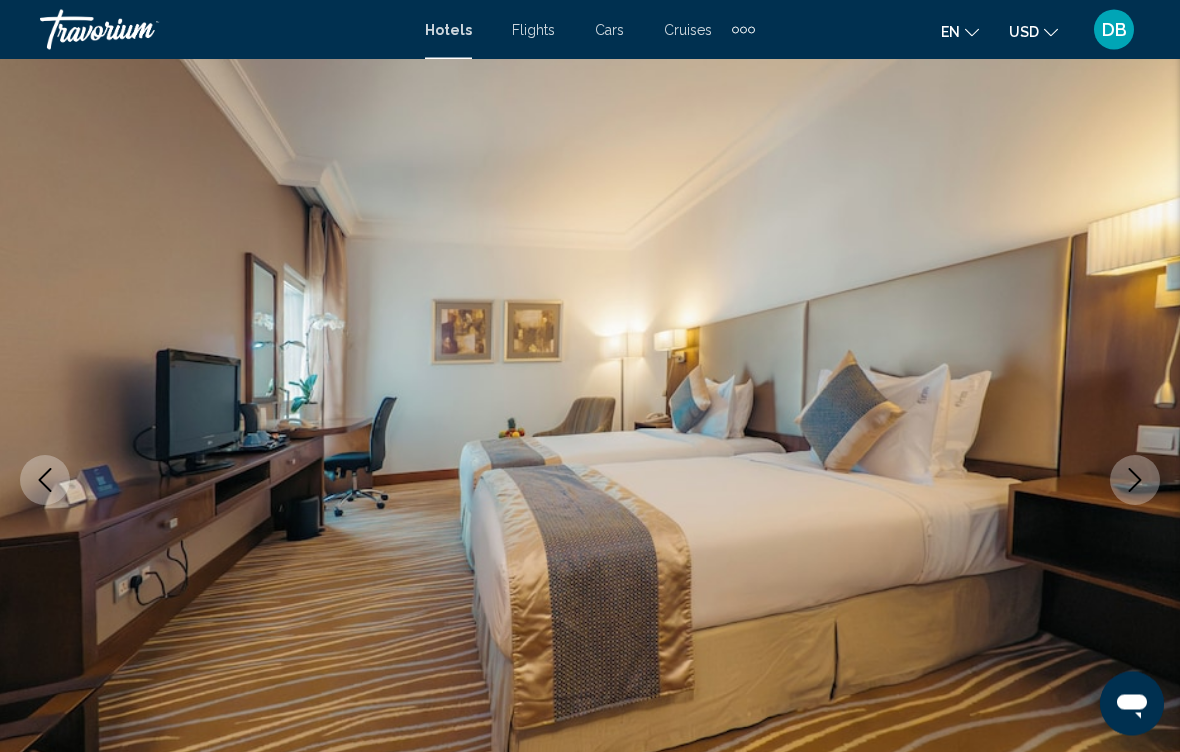scroll, scrollTop: 0, scrollLeft: 0, axis: both 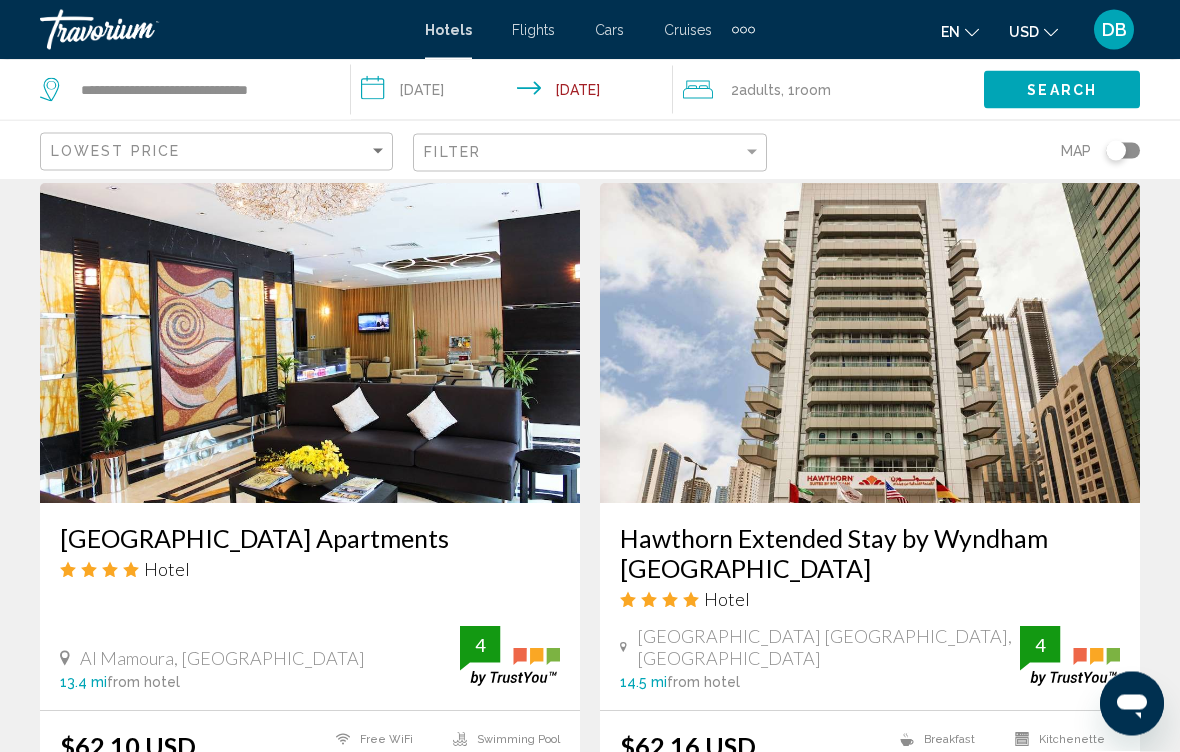 click at bounding box center [870, 344] 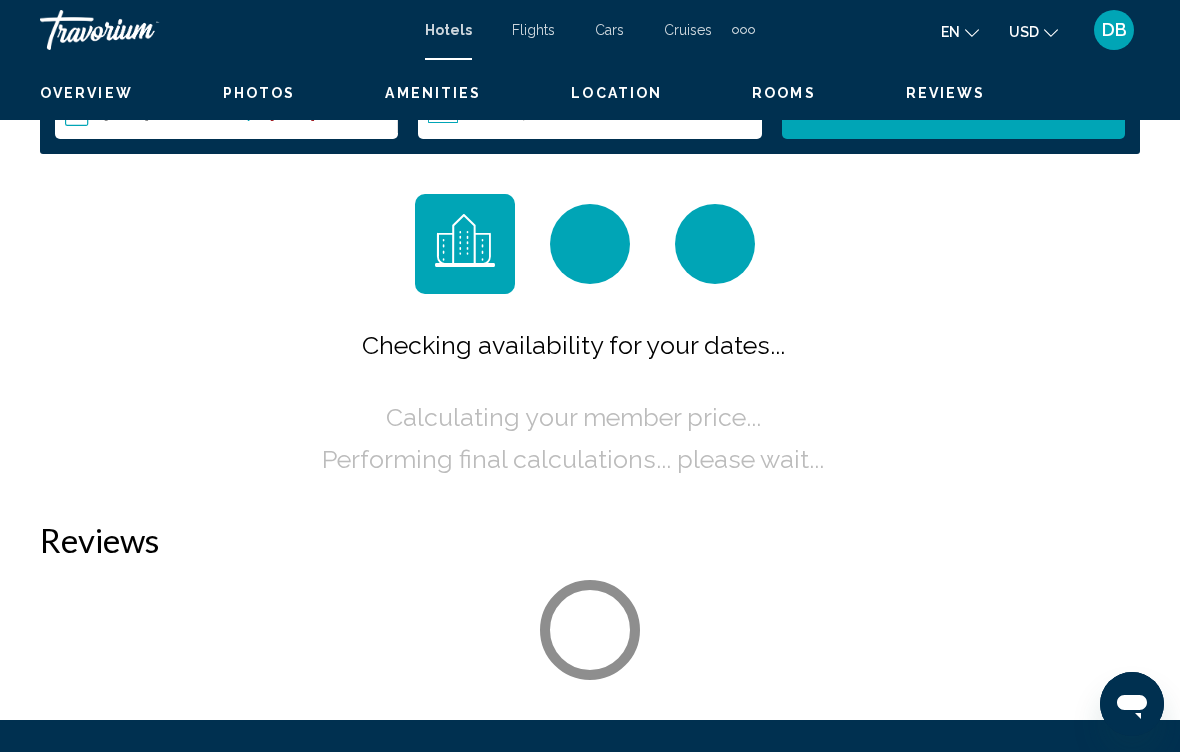 scroll, scrollTop: 0, scrollLeft: 0, axis: both 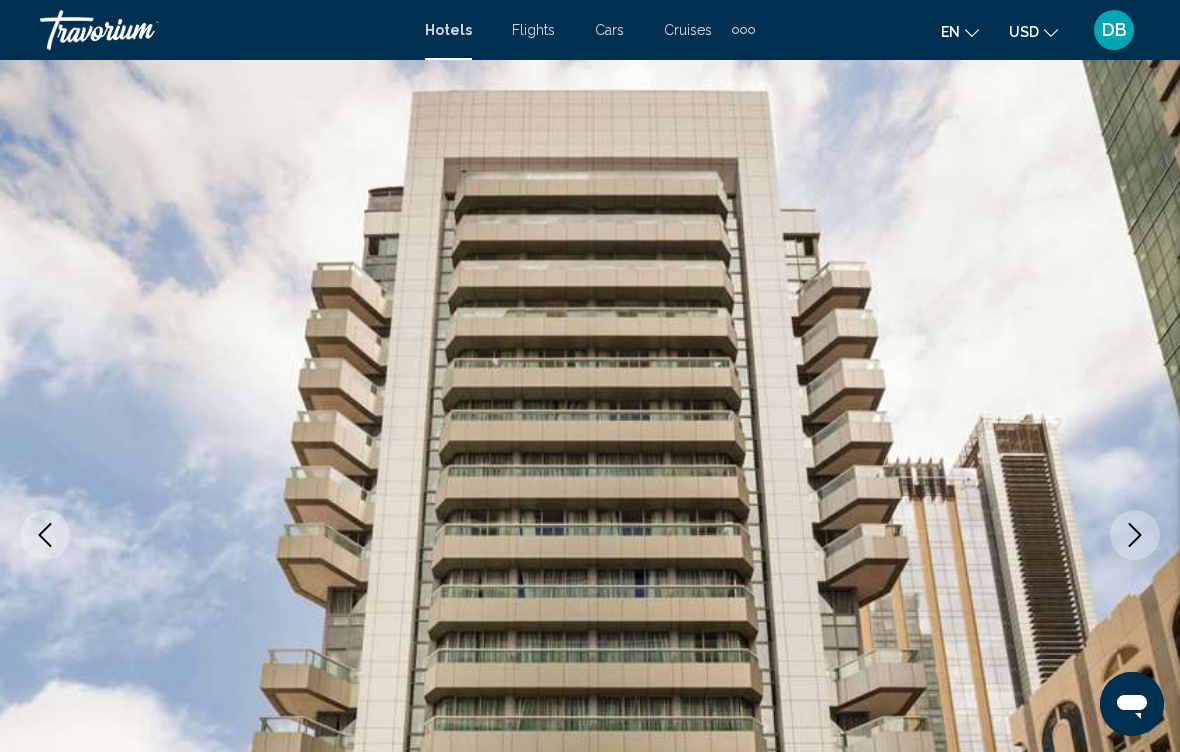 click at bounding box center [1135, 535] 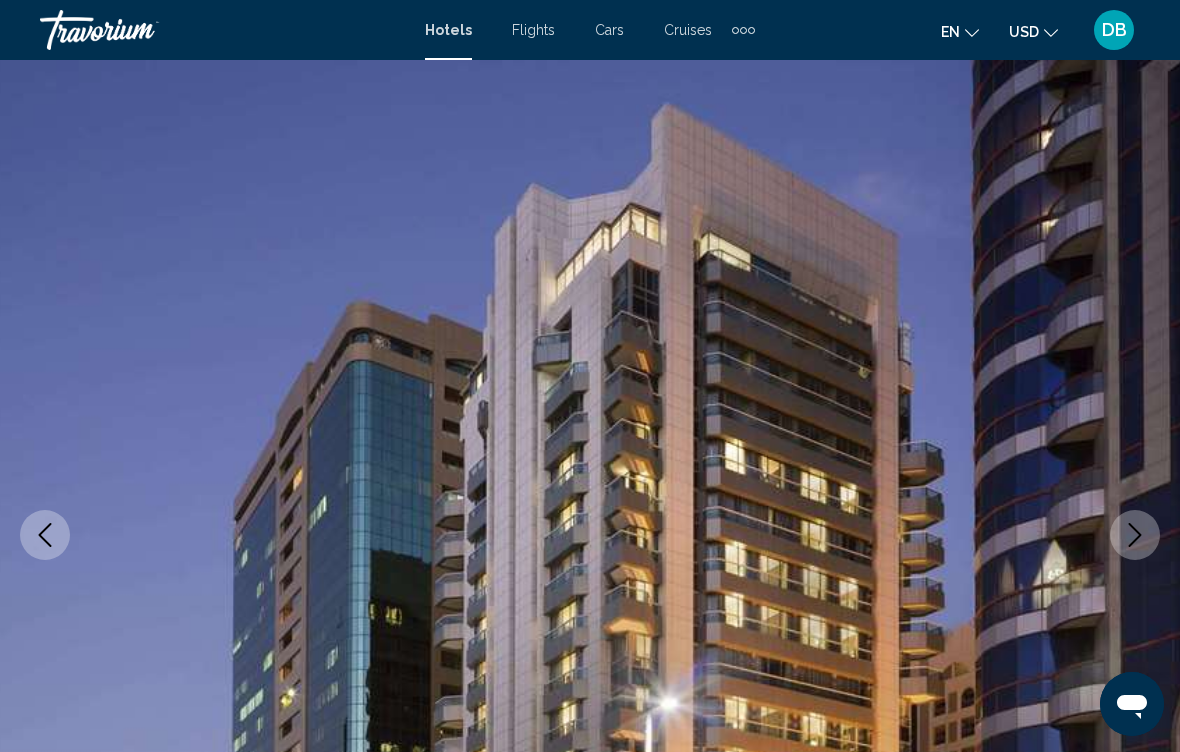 click 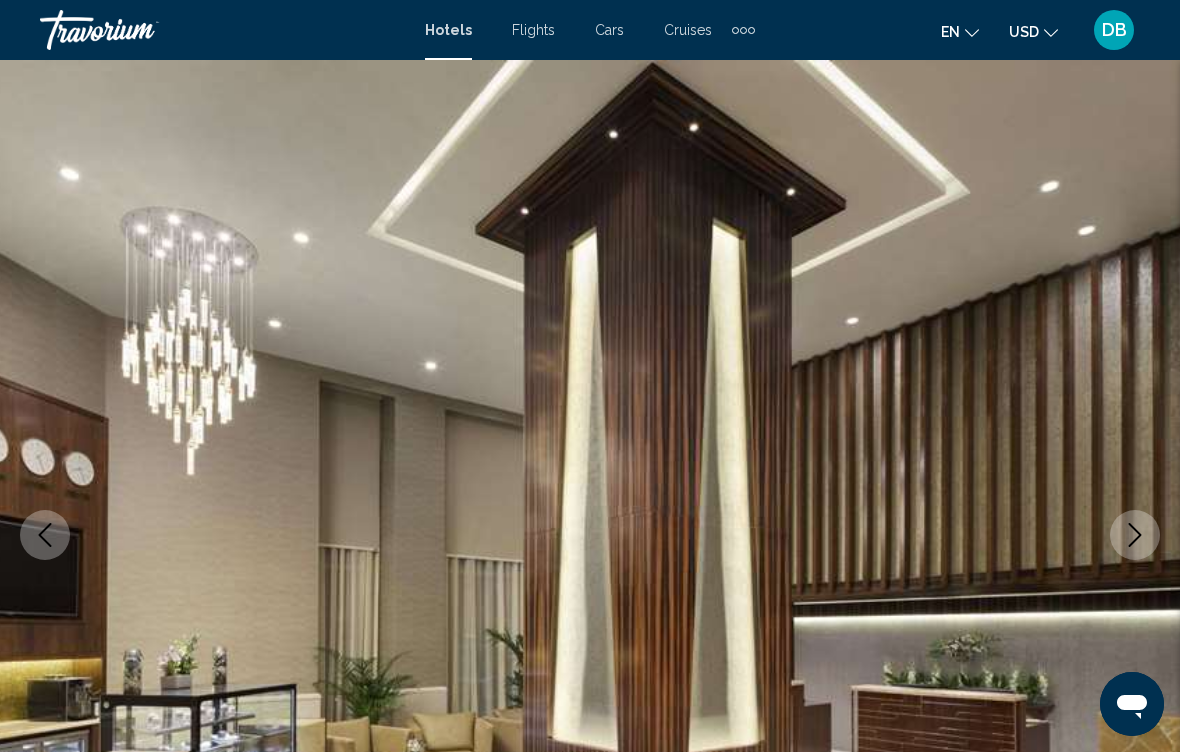 click 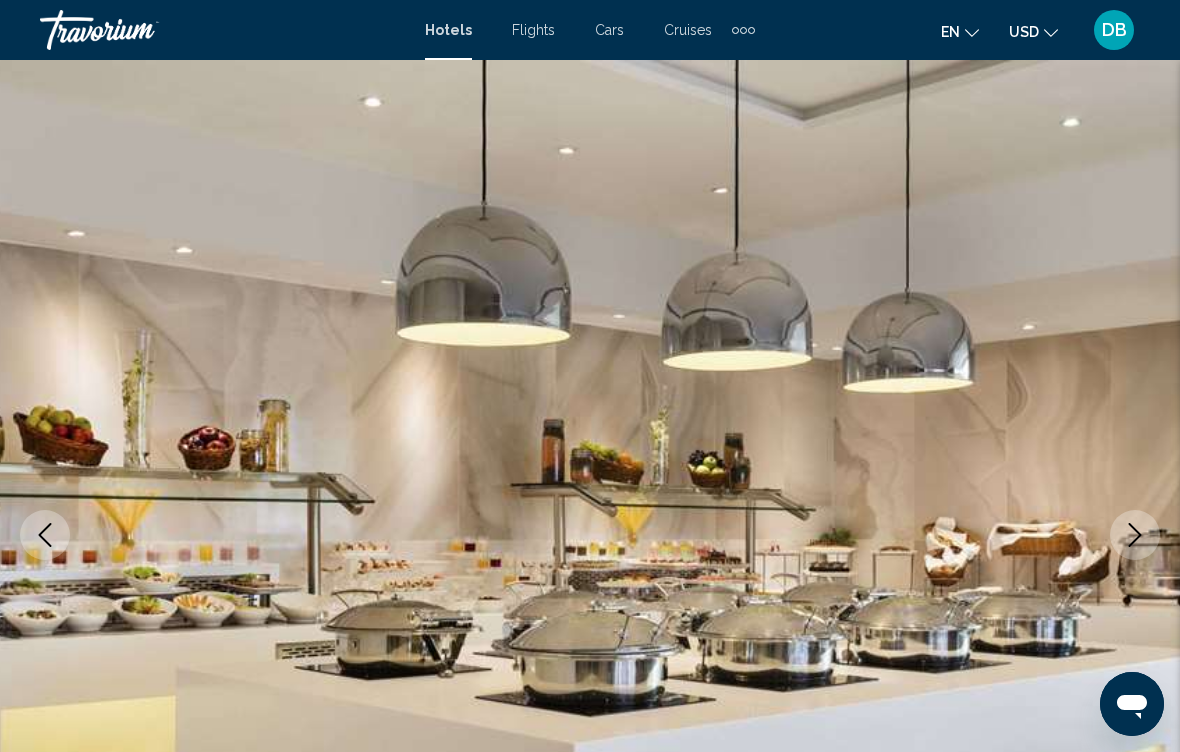 click 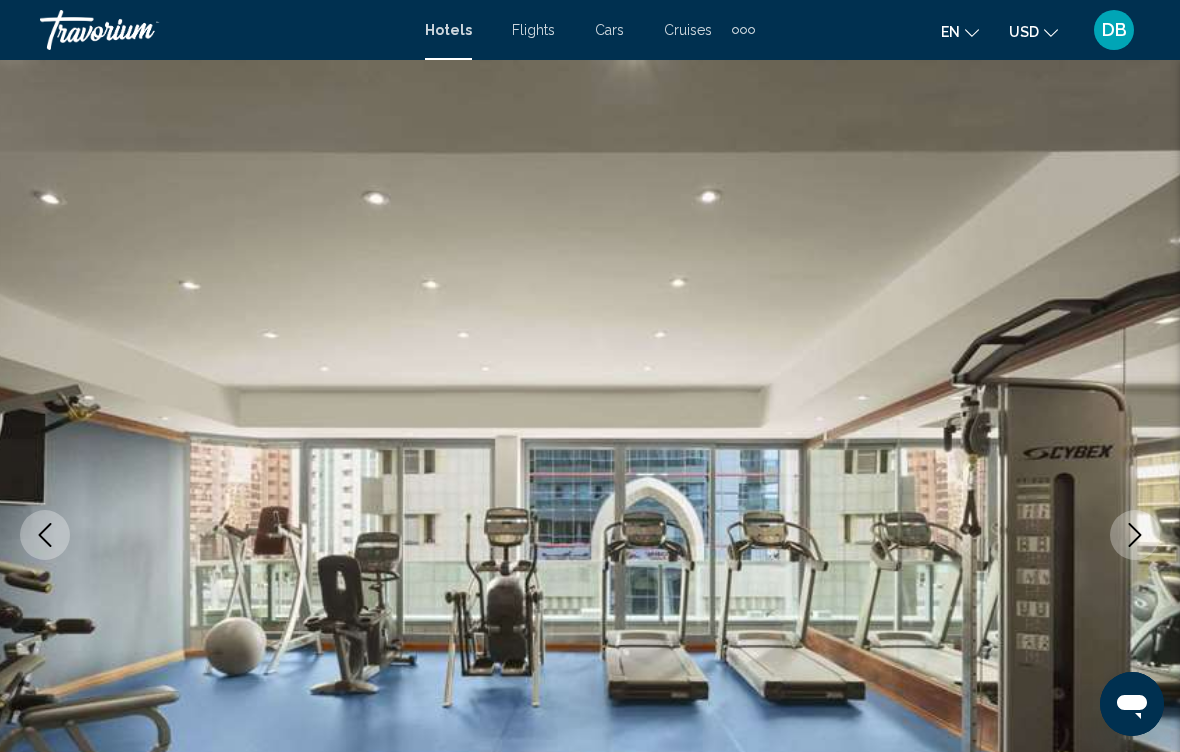 click 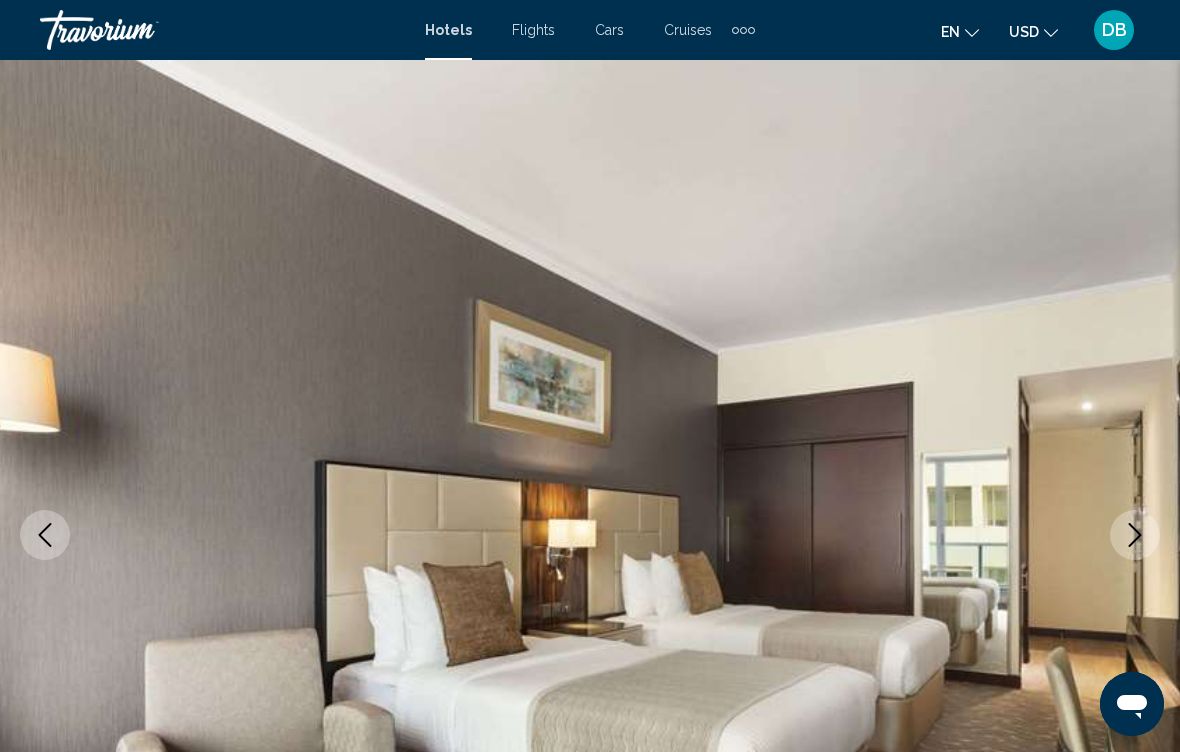 click 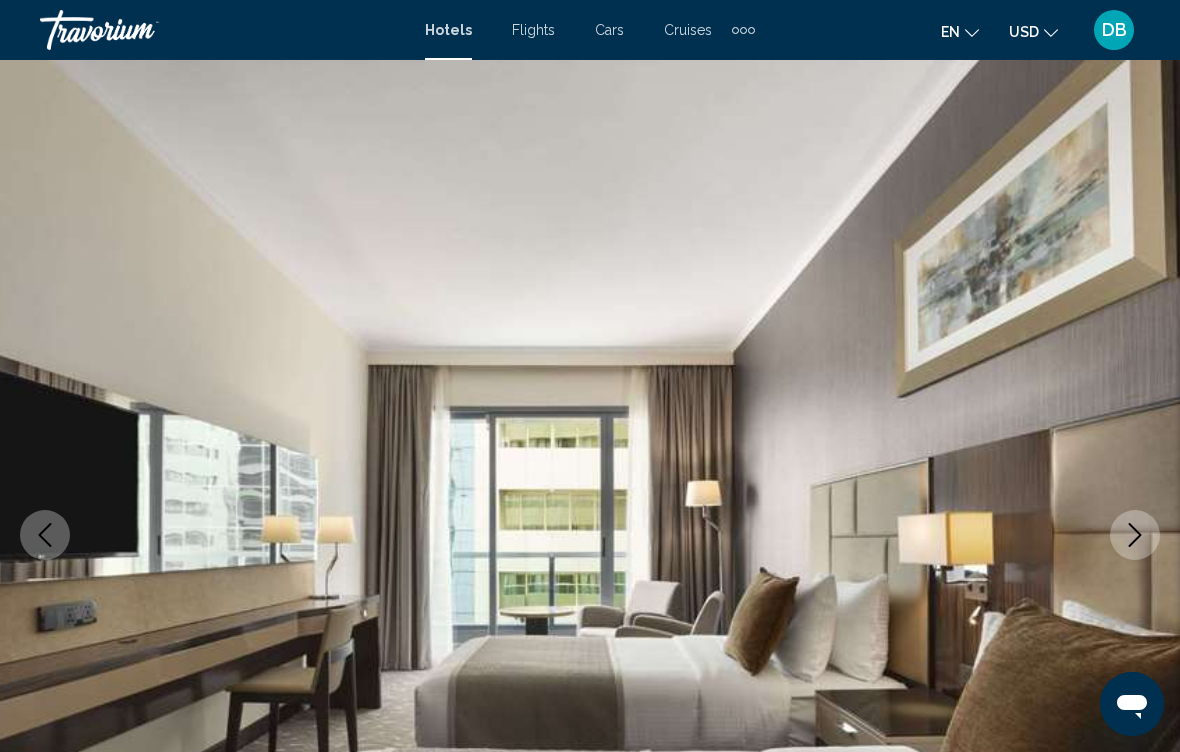 click 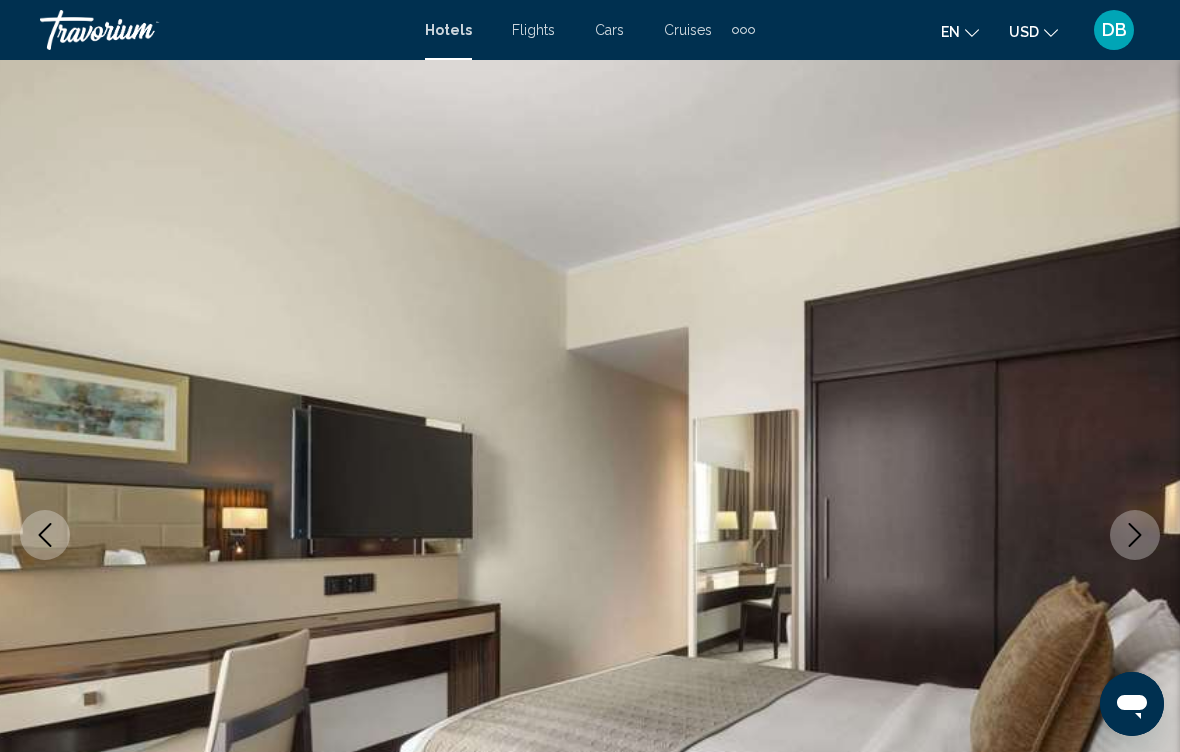 click at bounding box center (1135, 535) 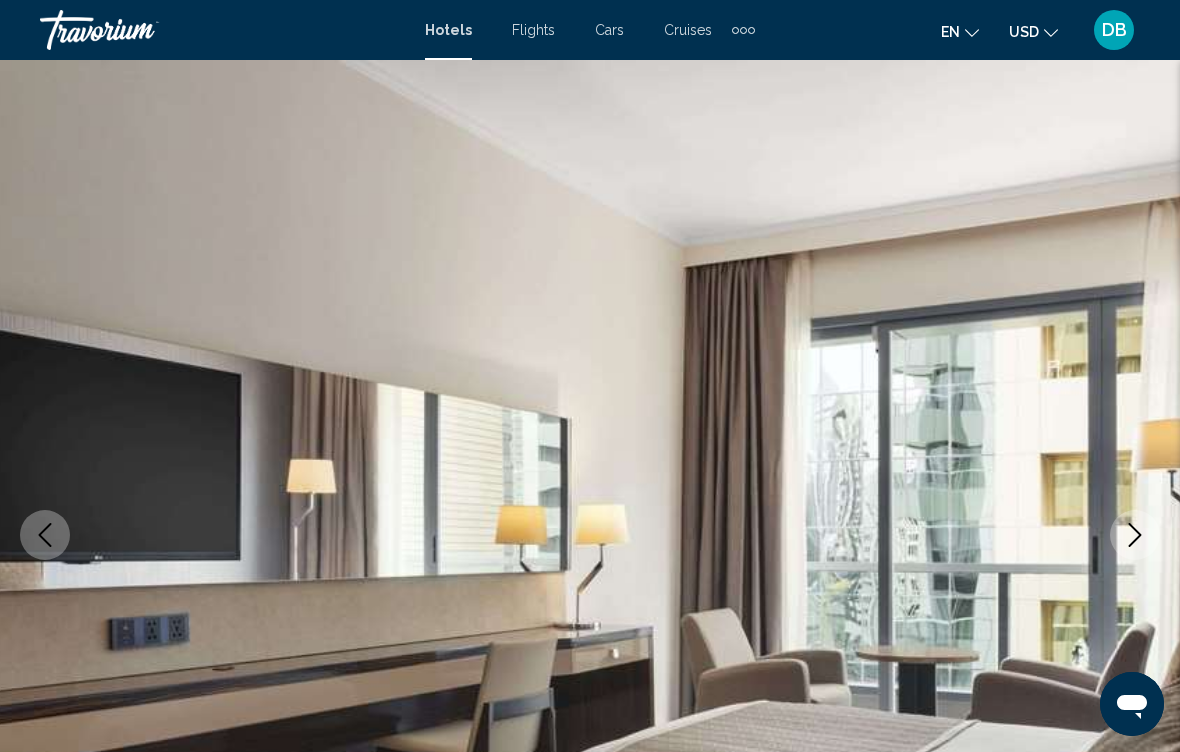 click 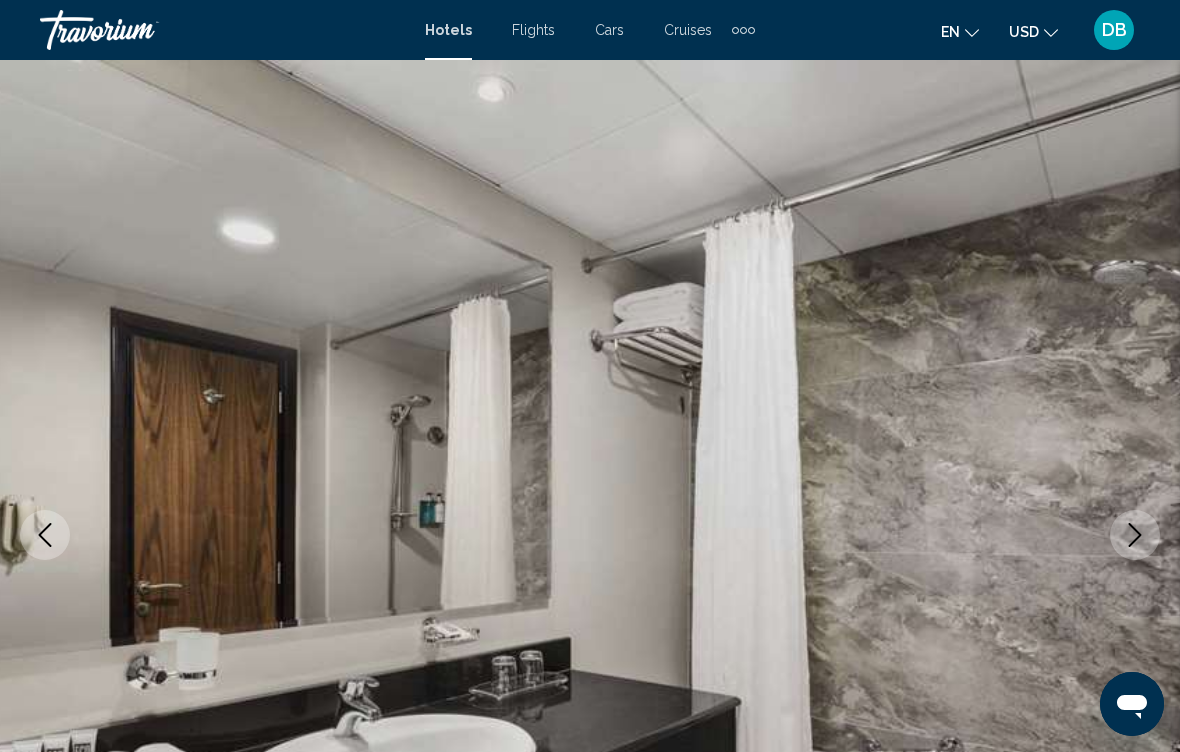 click 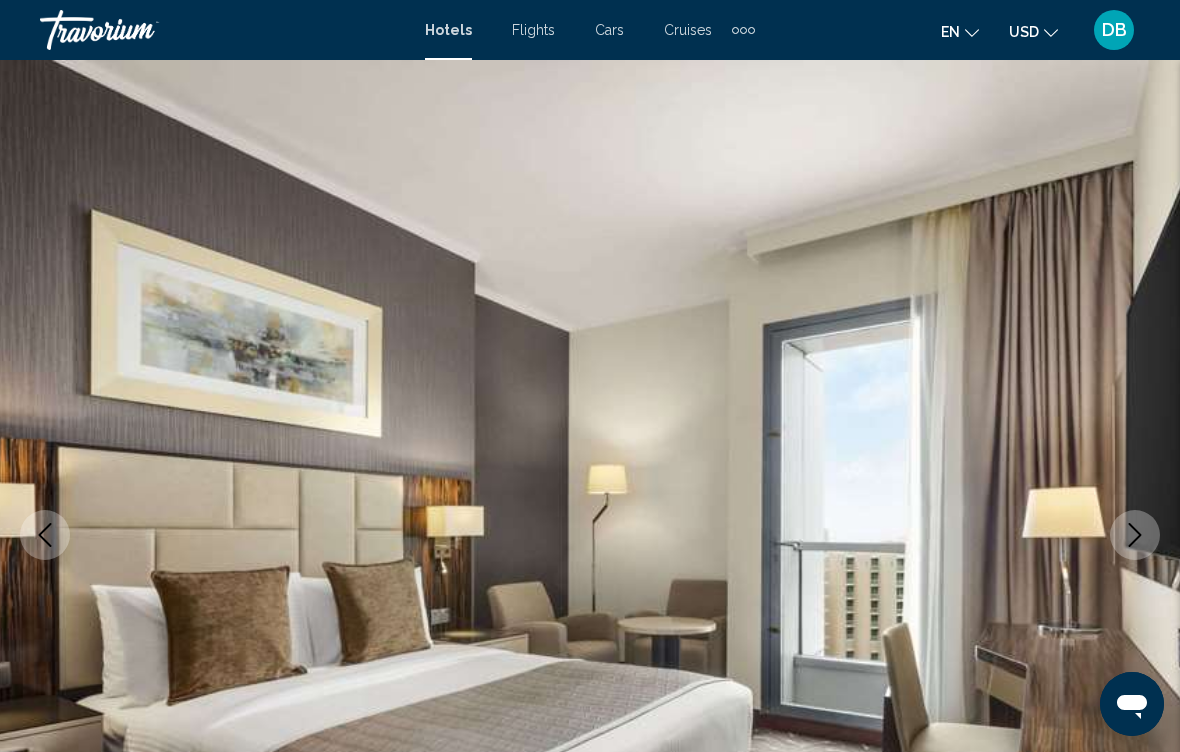 click at bounding box center (1135, 535) 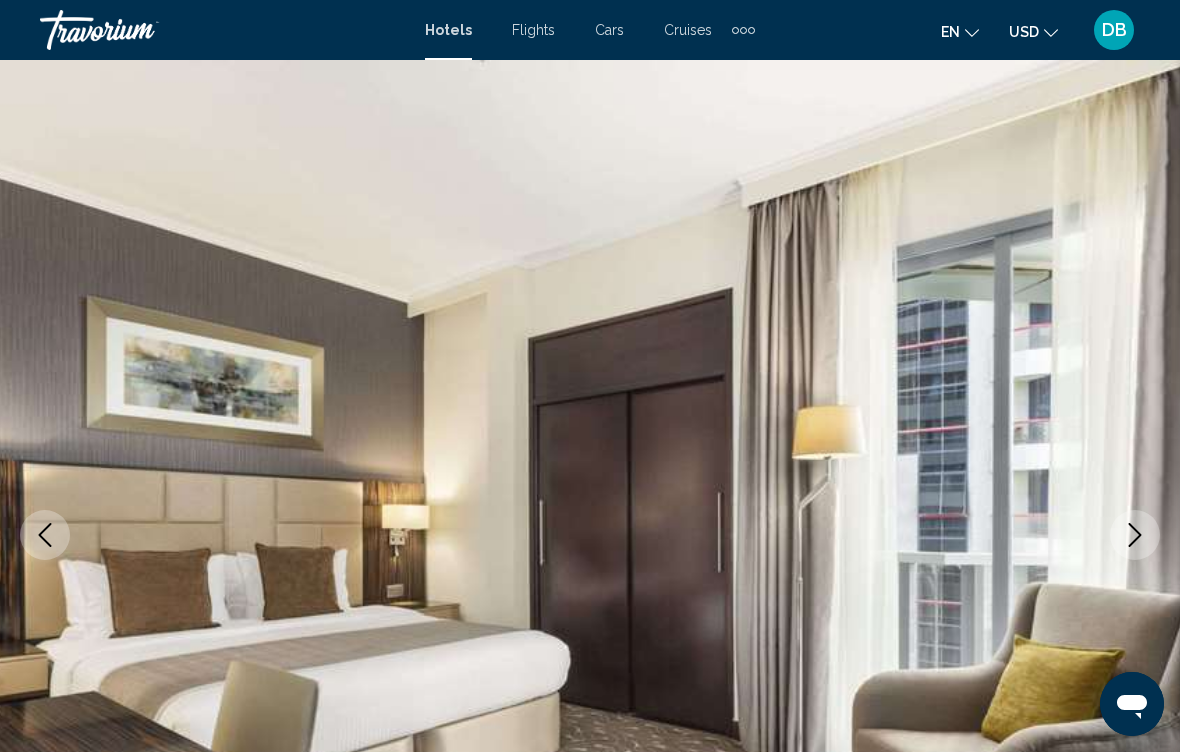click at bounding box center [1135, 535] 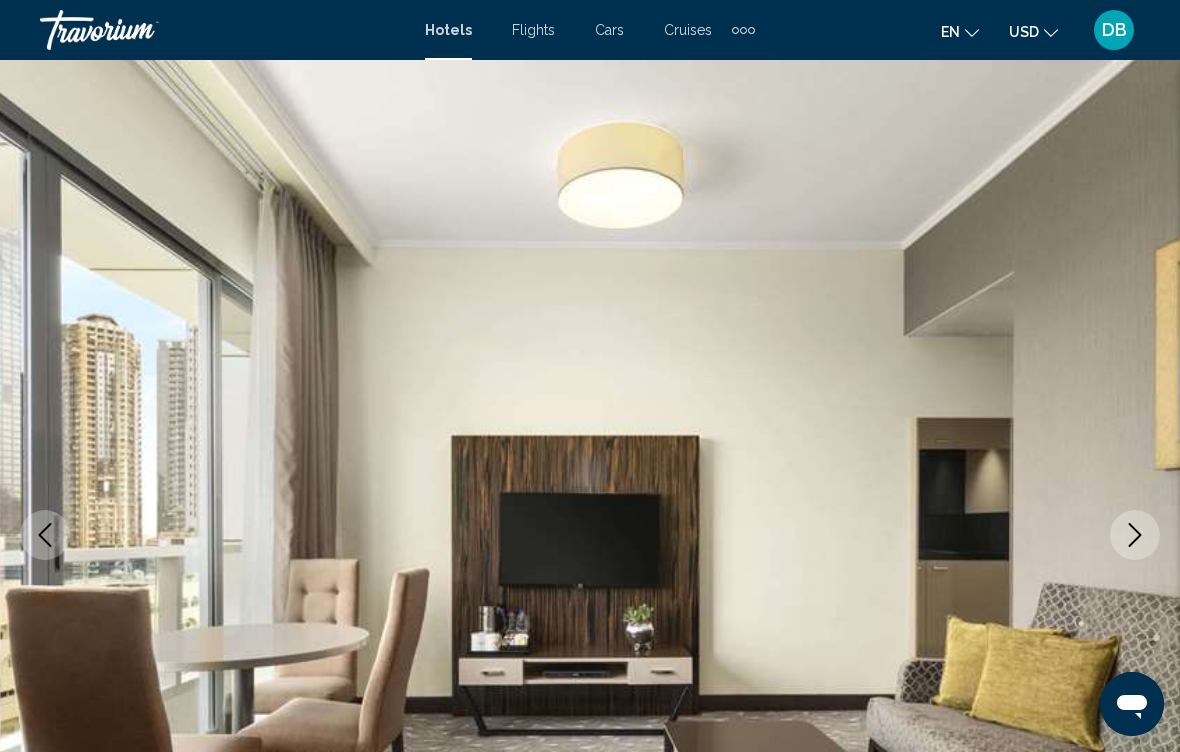 click at bounding box center [1135, 535] 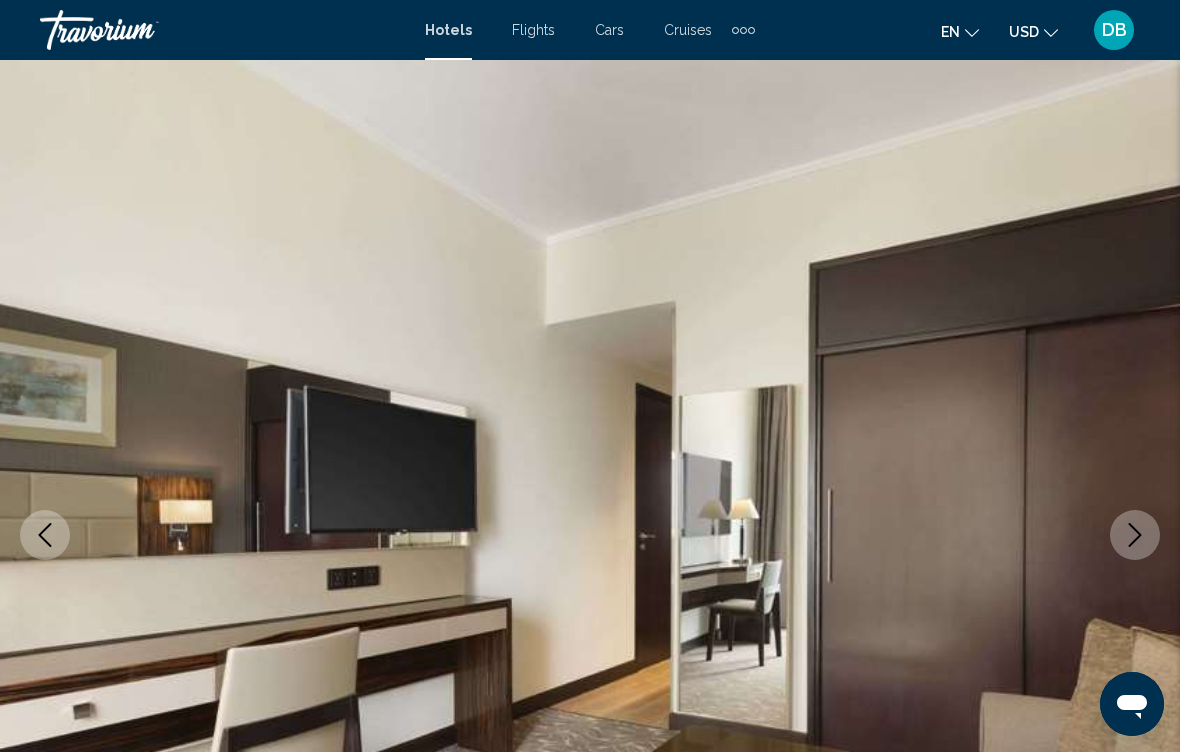 click at bounding box center (1135, 535) 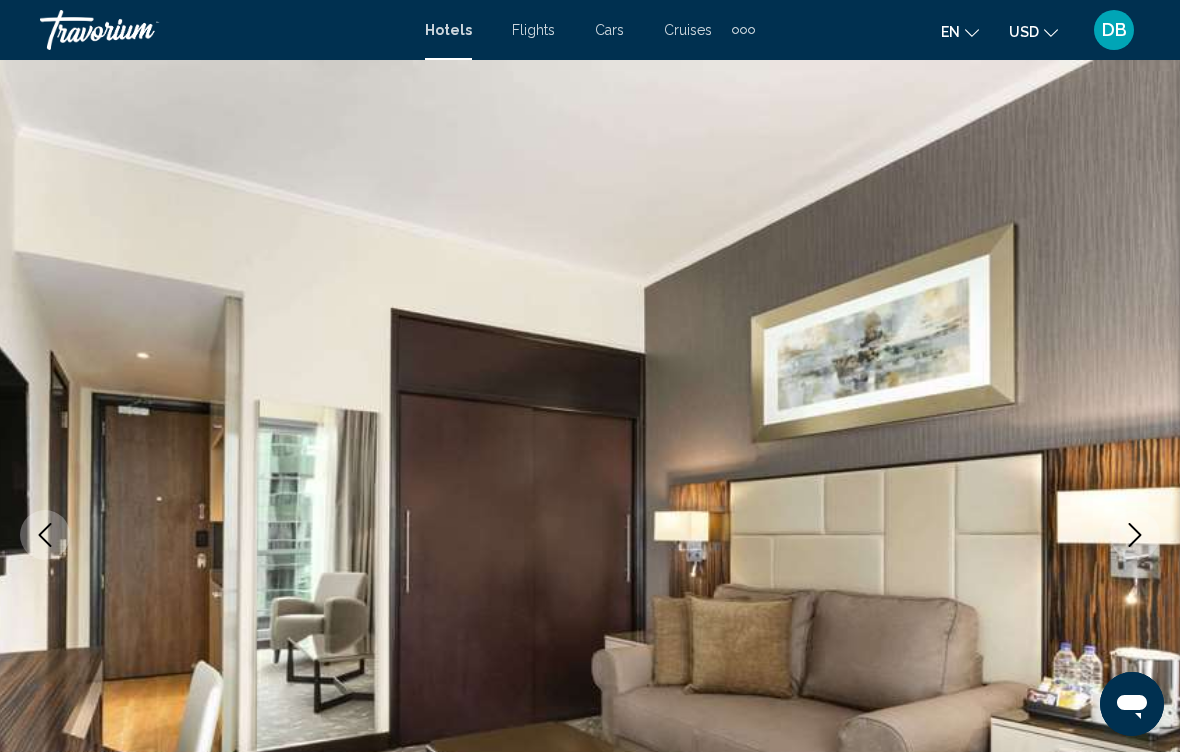 click 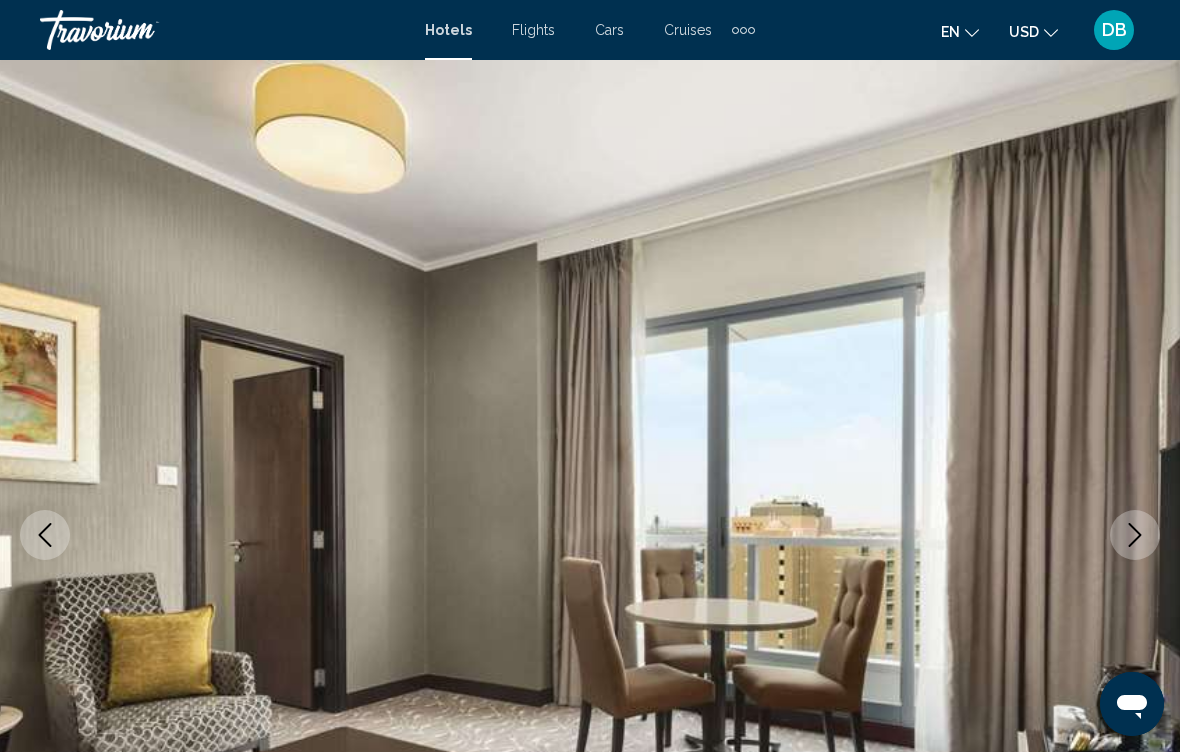 click 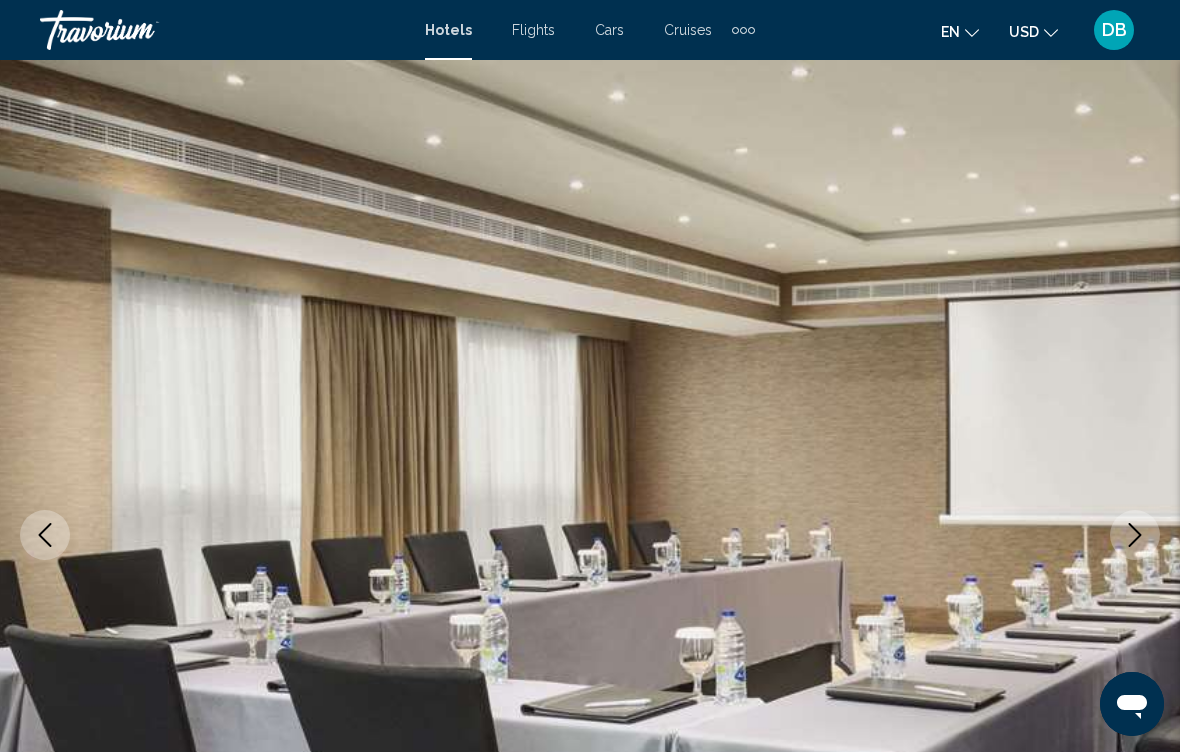 click 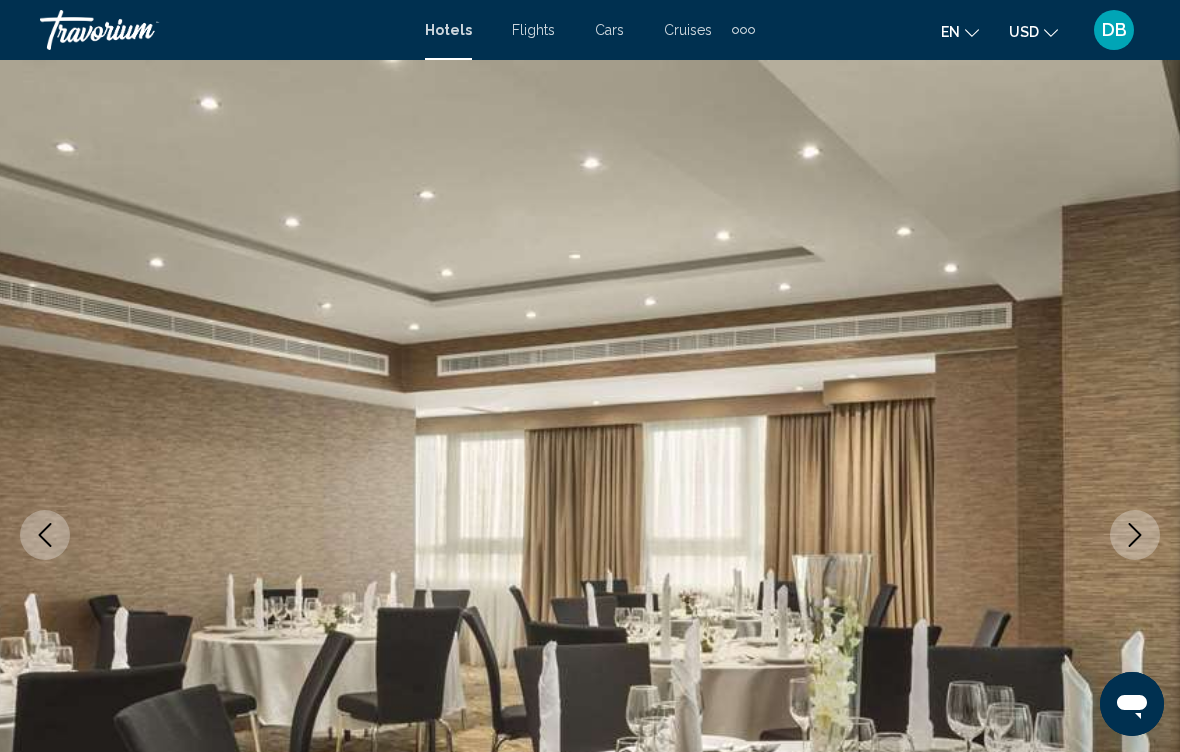 click 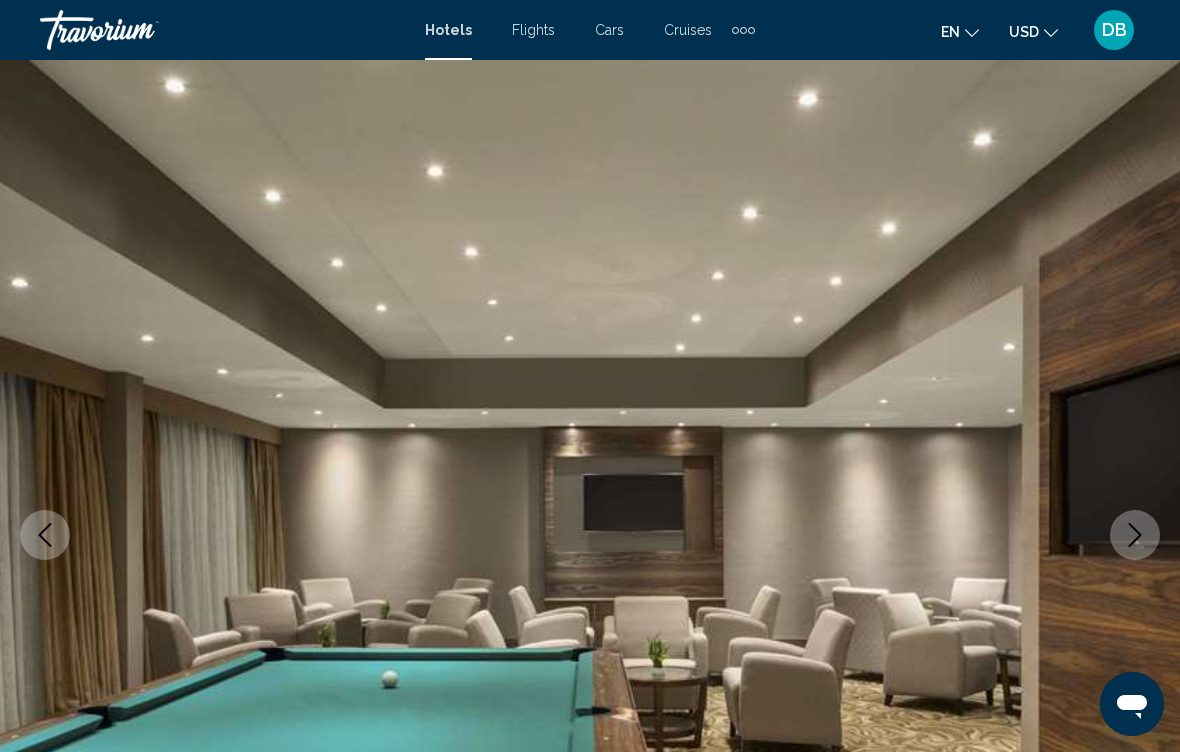 click 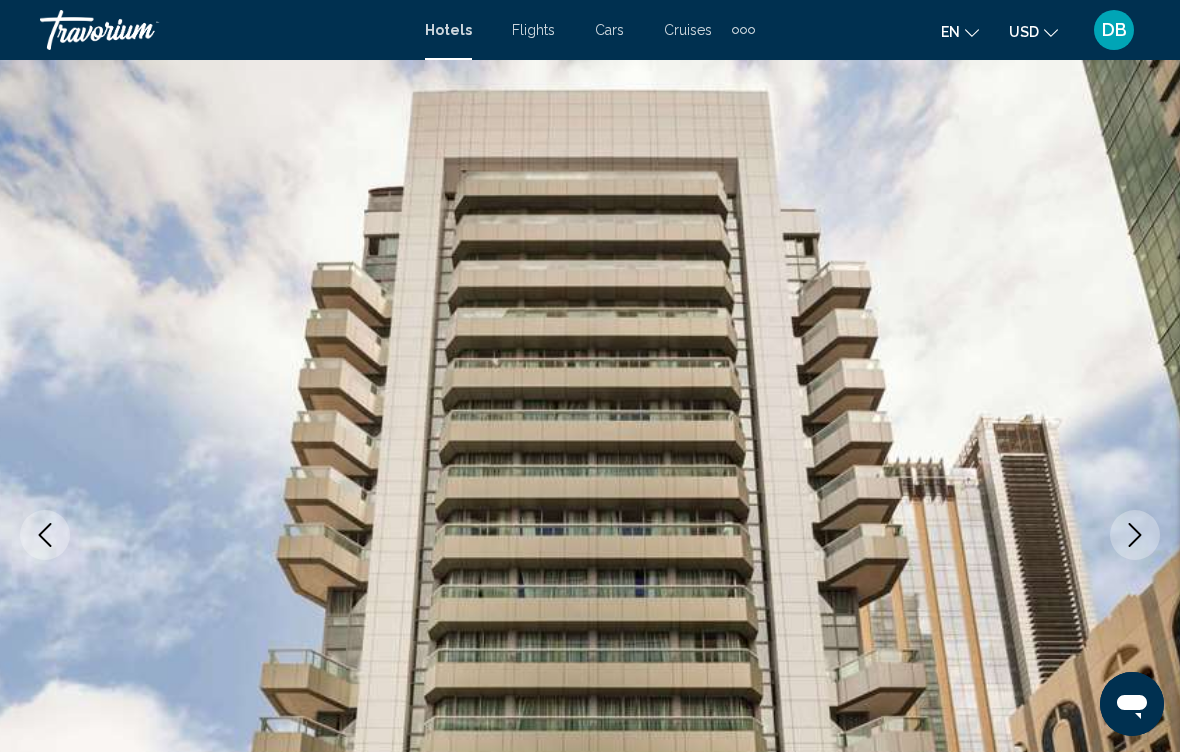 click 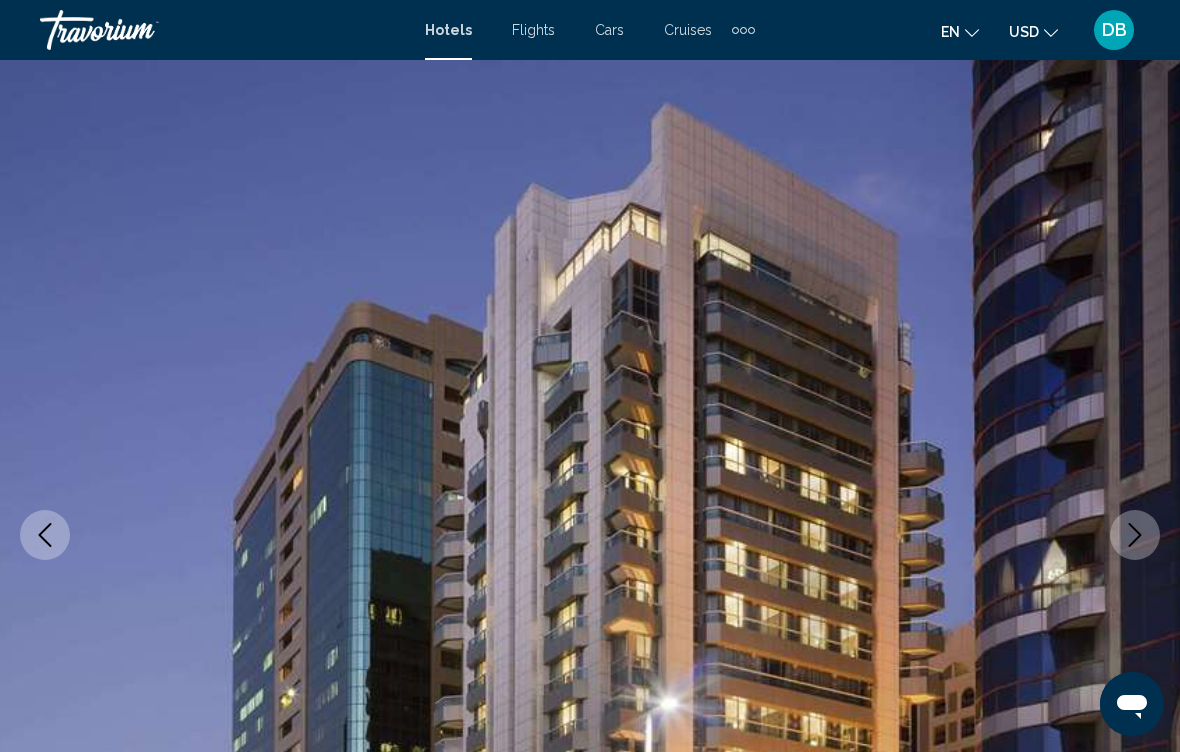 click 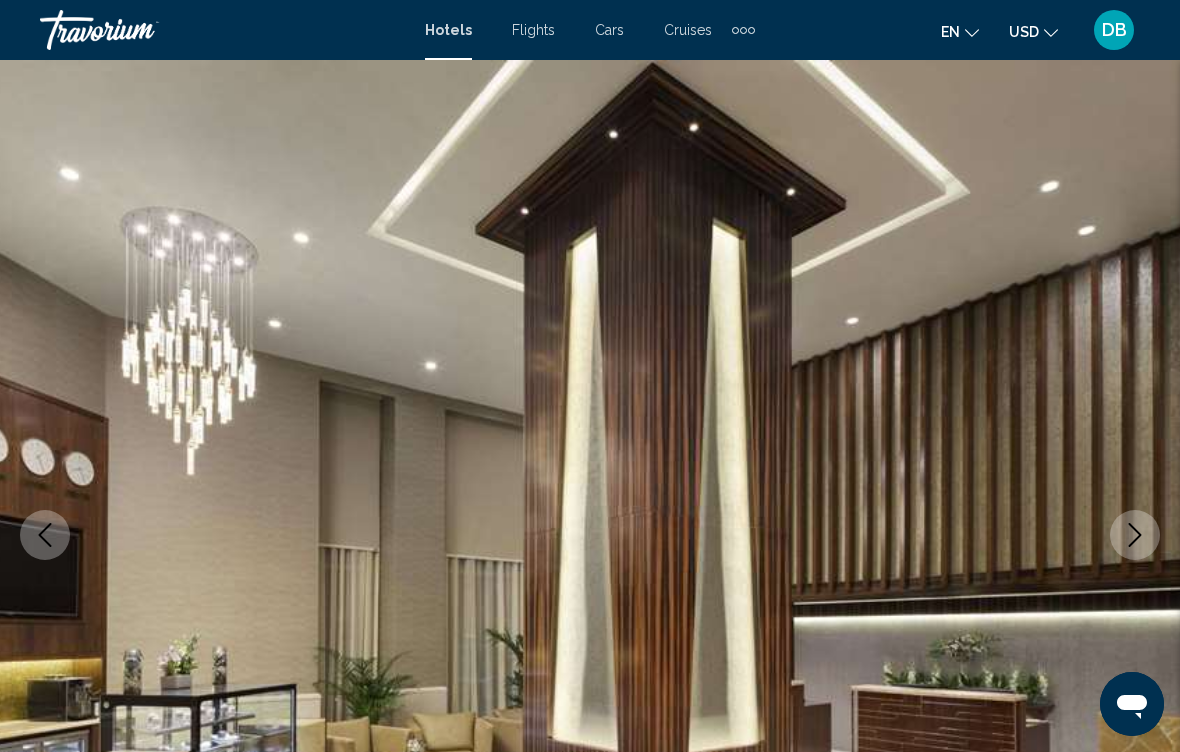 click 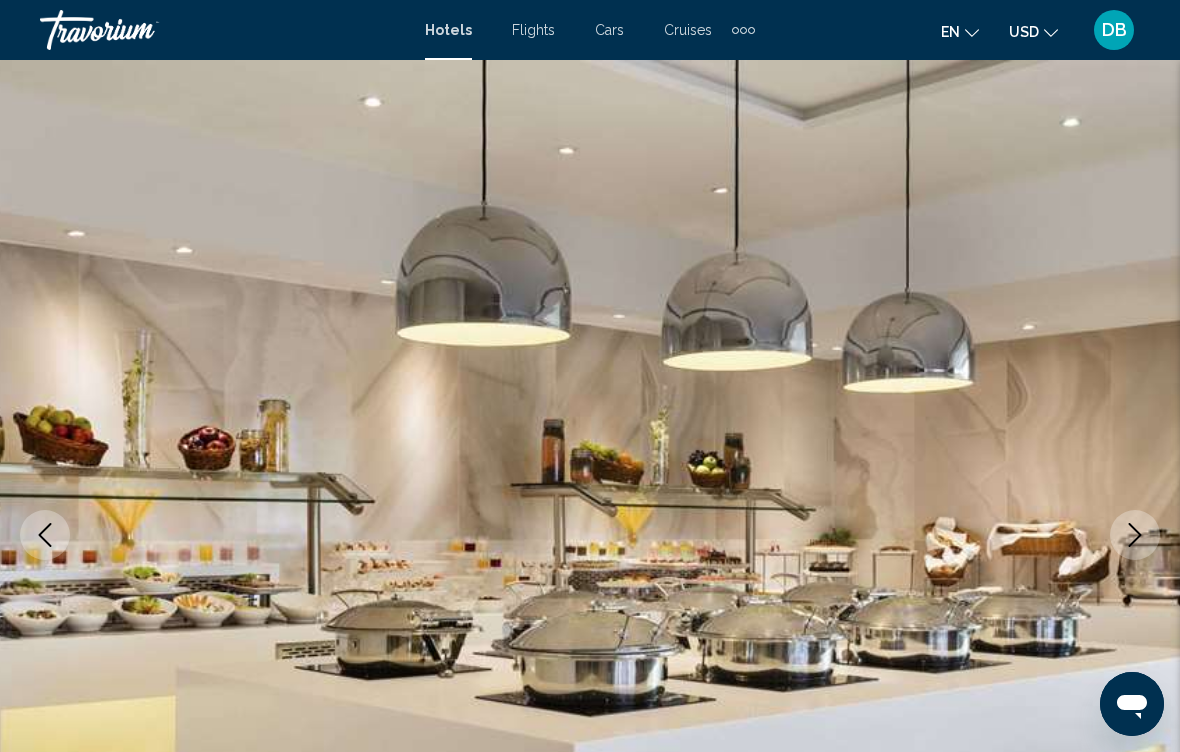 click 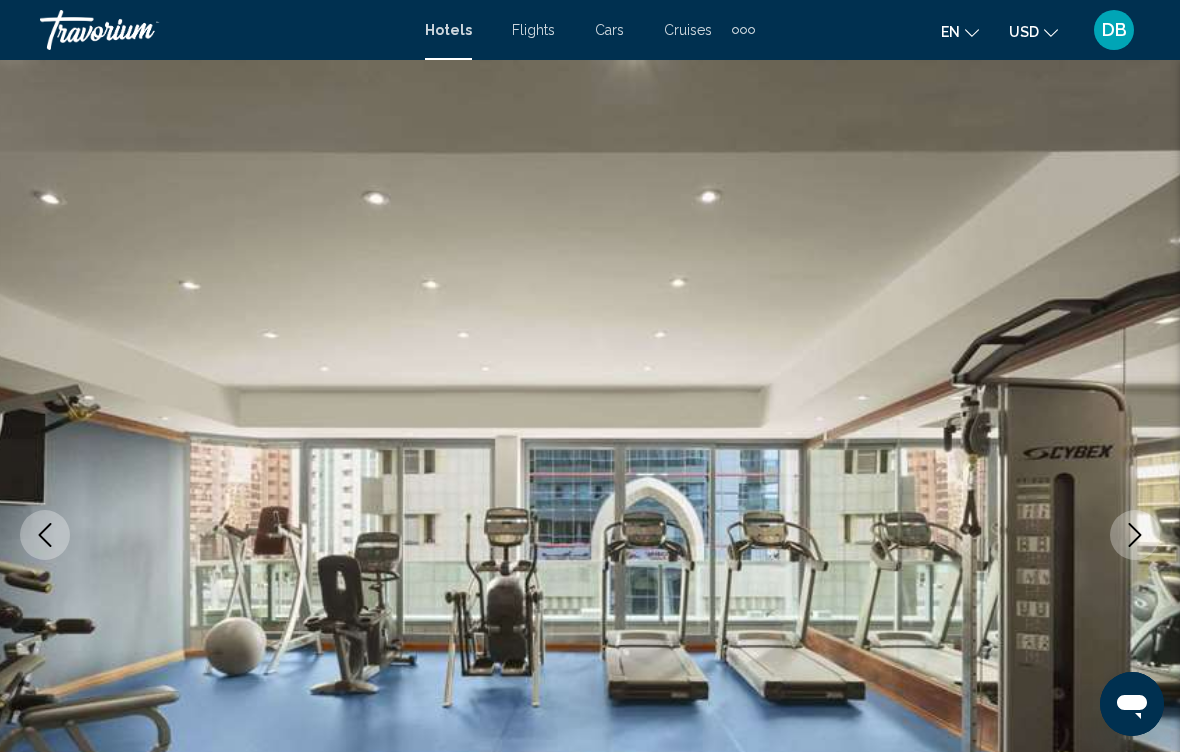 click 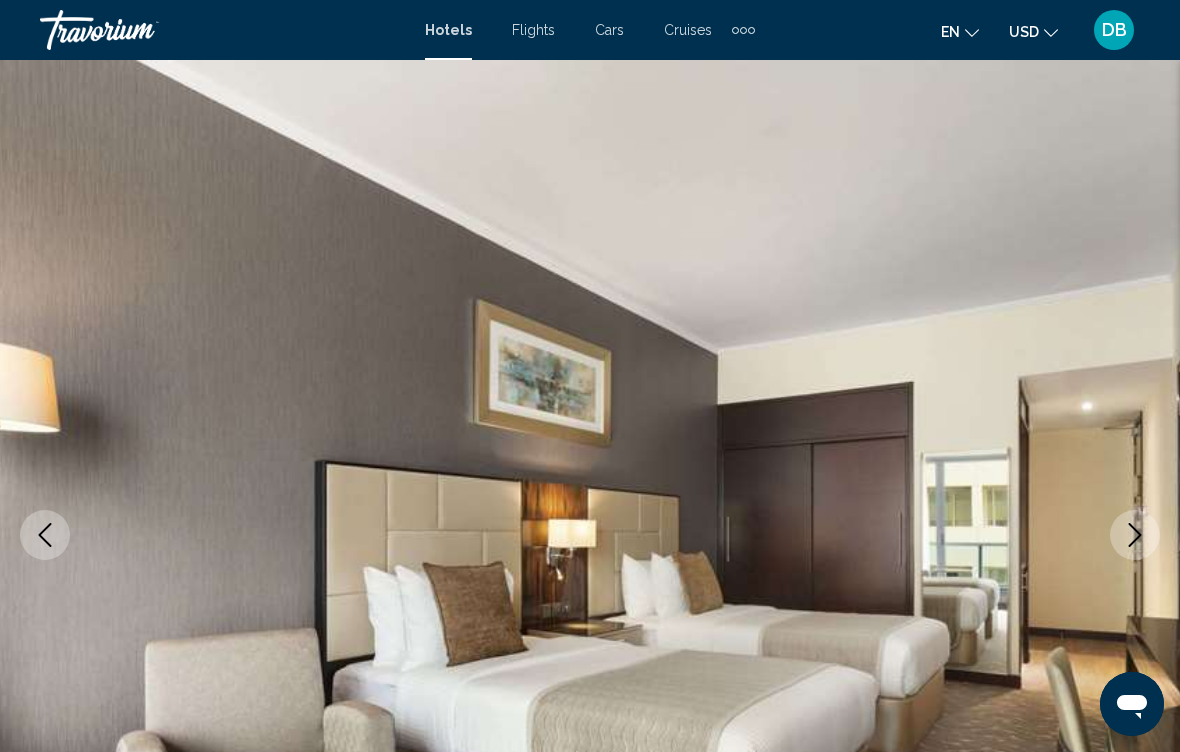 click 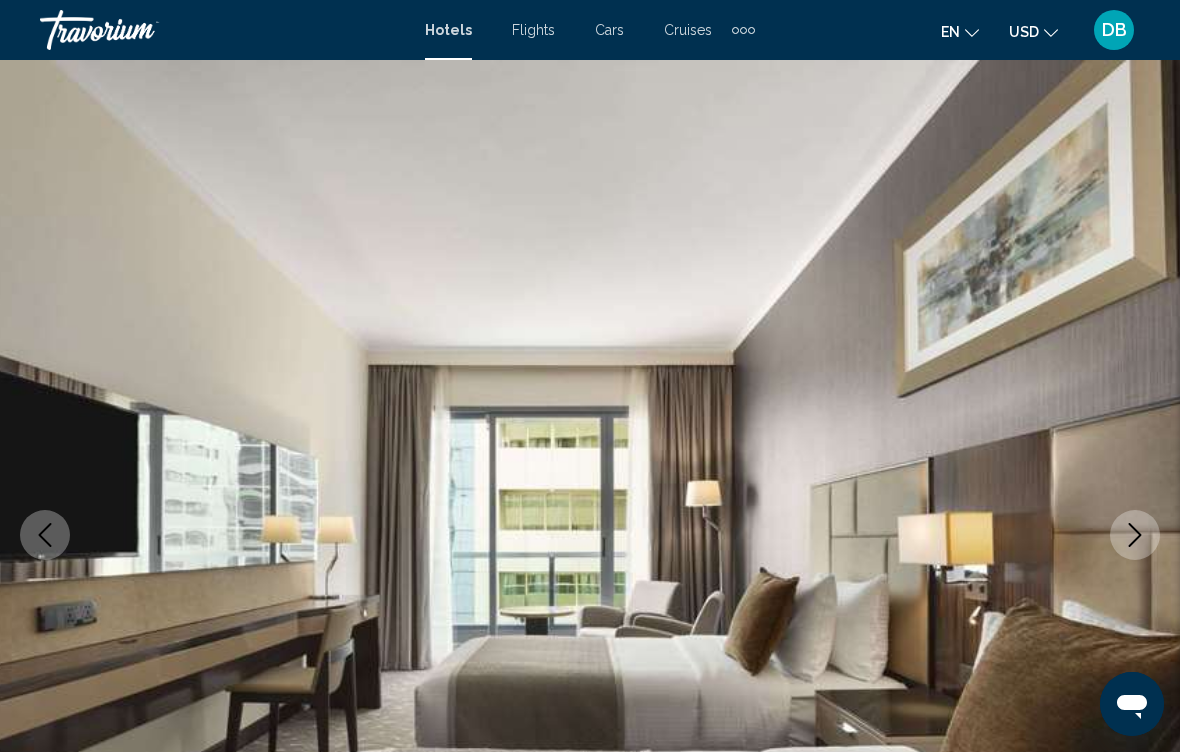 click 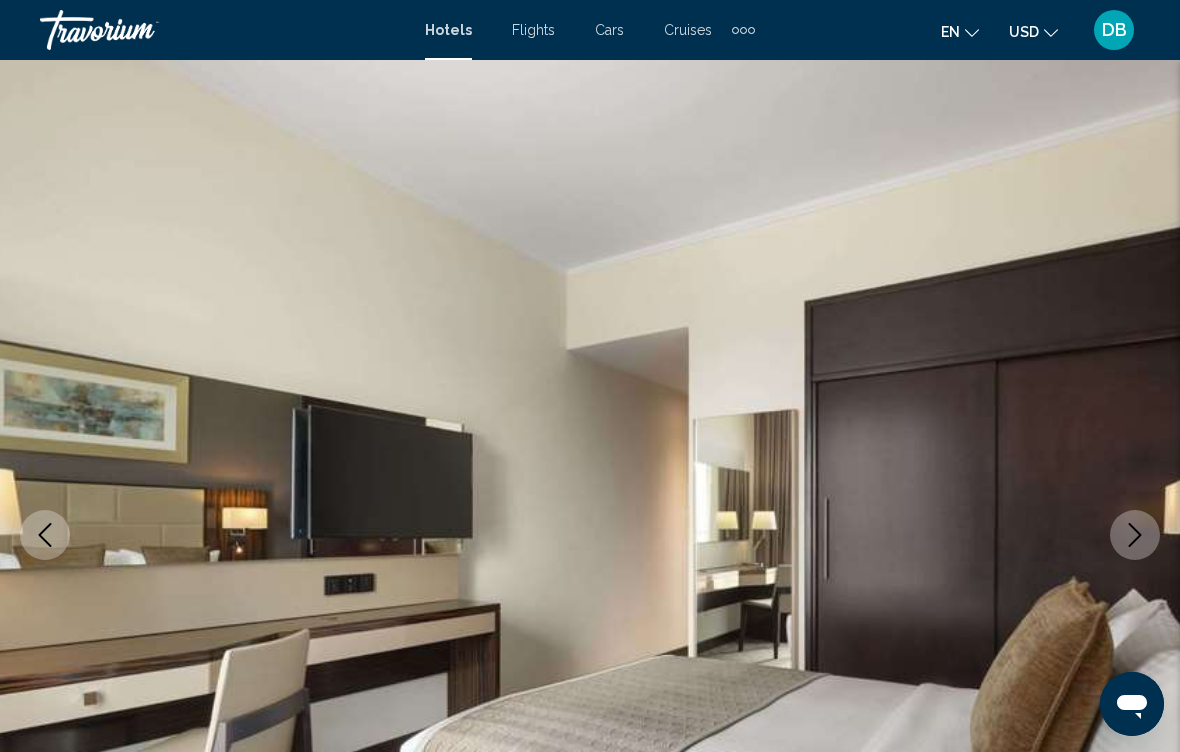 click 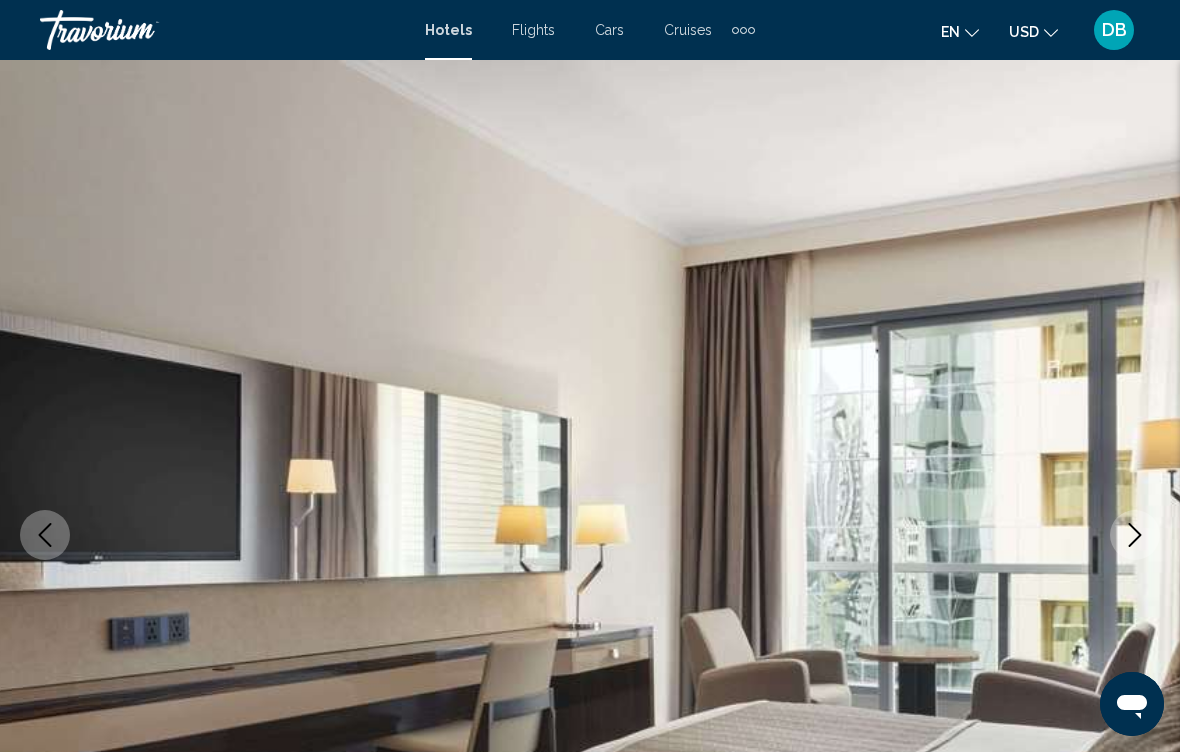 click 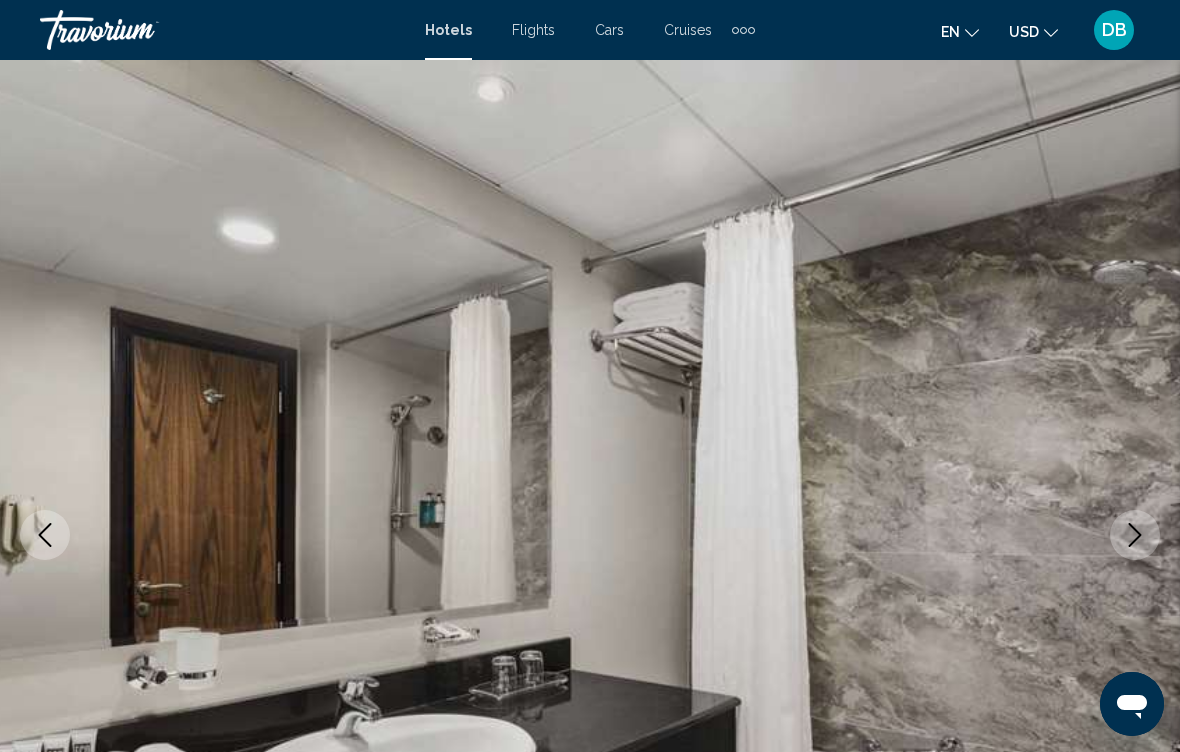 click 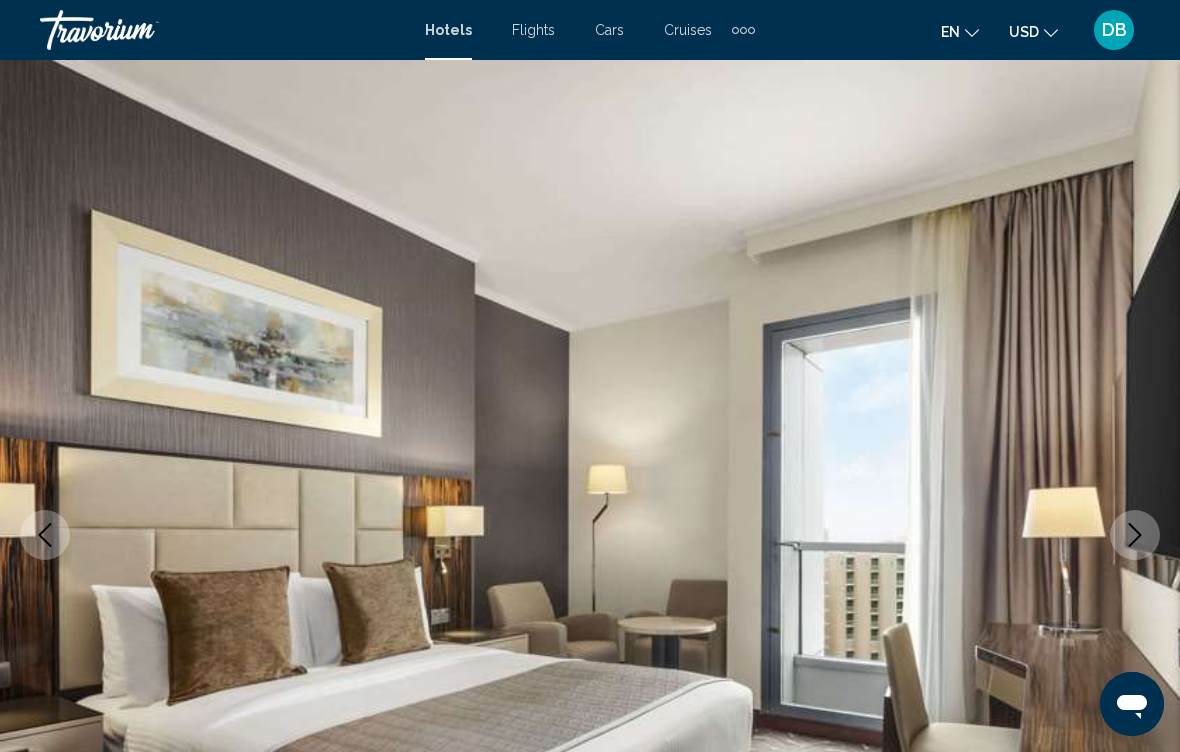 click 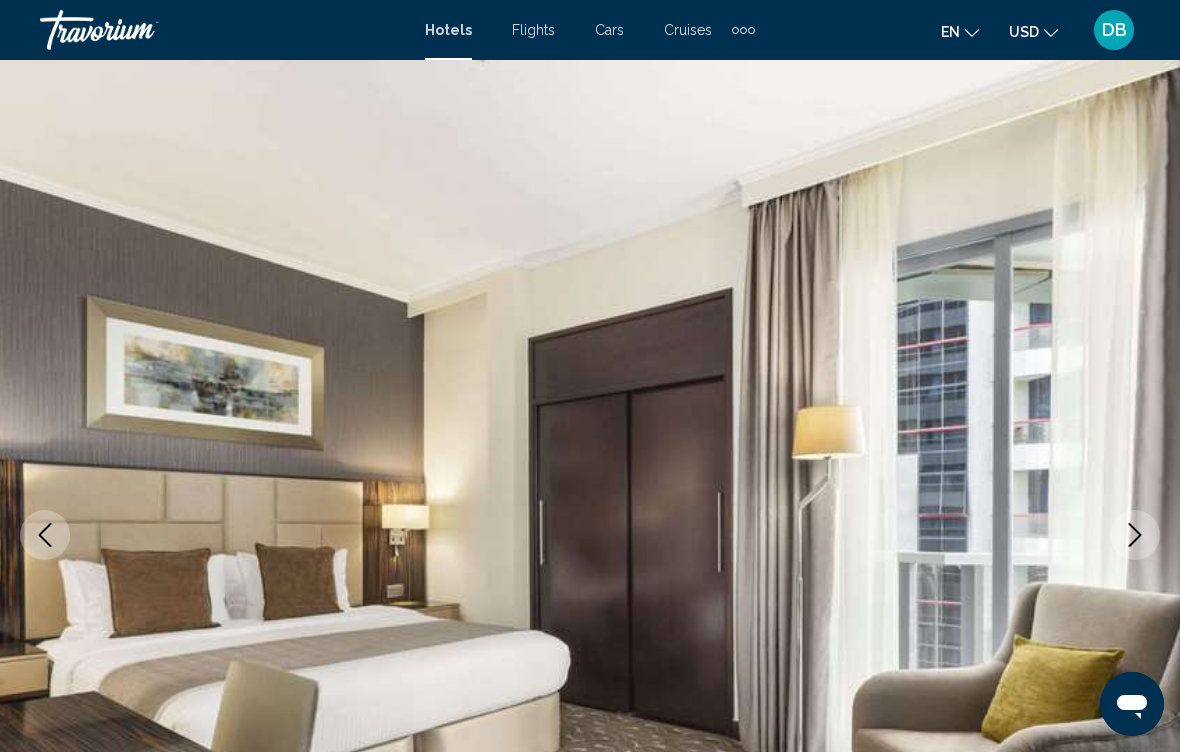 click 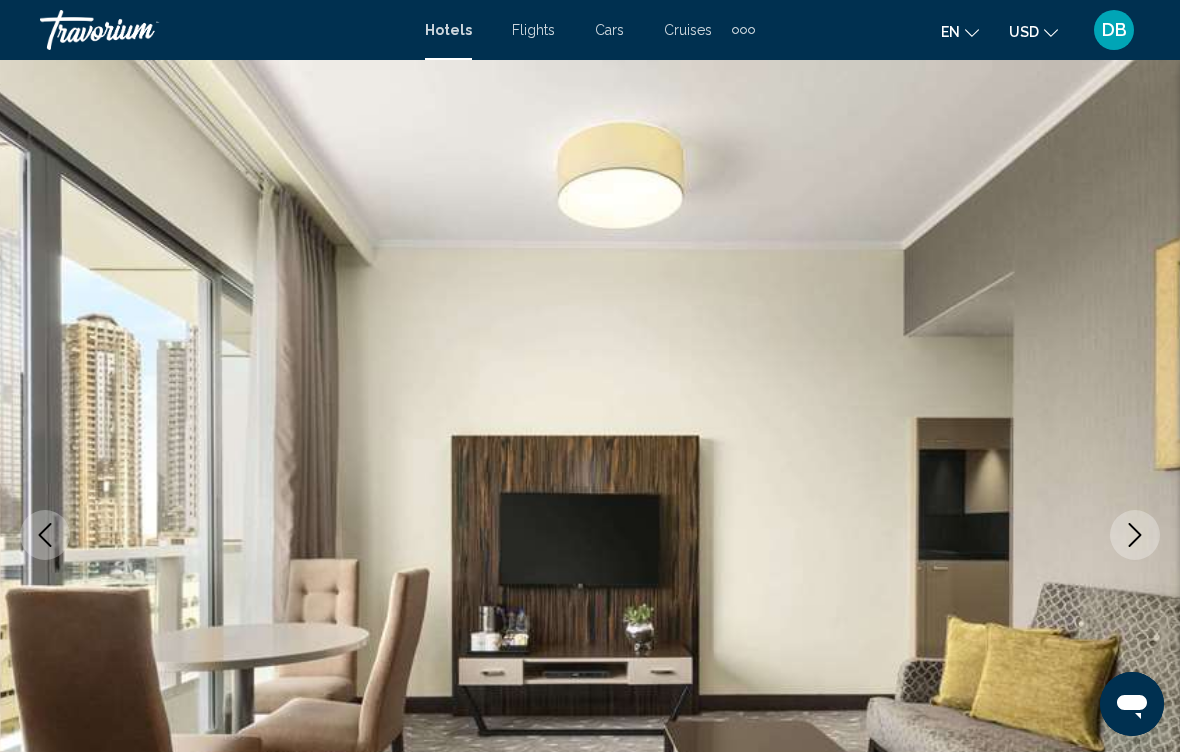 click 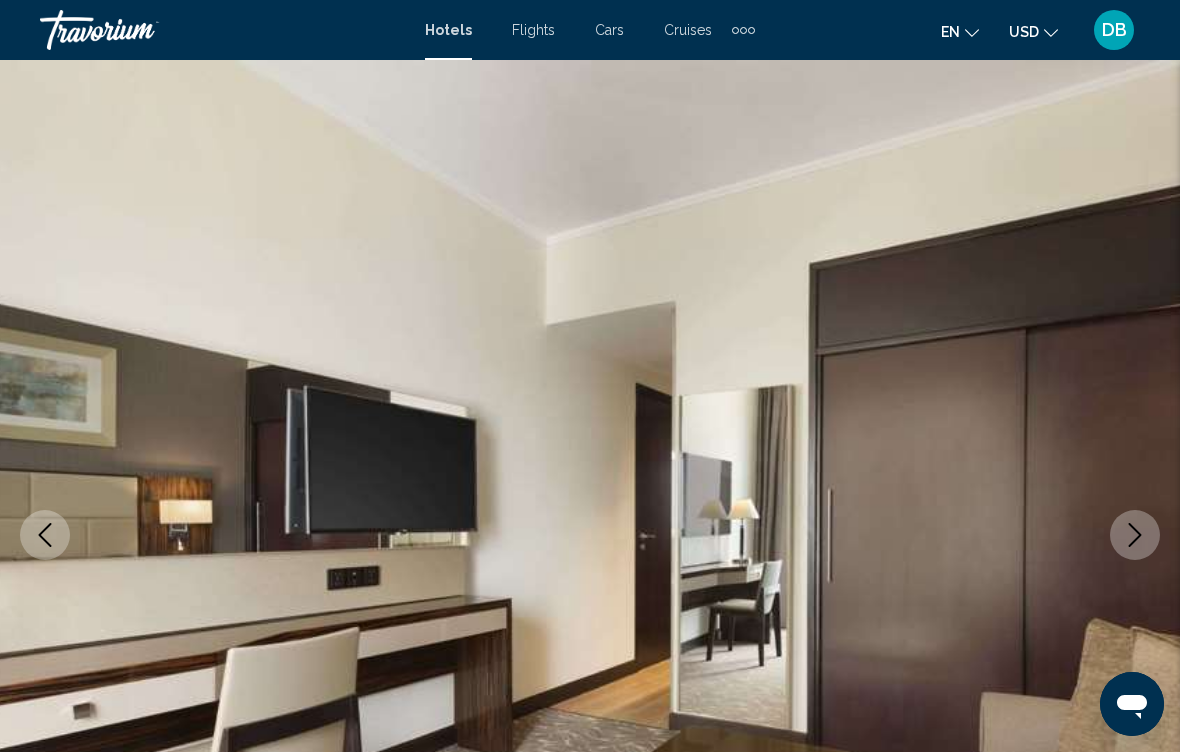 click 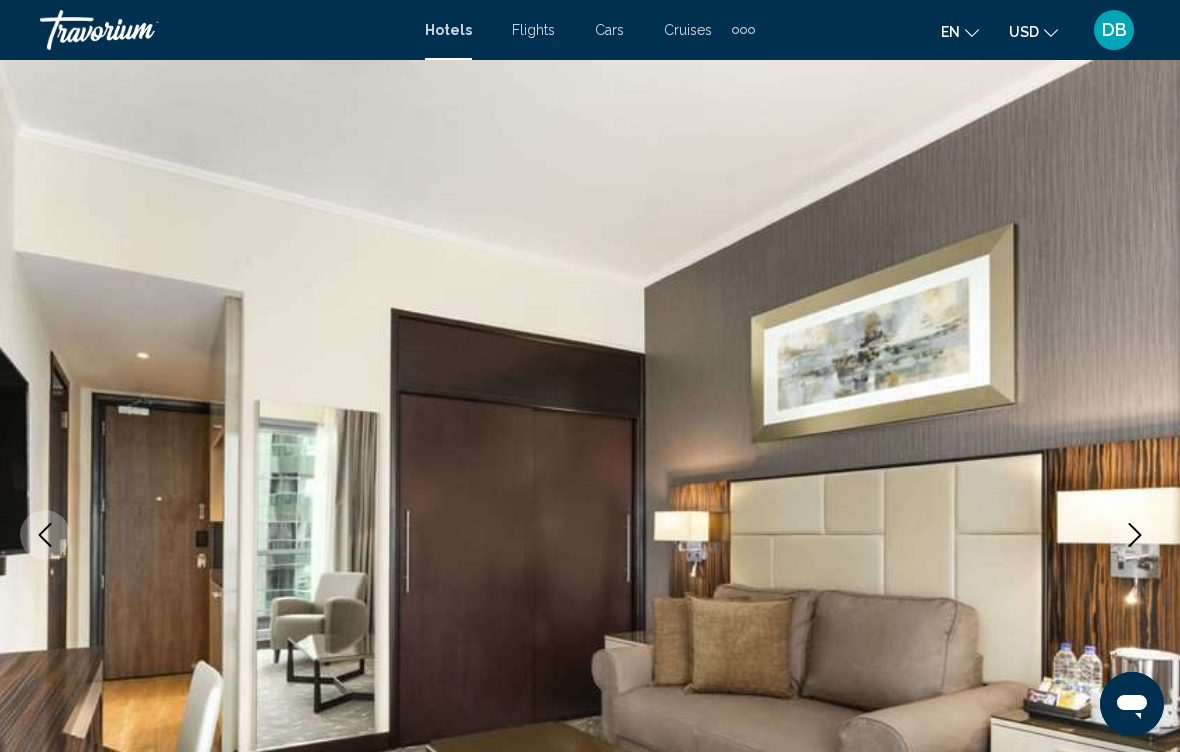click 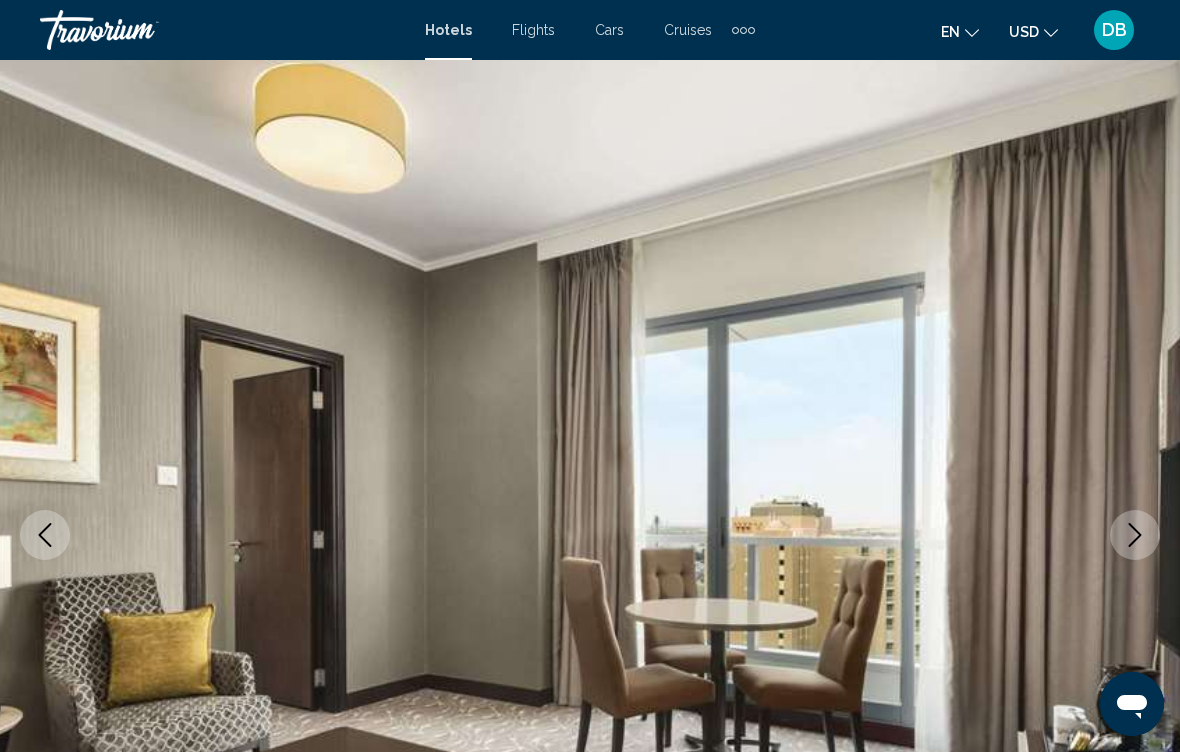 click 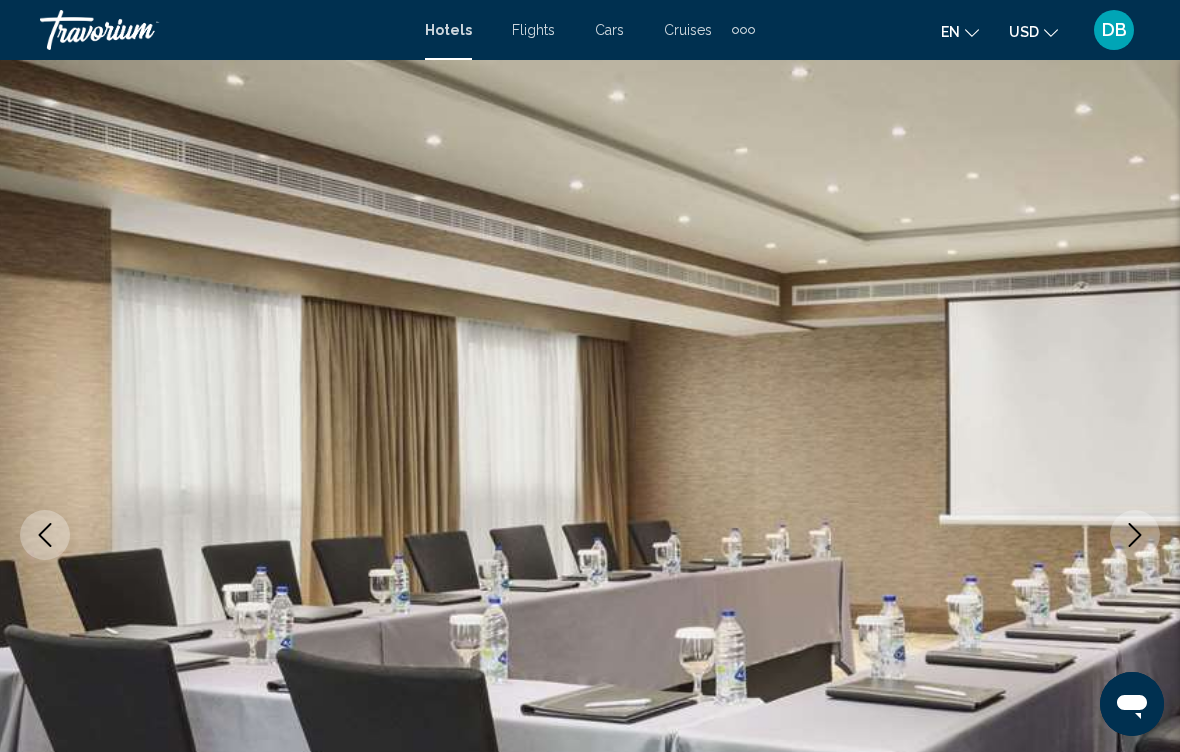 click 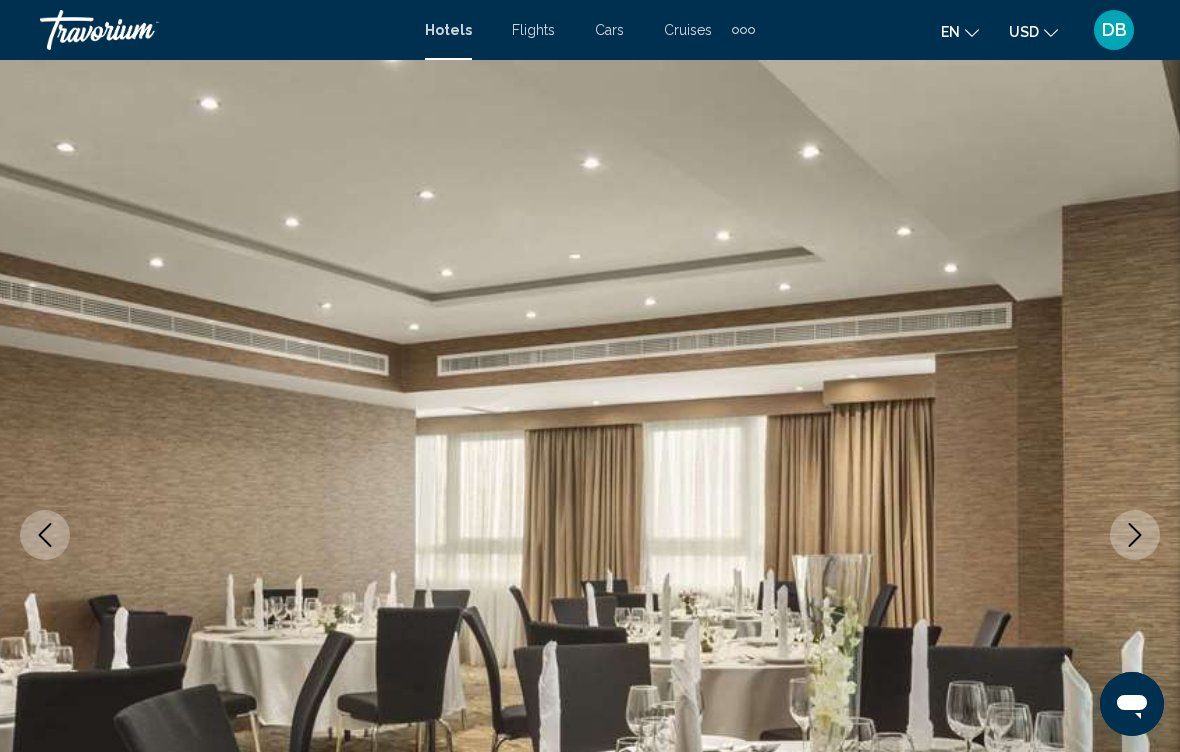 click 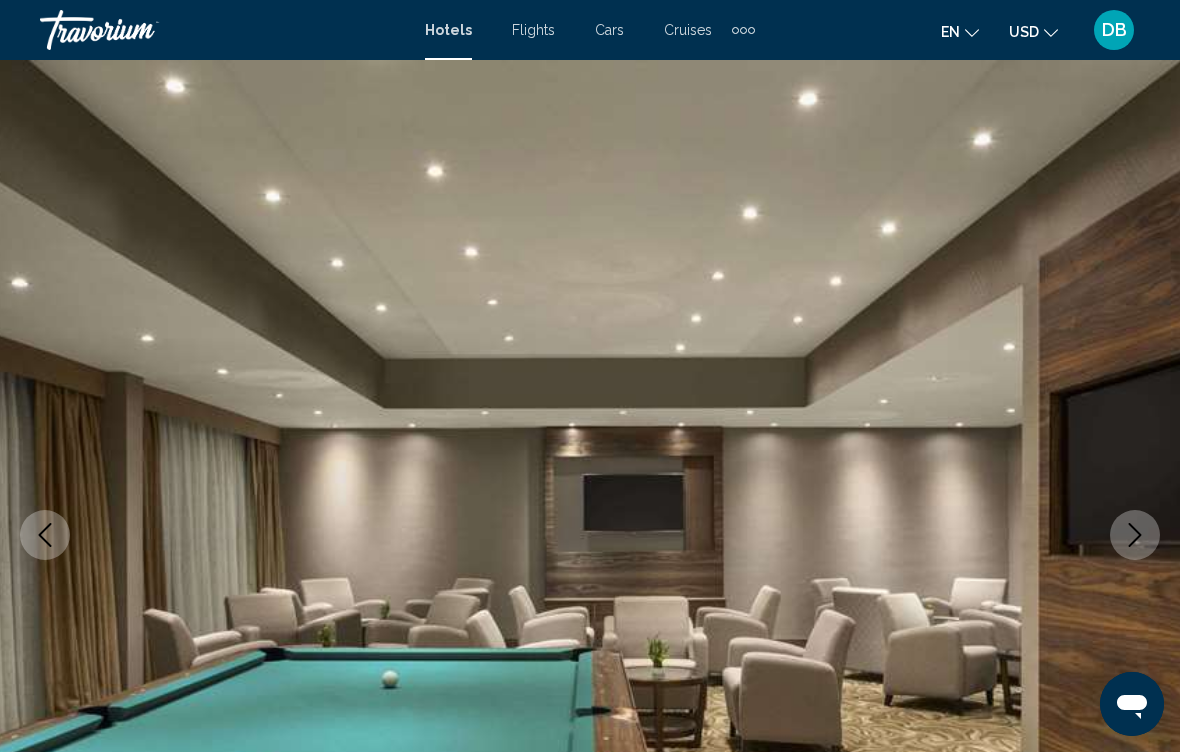 click 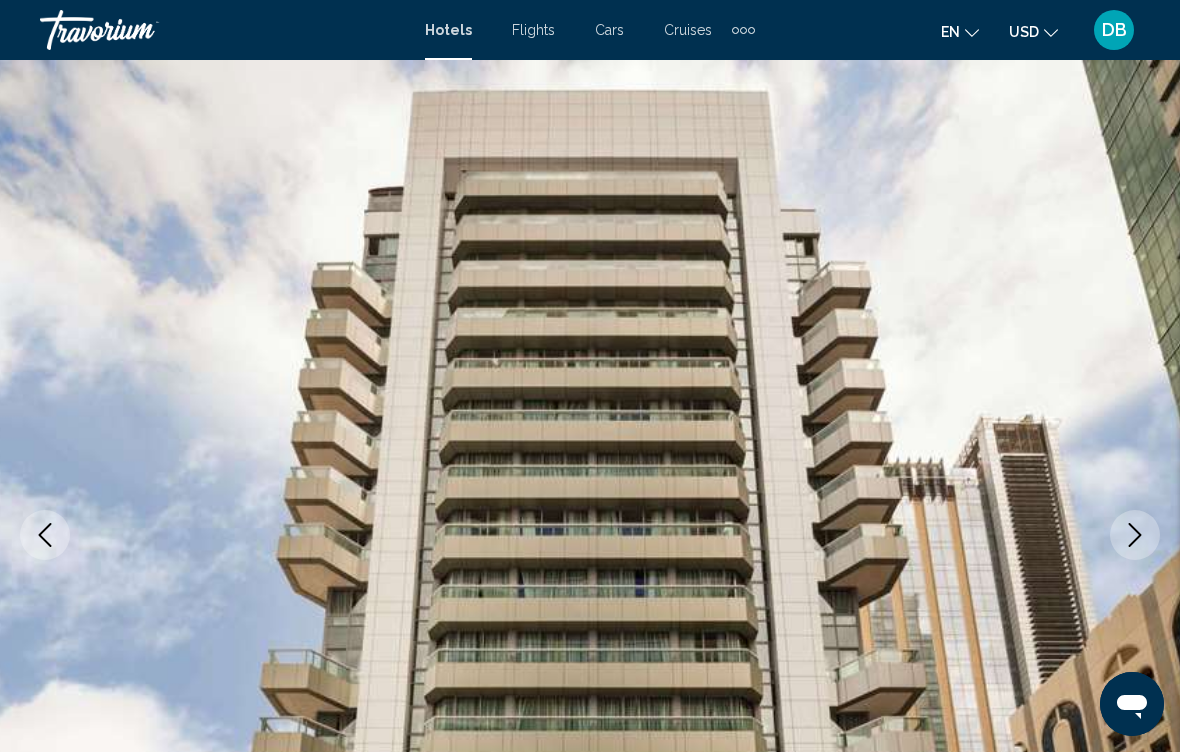 click 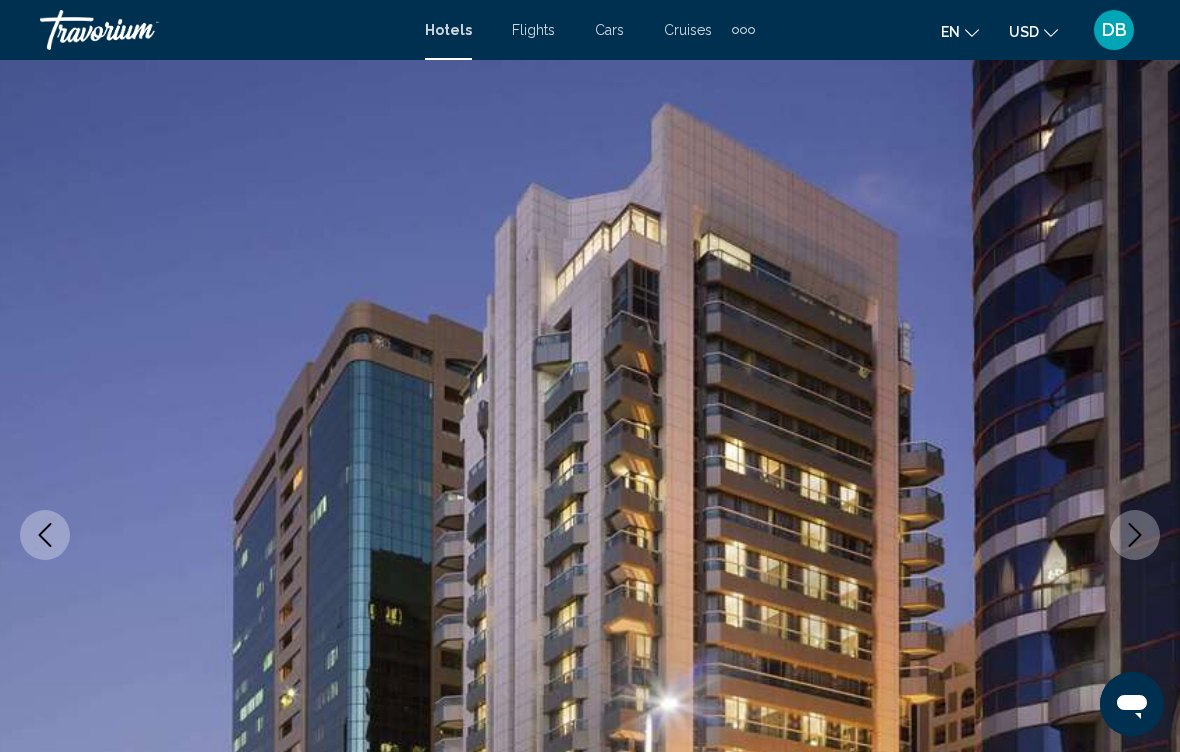 click 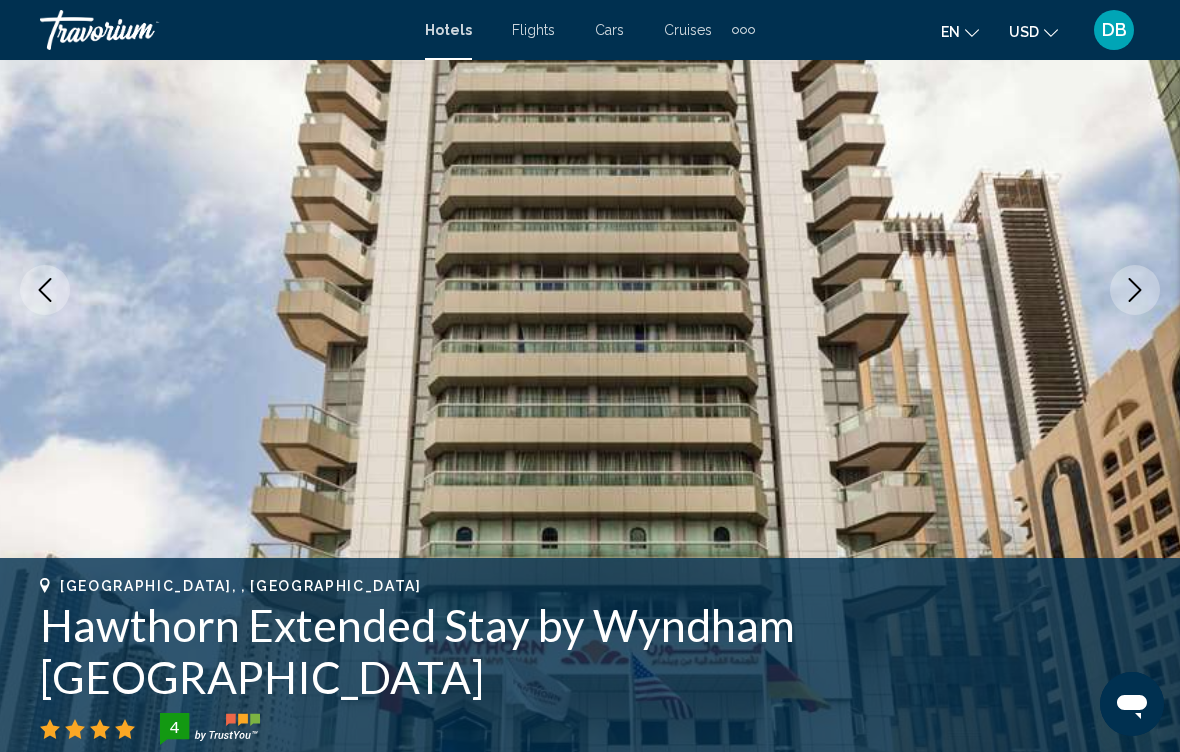 scroll, scrollTop: 0, scrollLeft: 0, axis: both 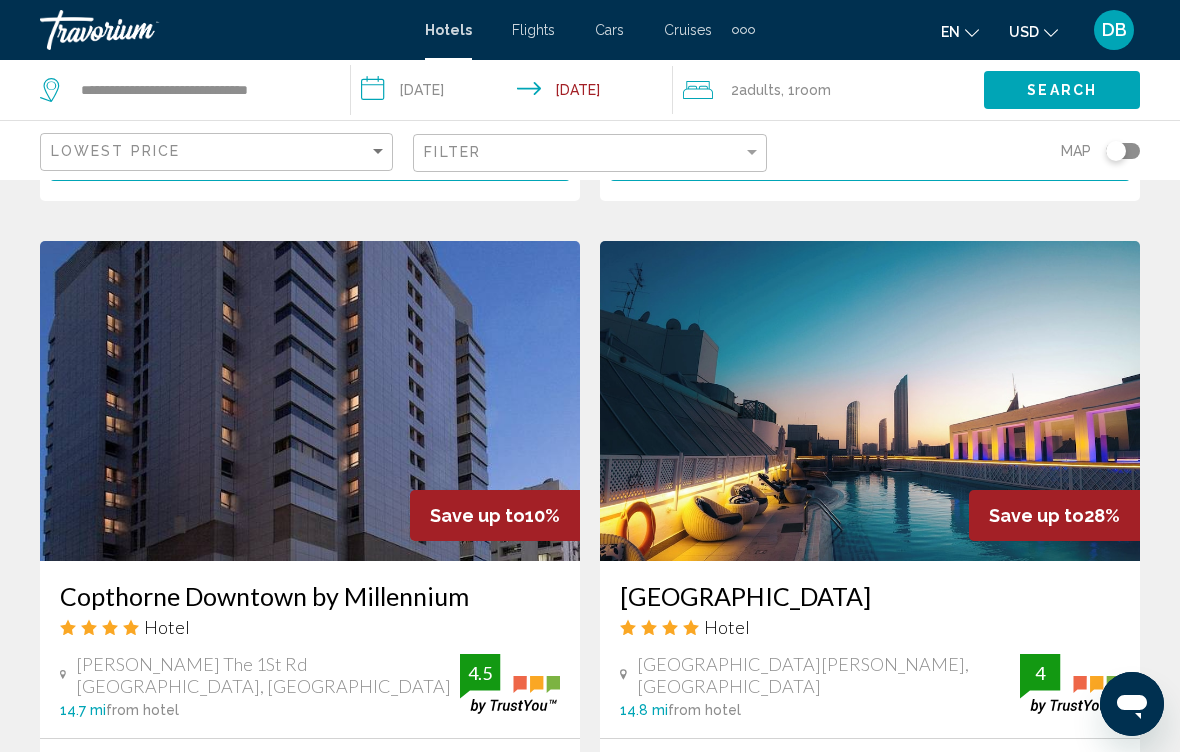 click at bounding box center (310, 401) 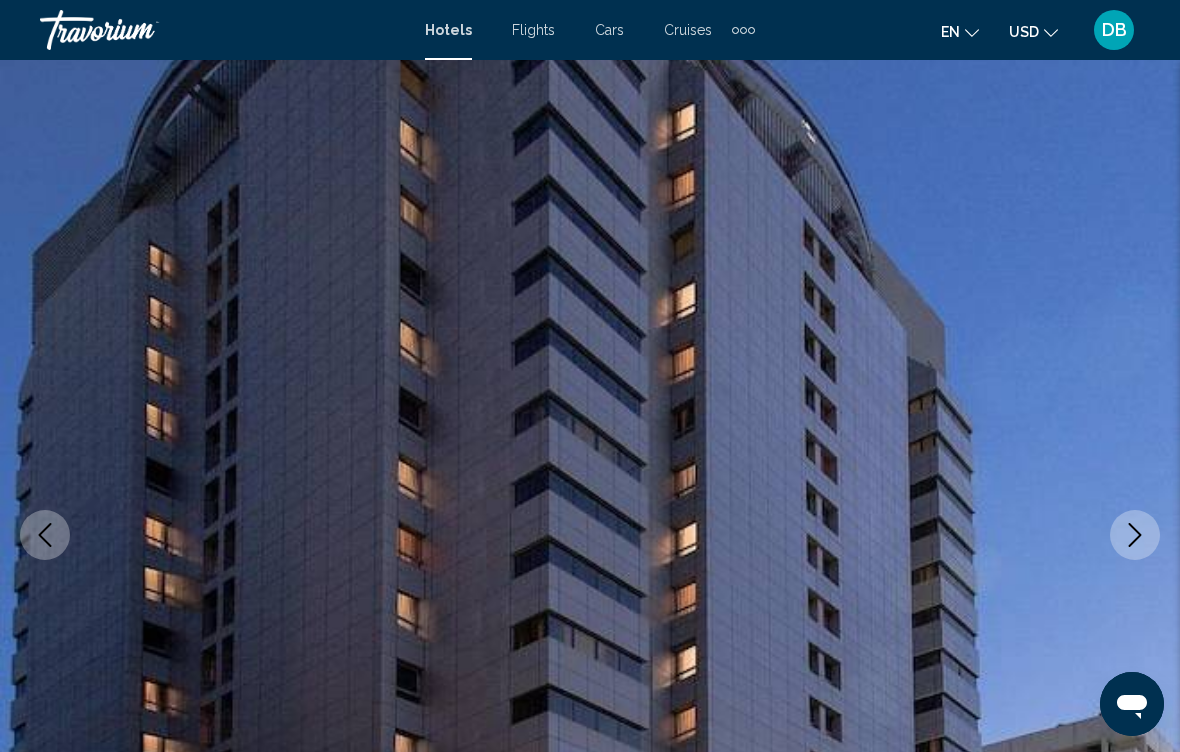 click 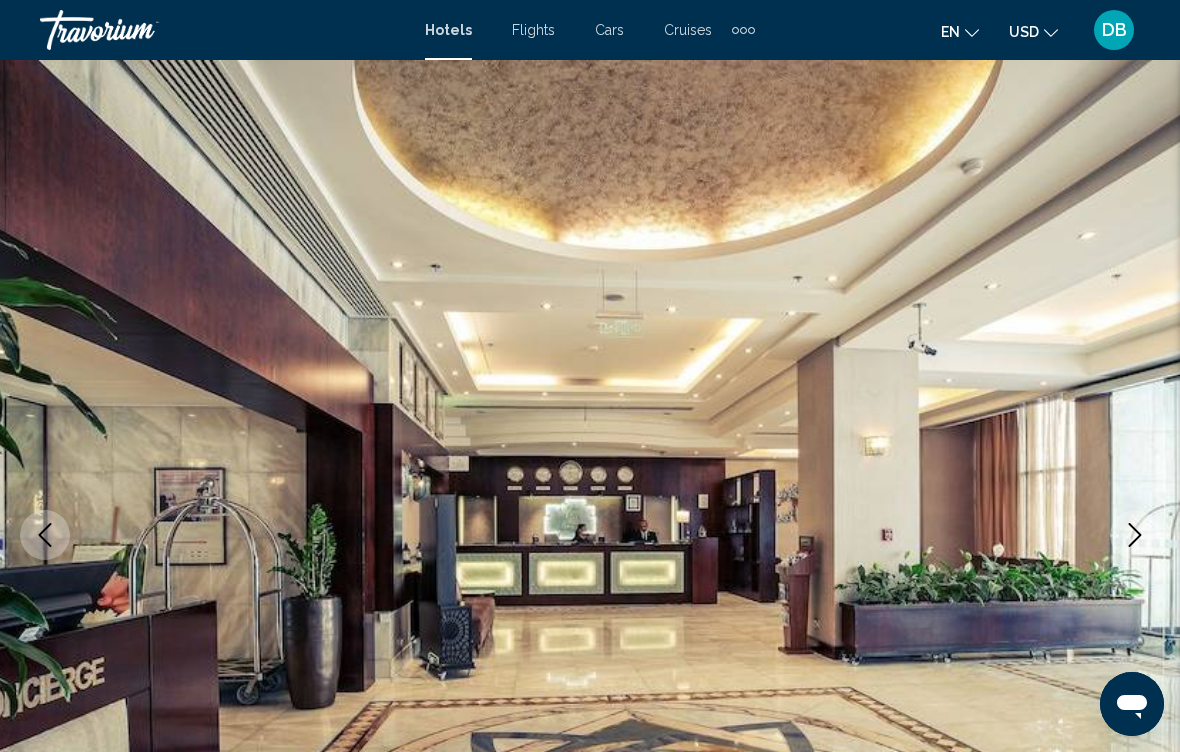 click 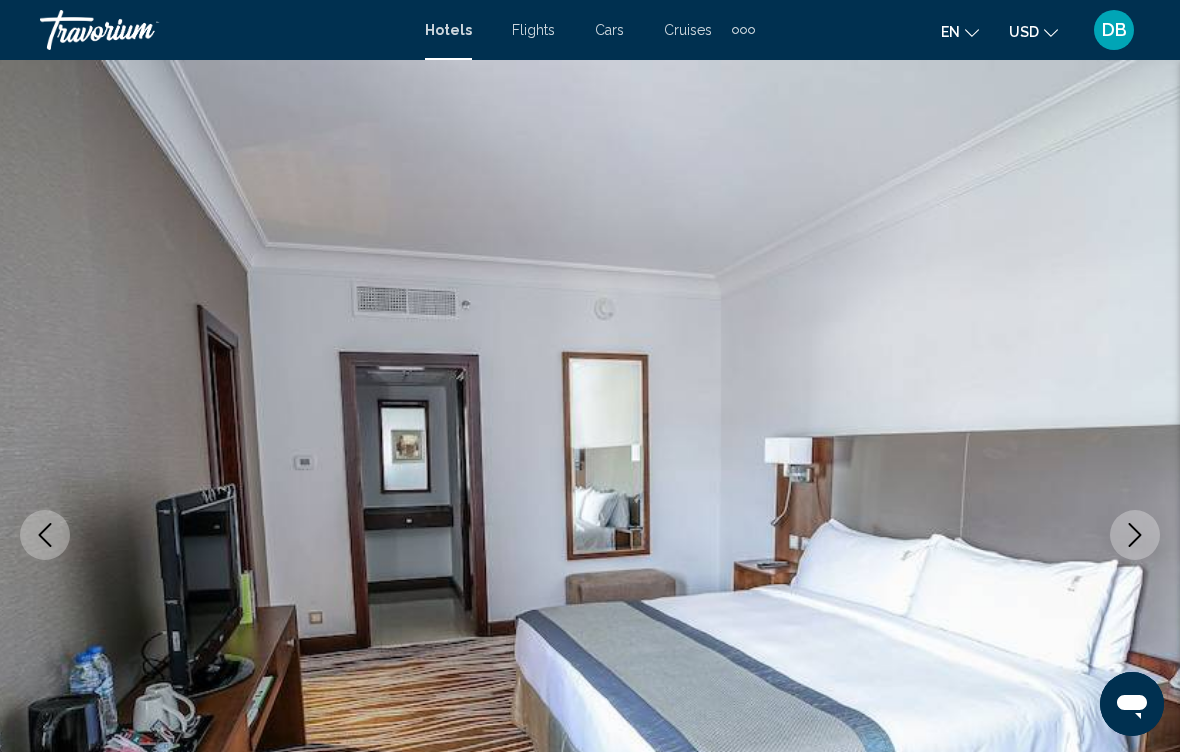 click at bounding box center [1135, 535] 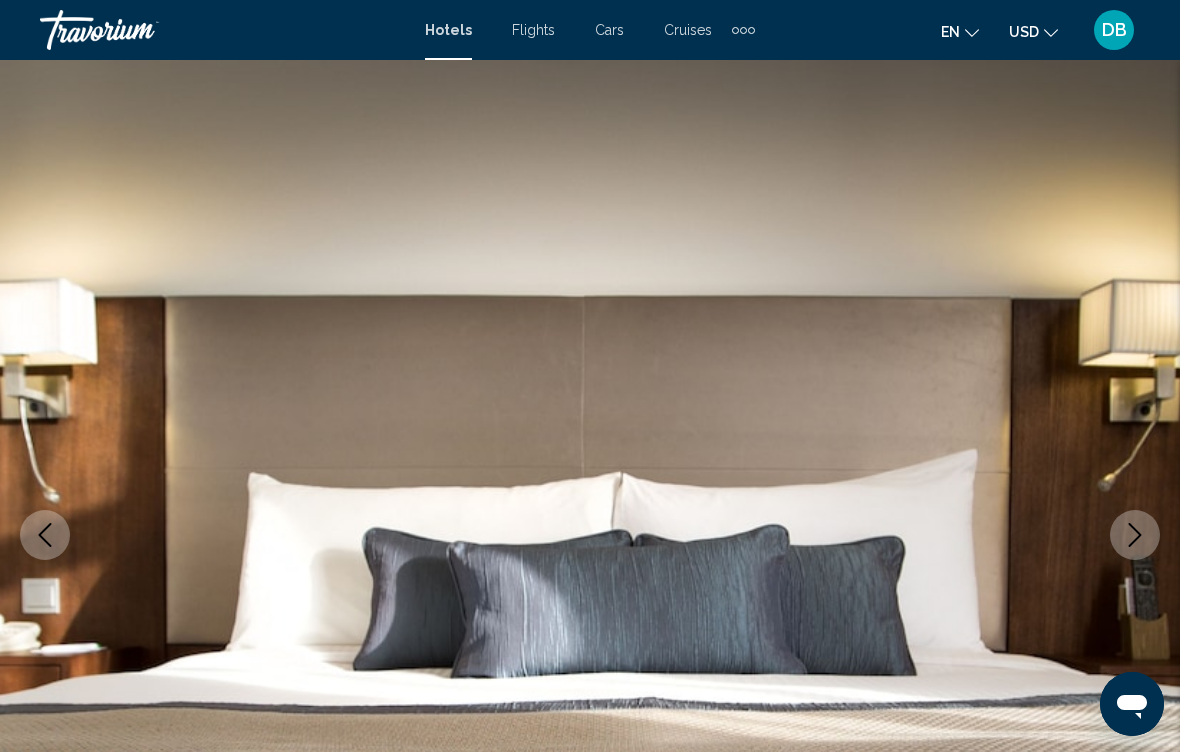 click at bounding box center (1135, 535) 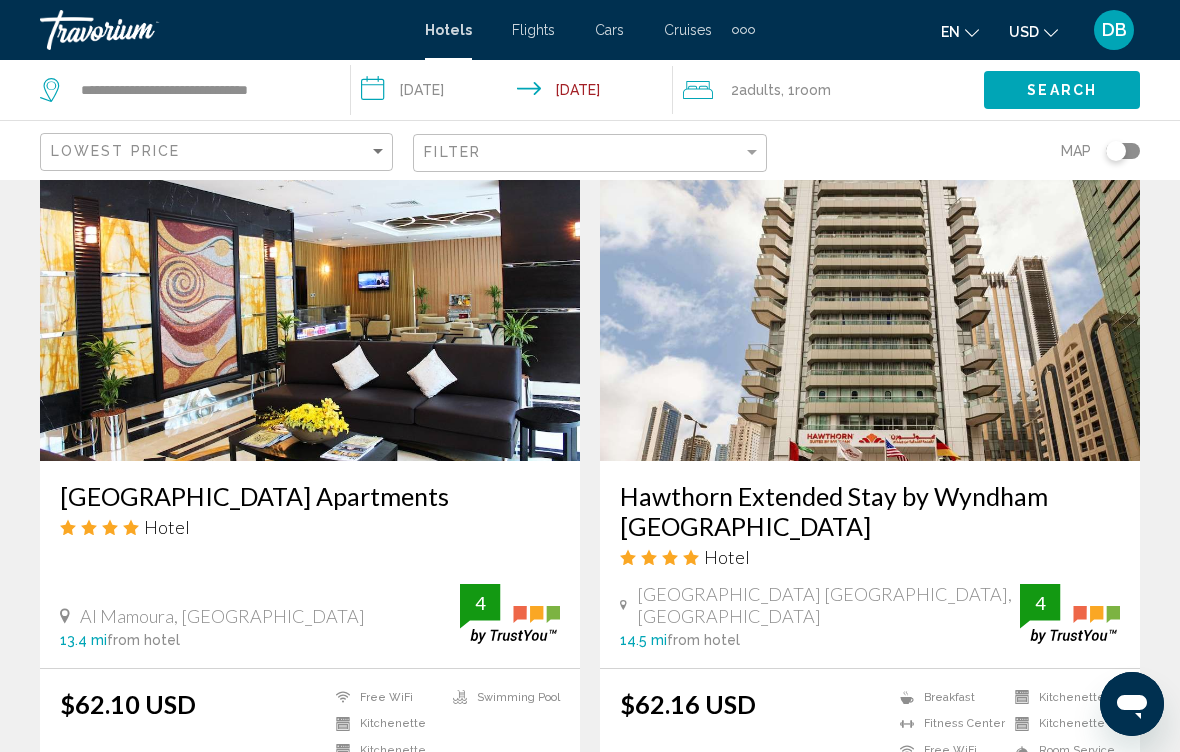 scroll, scrollTop: 3014, scrollLeft: 0, axis: vertical 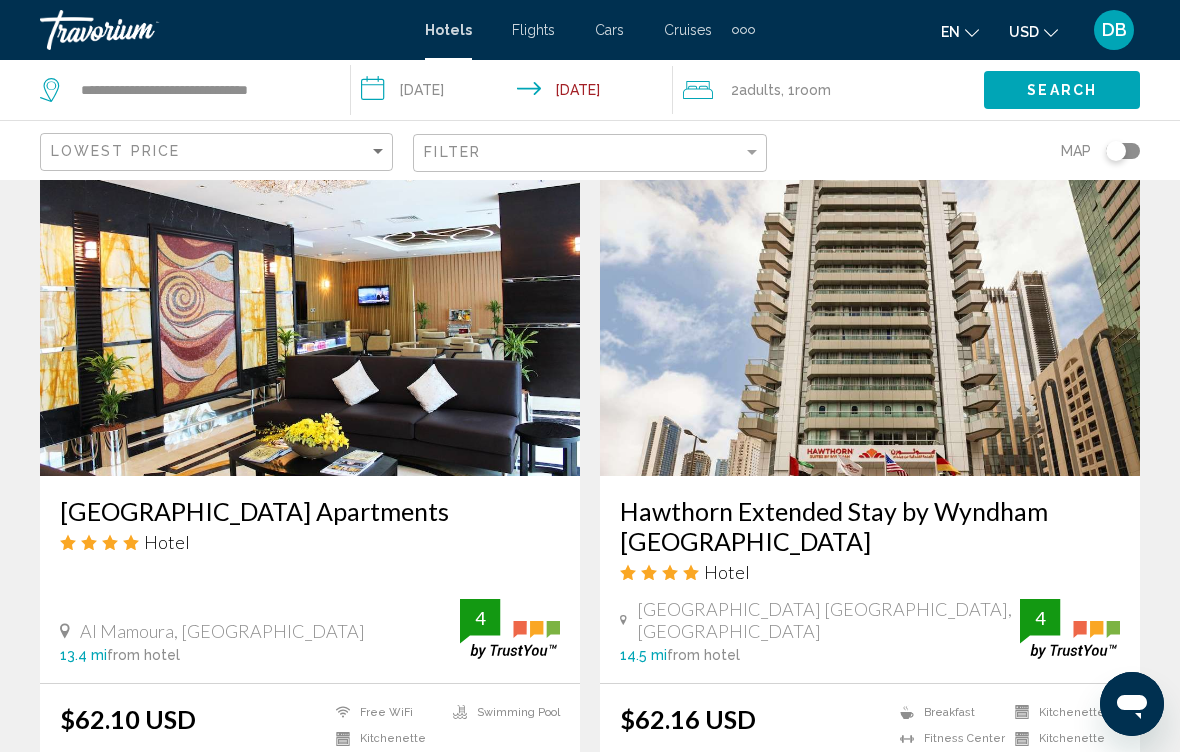 click at bounding box center [310, 316] 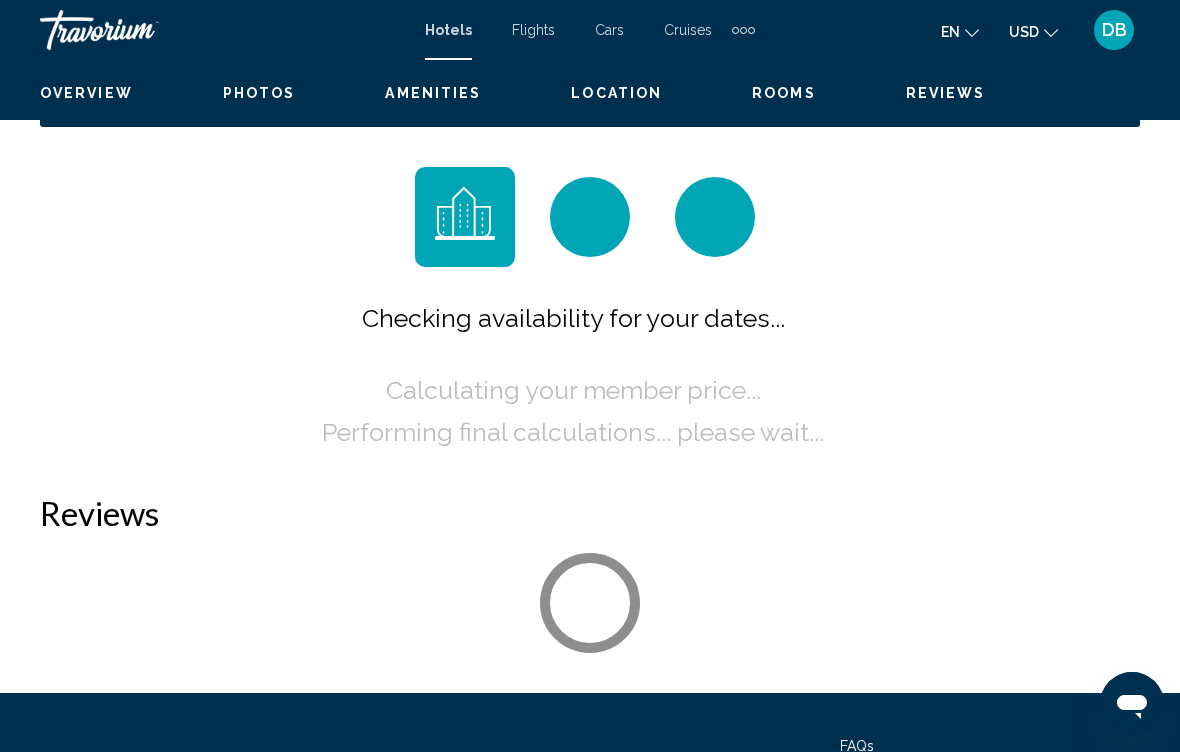 scroll, scrollTop: 0, scrollLeft: 0, axis: both 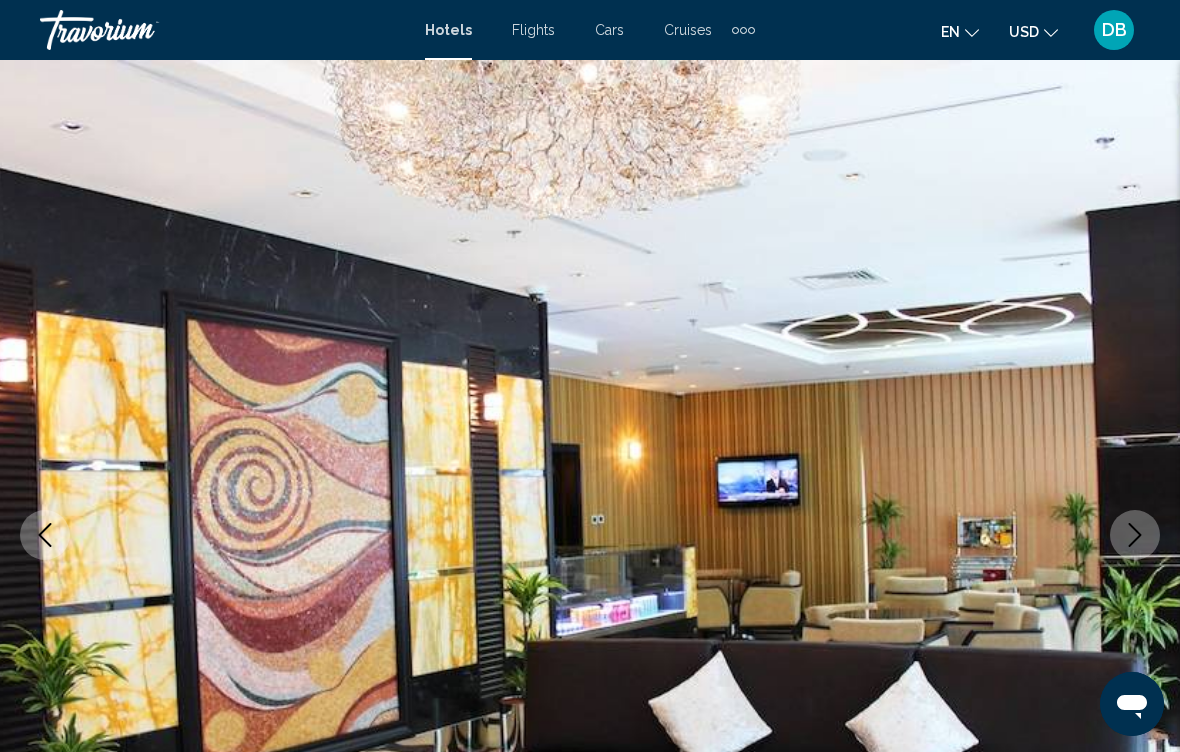click 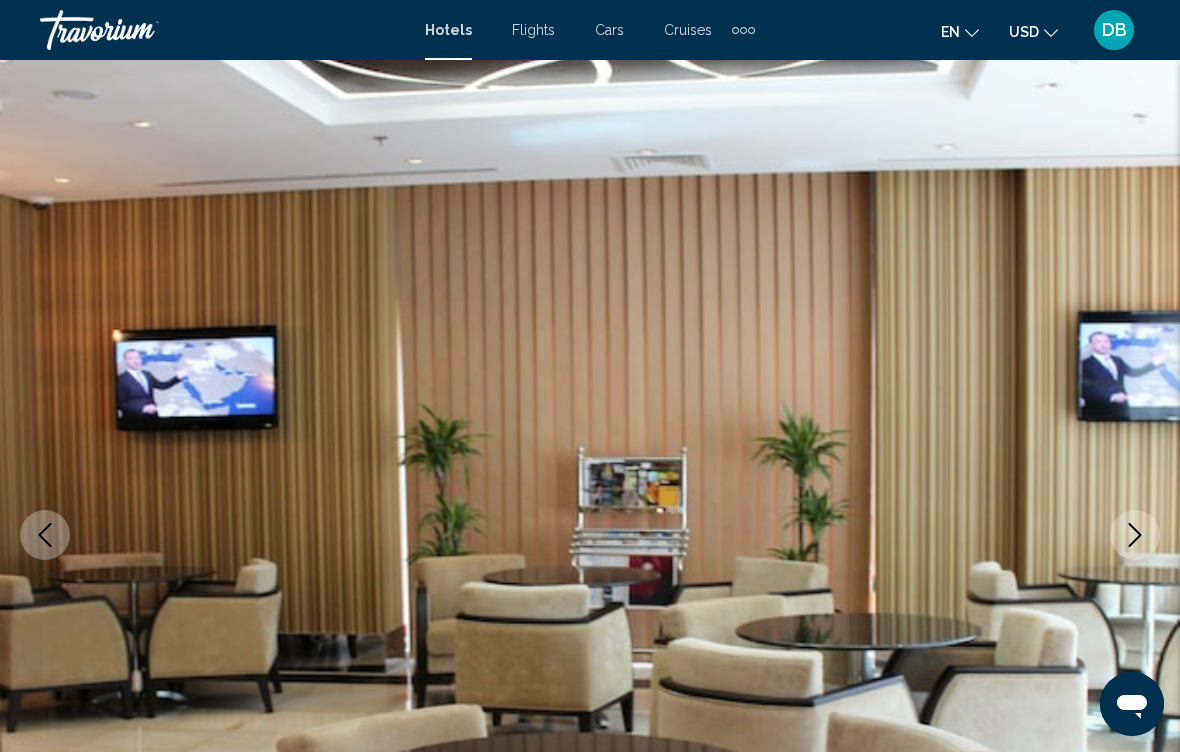click at bounding box center [1135, 535] 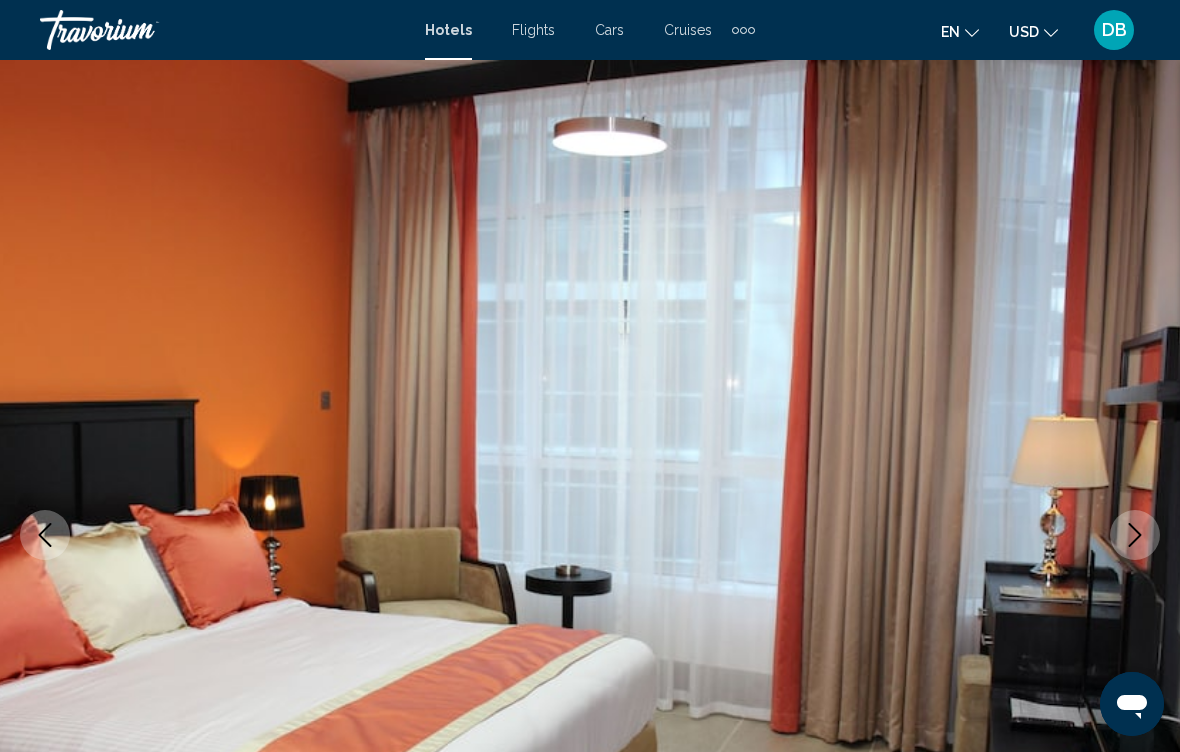 click at bounding box center (590, 535) 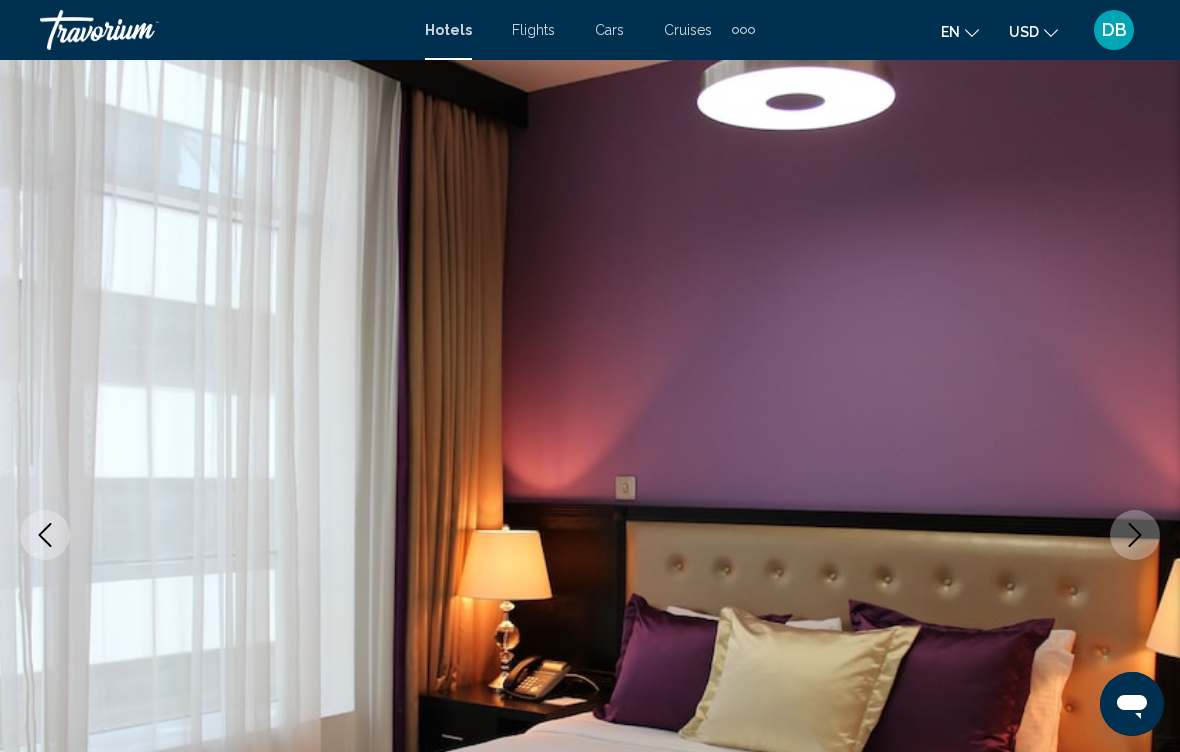 click at bounding box center (1135, 535) 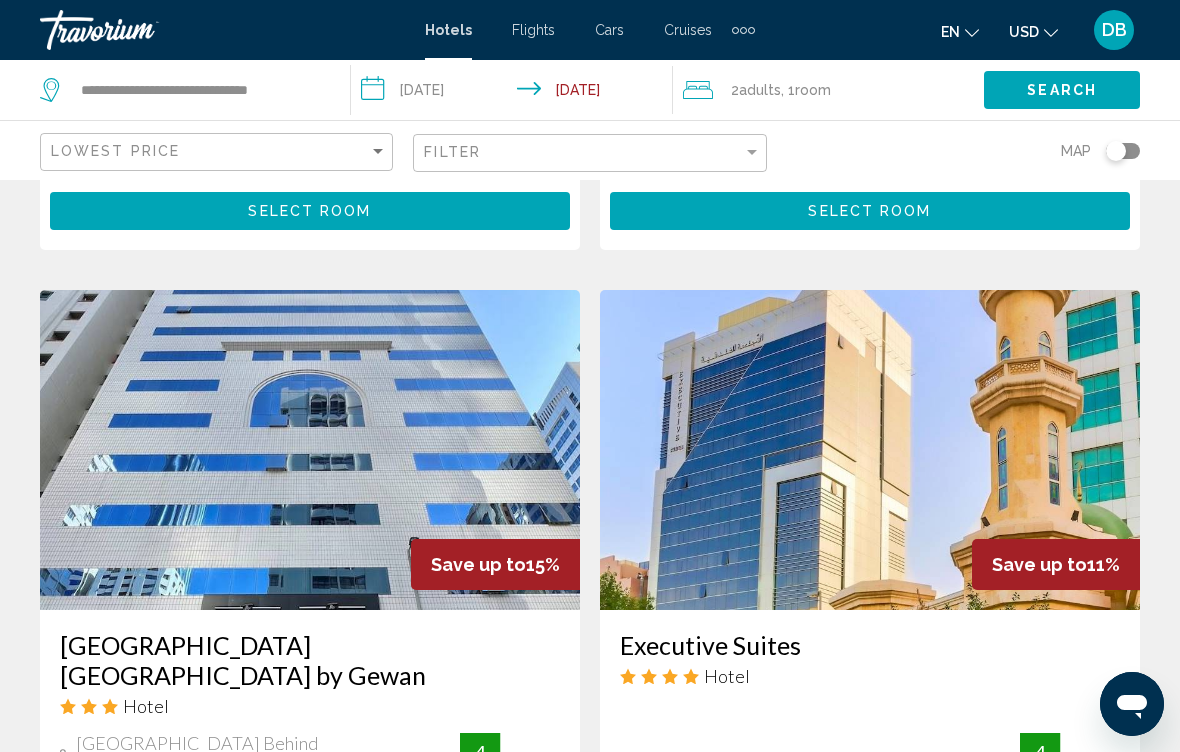 scroll, scrollTop: 2133, scrollLeft: 0, axis: vertical 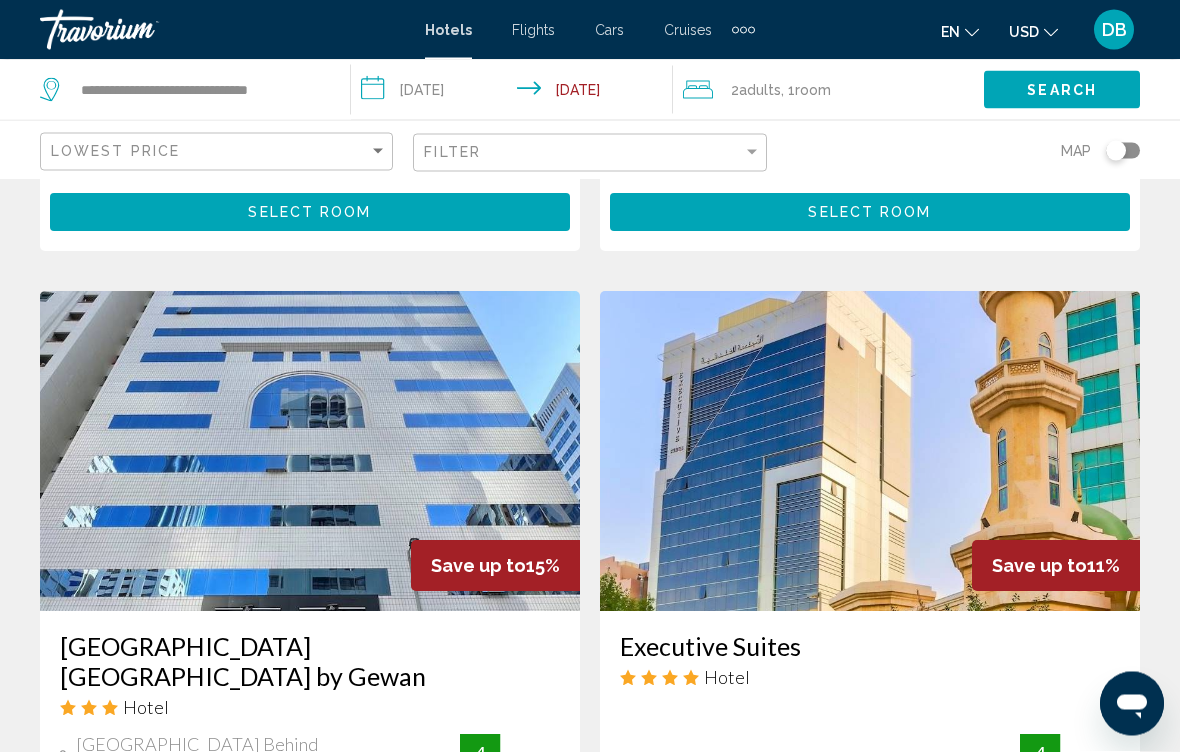 click on "Save up to" at bounding box center (1039, 566) 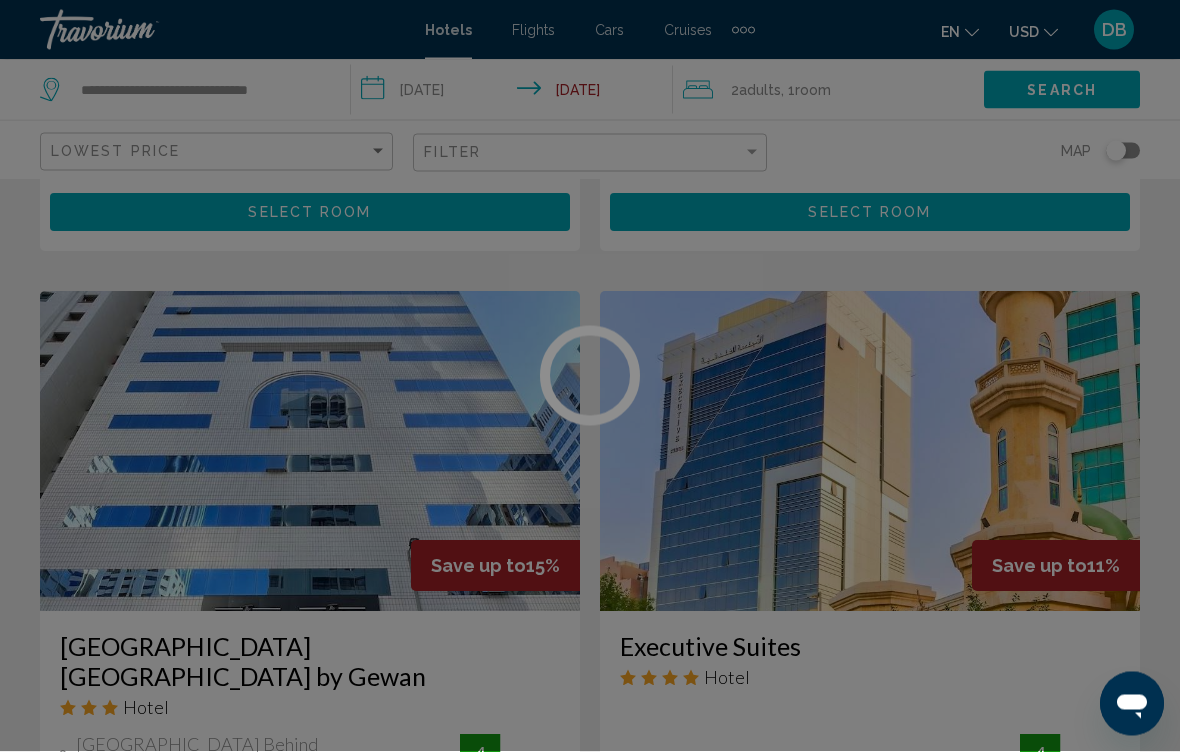 scroll, scrollTop: 2134, scrollLeft: 0, axis: vertical 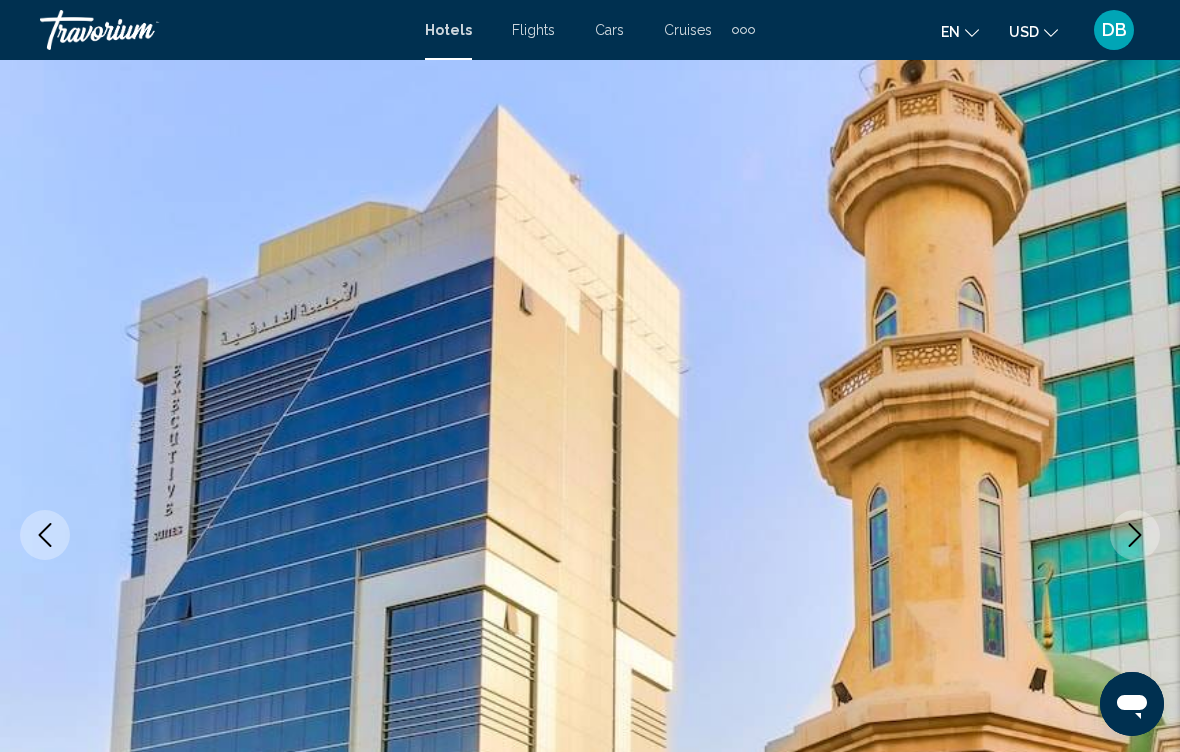 click 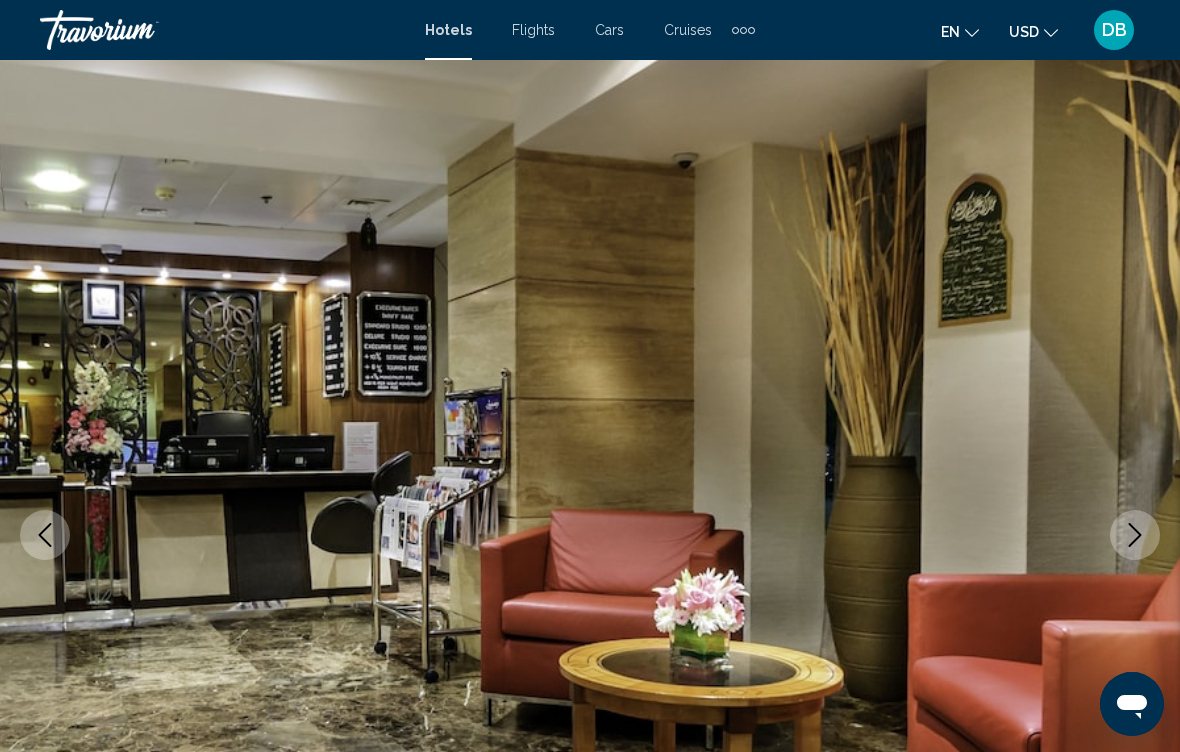 click 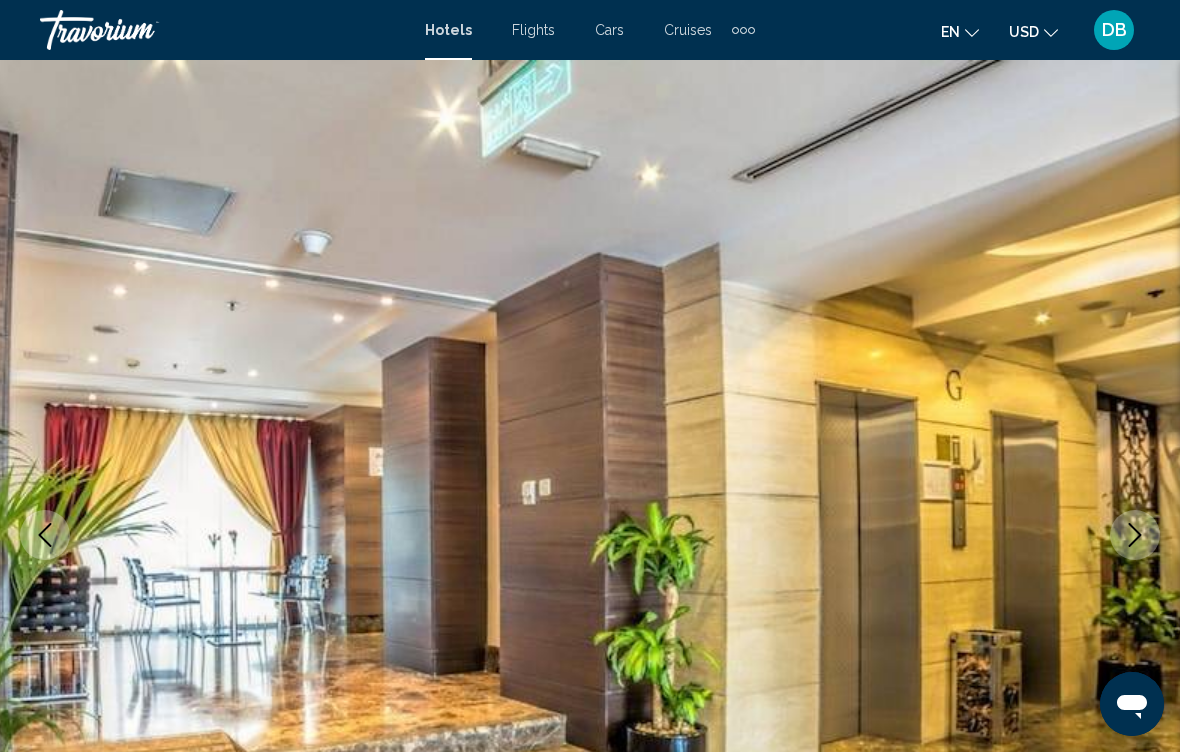 click 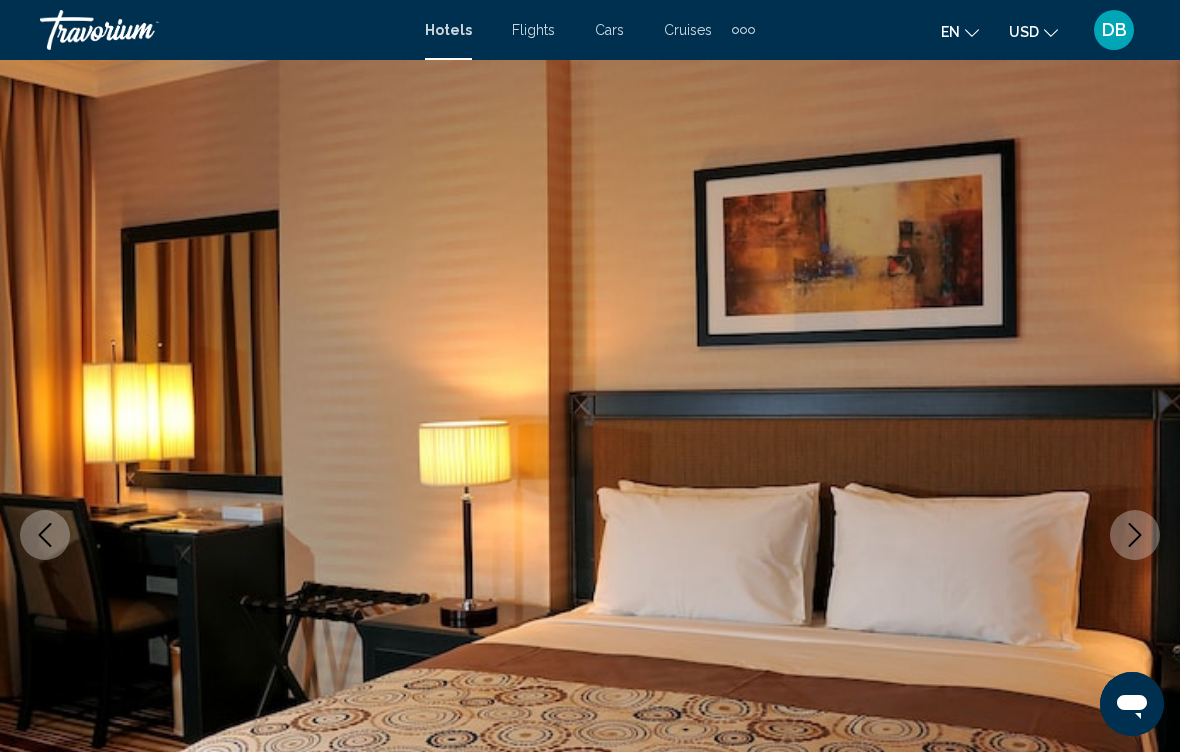 click 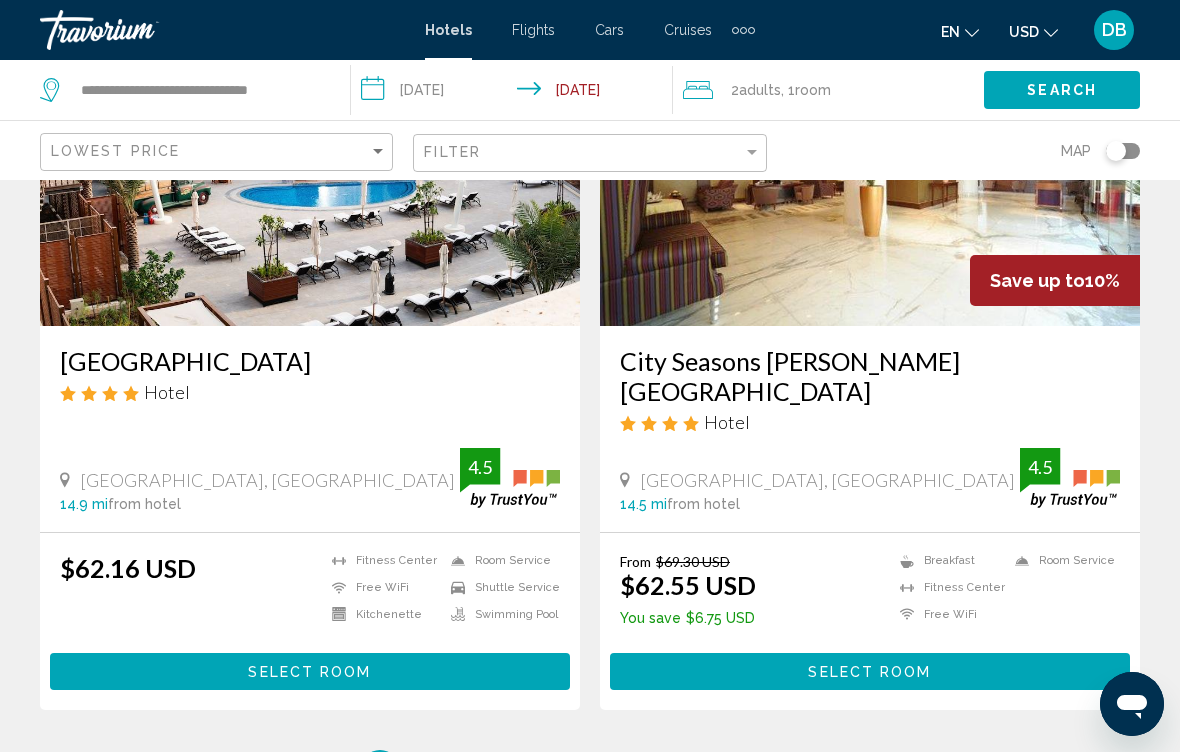 scroll, scrollTop: 3907, scrollLeft: 0, axis: vertical 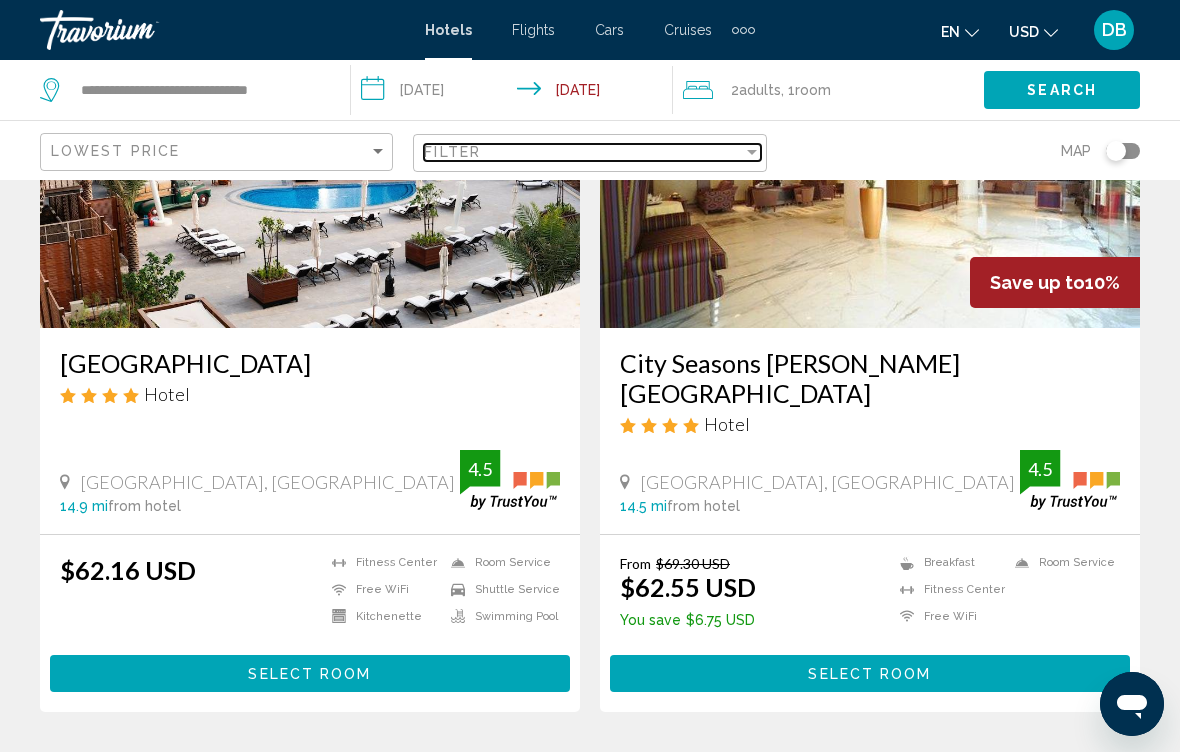 click on "Filter" at bounding box center (583, 152) 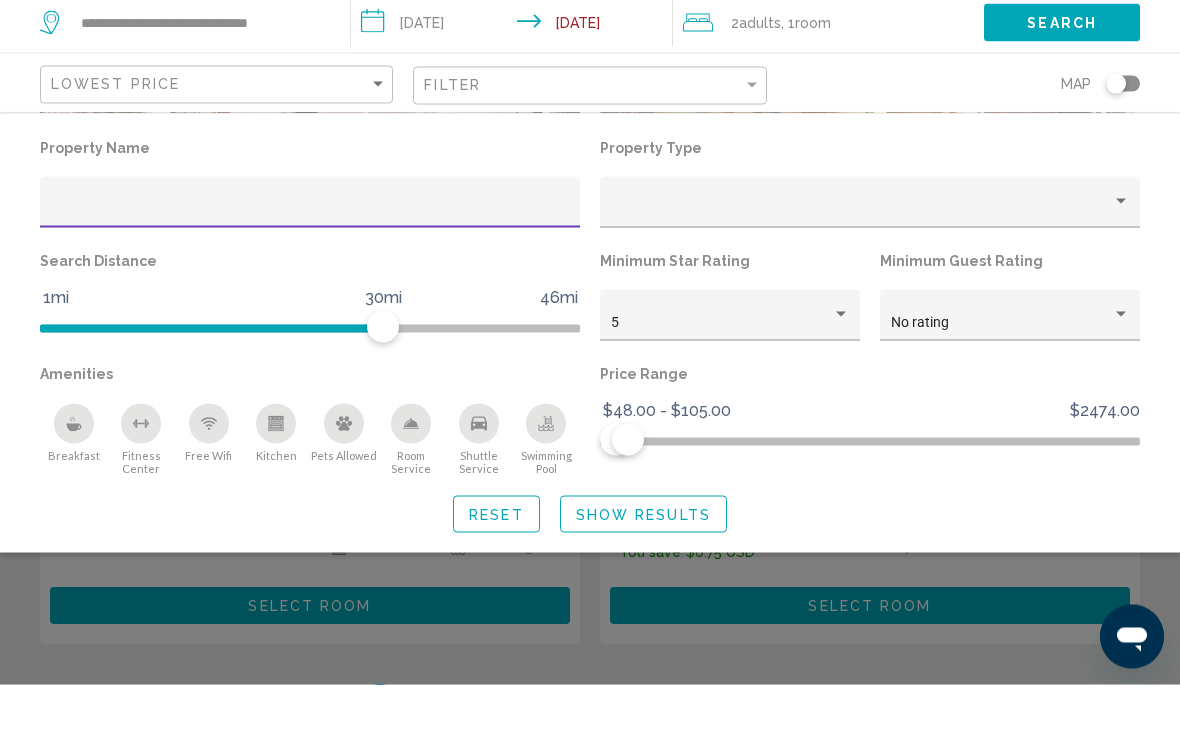click at bounding box center [310, 277] 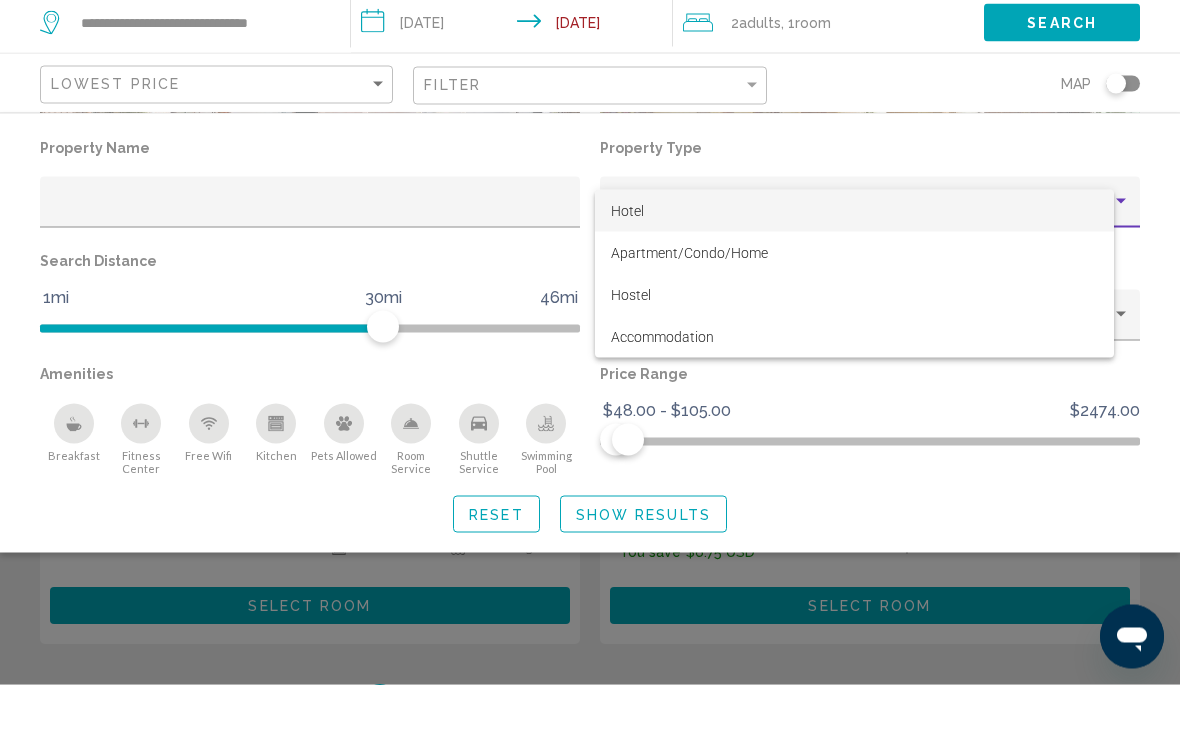 scroll, scrollTop: 3975, scrollLeft: 0, axis: vertical 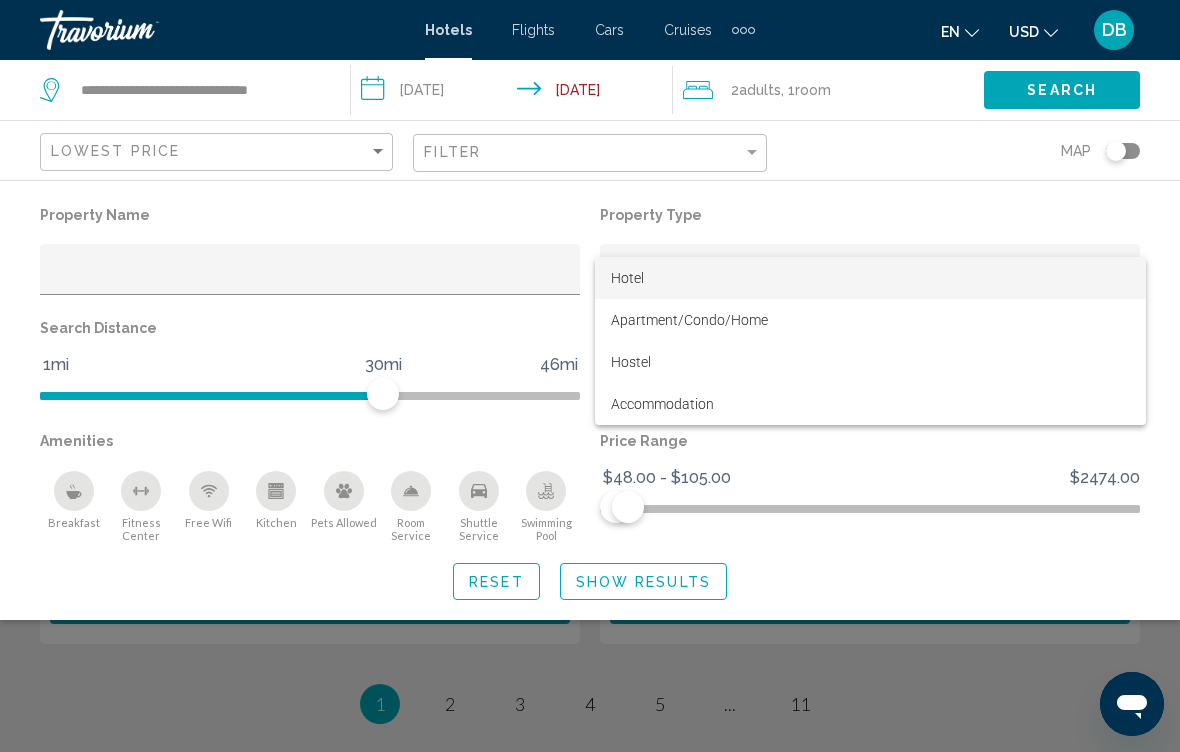 click at bounding box center (590, 376) 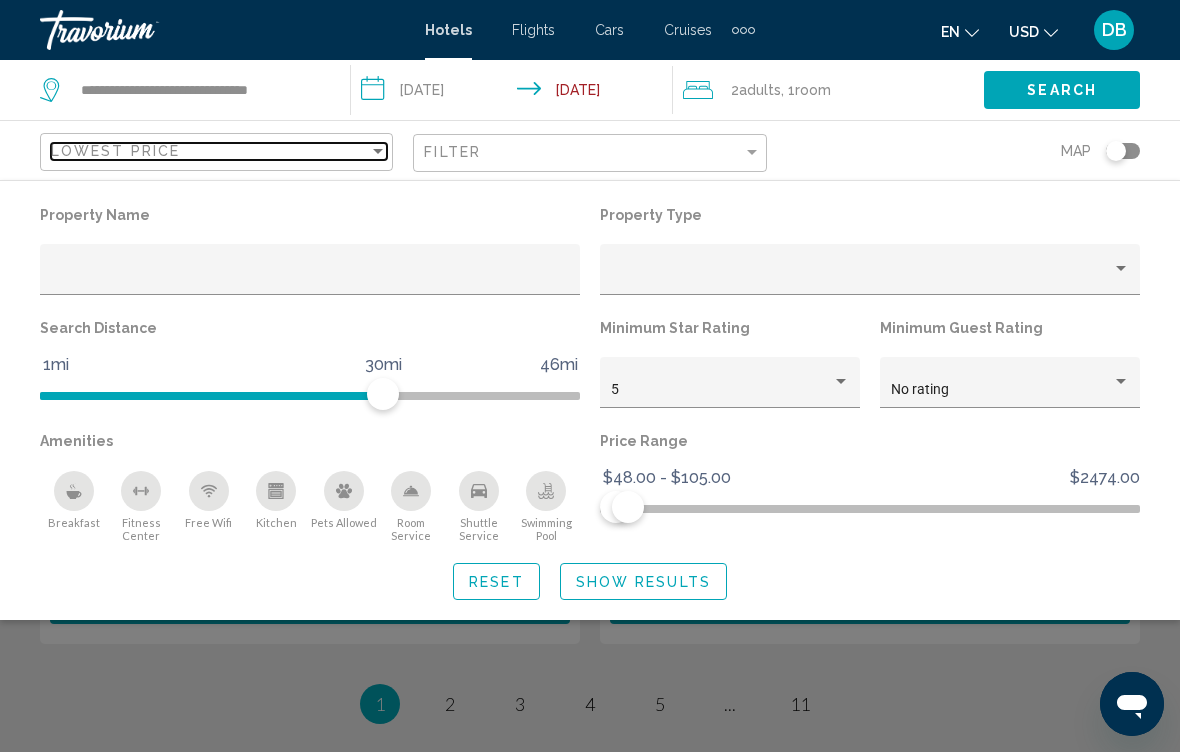 click on "Lowest Price" at bounding box center (210, 151) 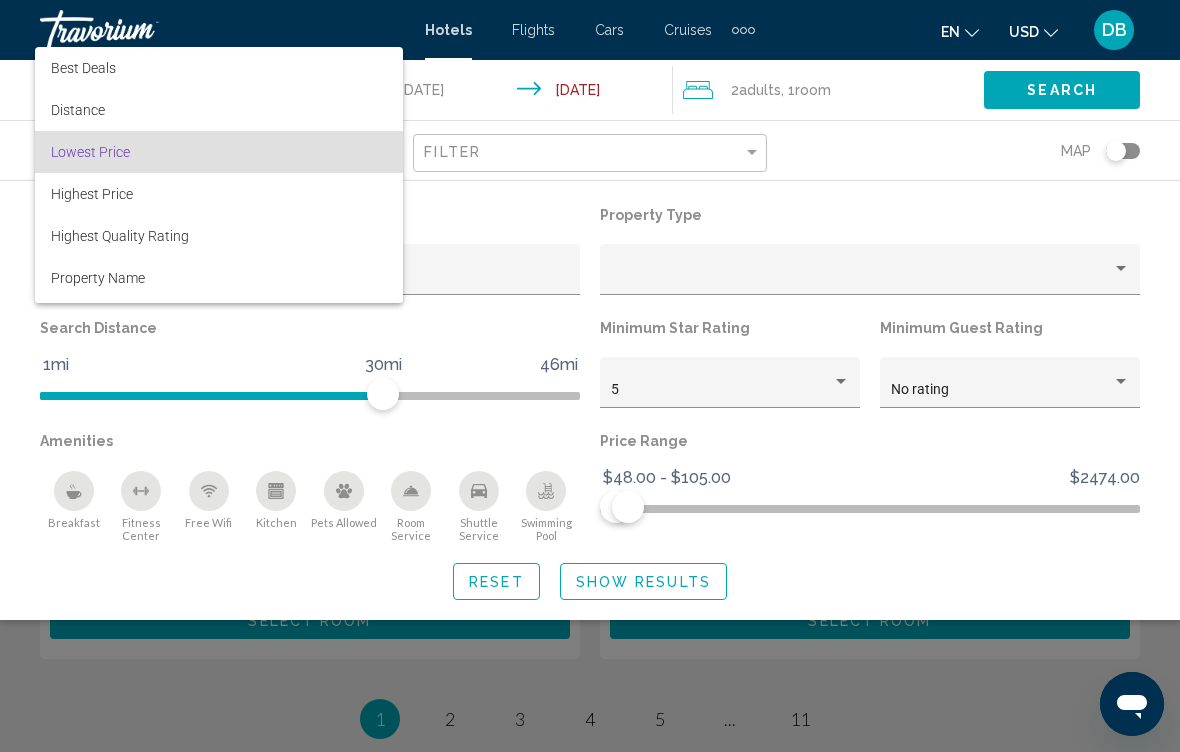 scroll, scrollTop: 3959, scrollLeft: 0, axis: vertical 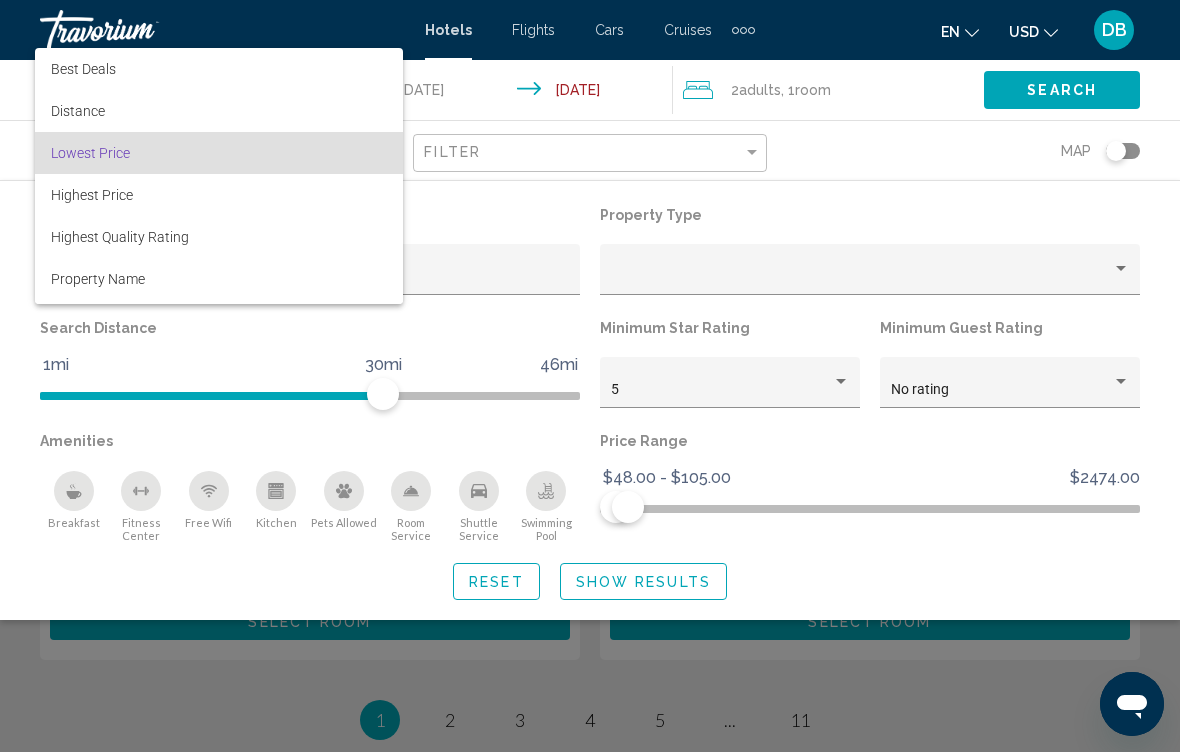 click at bounding box center [590, 376] 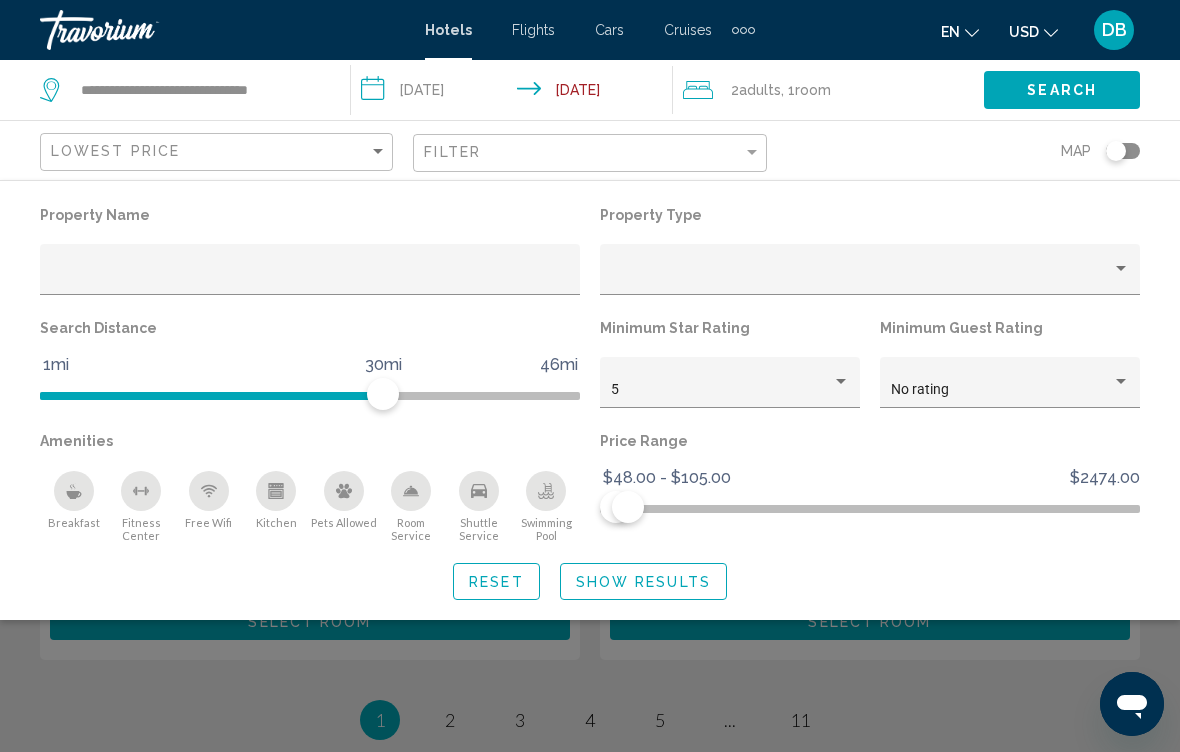 click on "No rating" at bounding box center [1001, 390] 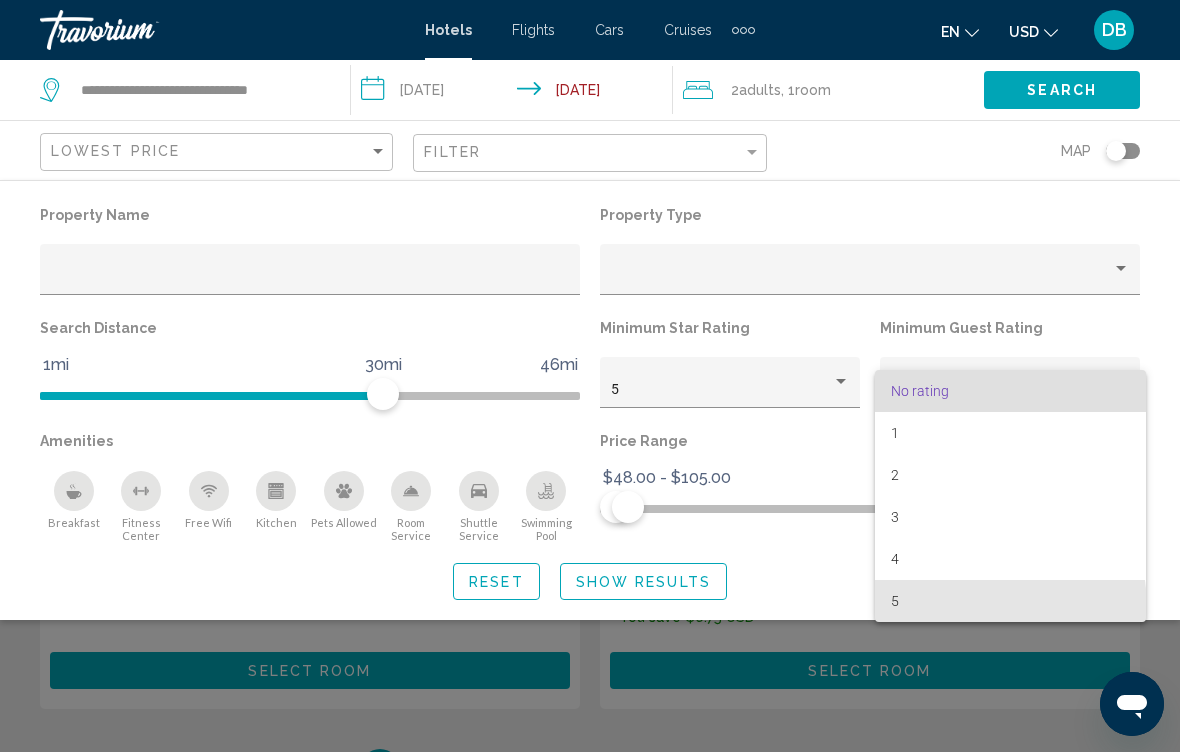 click on "5" at bounding box center [1010, 601] 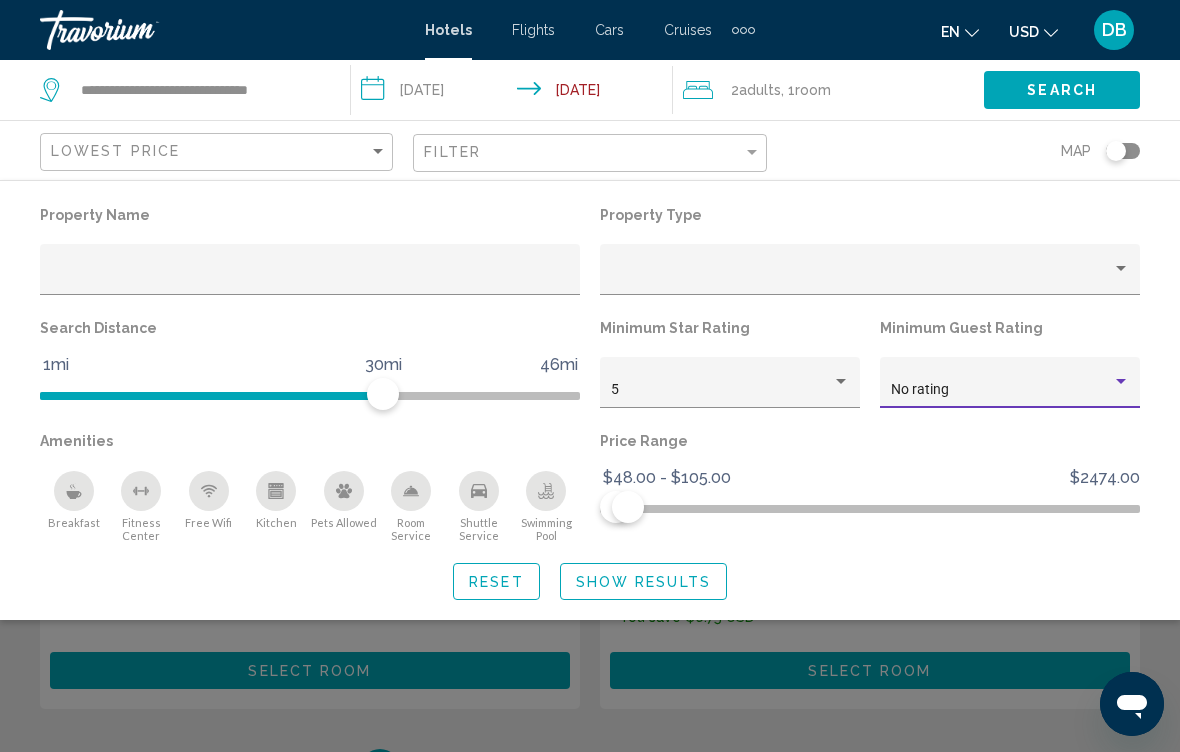 scroll, scrollTop: 511, scrollLeft: 0, axis: vertical 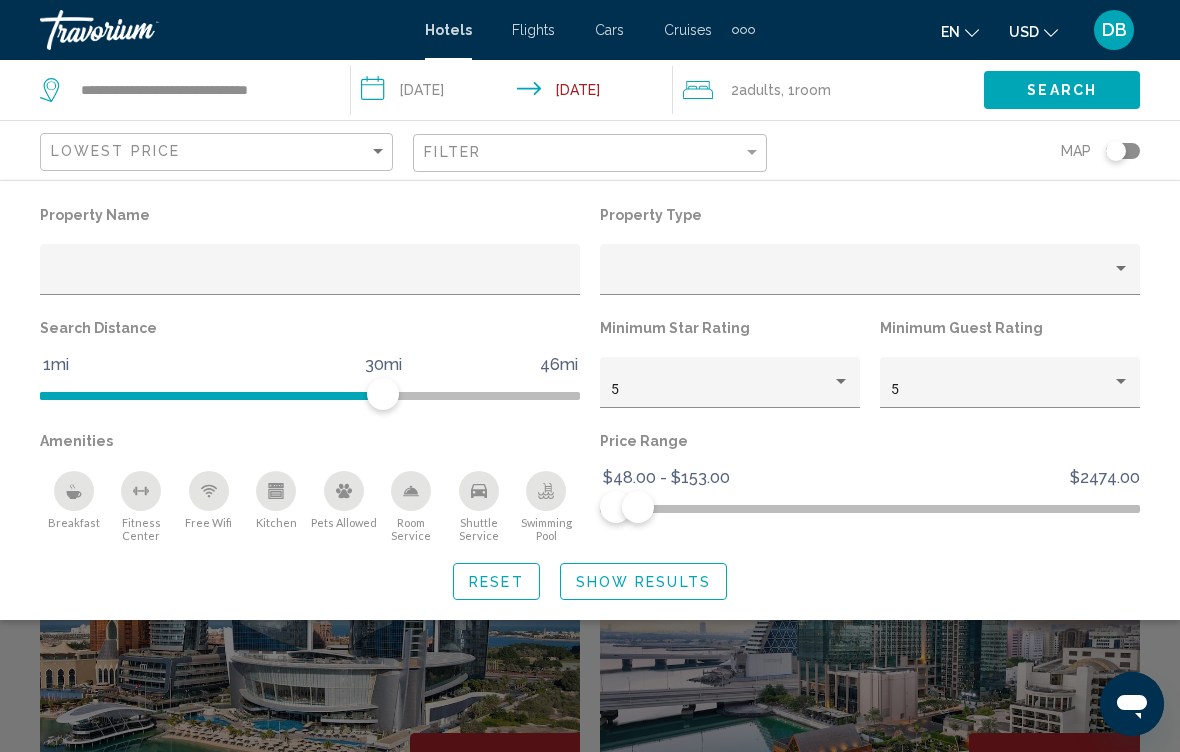 click on "Show Results" 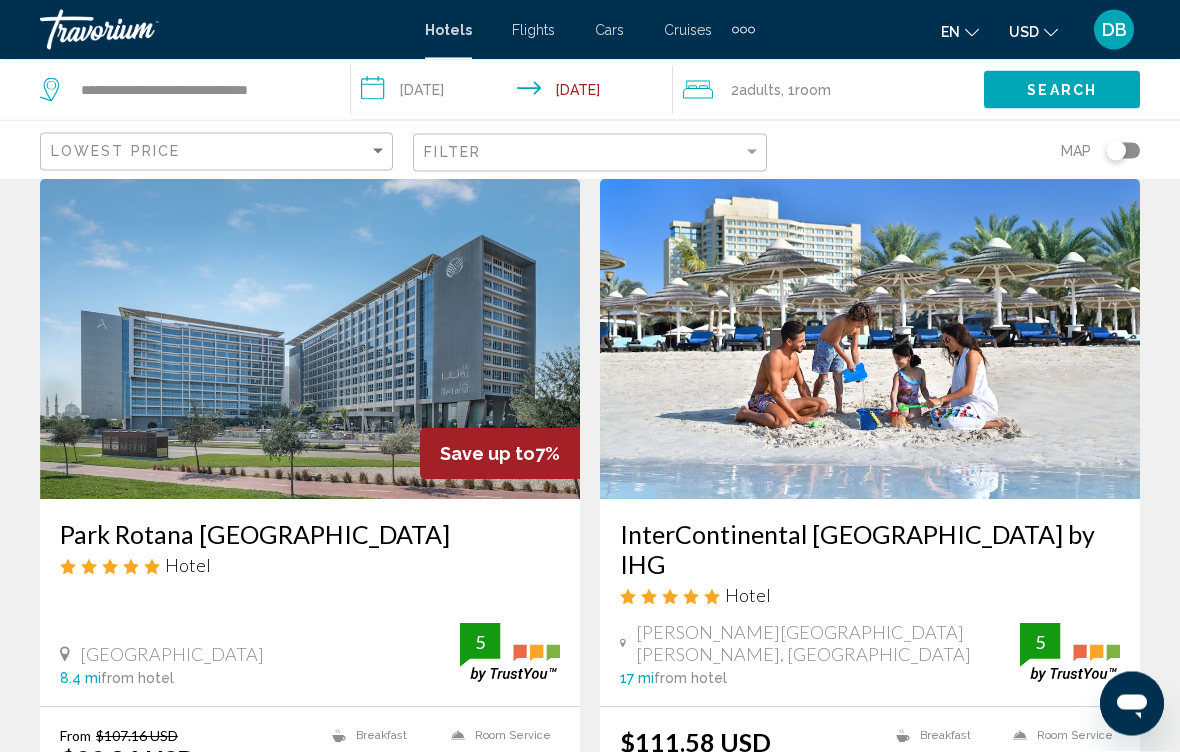 scroll, scrollTop: 72, scrollLeft: 0, axis: vertical 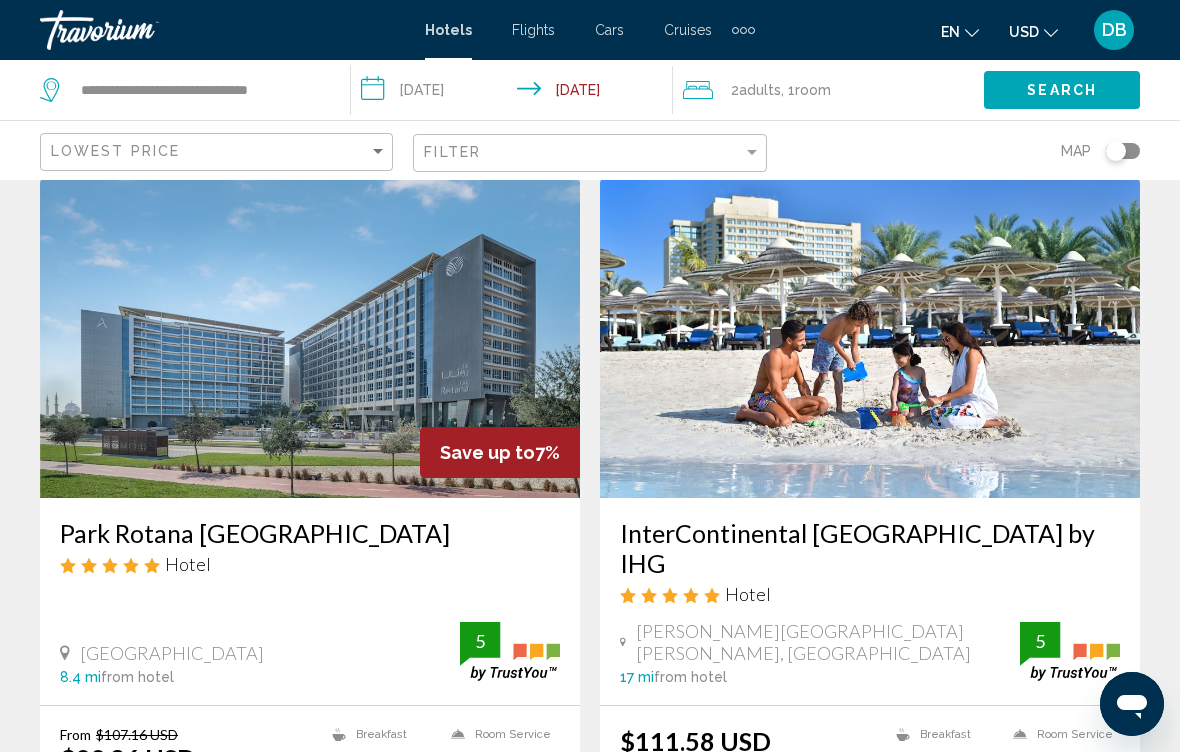 click at bounding box center (870, 338) 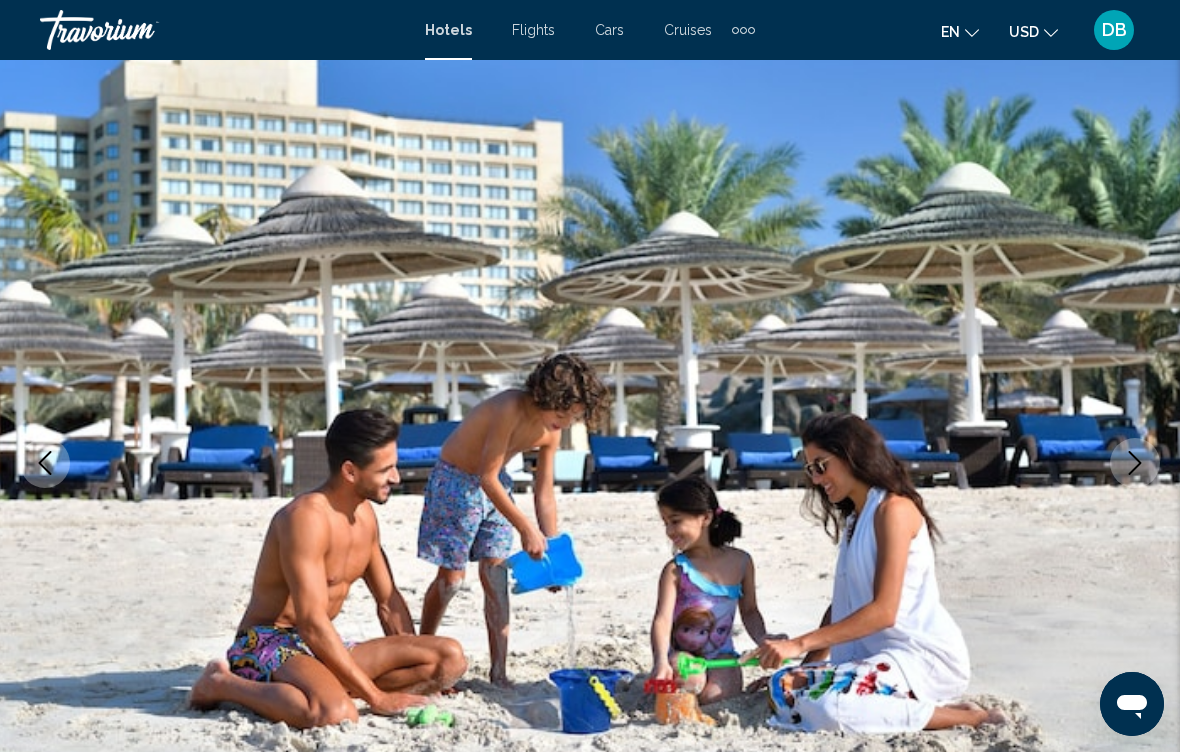 scroll, scrollTop: 0, scrollLeft: 0, axis: both 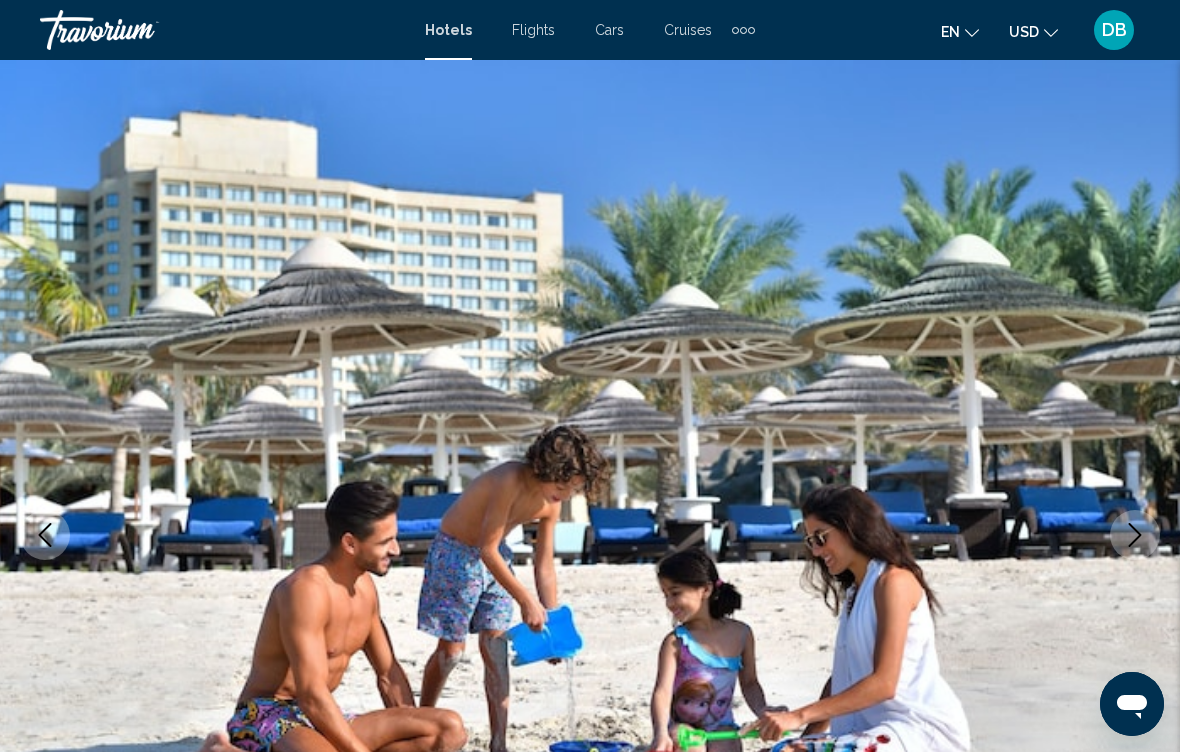 click 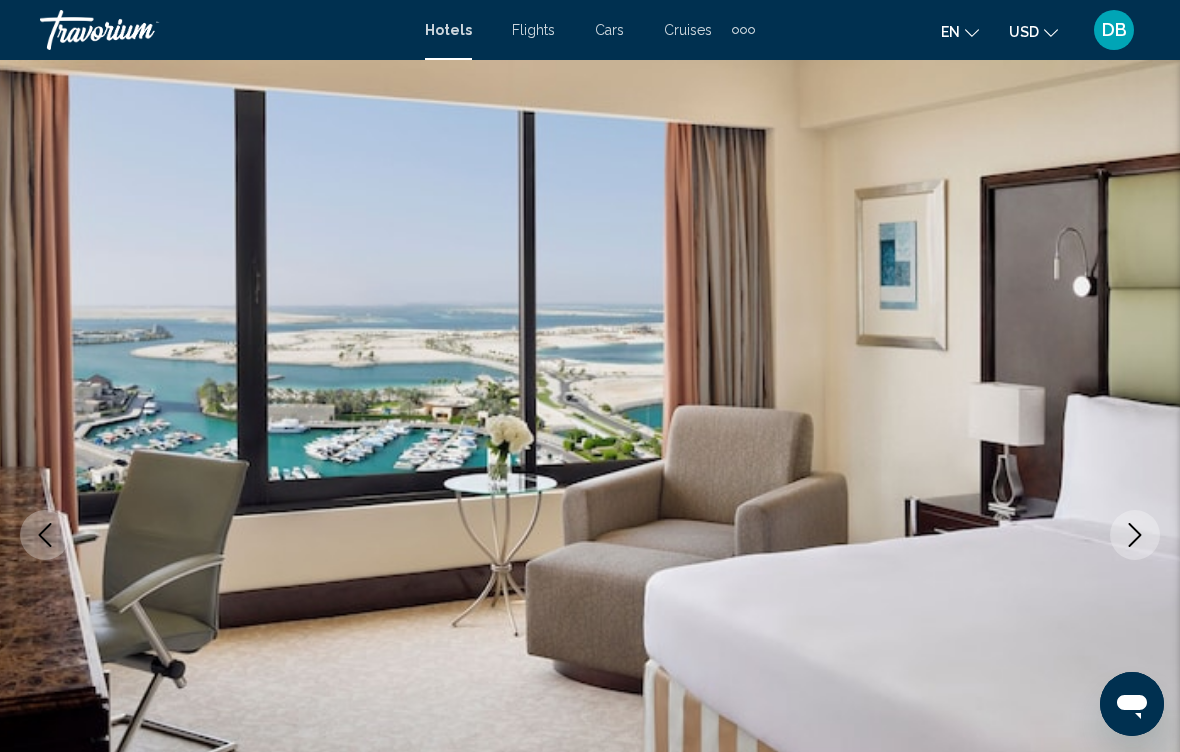 click 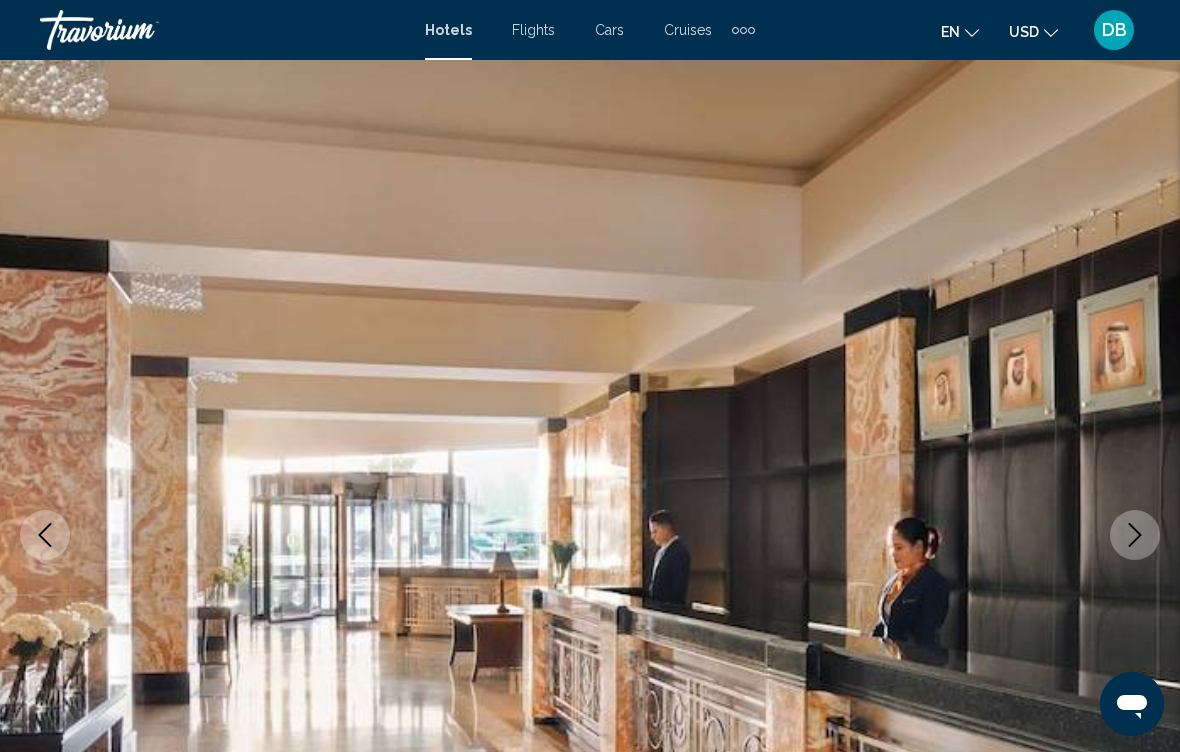 click 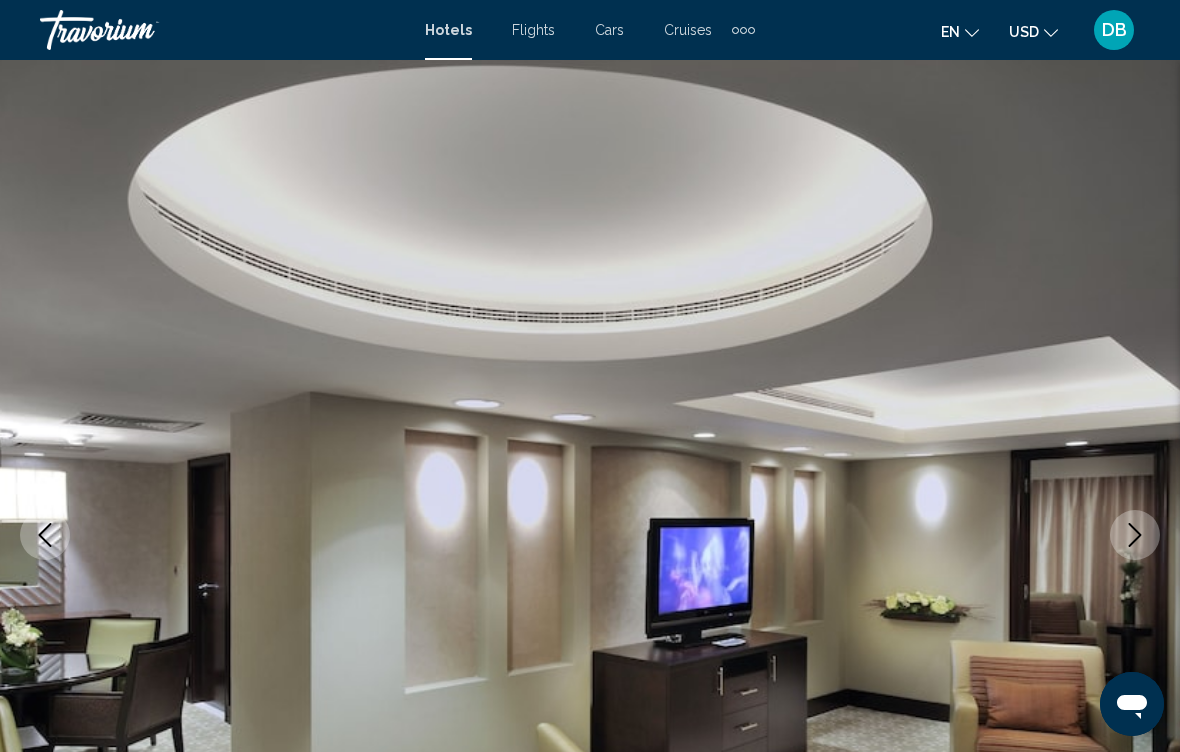 click 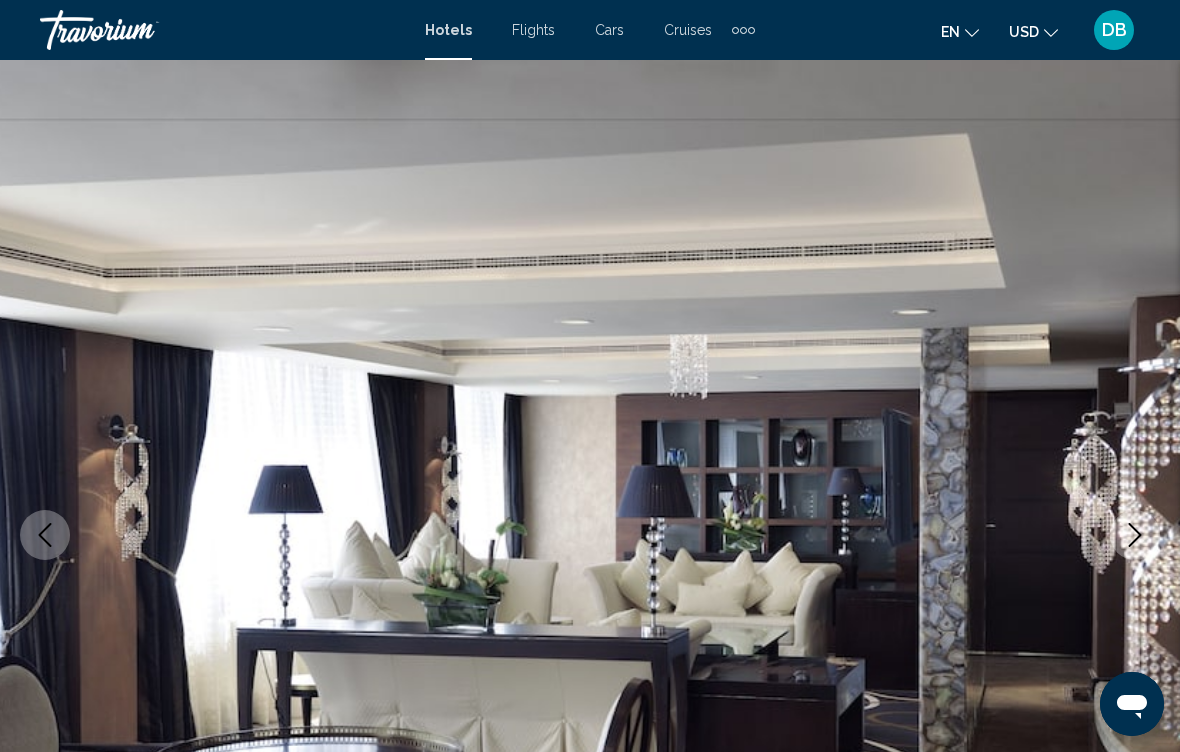 click 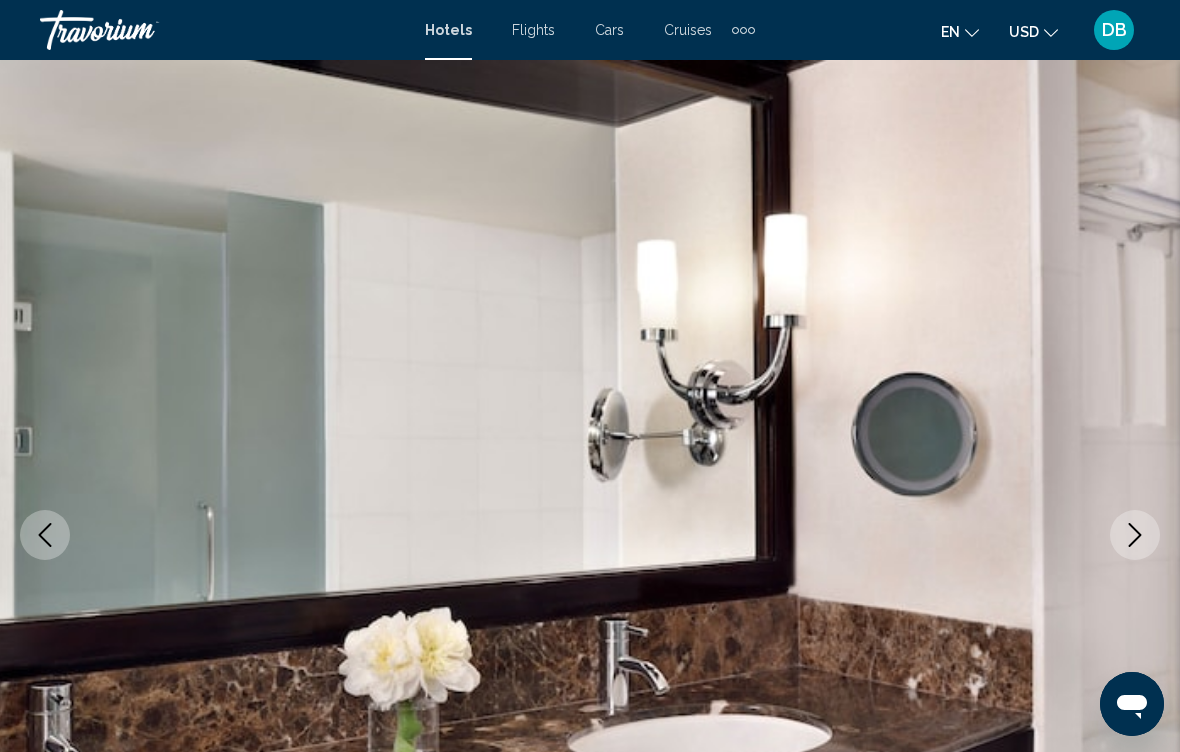 click 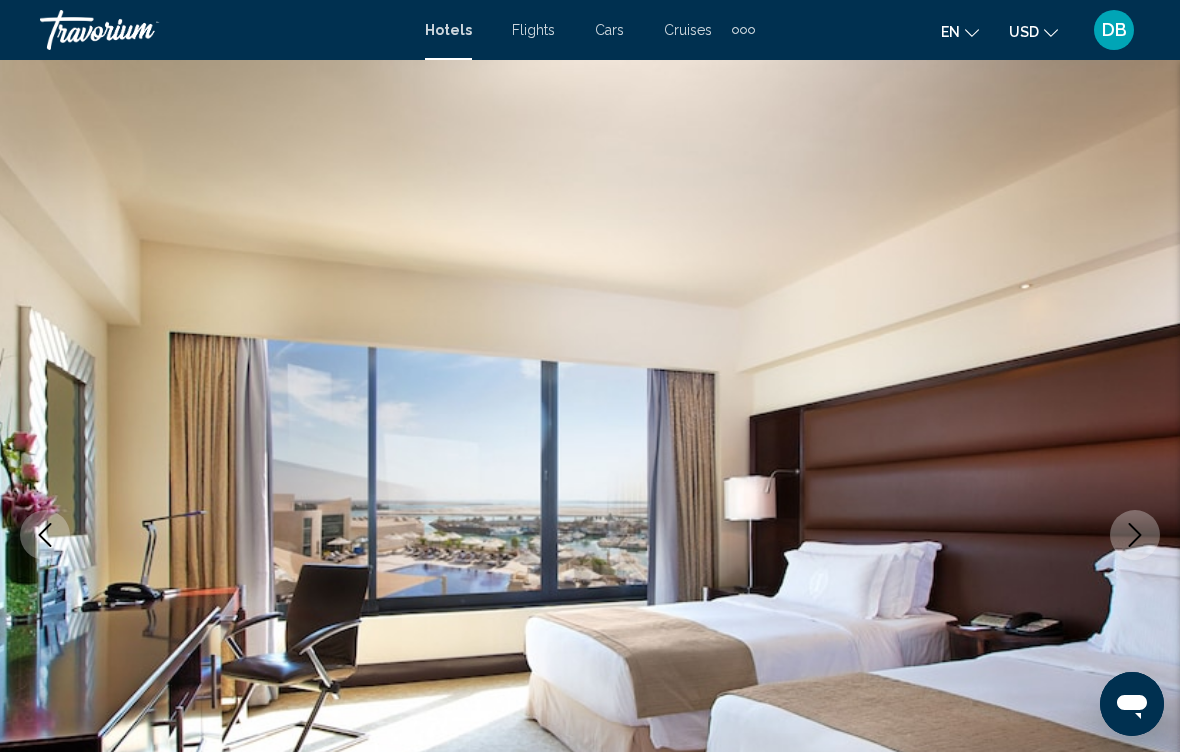 click 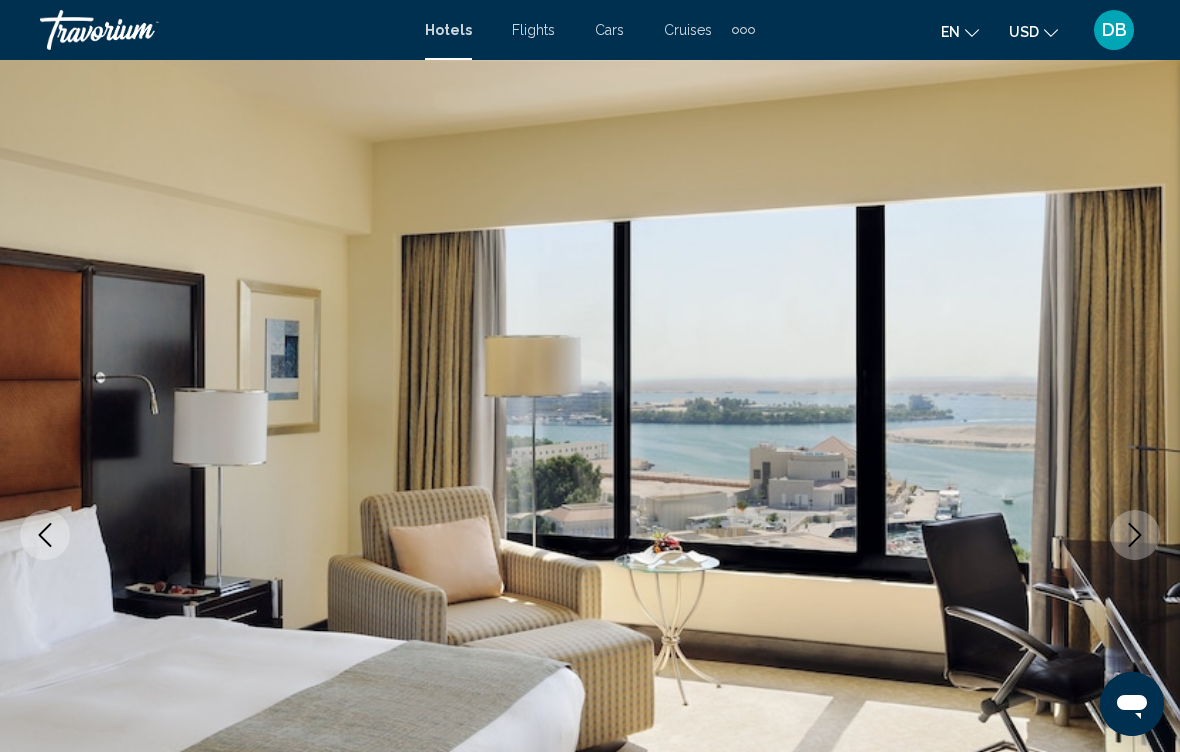 click 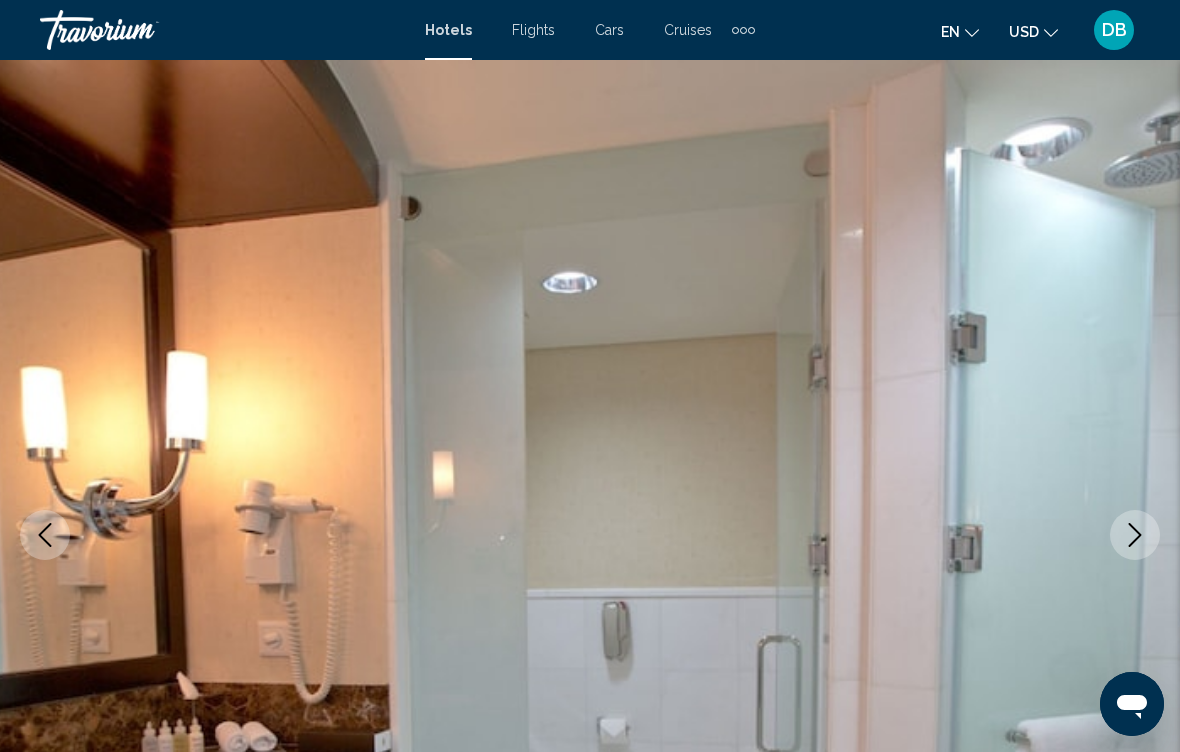 click 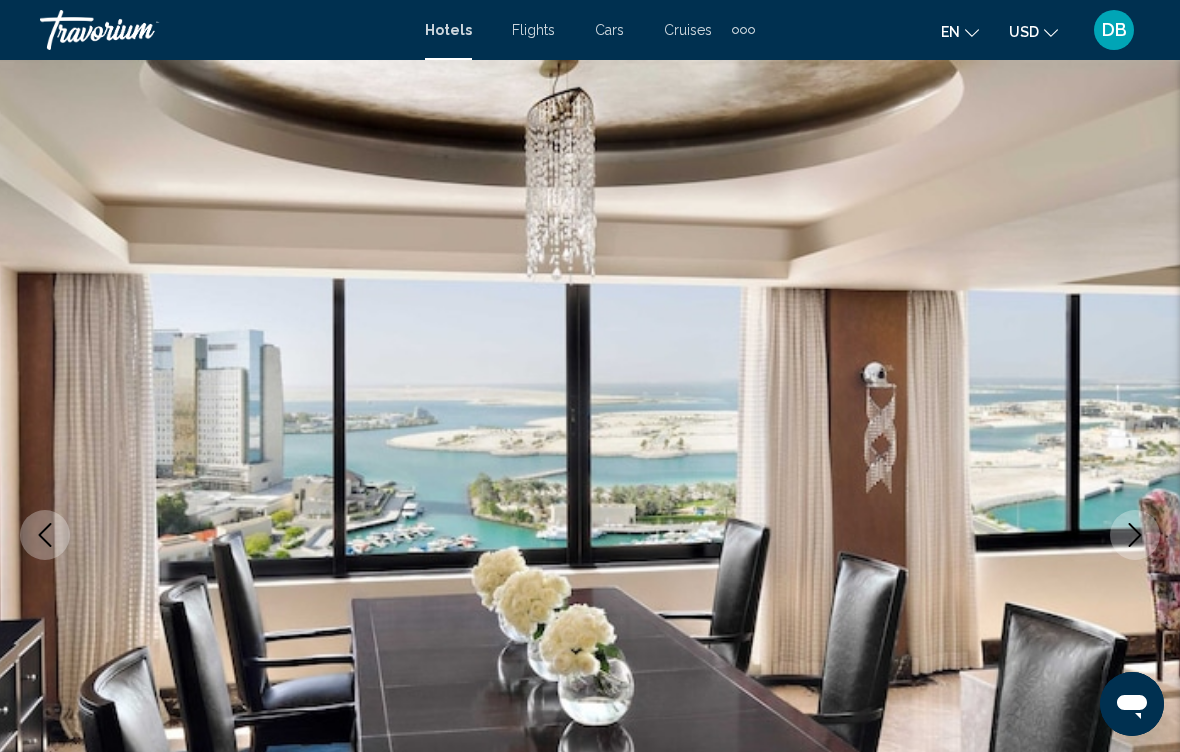 click 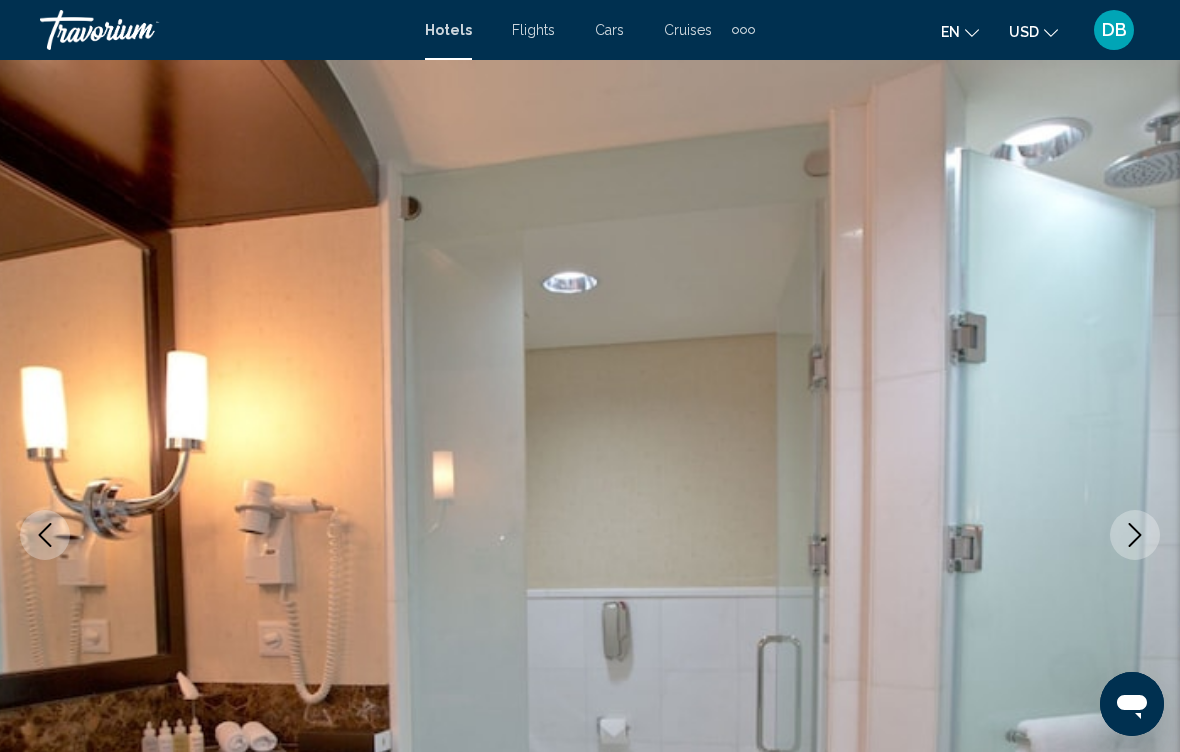 click 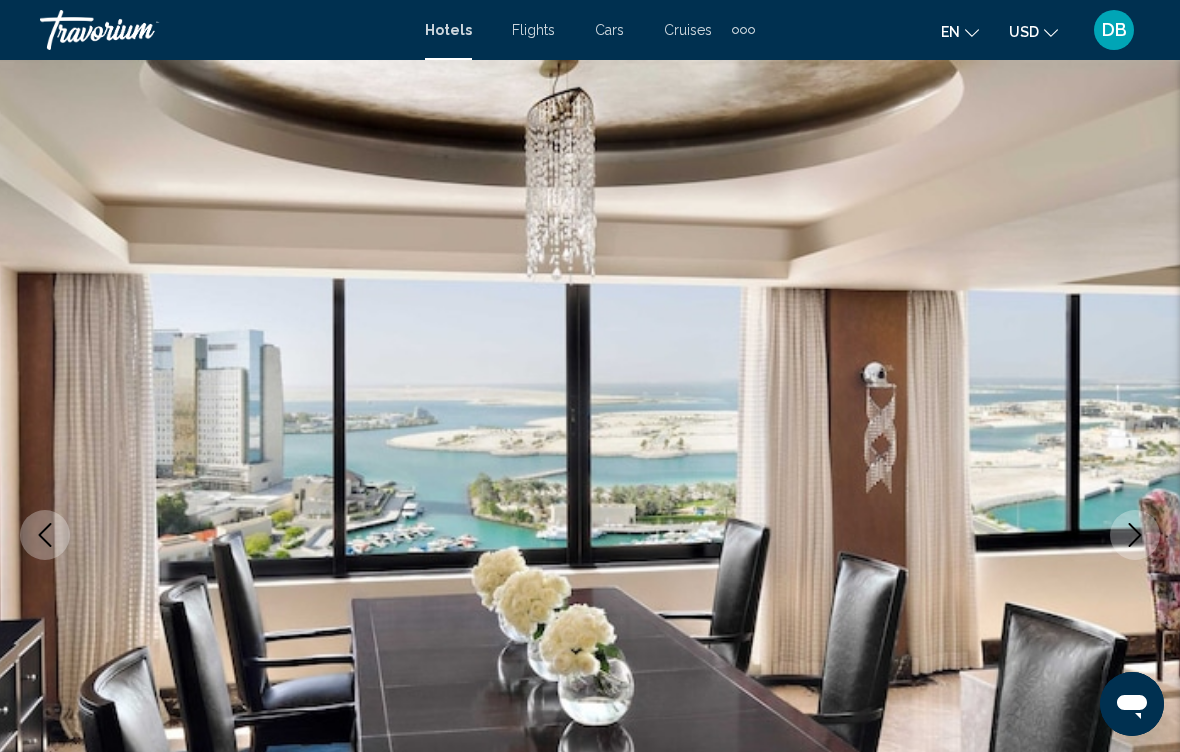 click 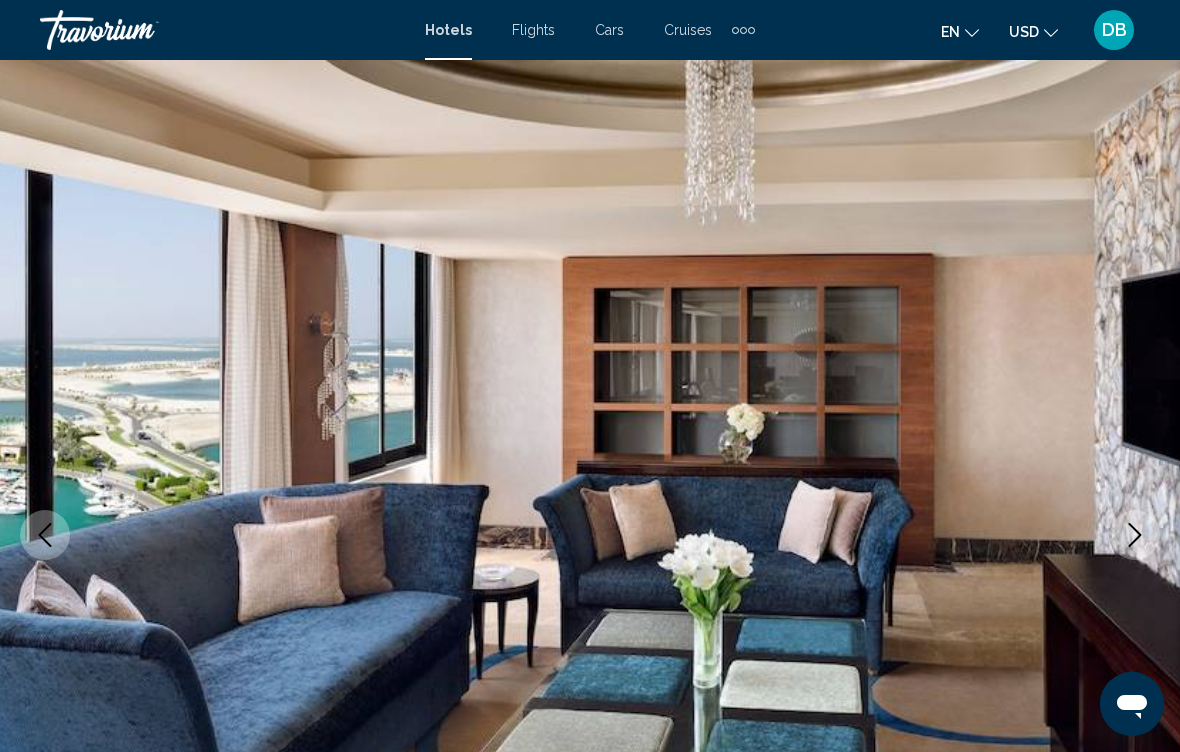 click 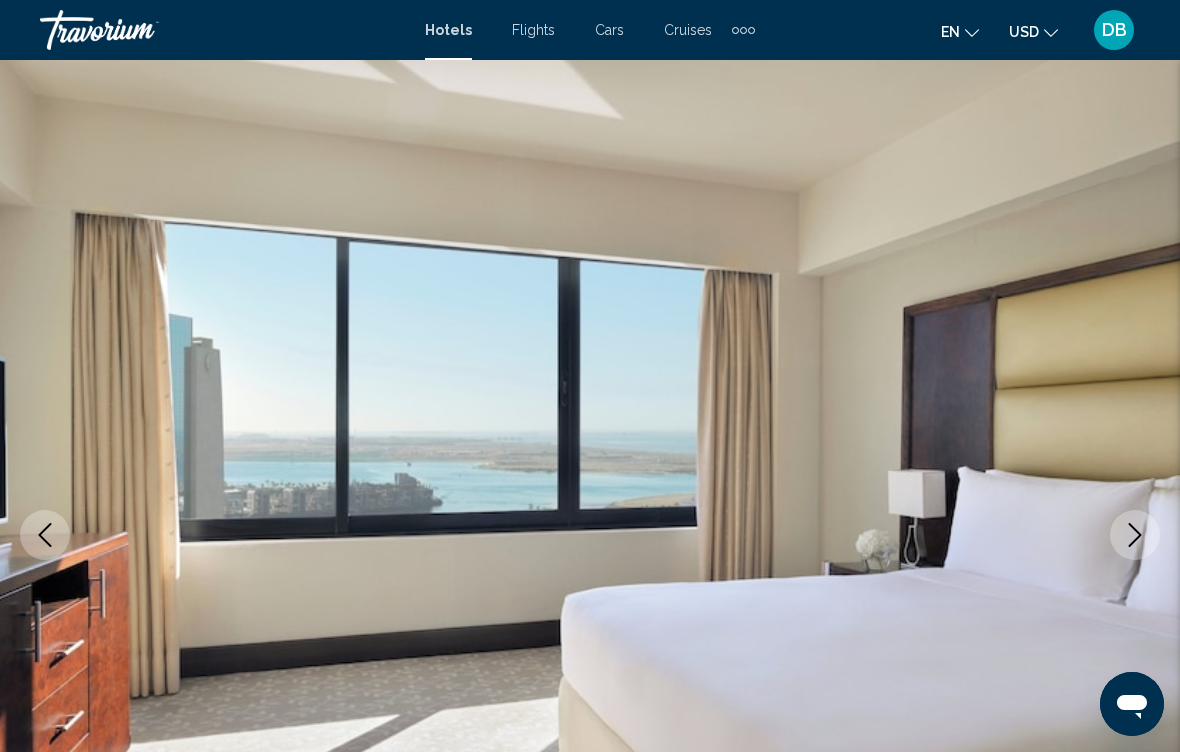 click at bounding box center [1135, 535] 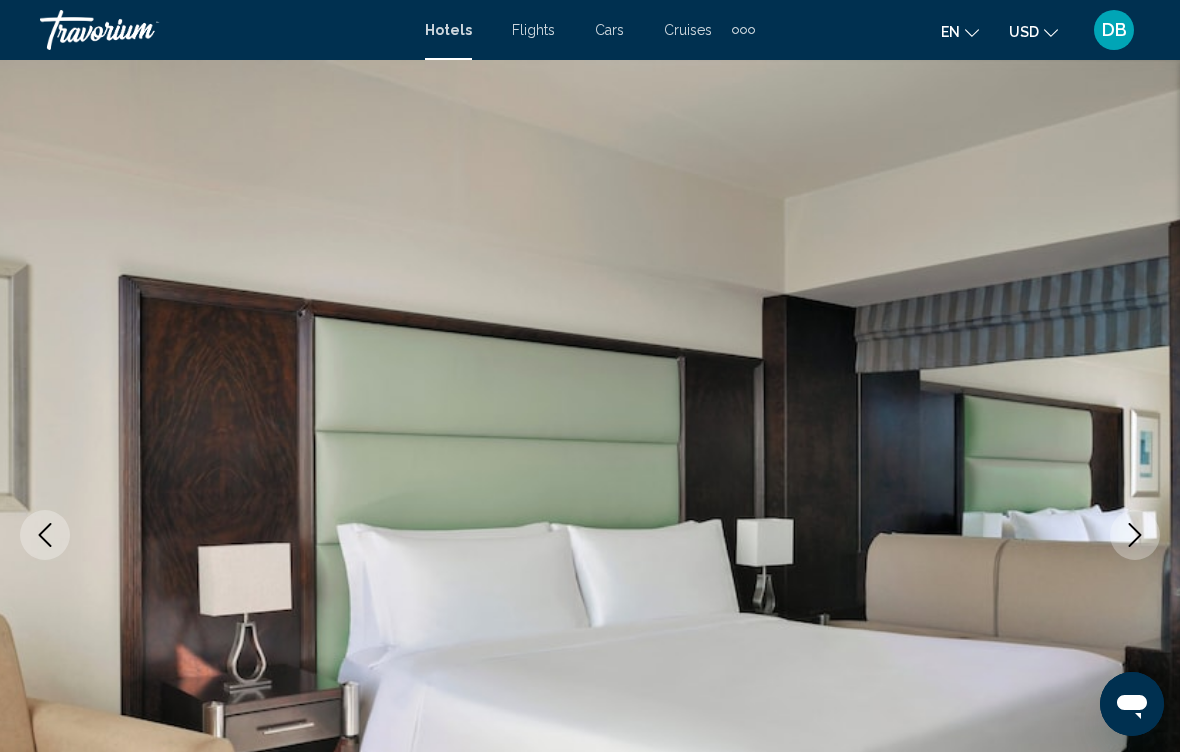 click at bounding box center (1135, 535) 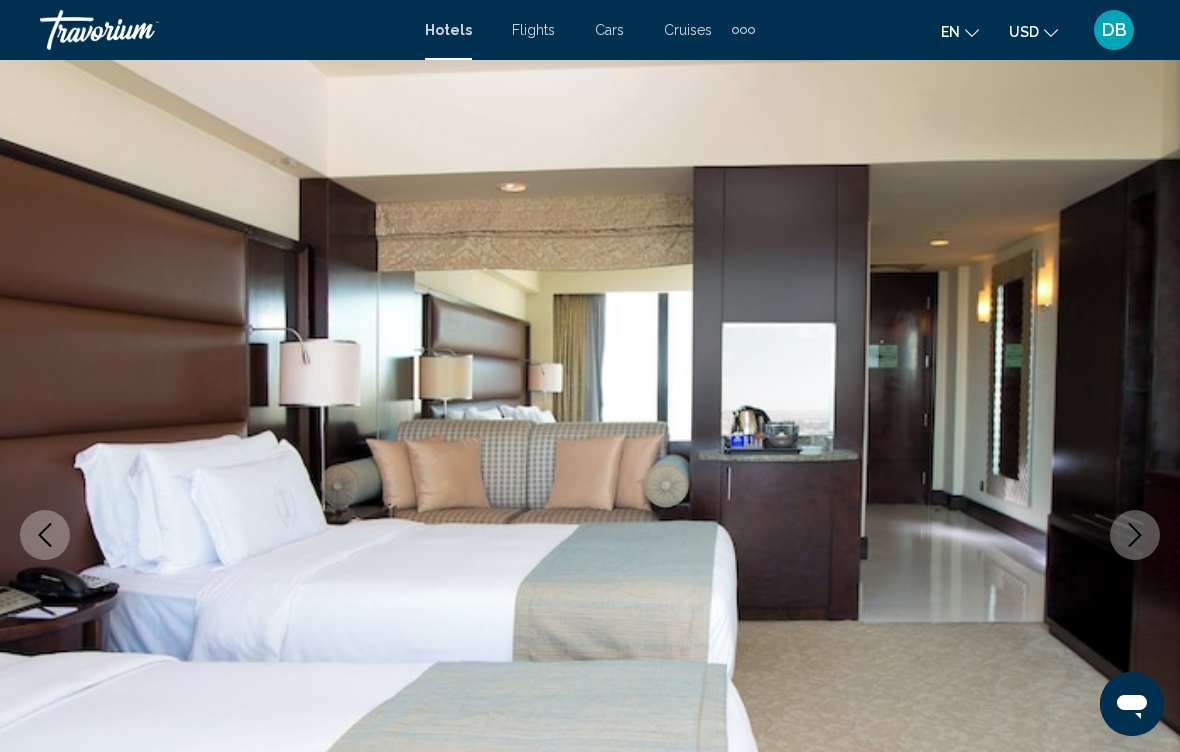 click at bounding box center (1135, 535) 